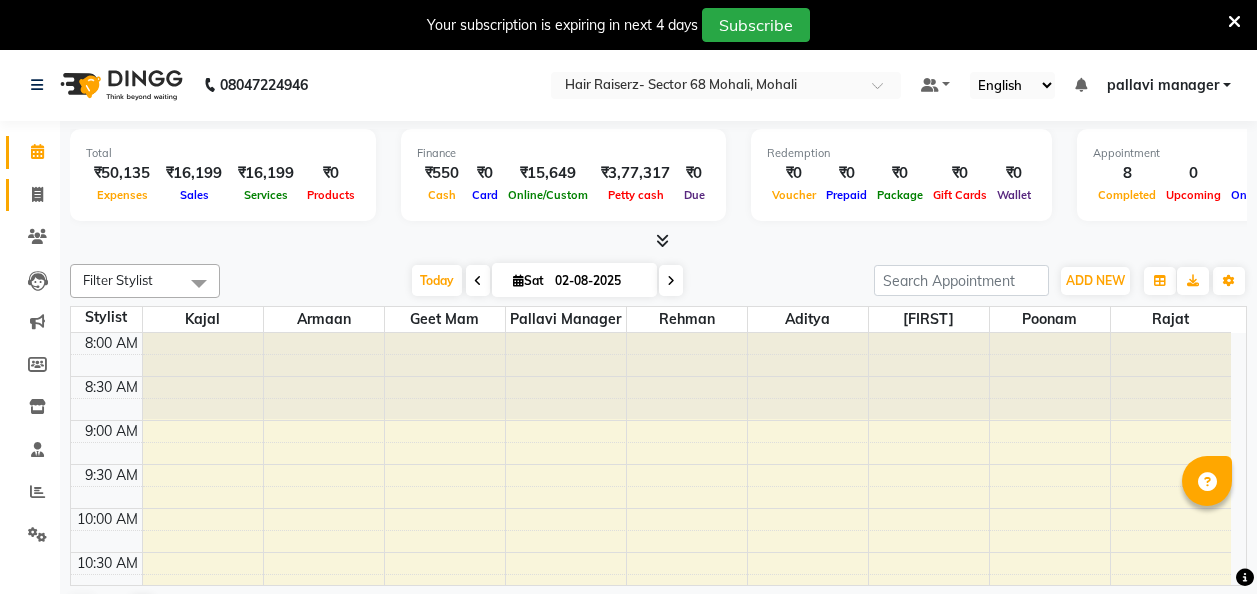 click 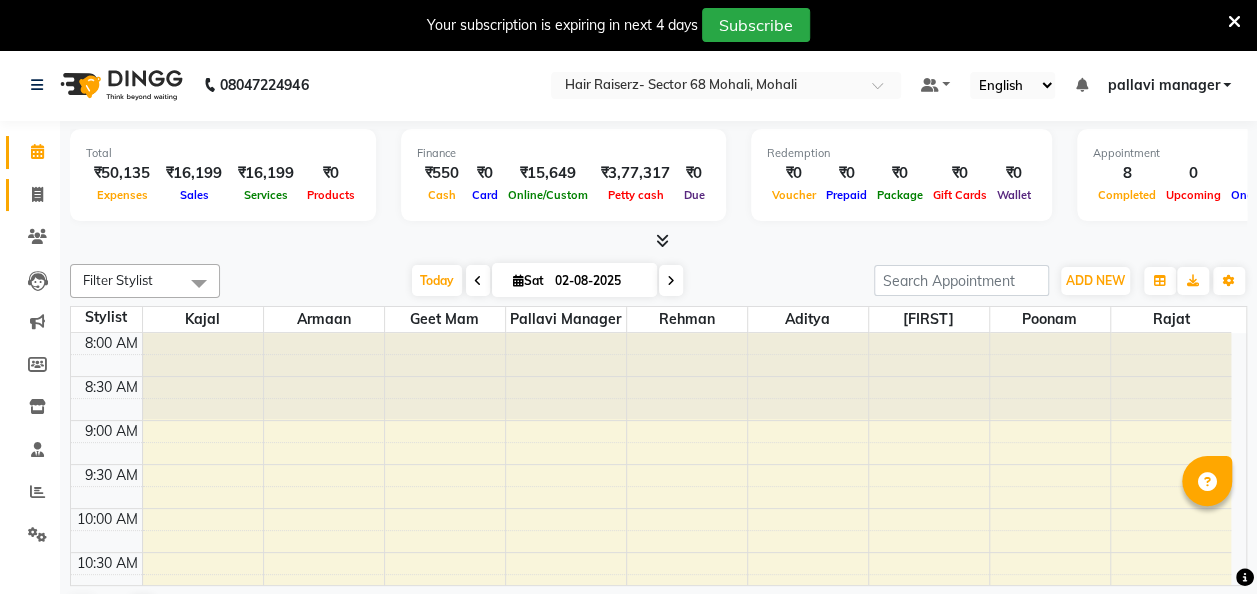 select on "service" 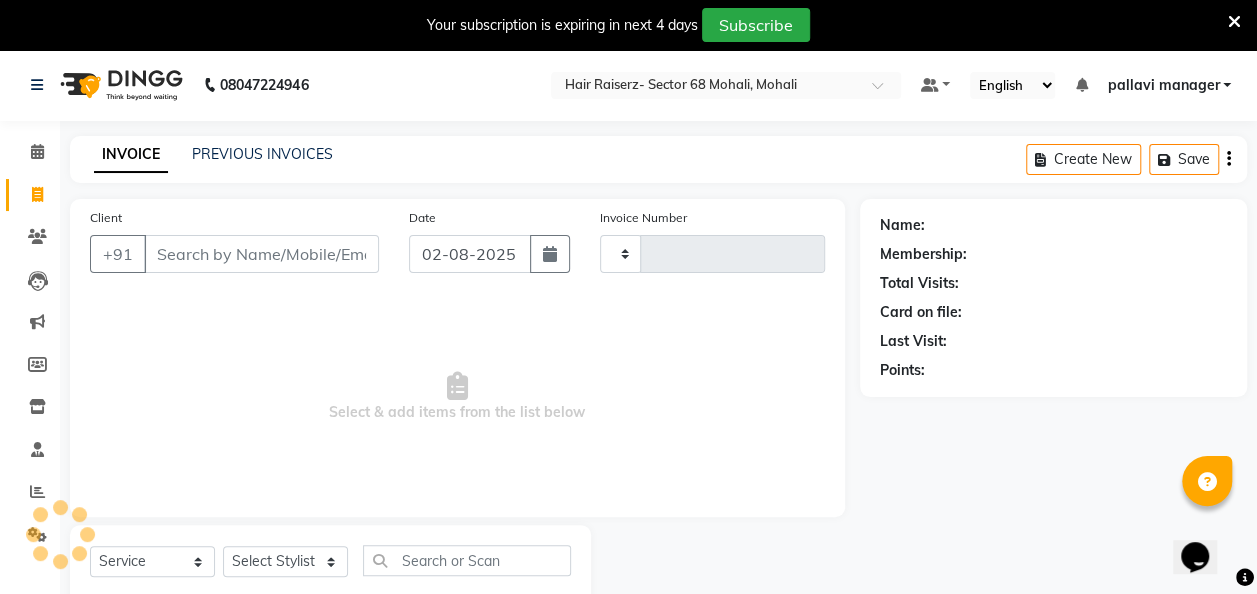 type on "1735" 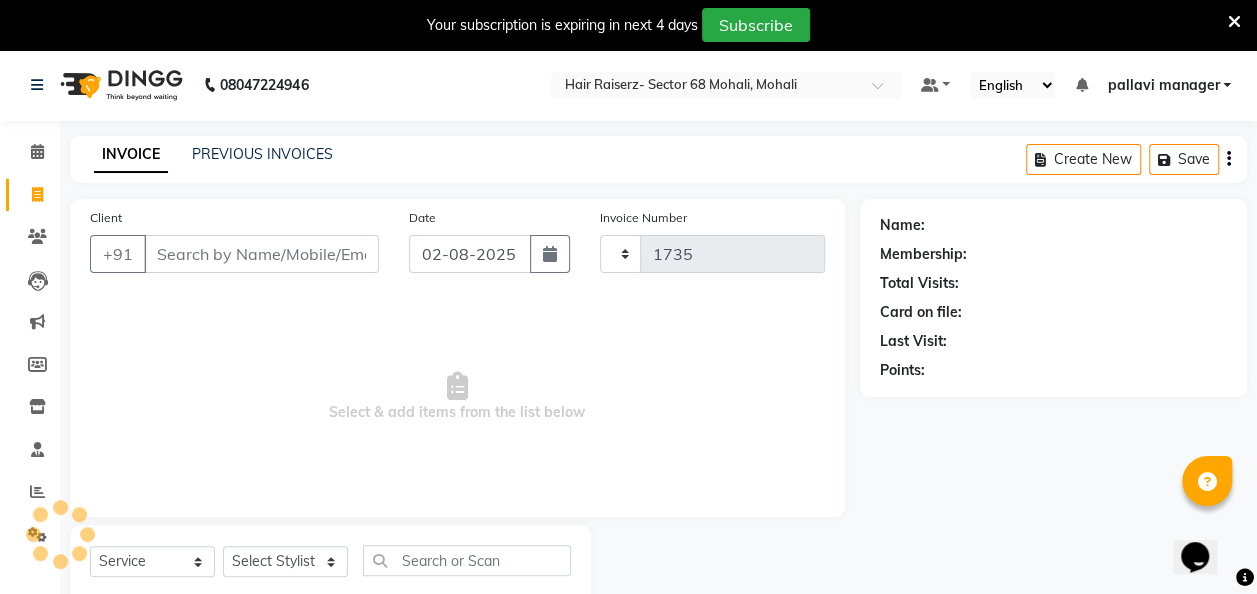 select on "6691" 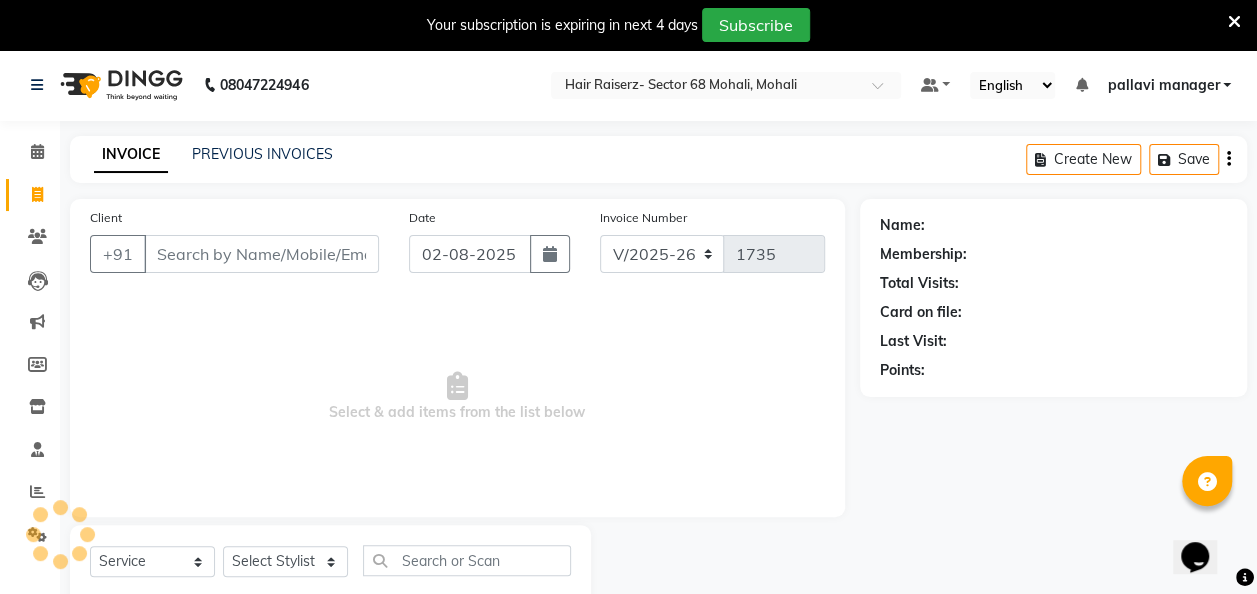 scroll, scrollTop: 0, scrollLeft: 0, axis: both 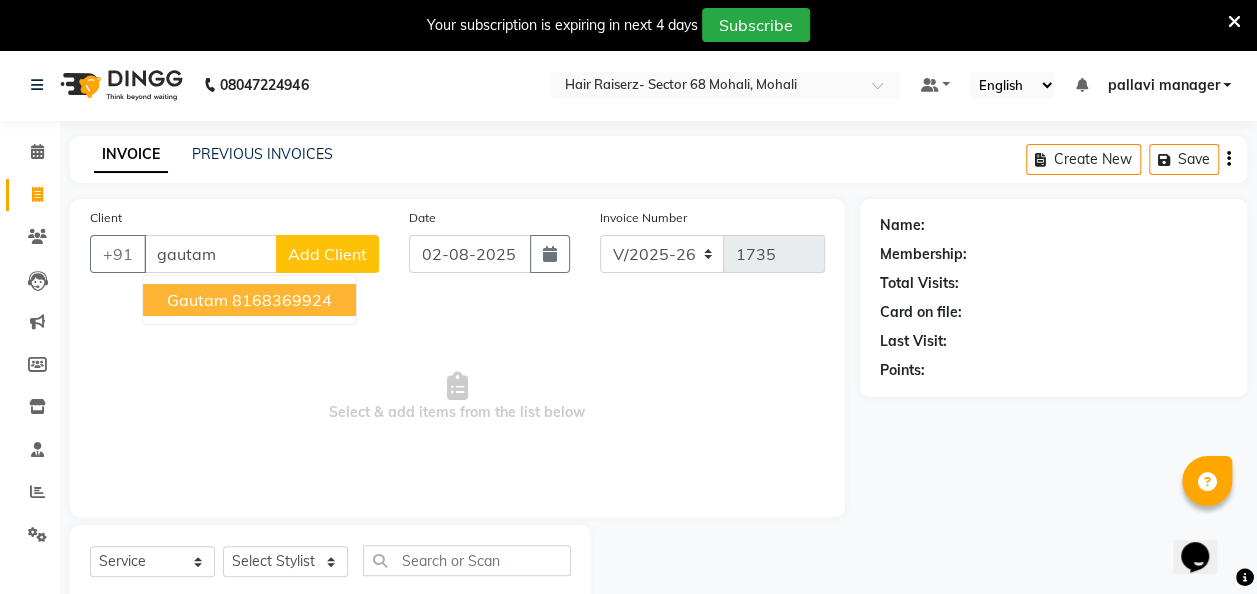 click on "[FIRST]  [PHONE]" at bounding box center [249, 300] 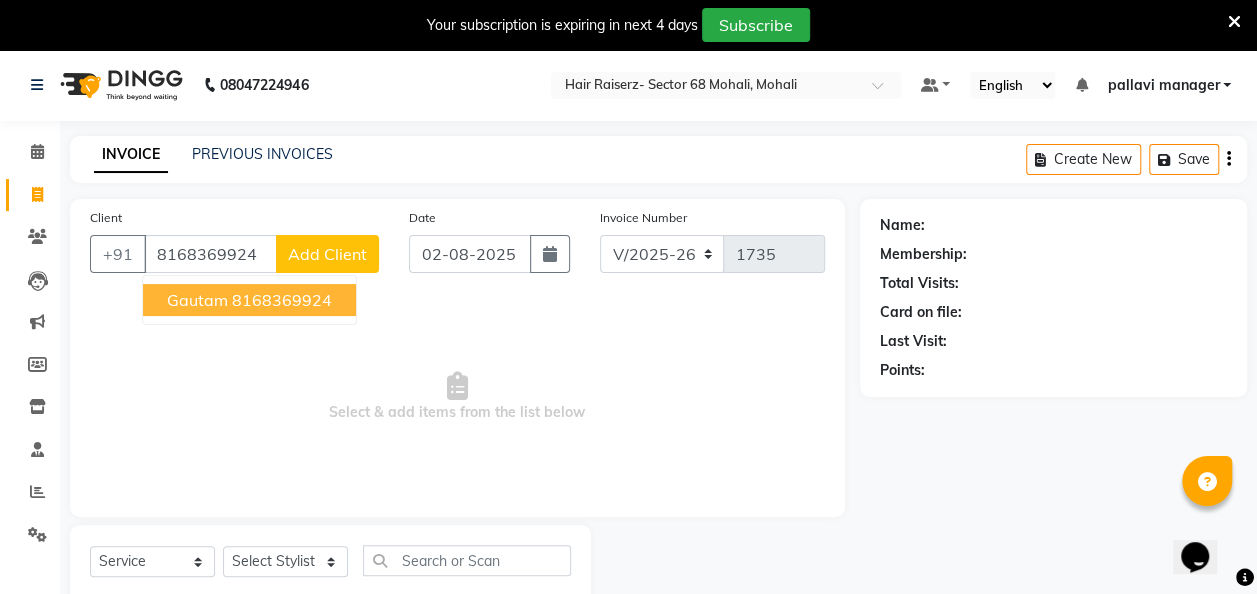 type on "8168369924" 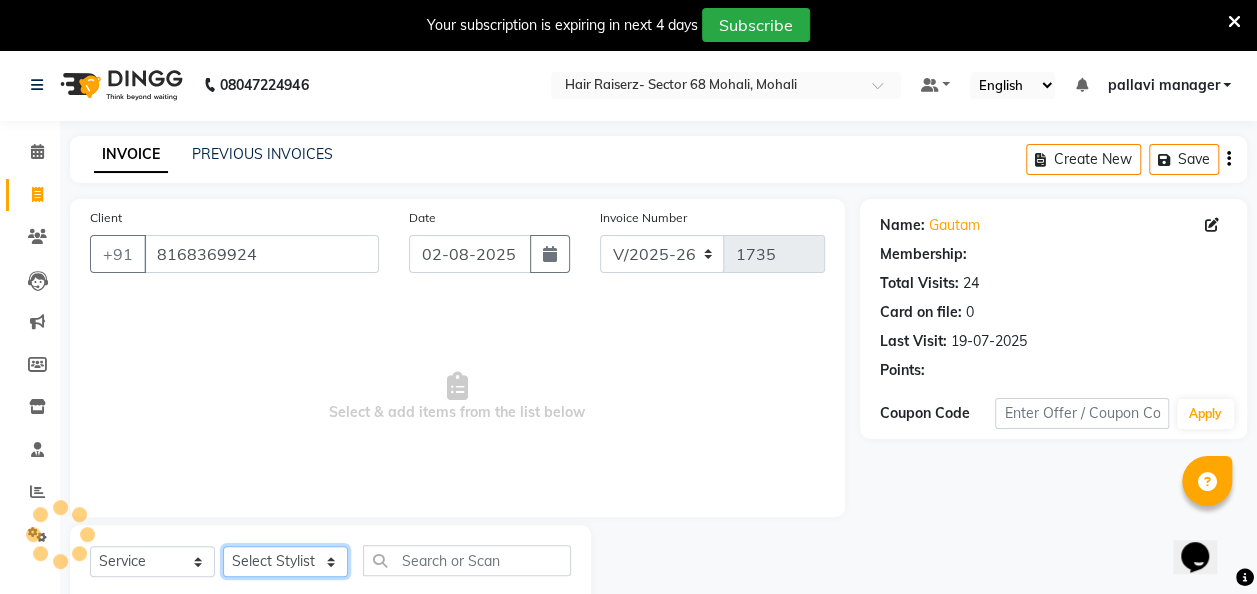 click on "Select Stylist [FIRST] [FIRST] [FIRST] [FIRST] [FIRST] [FIRST] [FIRST] [FIRST] [FIRST] [FIRST]" 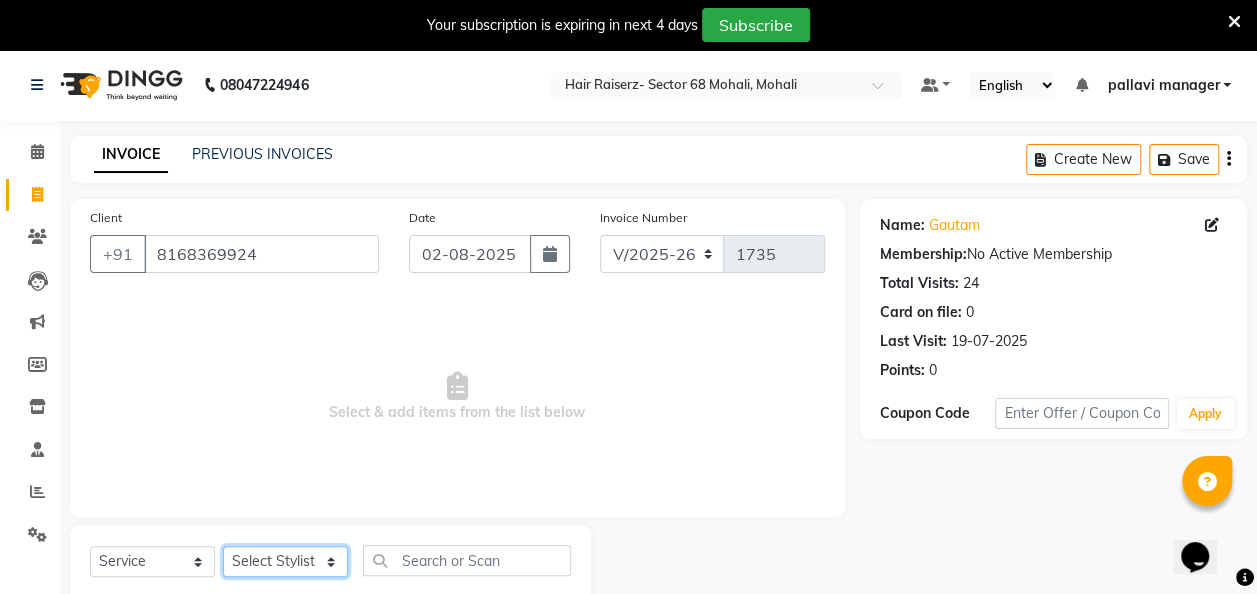 select on "52792" 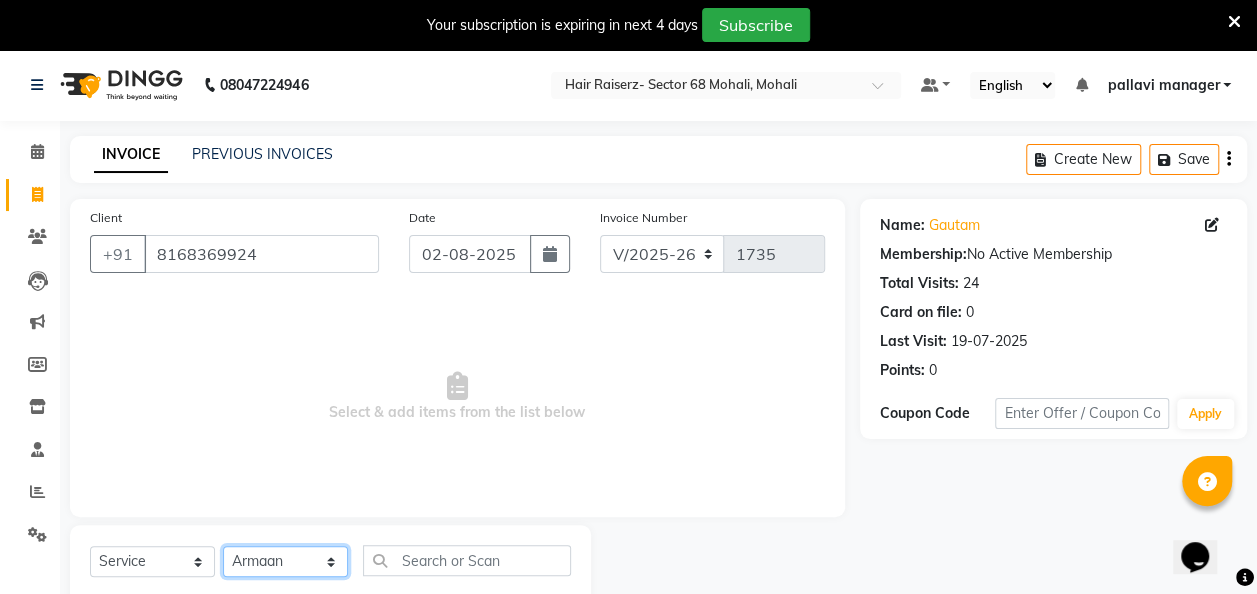 click on "Select Stylist [FIRST] [FIRST] [FIRST] [FIRST] [FIRST] [FIRST] [FIRST] [FIRST] [FIRST] [FIRST]" 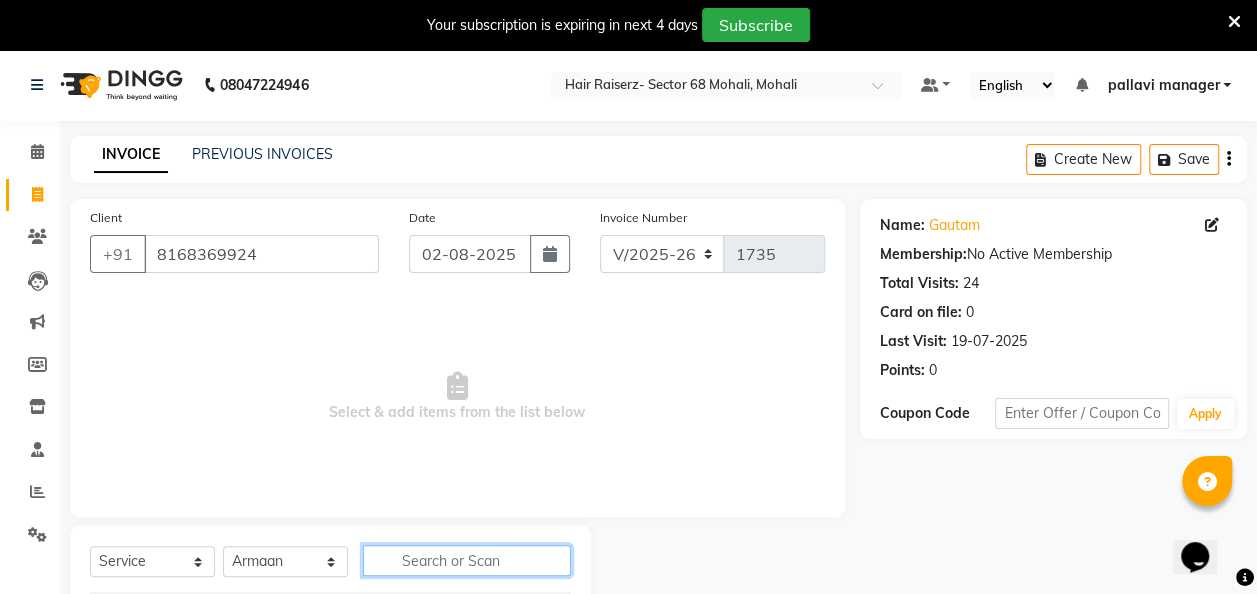 click 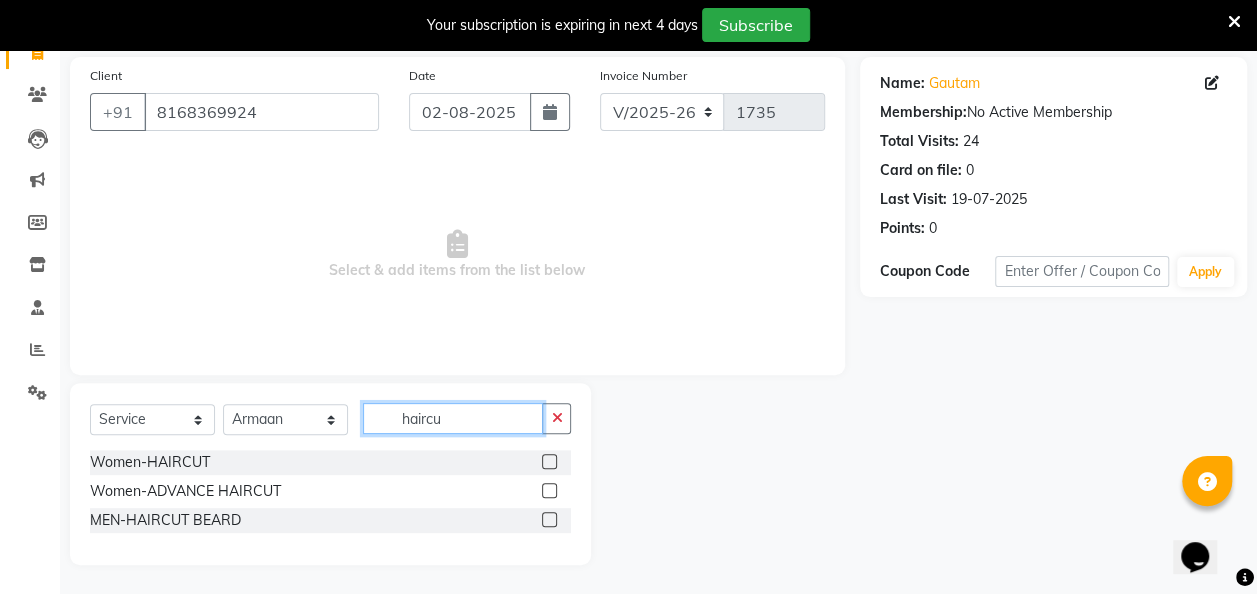 scroll, scrollTop: 142, scrollLeft: 0, axis: vertical 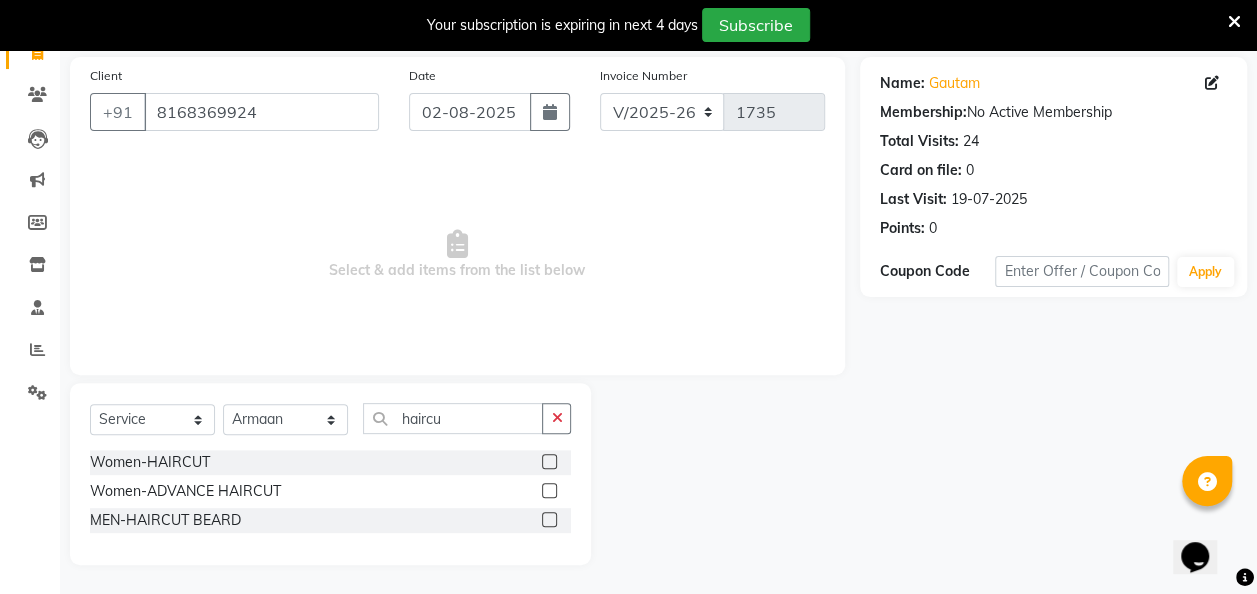 click 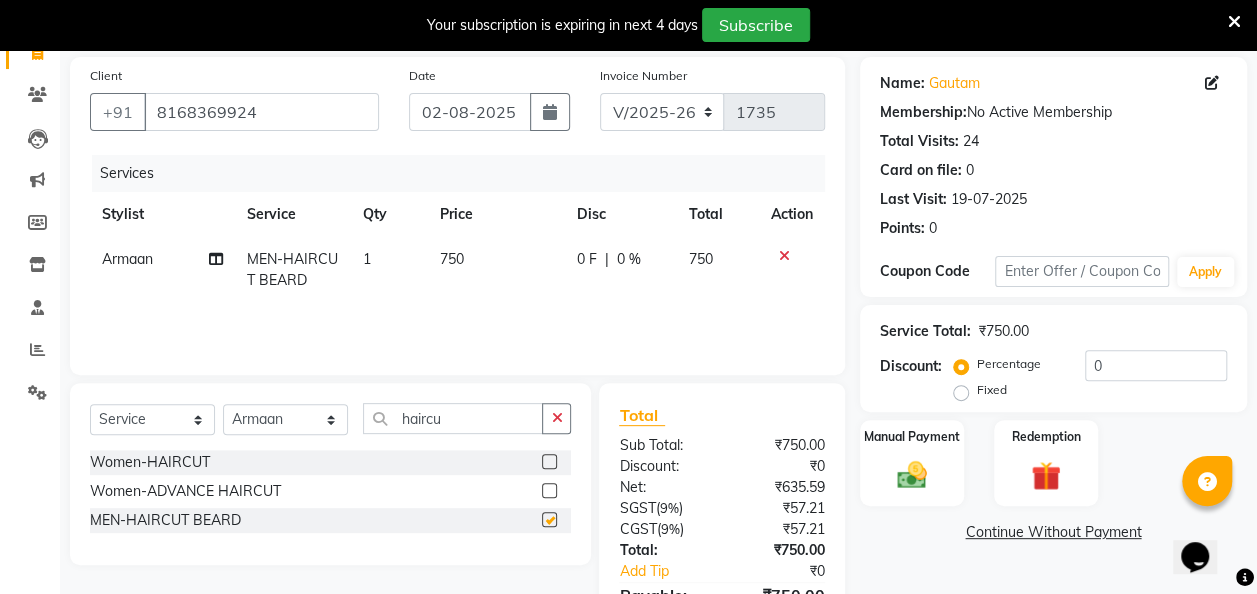 checkbox on "false" 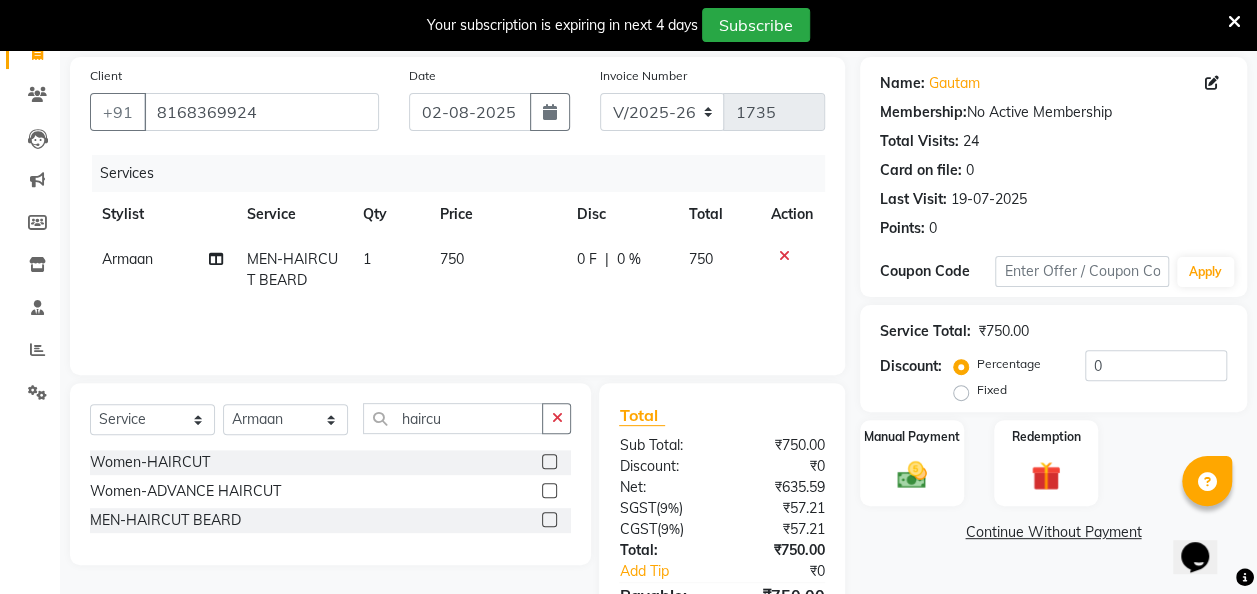 click on "750" 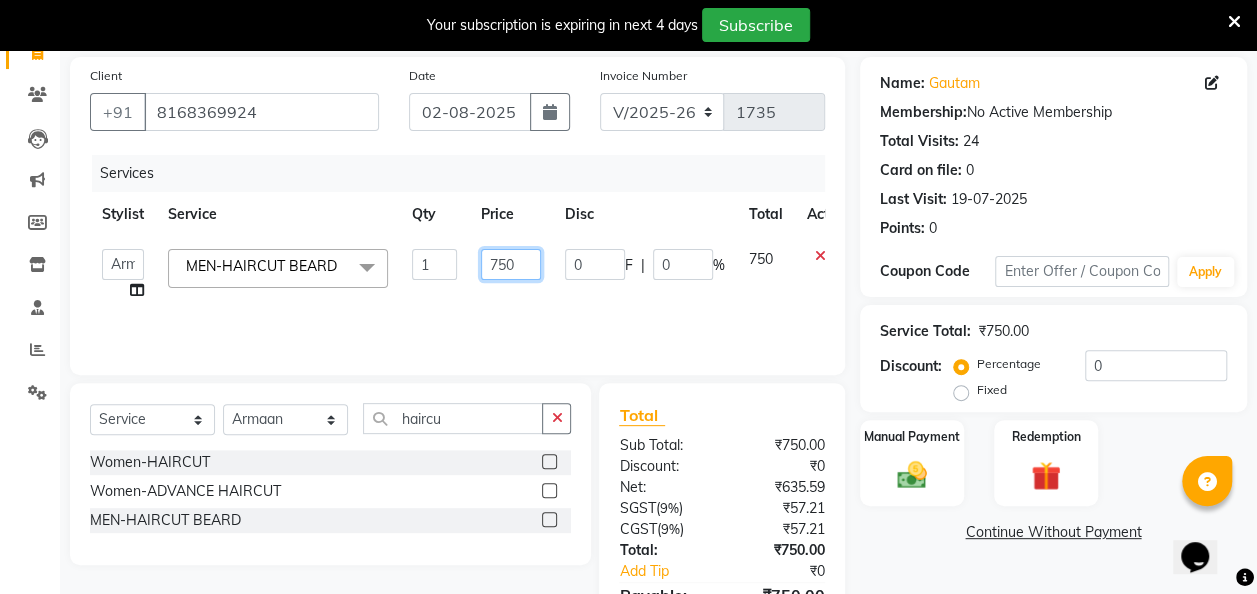 click on "750" 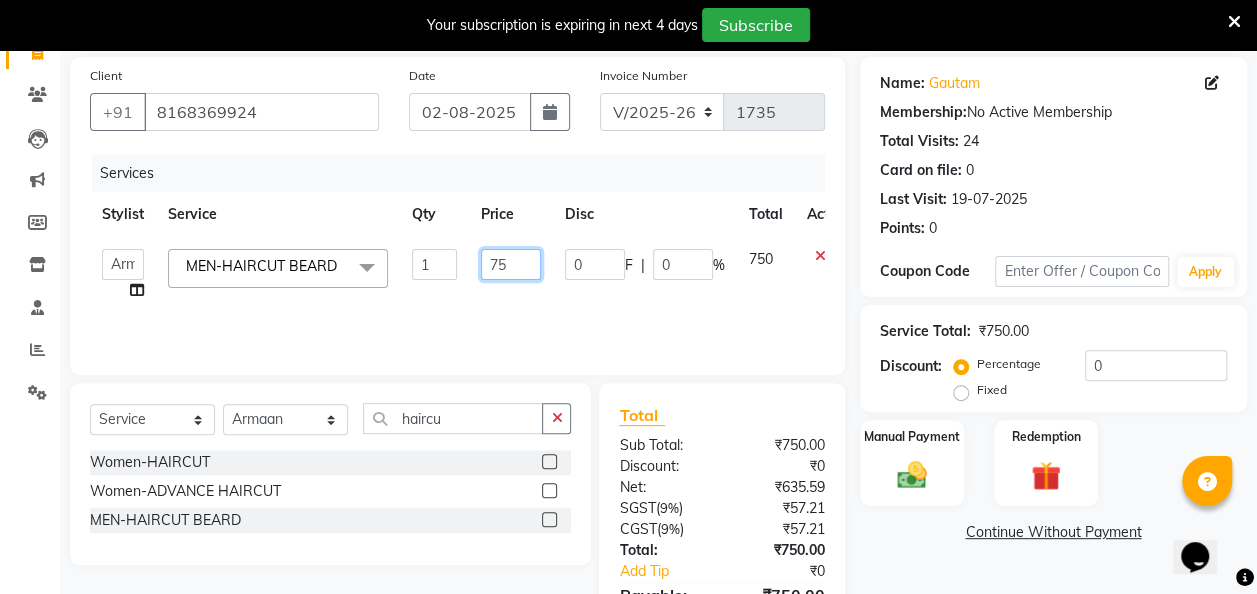 type on "7" 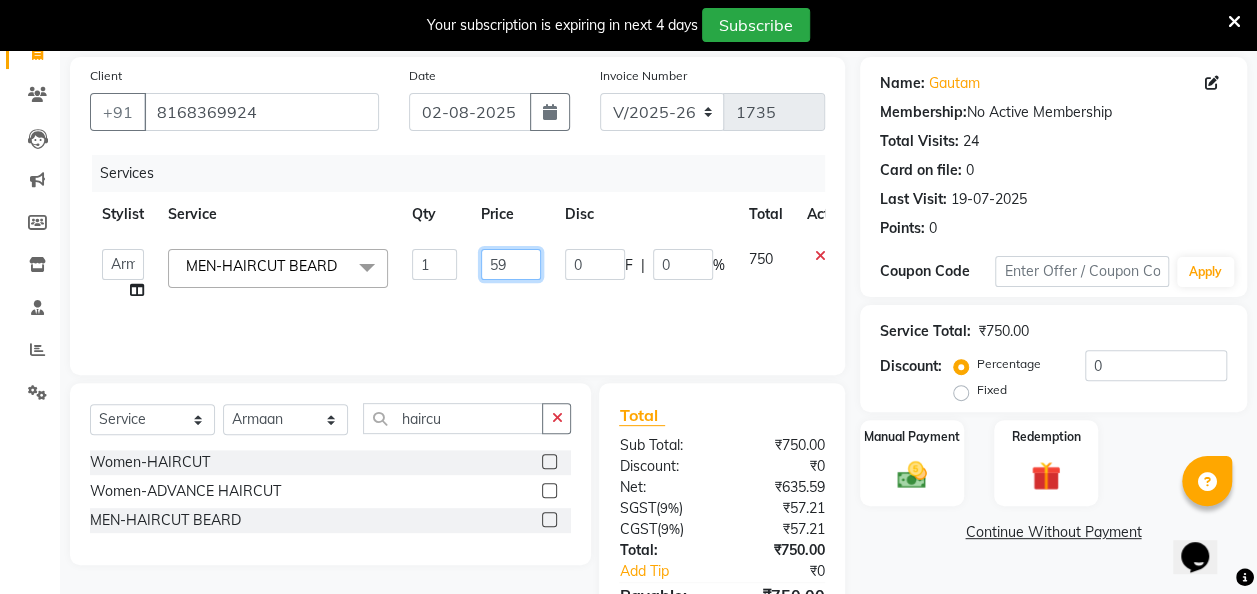 type on "590" 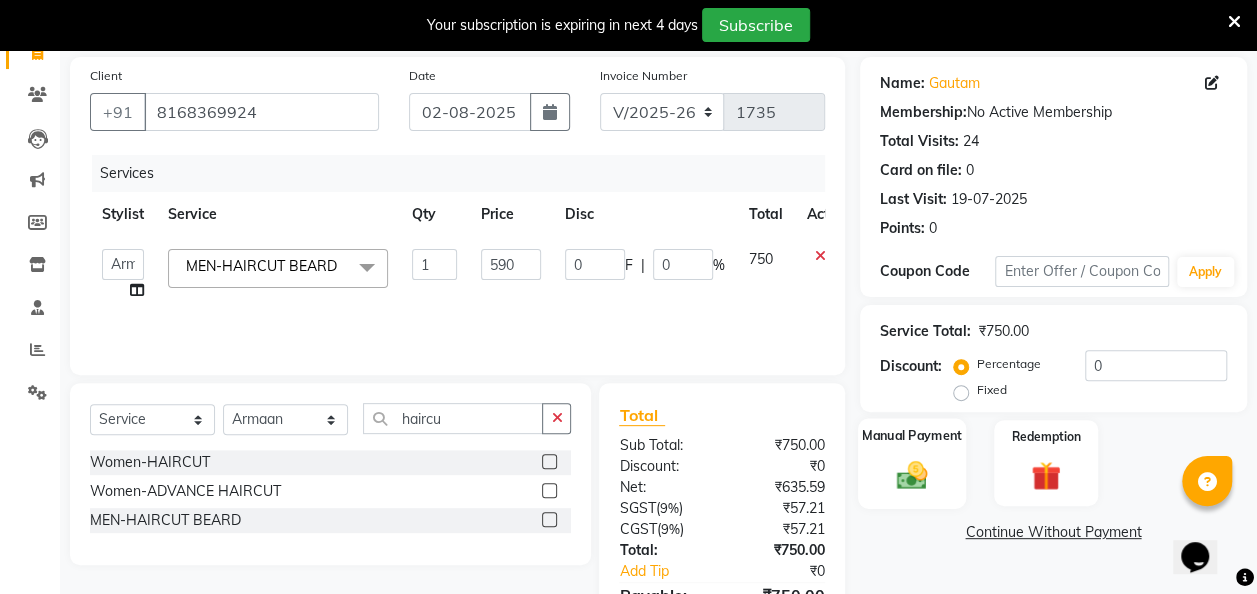 click 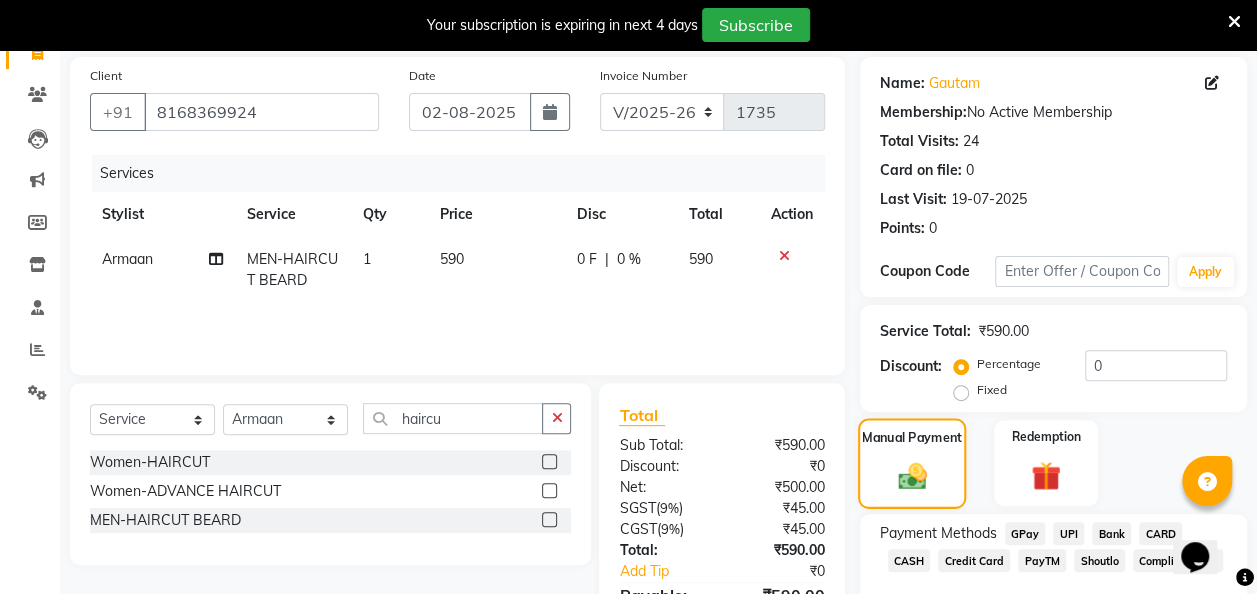 scroll, scrollTop: 254, scrollLeft: 0, axis: vertical 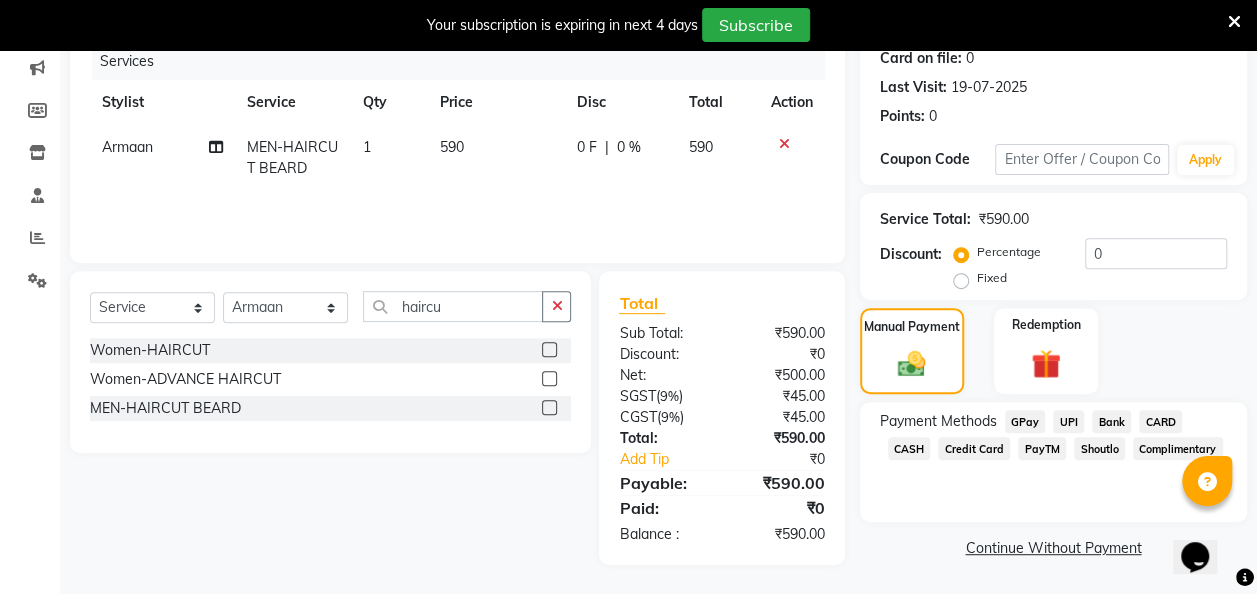 click on "GPay" 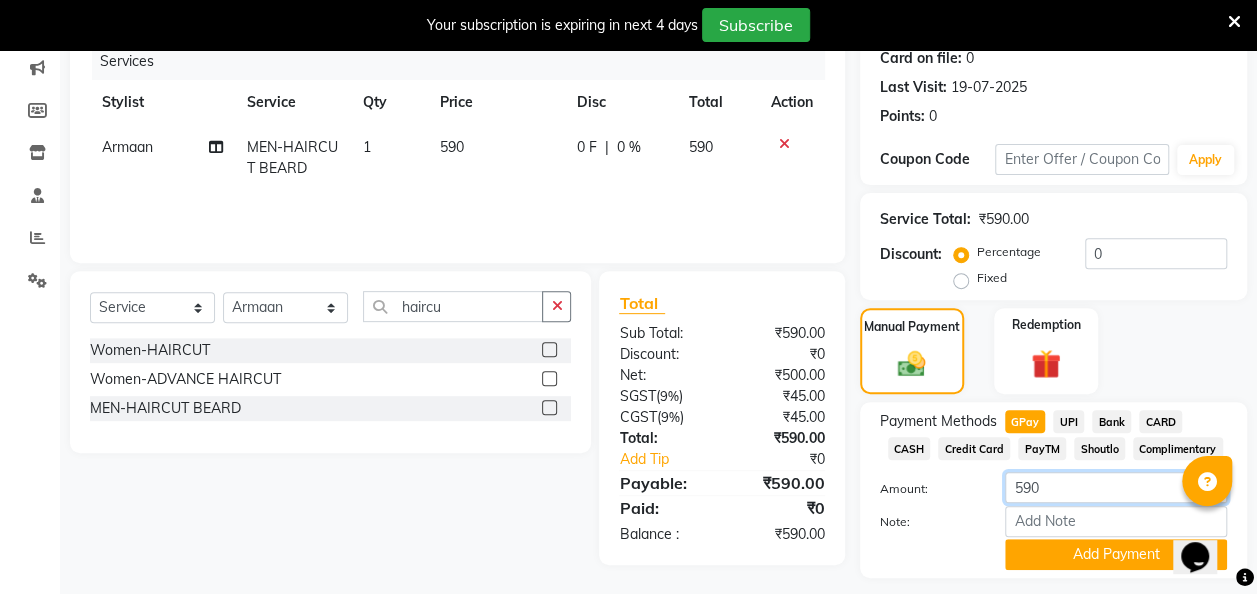 click on "590" 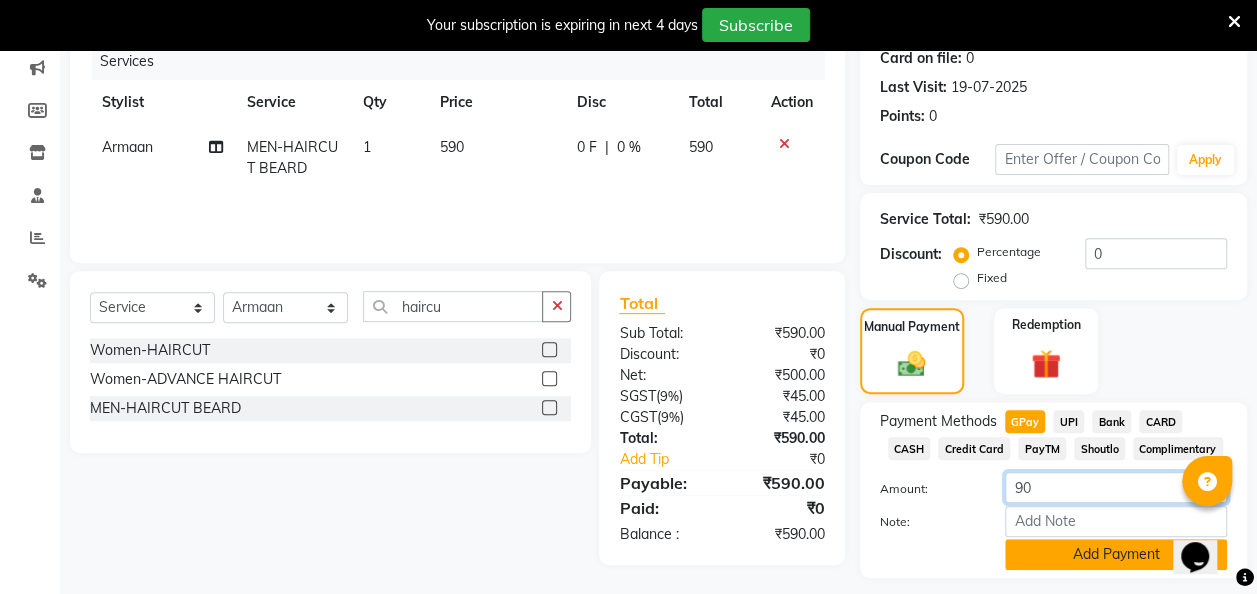 type on "90" 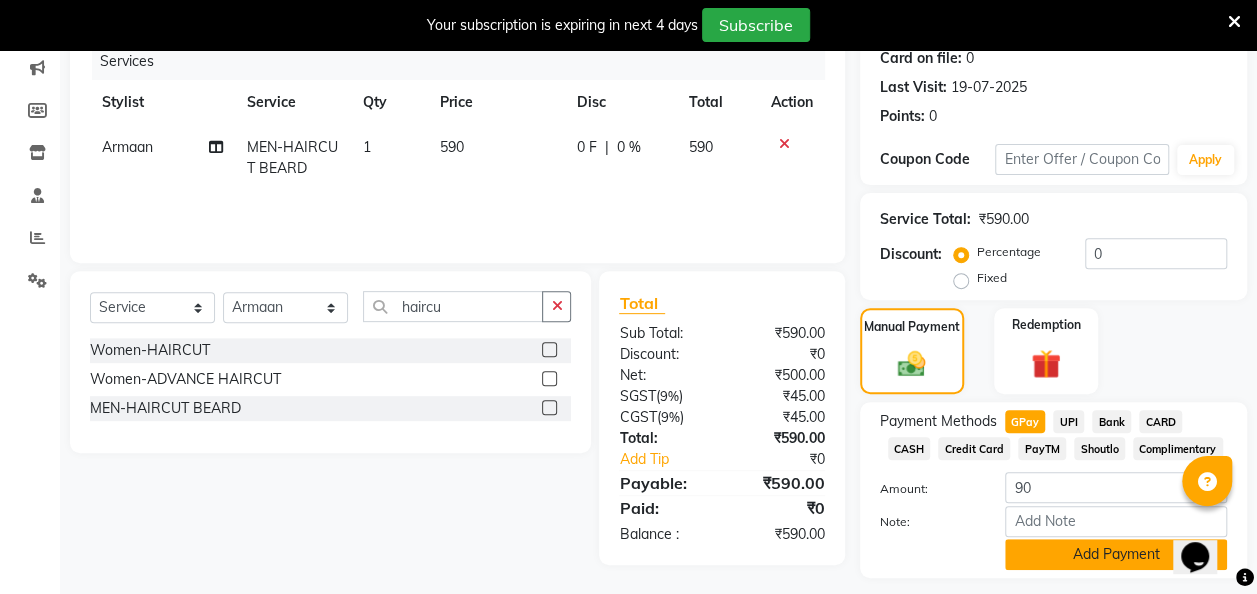 click on "Add Payment" 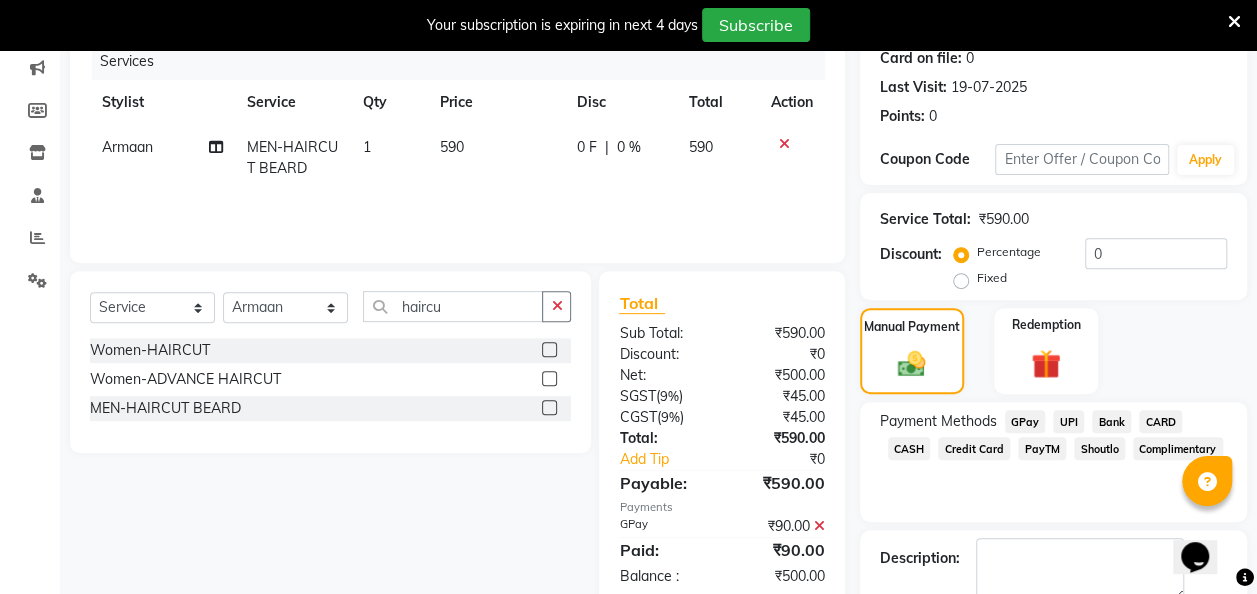 click on "CASH" 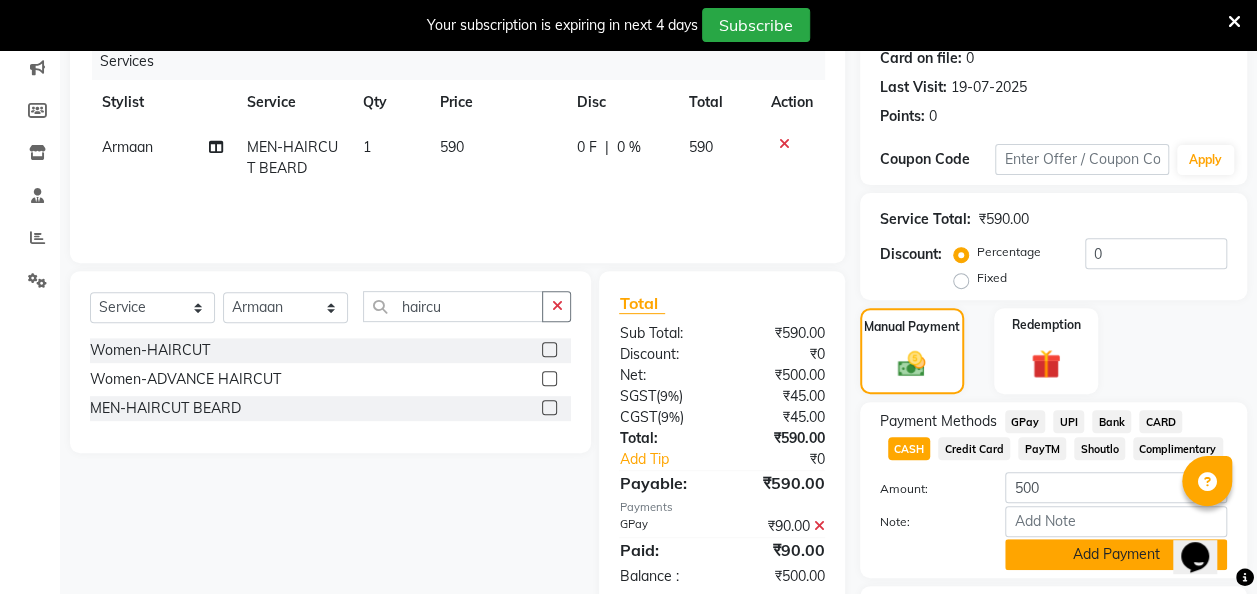 click on "Add Payment" 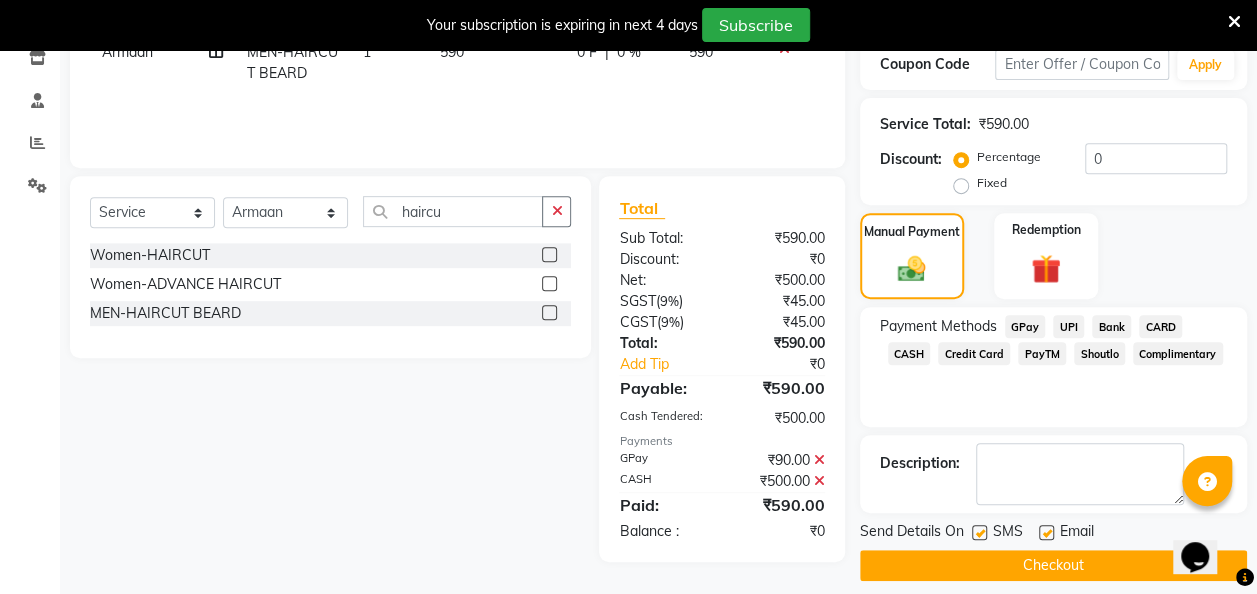 scroll, scrollTop: 353, scrollLeft: 0, axis: vertical 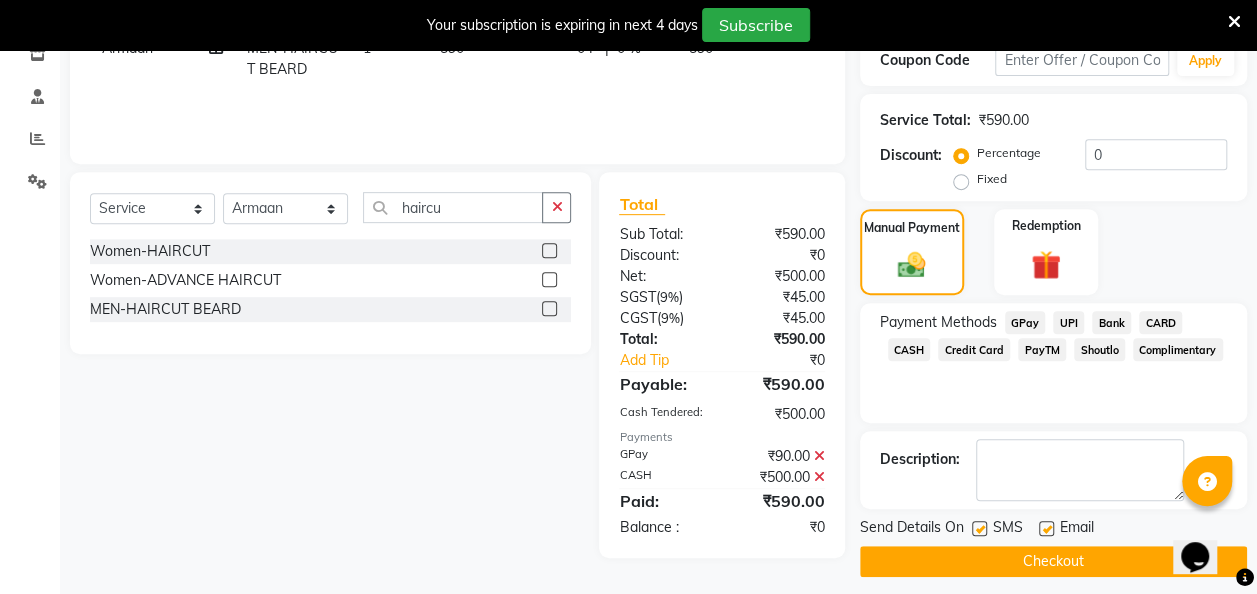 click 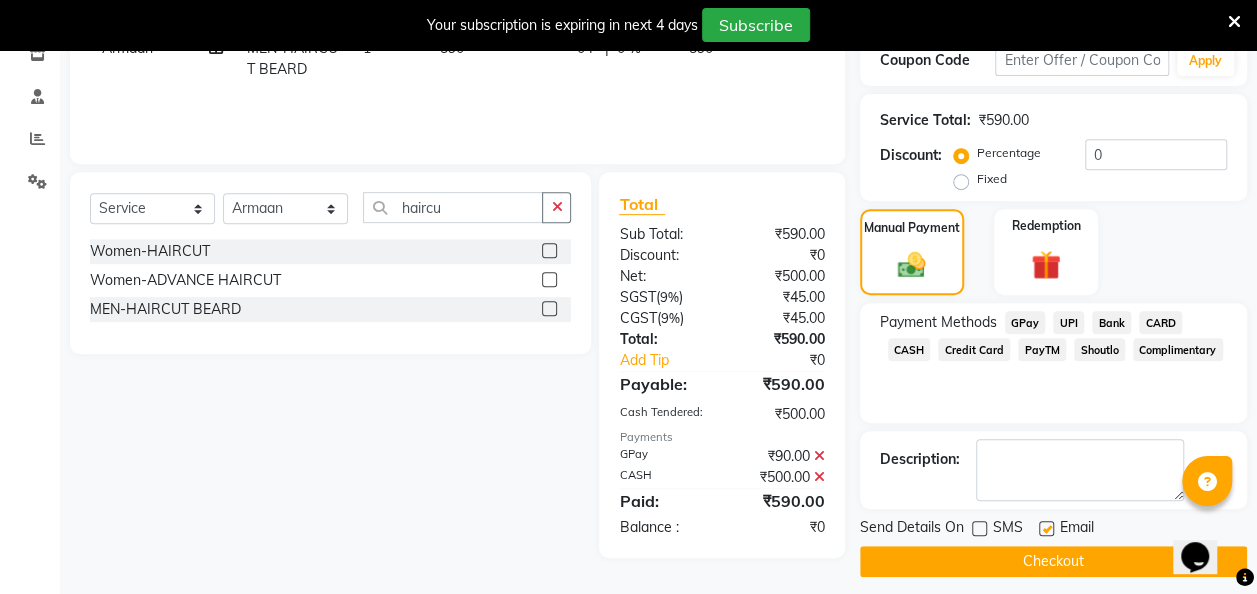 click on "Checkout" 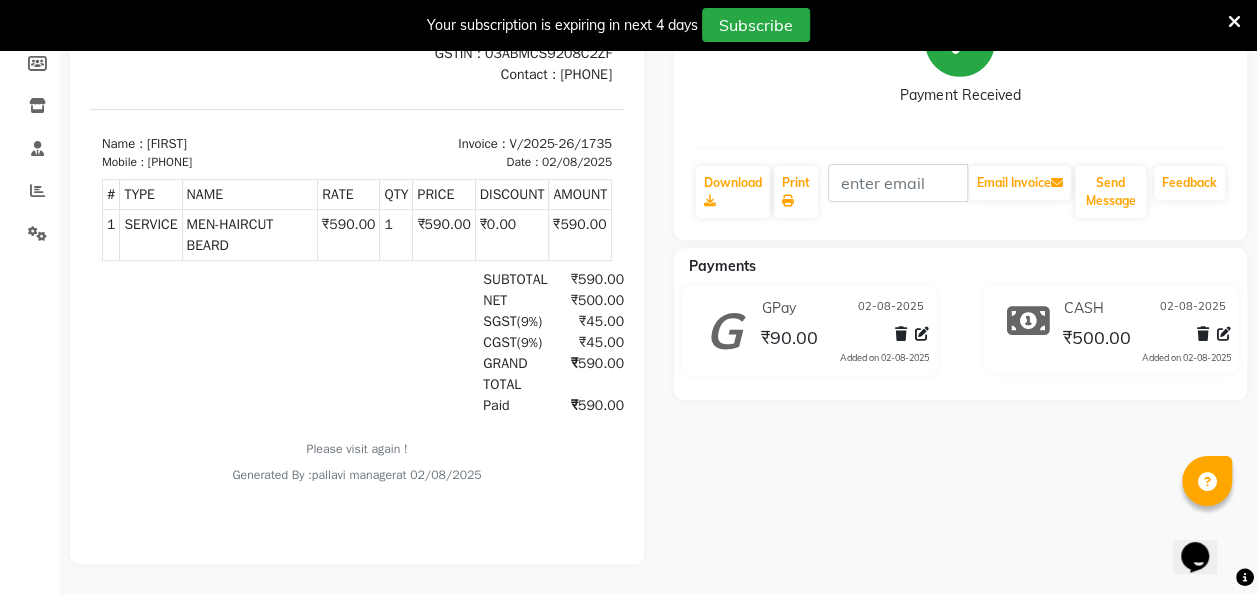 scroll, scrollTop: 0, scrollLeft: 0, axis: both 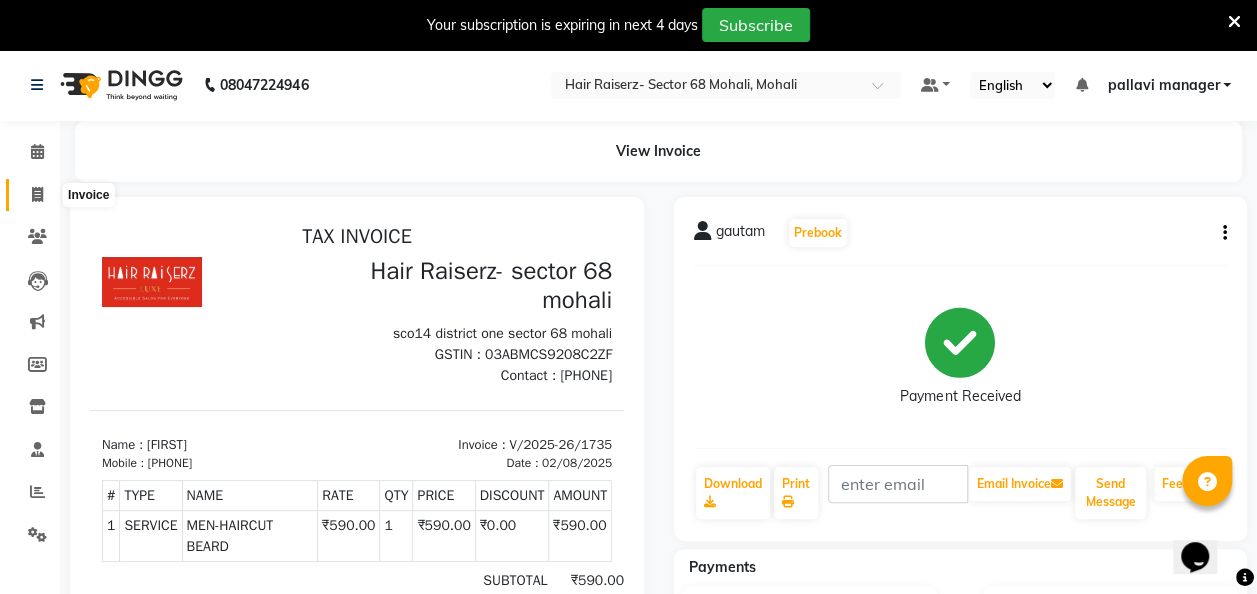 click 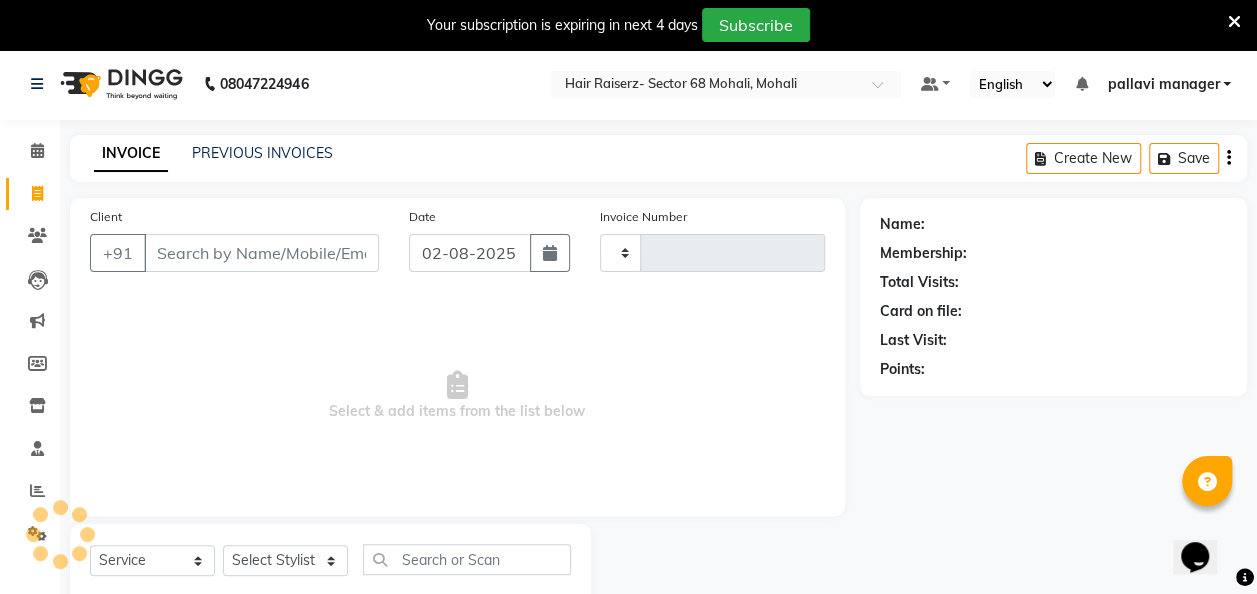 type on "1736" 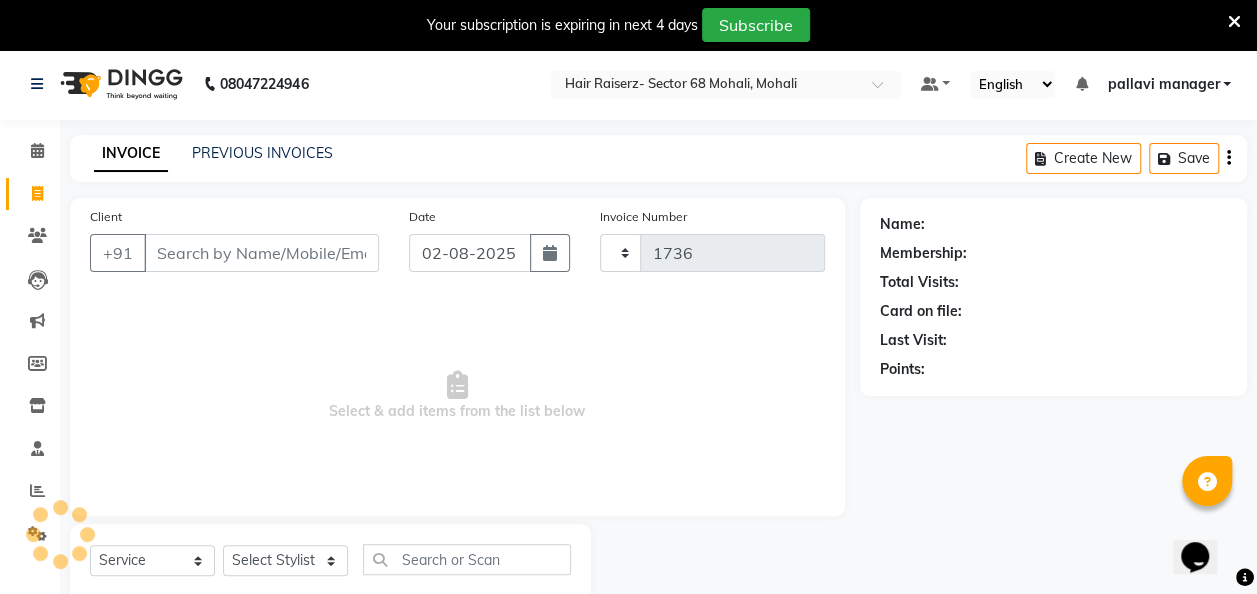 select on "6691" 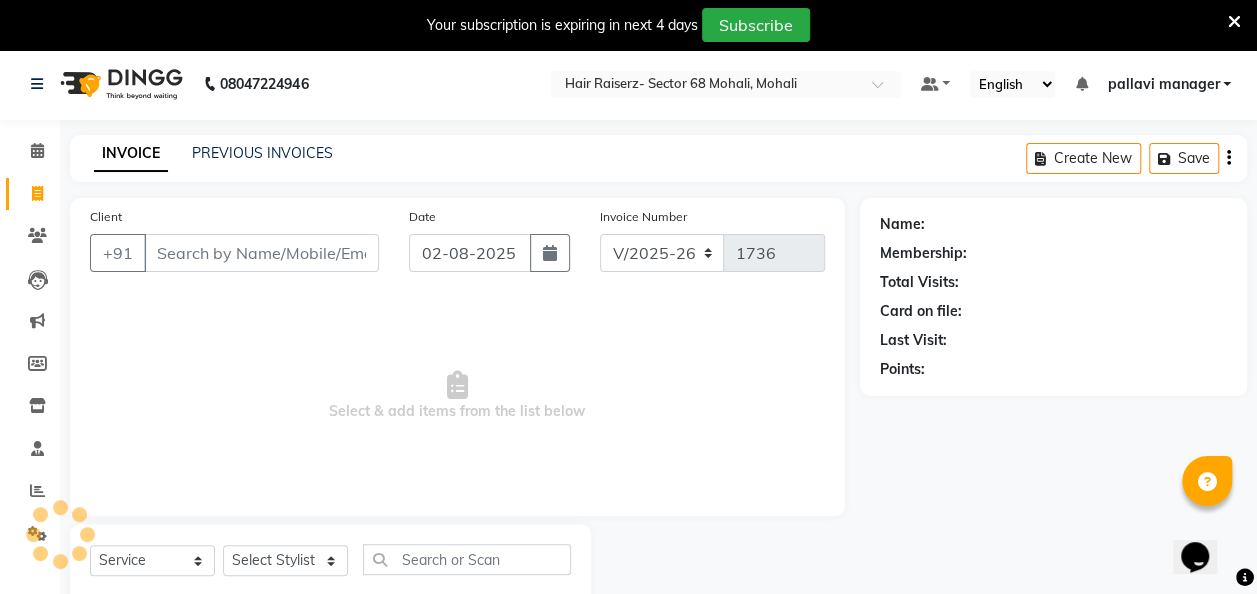 scroll, scrollTop: 55, scrollLeft: 0, axis: vertical 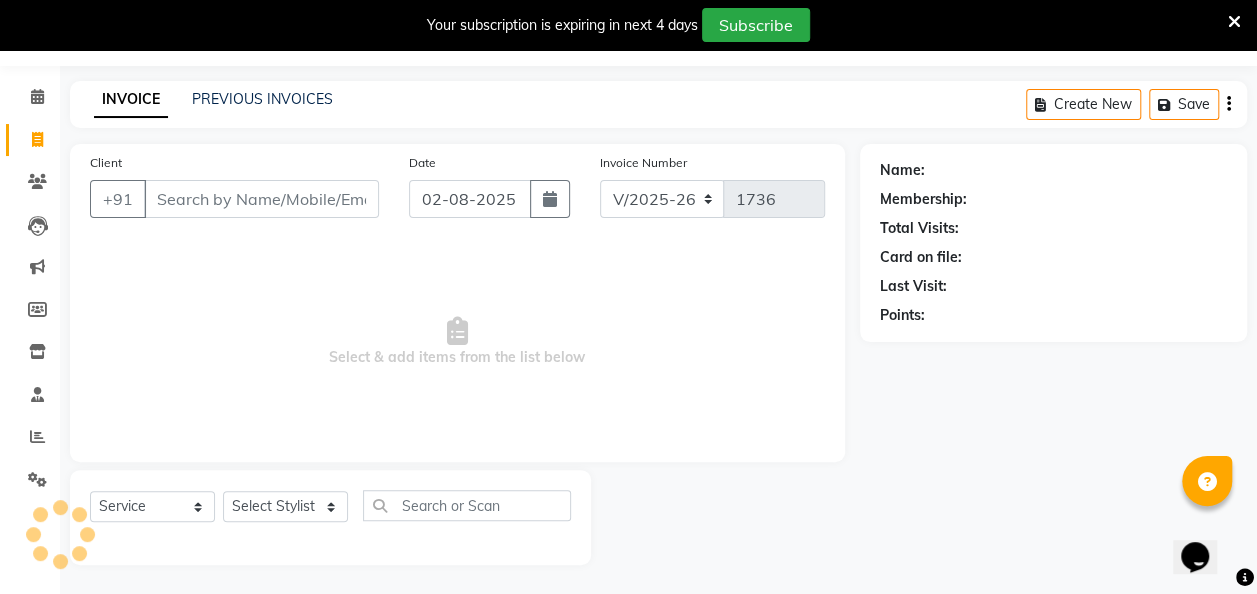 click on "Client" at bounding box center [261, 199] 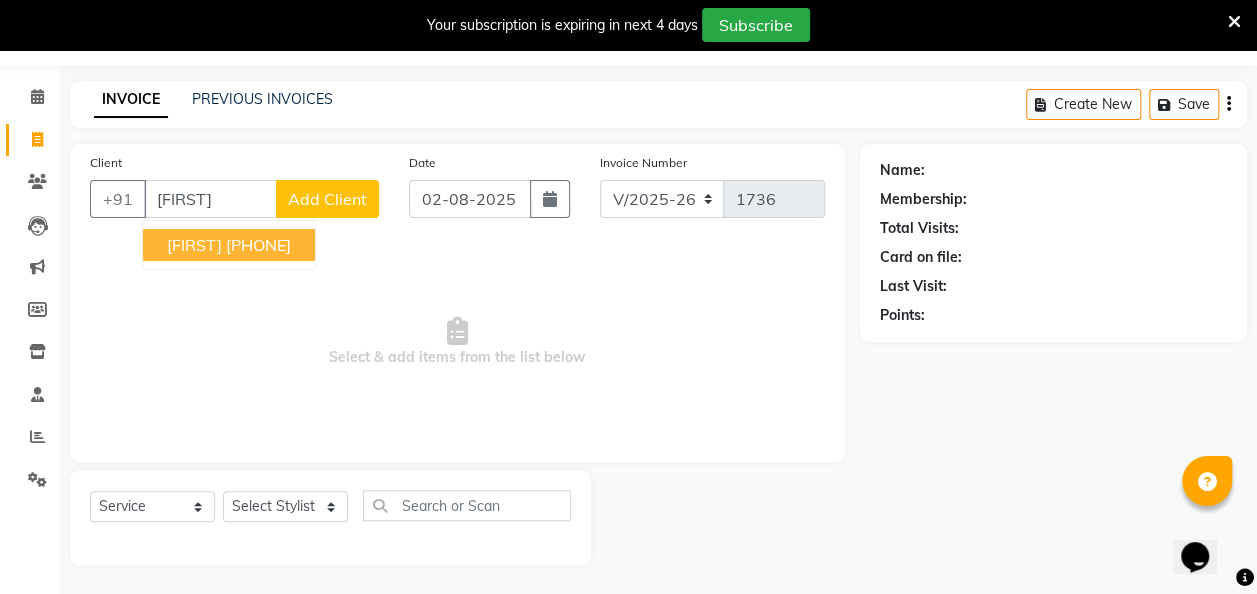 click on "[PHONE]" at bounding box center (258, 245) 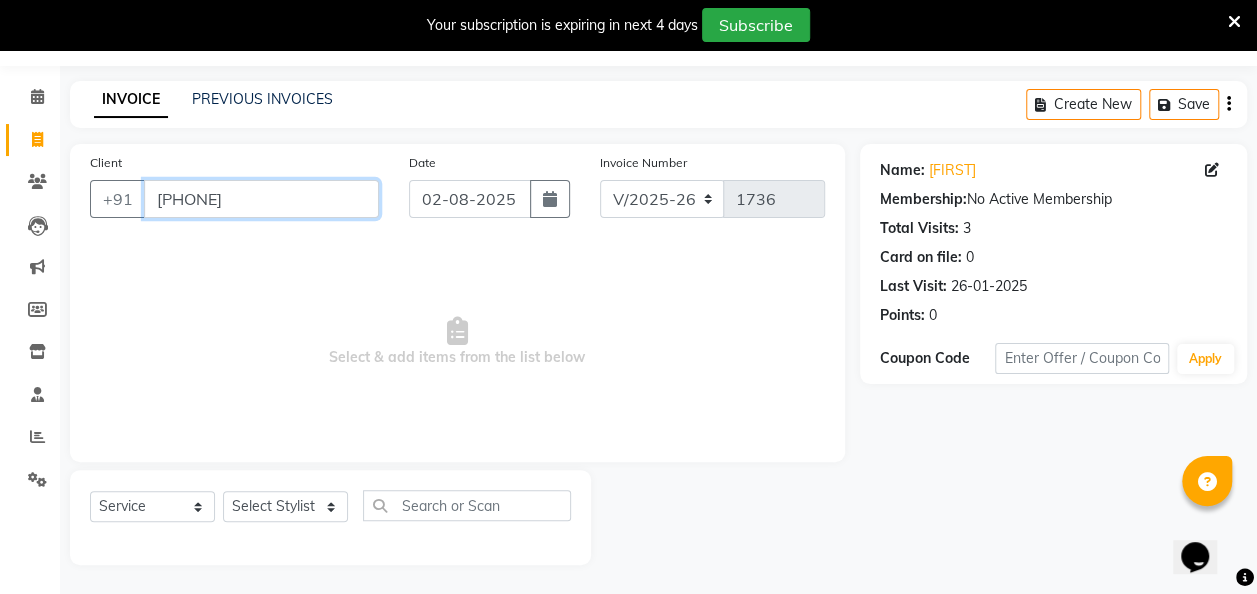 click on "[PHONE]" at bounding box center [261, 199] 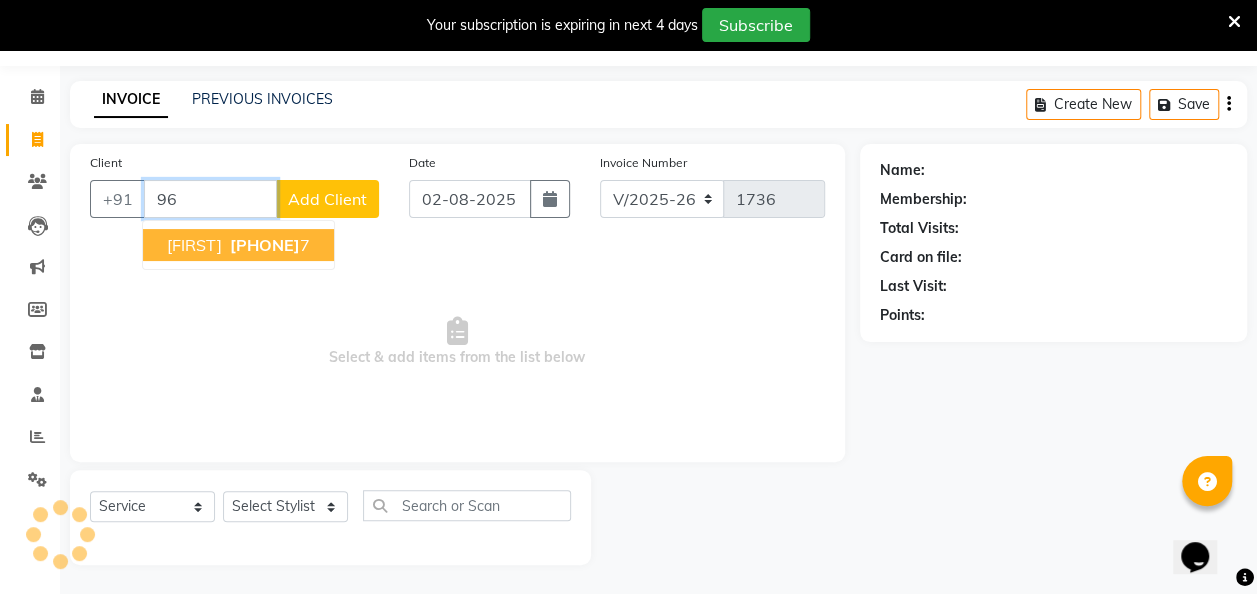 type on "9" 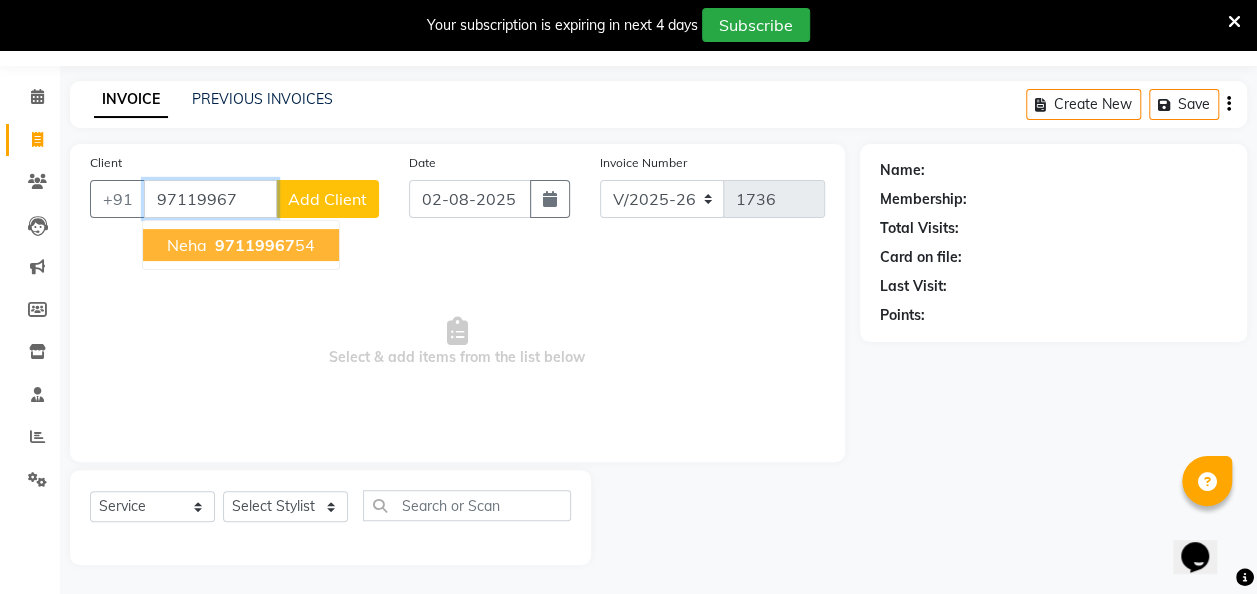 click on "97119967" at bounding box center (255, 245) 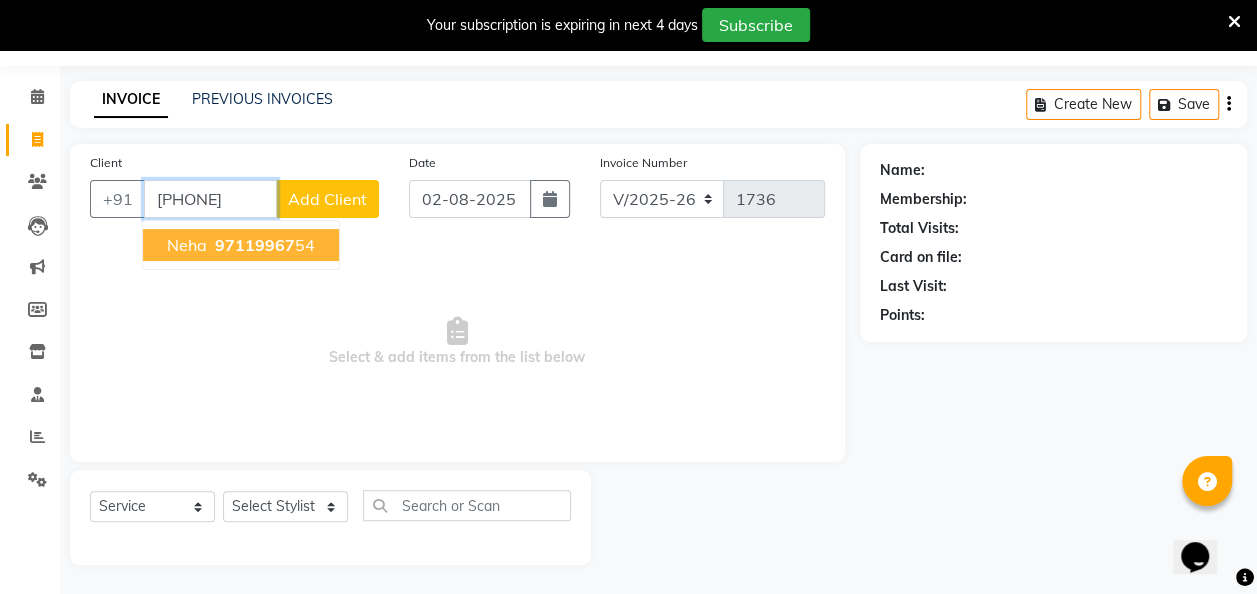type on "[PHONE]" 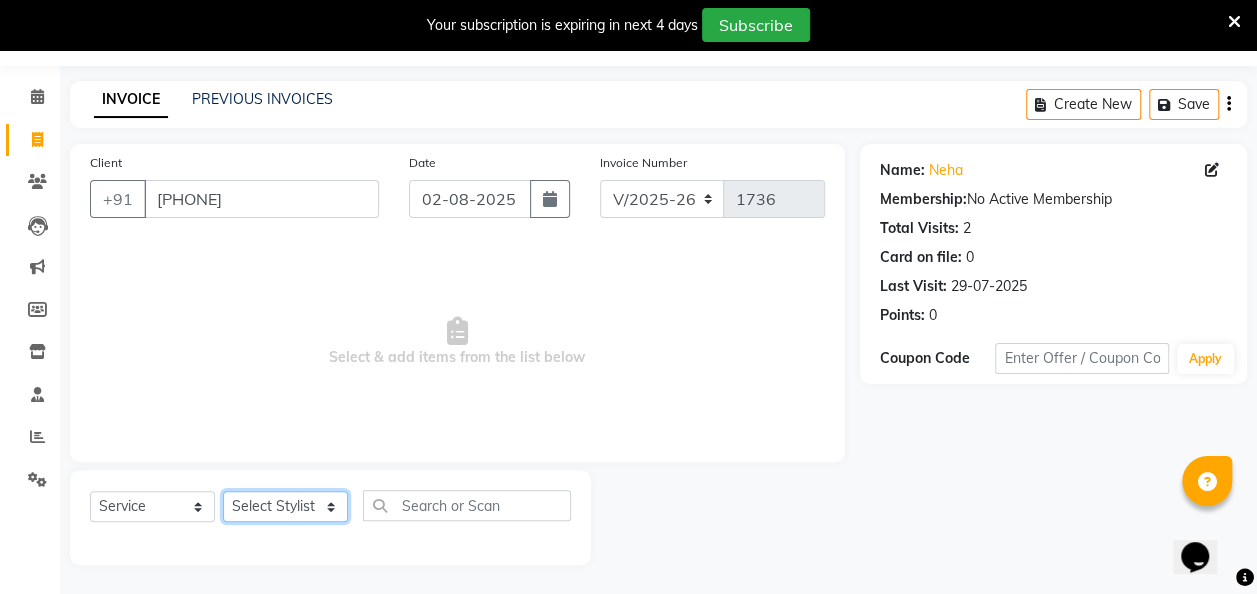 click on "Select Stylist [FIRST] [FIRST] [FIRST] [FIRST] [FIRST] [FIRST] [FIRST] [FIRST] [FIRST] [FIRST]" 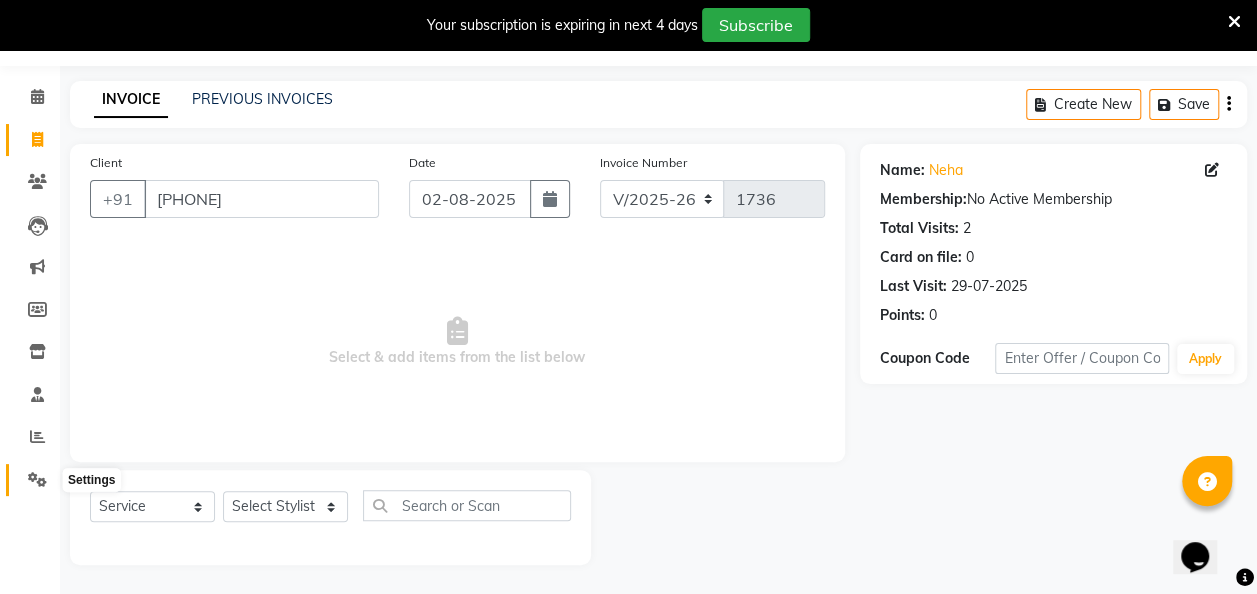 click 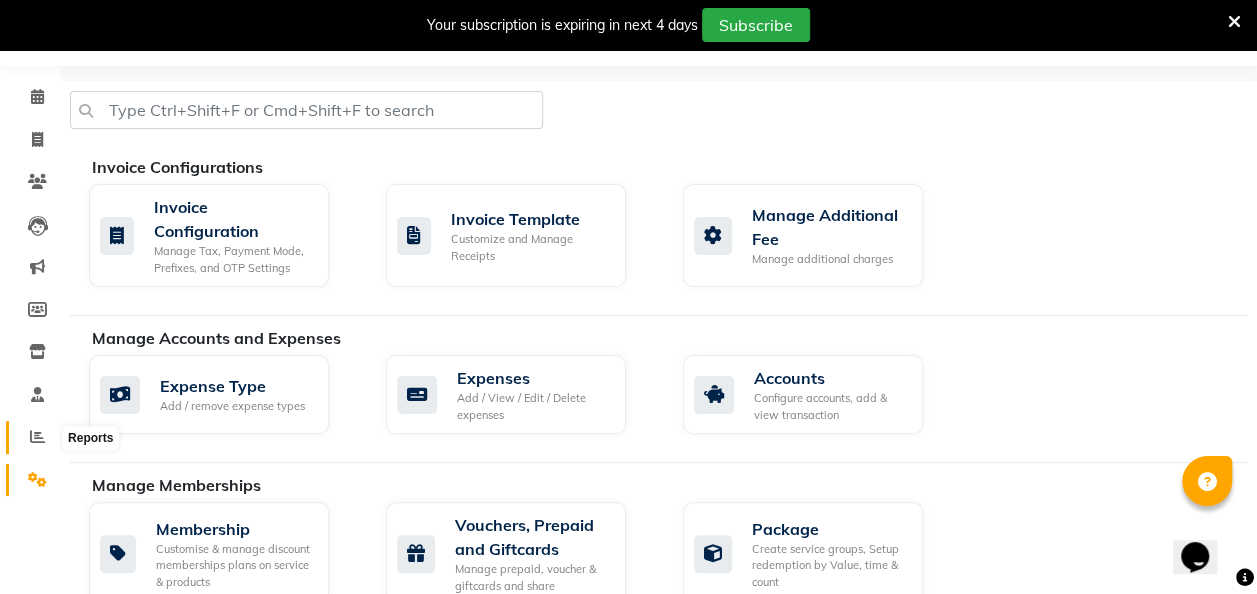 click 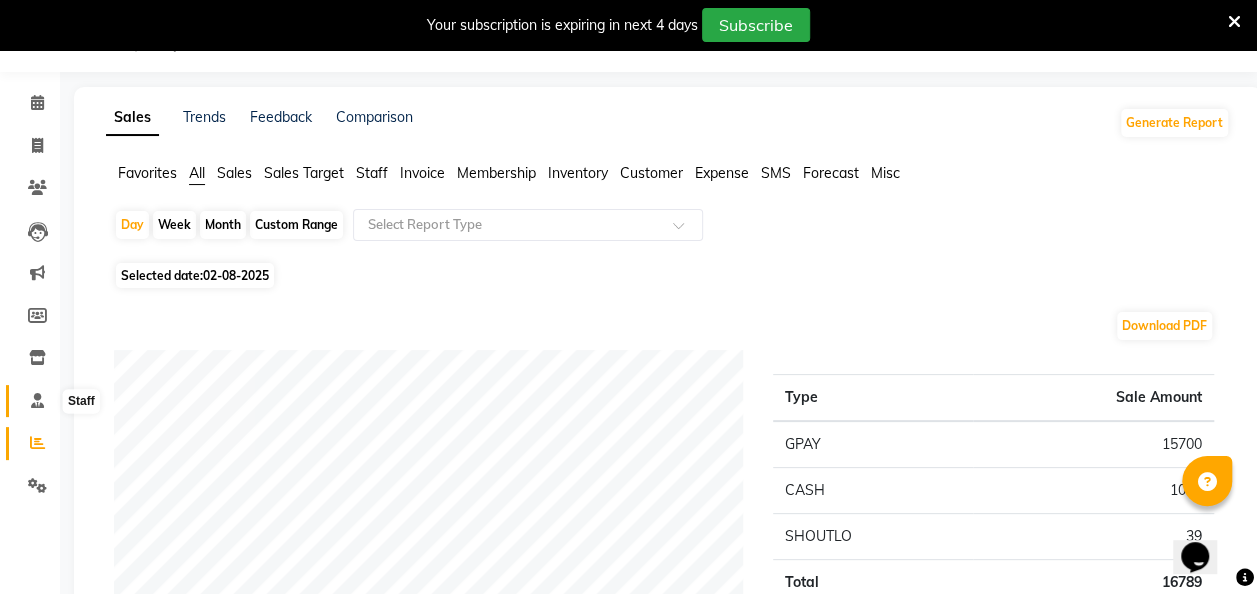 scroll, scrollTop: 55, scrollLeft: 0, axis: vertical 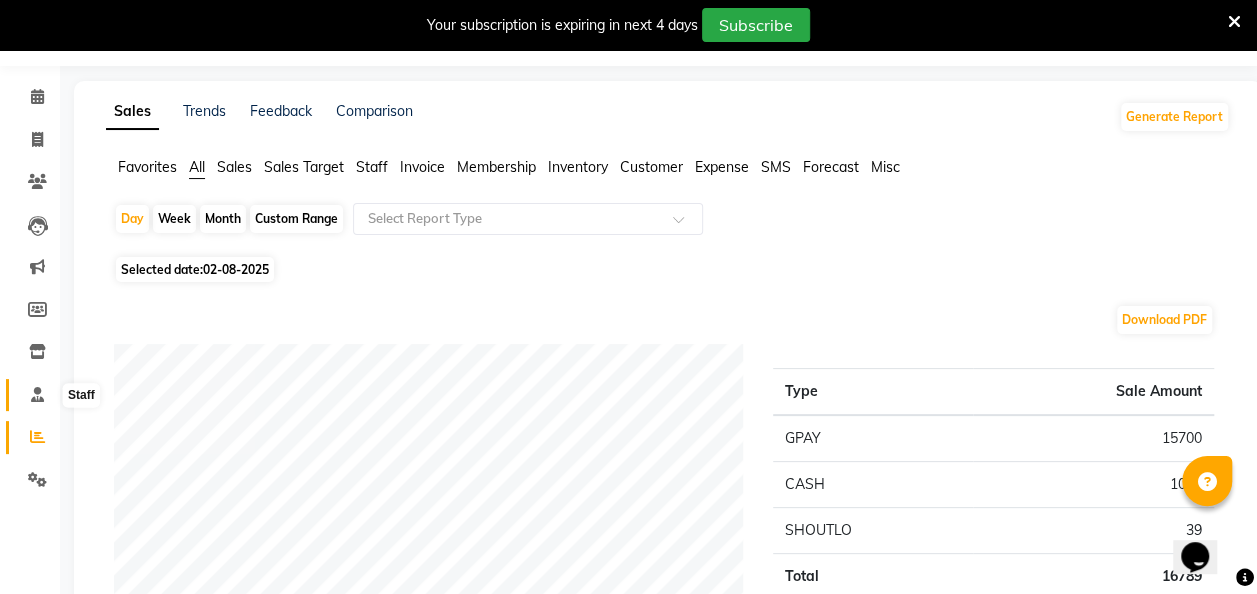 click 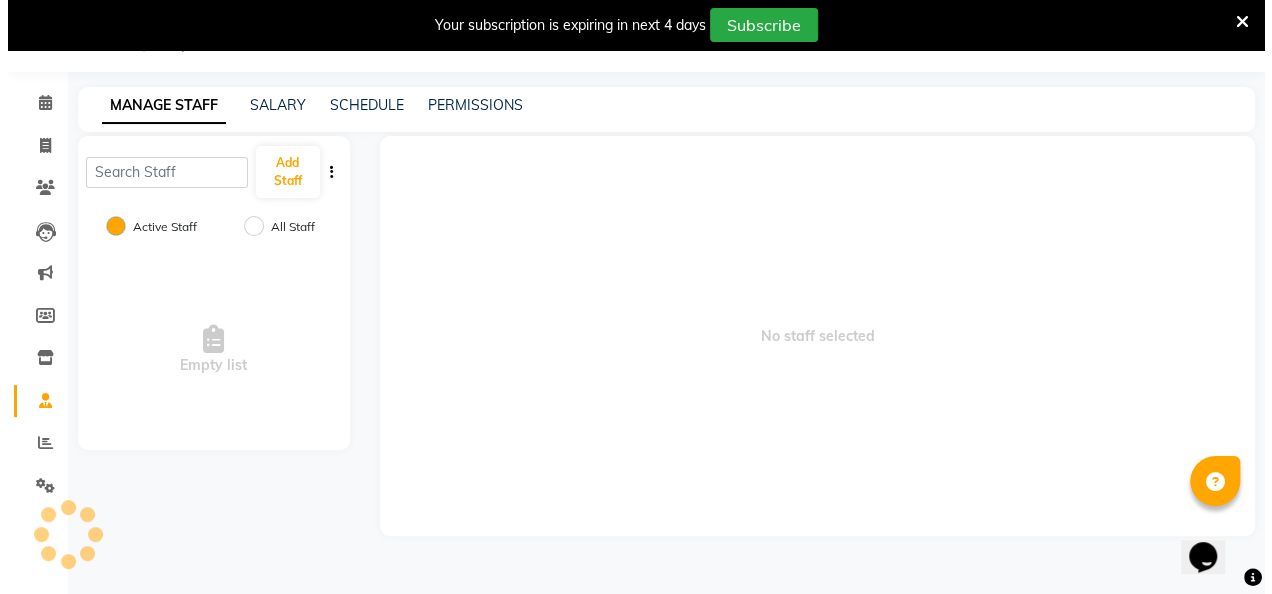 scroll, scrollTop: 55, scrollLeft: 0, axis: vertical 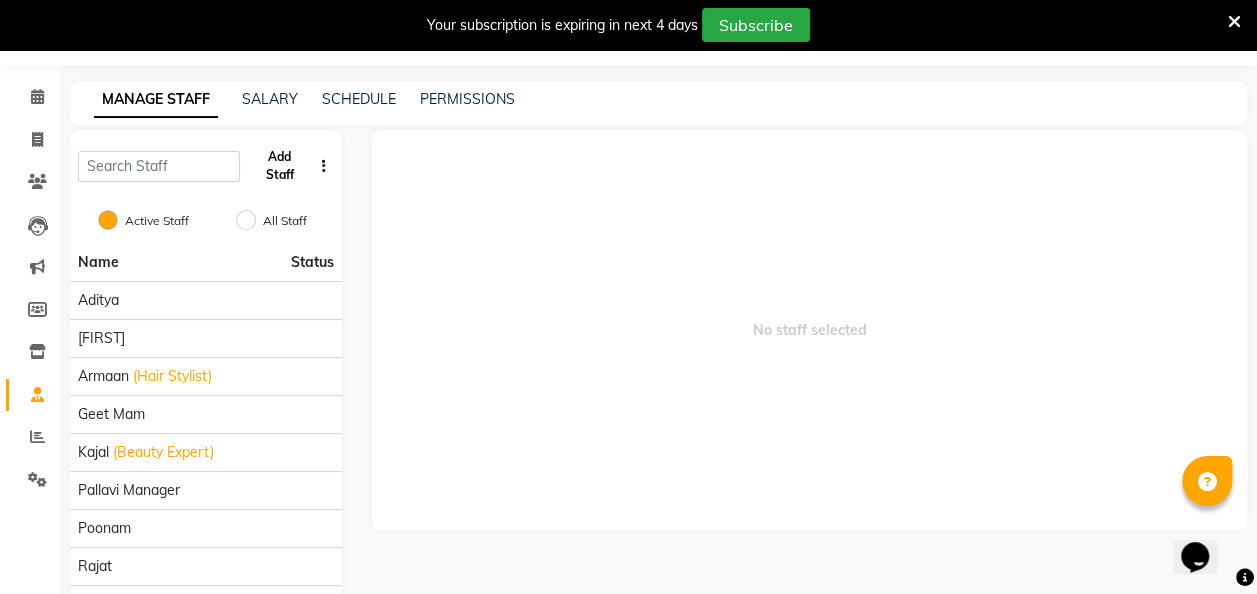 click on "Add Staff" 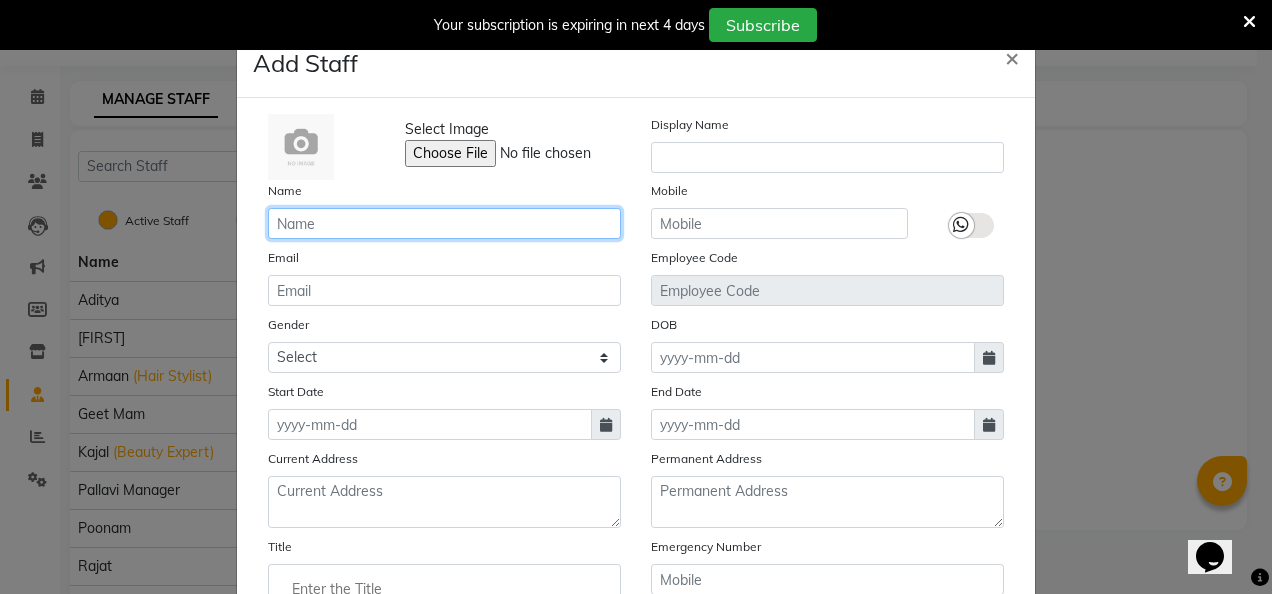 click 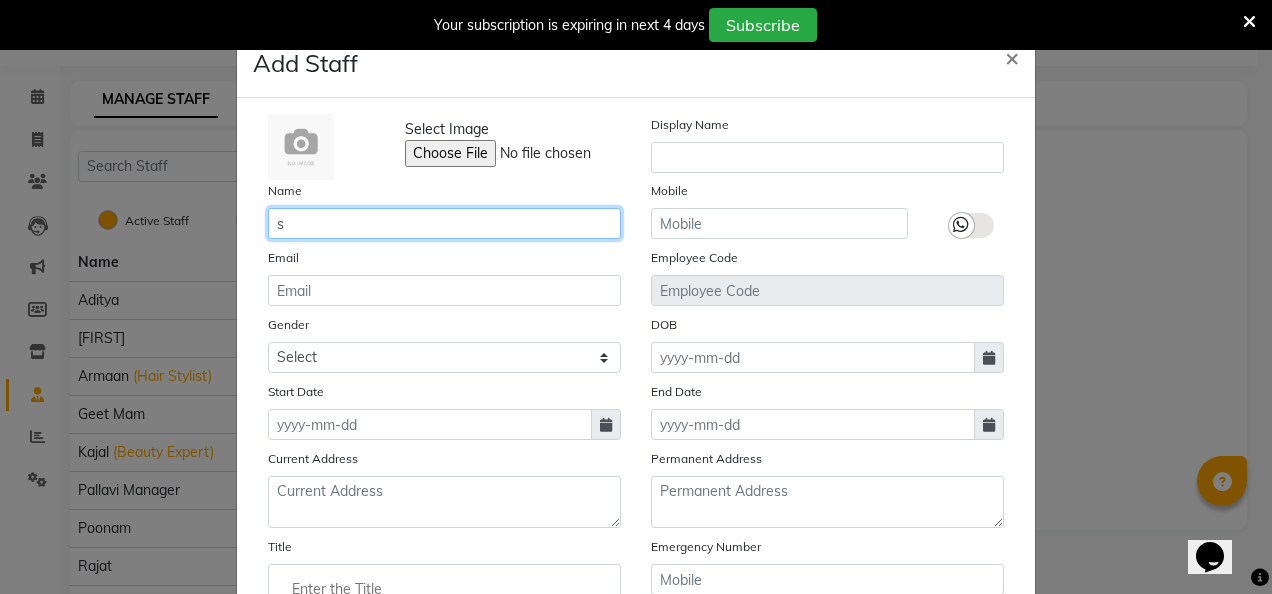 click on "s" 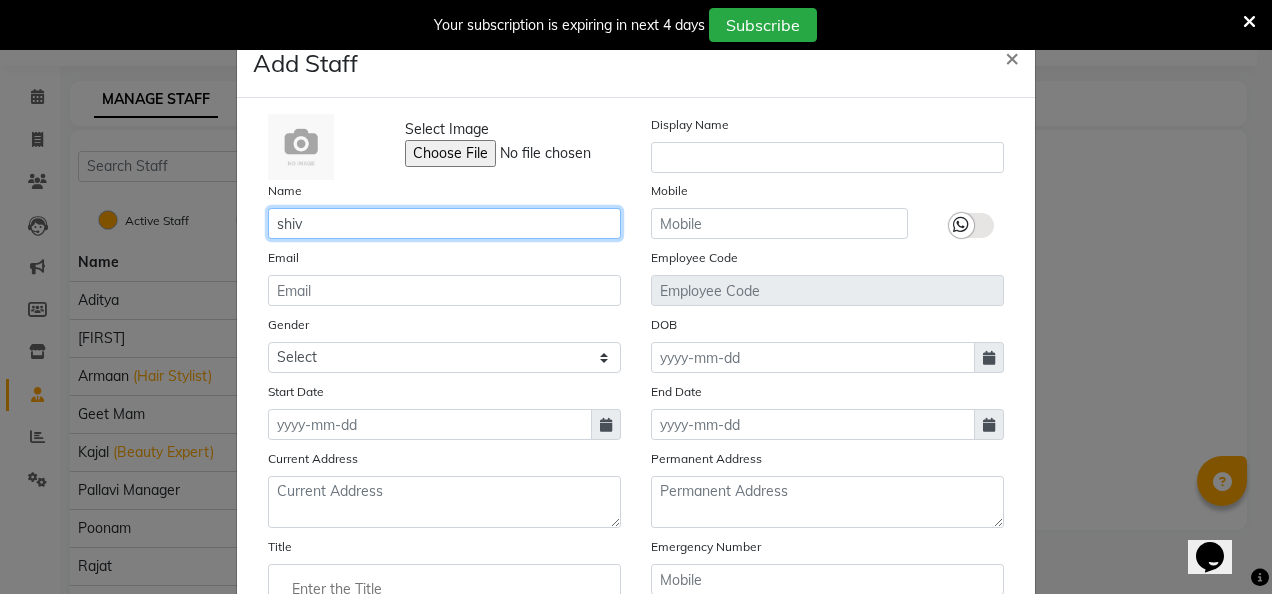 type on "shiv" 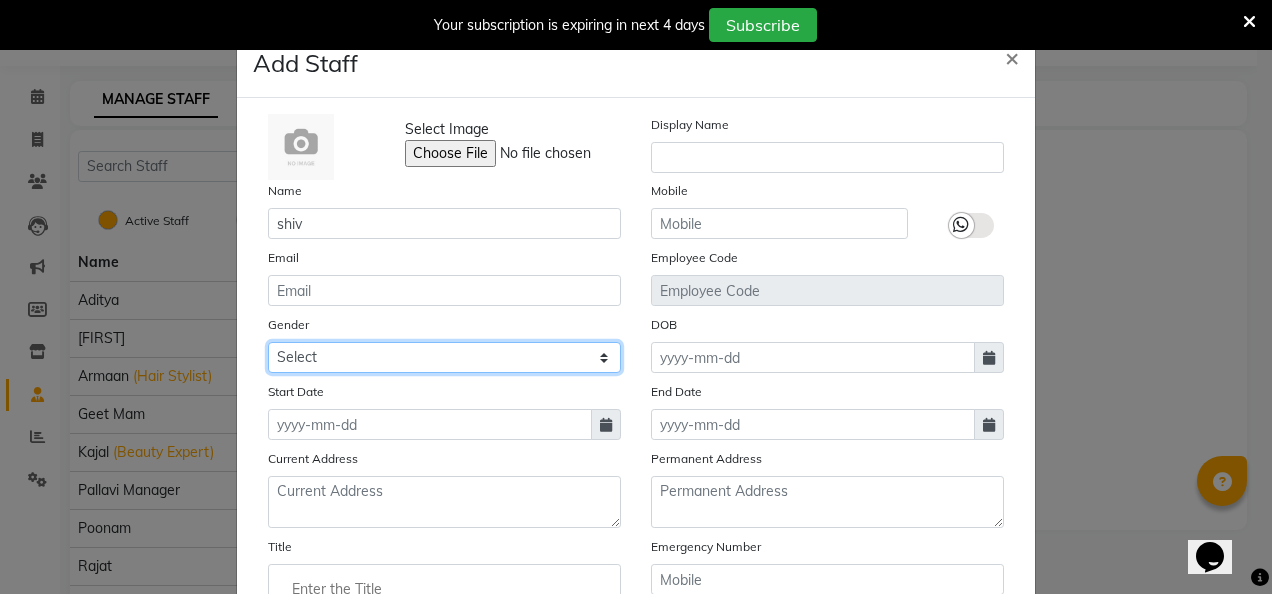 click on "Select Male Female Other Prefer Not To Say" 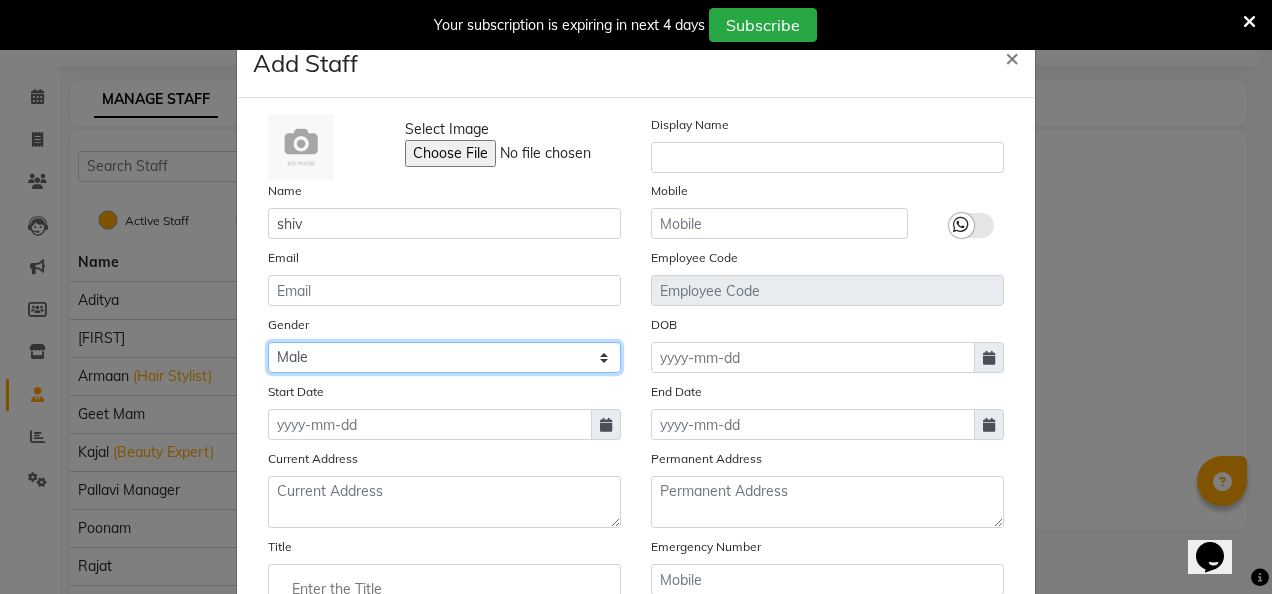 click on "Select Male Female Other Prefer Not To Say" 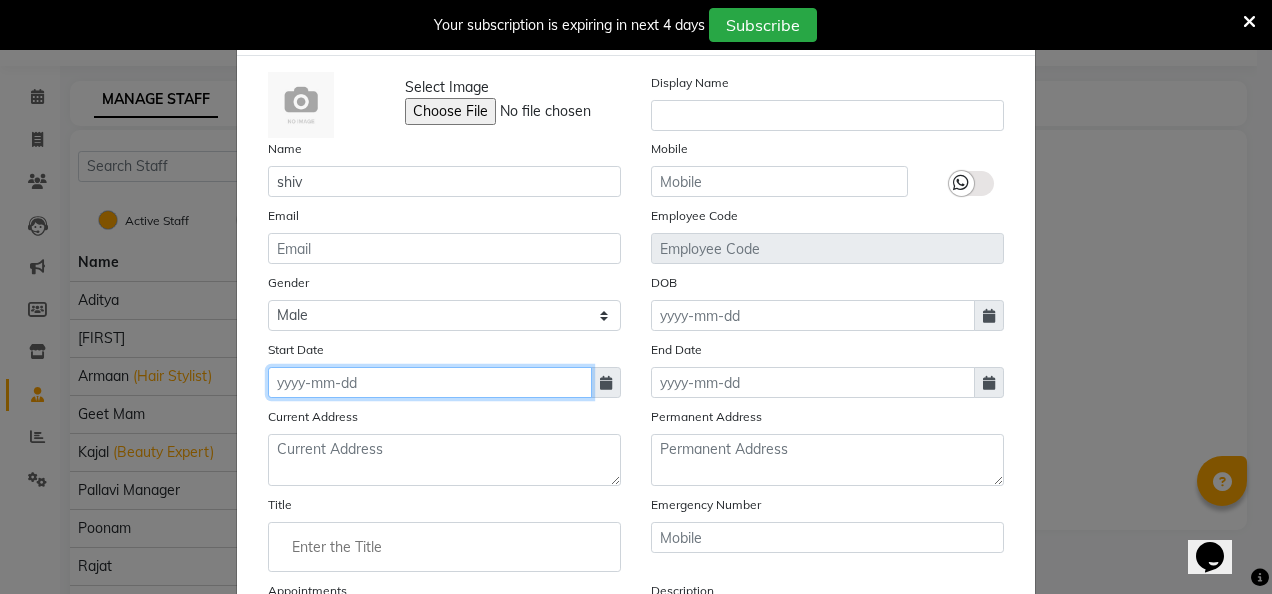 click 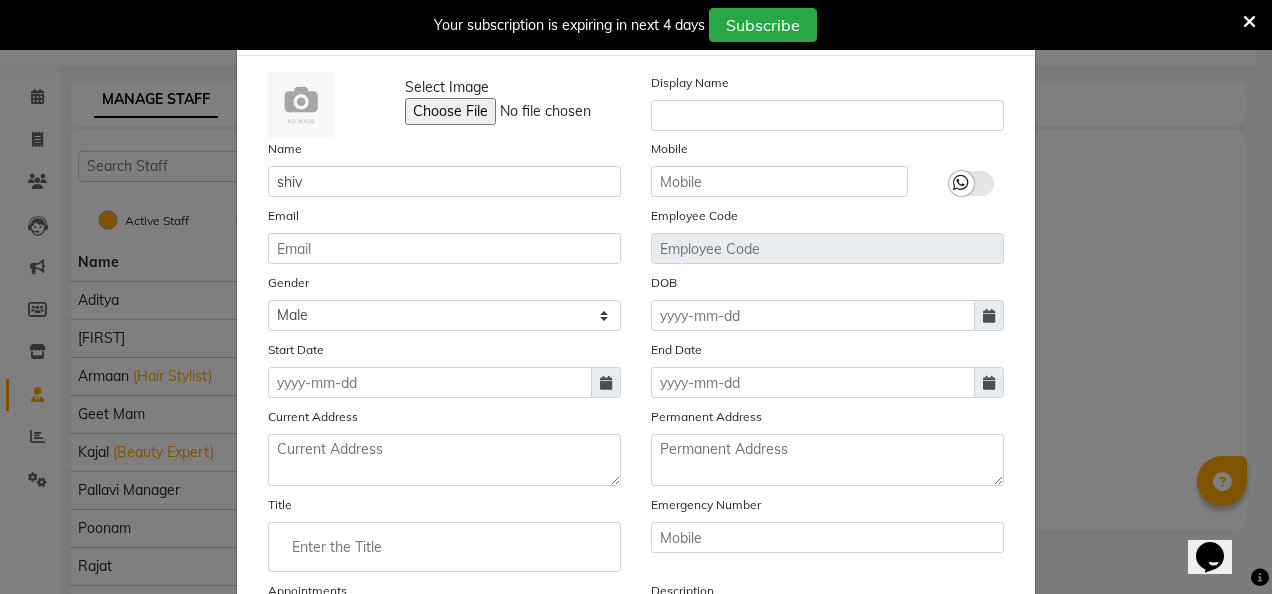 select on "8" 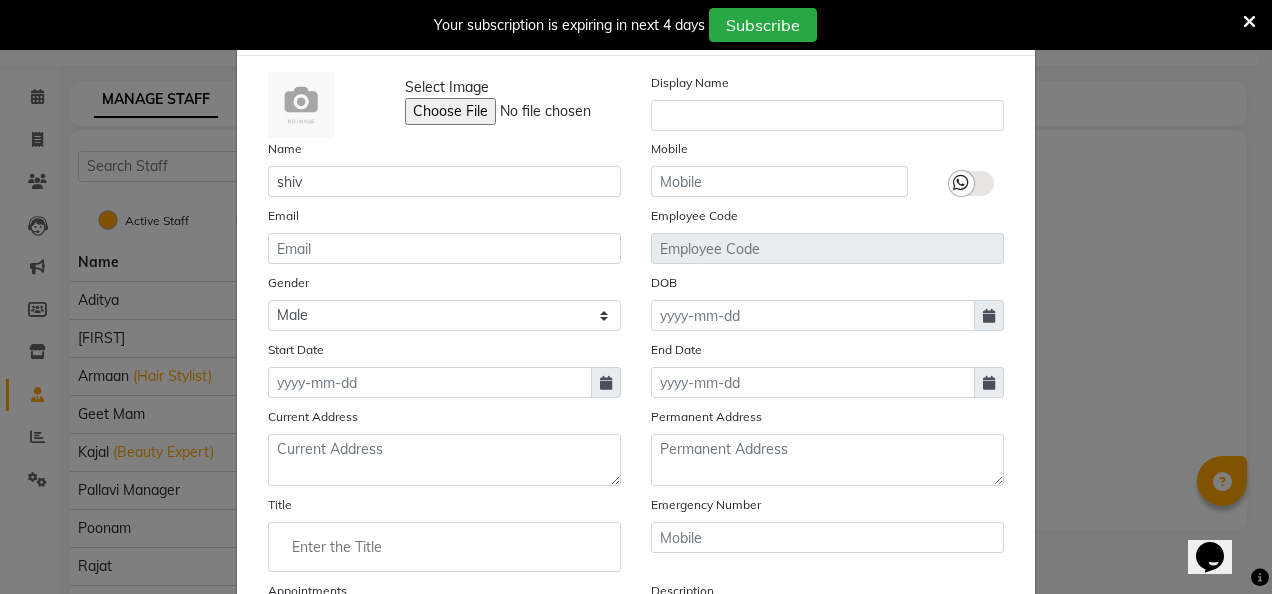 select on "2025" 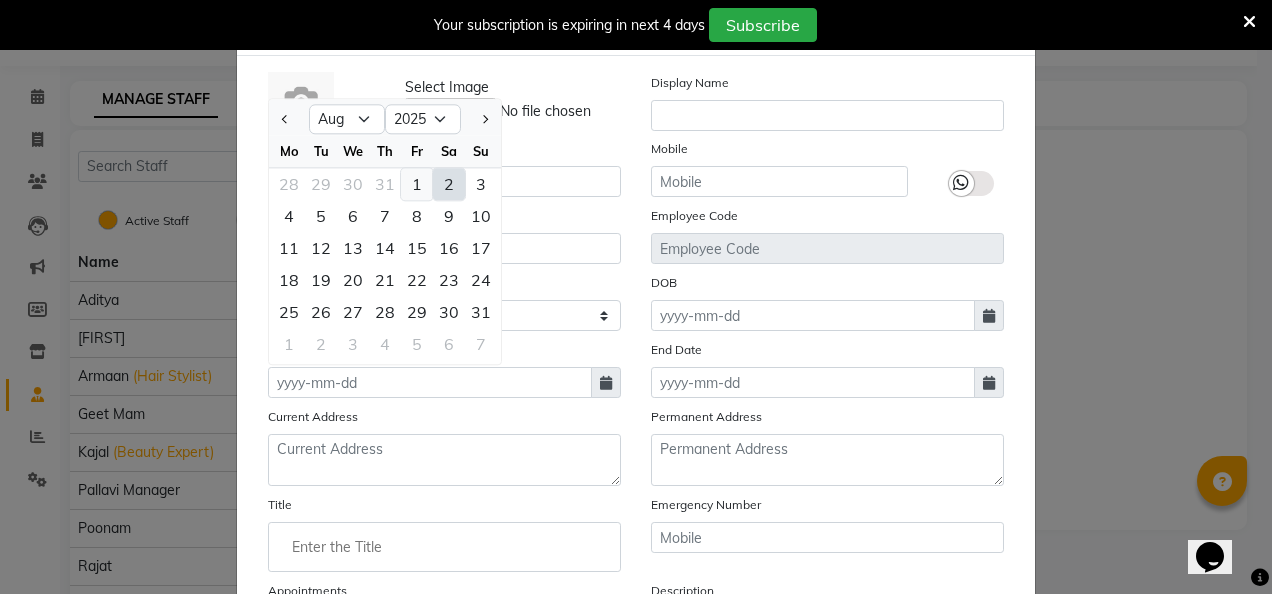click on "1" 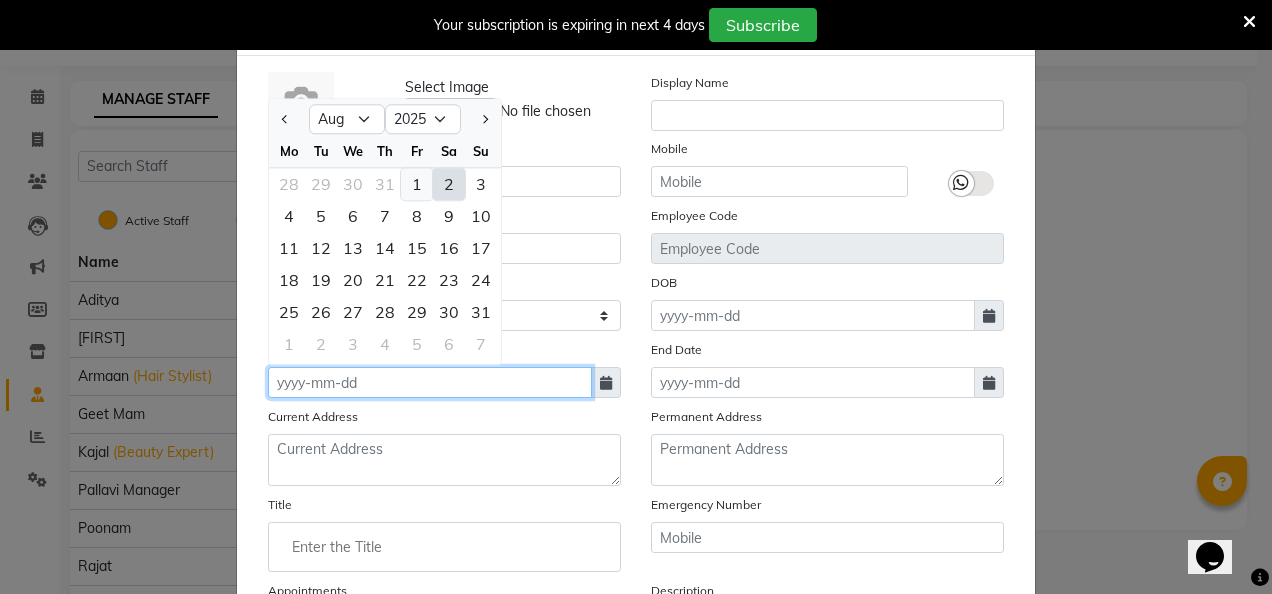 type on "01-08-2025" 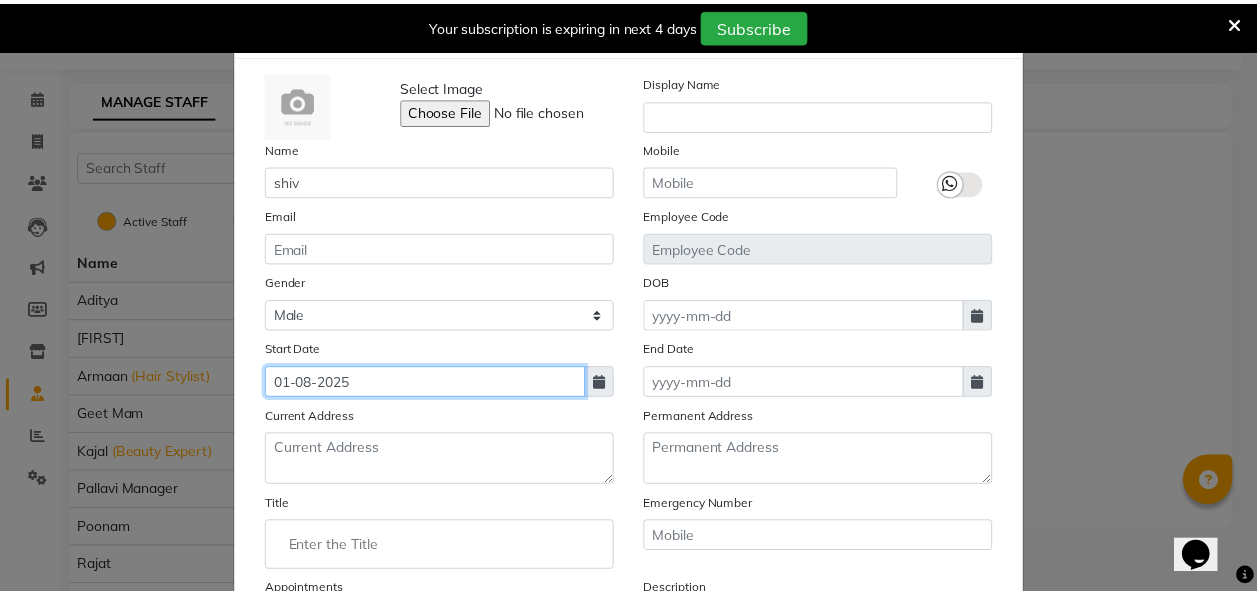 scroll, scrollTop: 284, scrollLeft: 0, axis: vertical 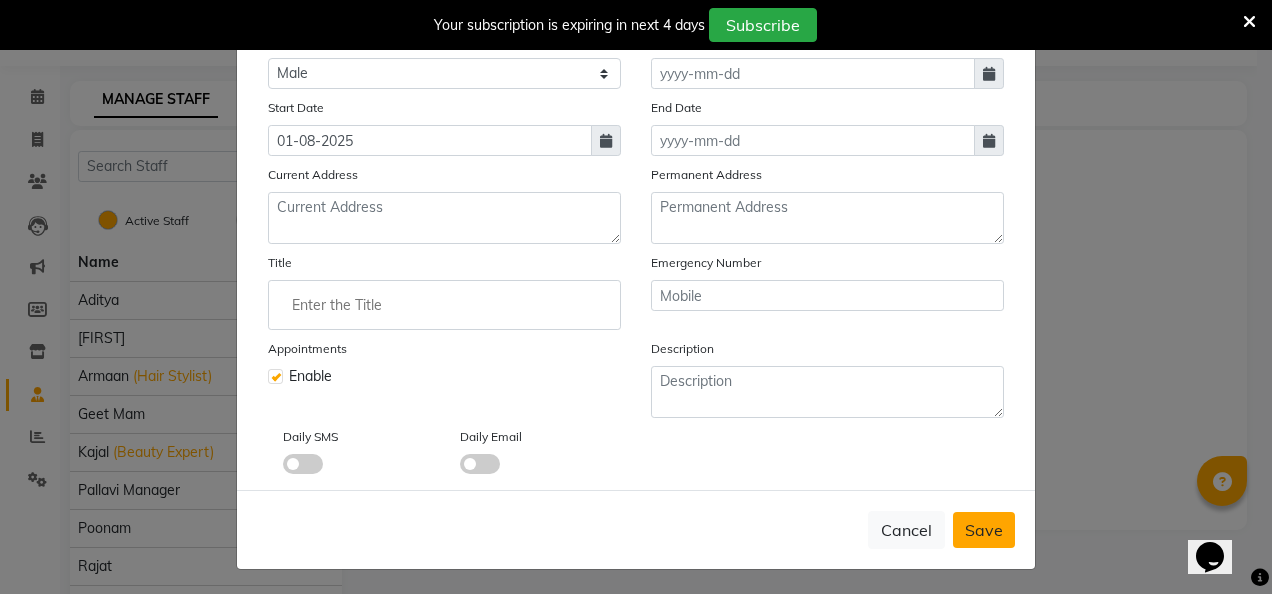 click on "Save" at bounding box center (984, 530) 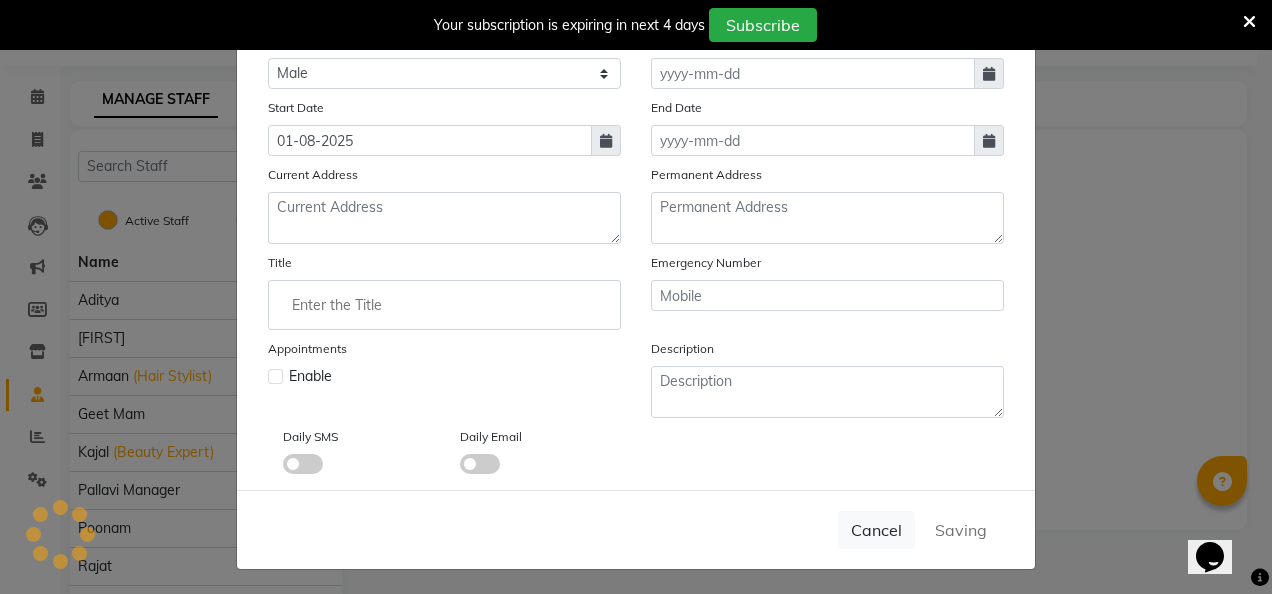 type 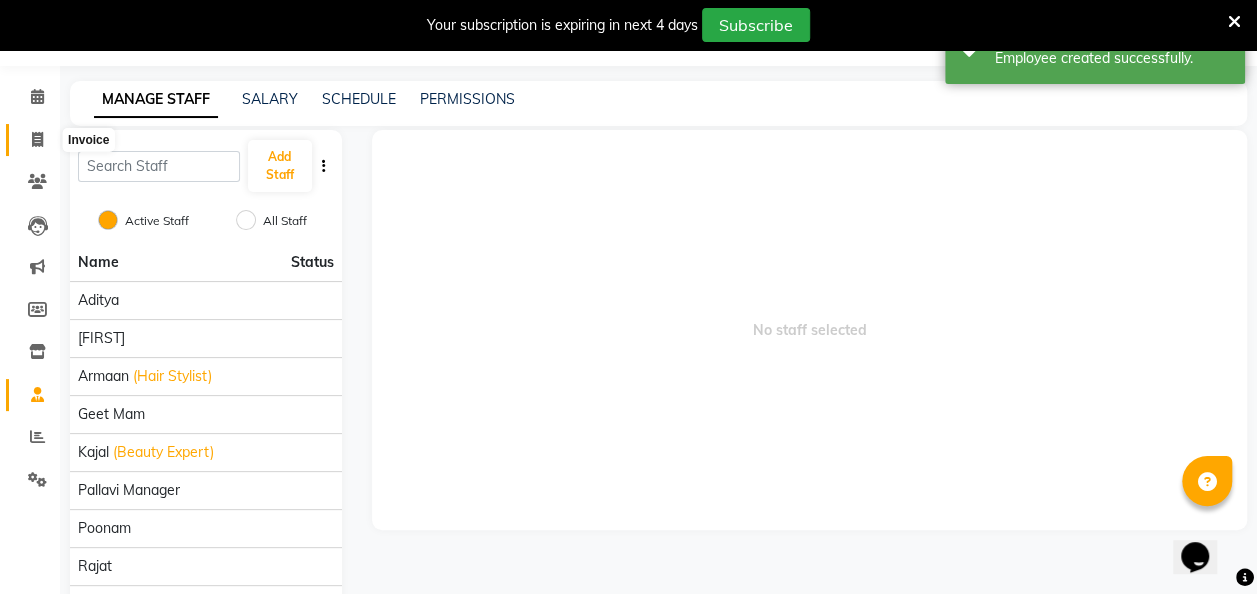click 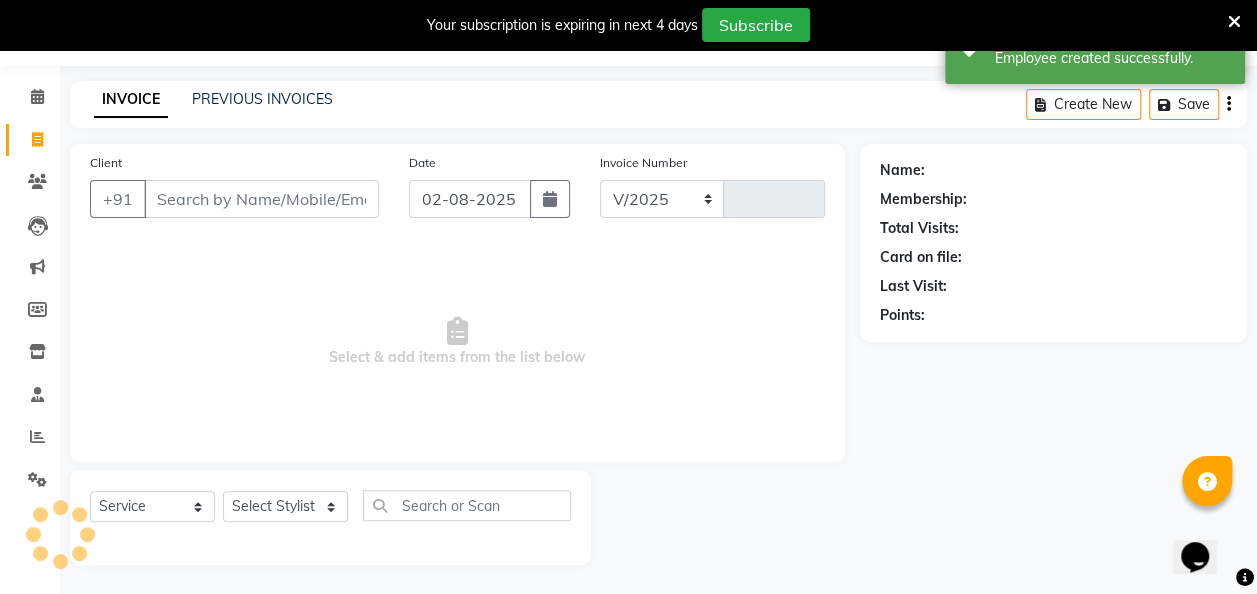 select on "6691" 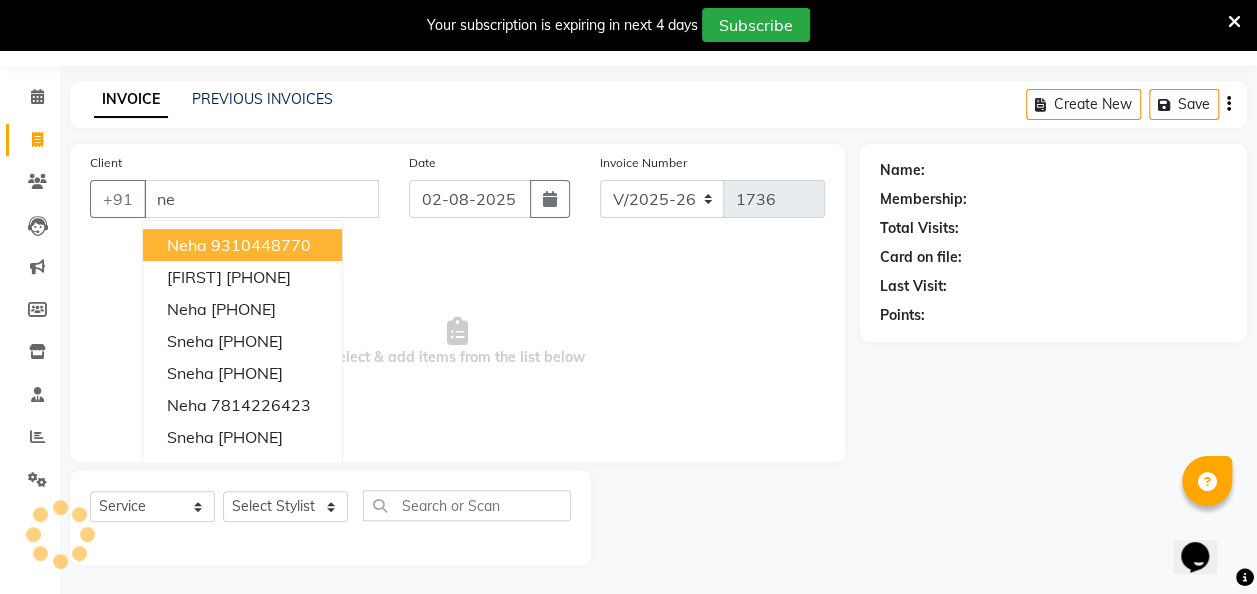 type on "n" 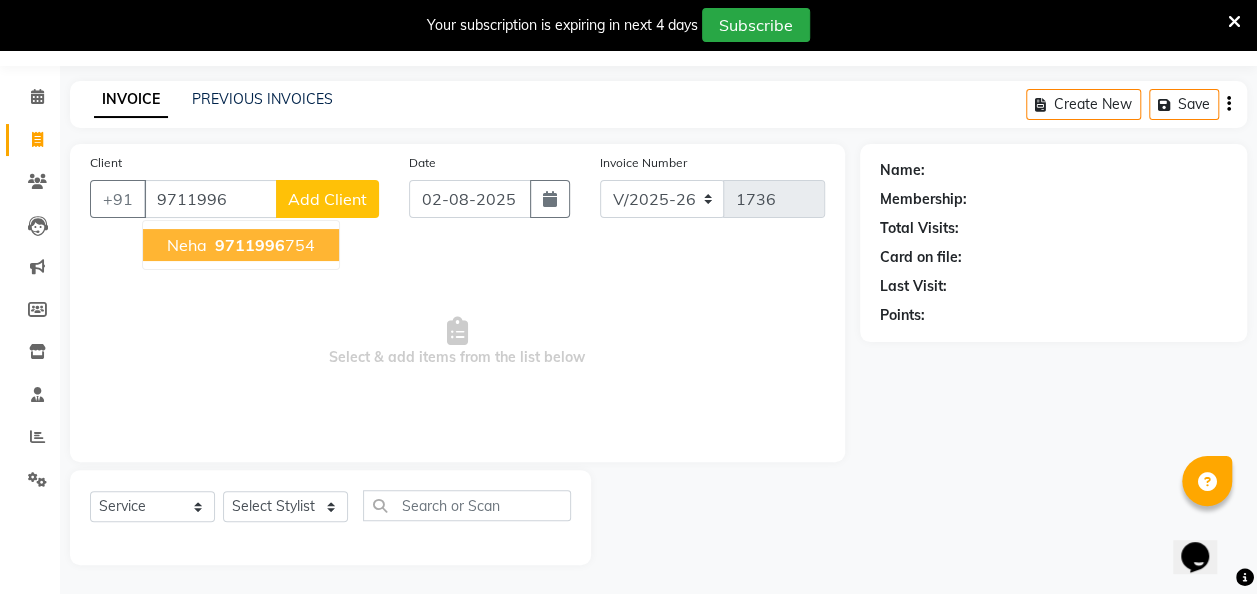 click on "[FIRST]   [PHONE]" at bounding box center (241, 245) 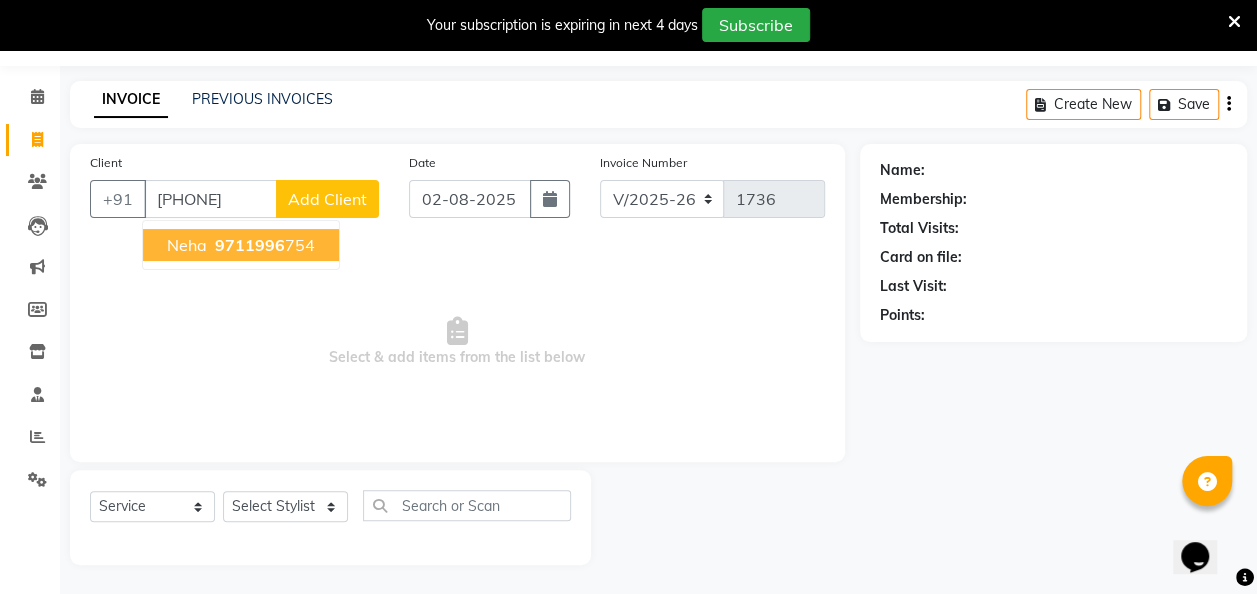type on "[PHONE]" 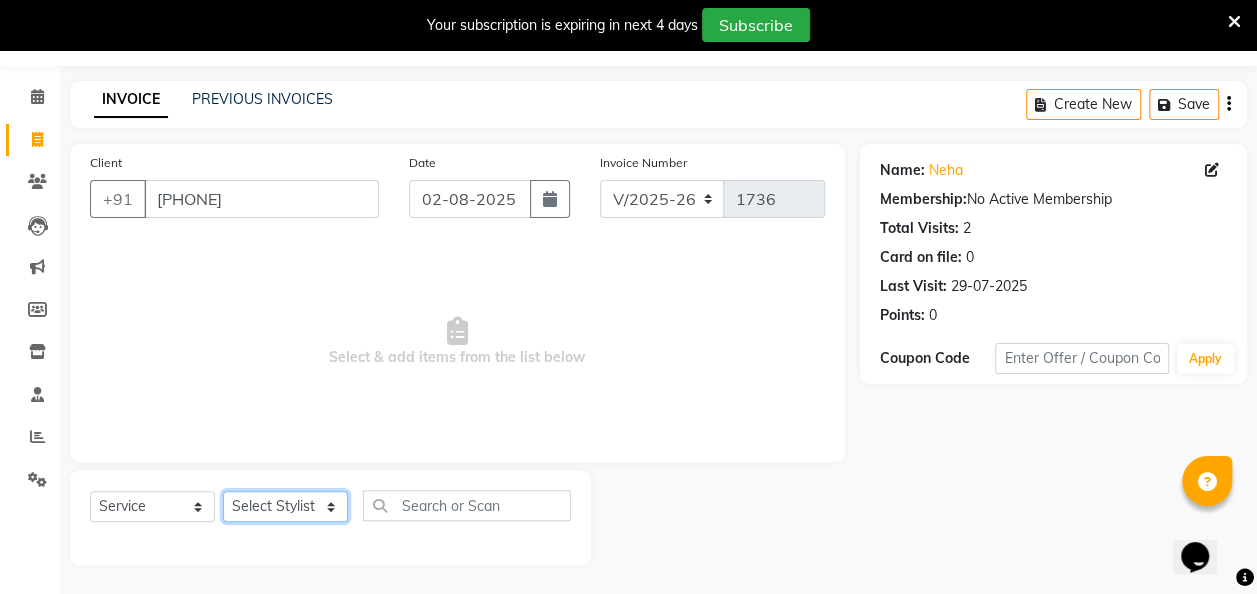 click on "Select Stylist [FIRST] [FIRST] [FIRST] [FIRST] [FIRST] [FIRST] [FIRST] [FIRST] [FIRST] [FIRST] [FIRST]" 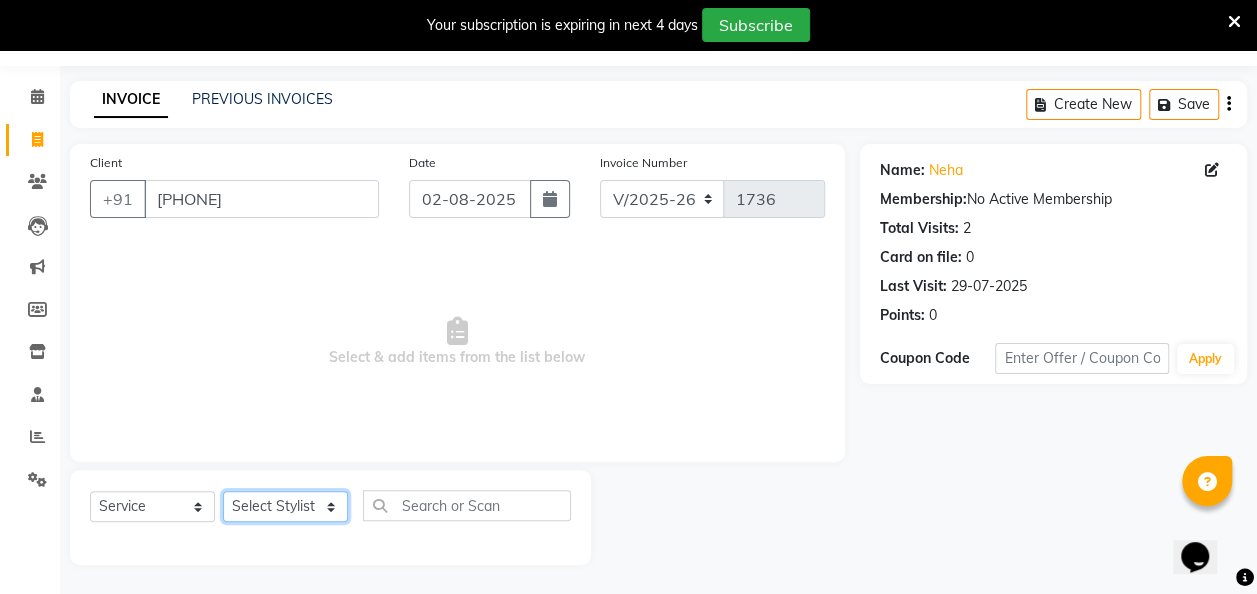 select on "87965" 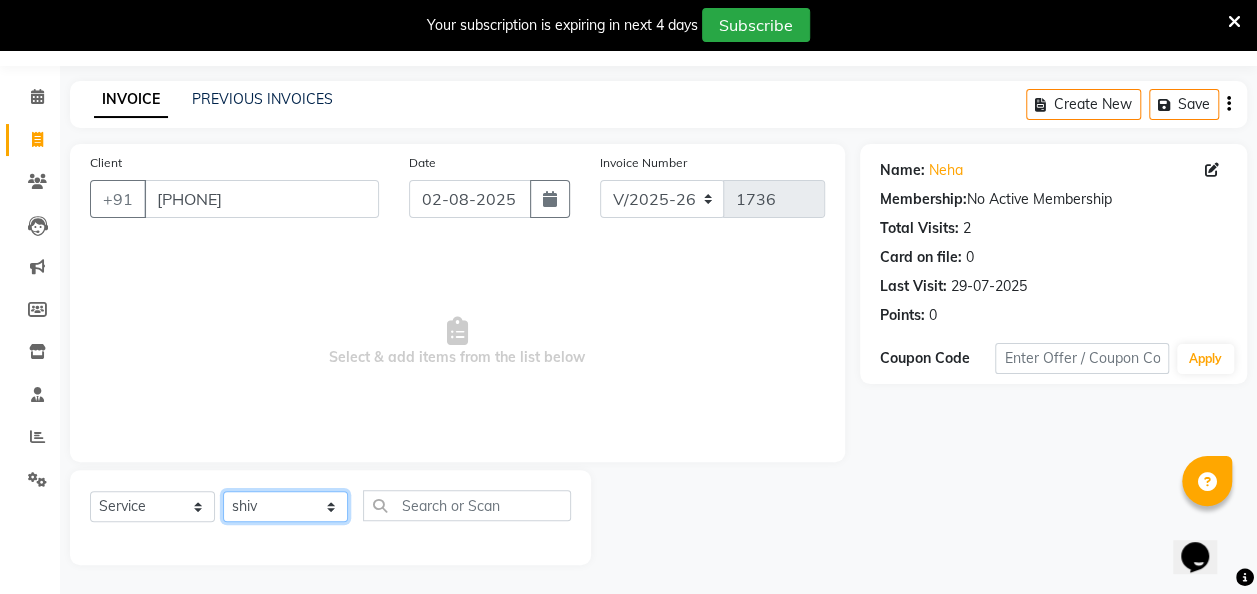 click on "Select Stylist [FIRST] [FIRST] [FIRST] [FIRST] [FIRST] [FIRST] [FIRST] [FIRST] [FIRST] [FIRST] [FIRST]" 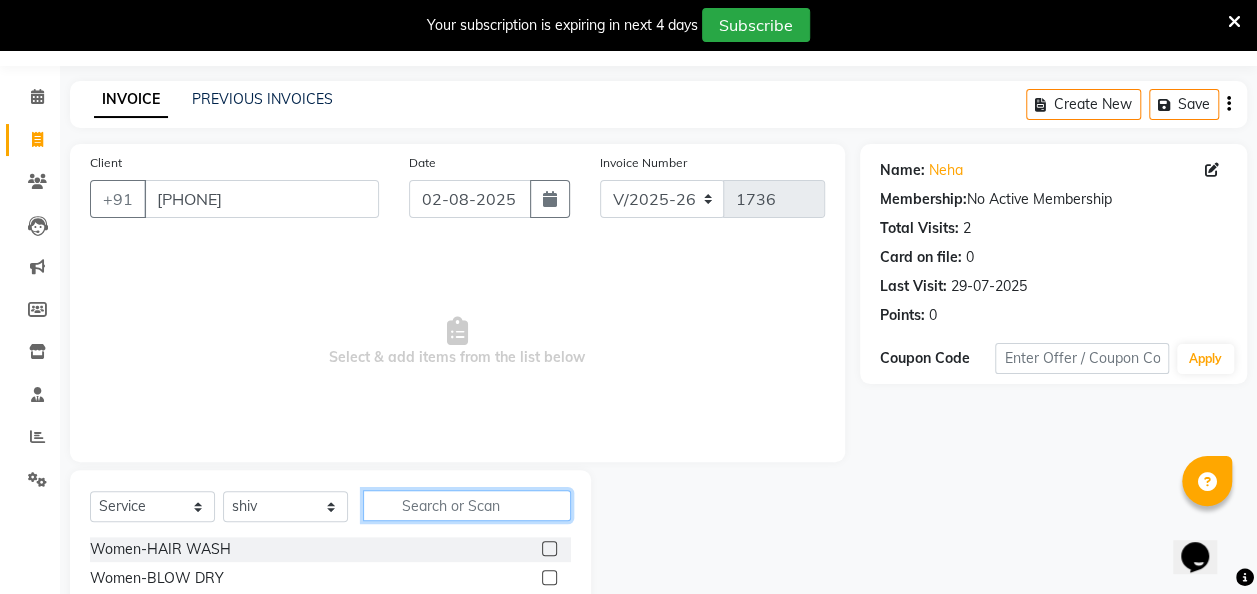 click 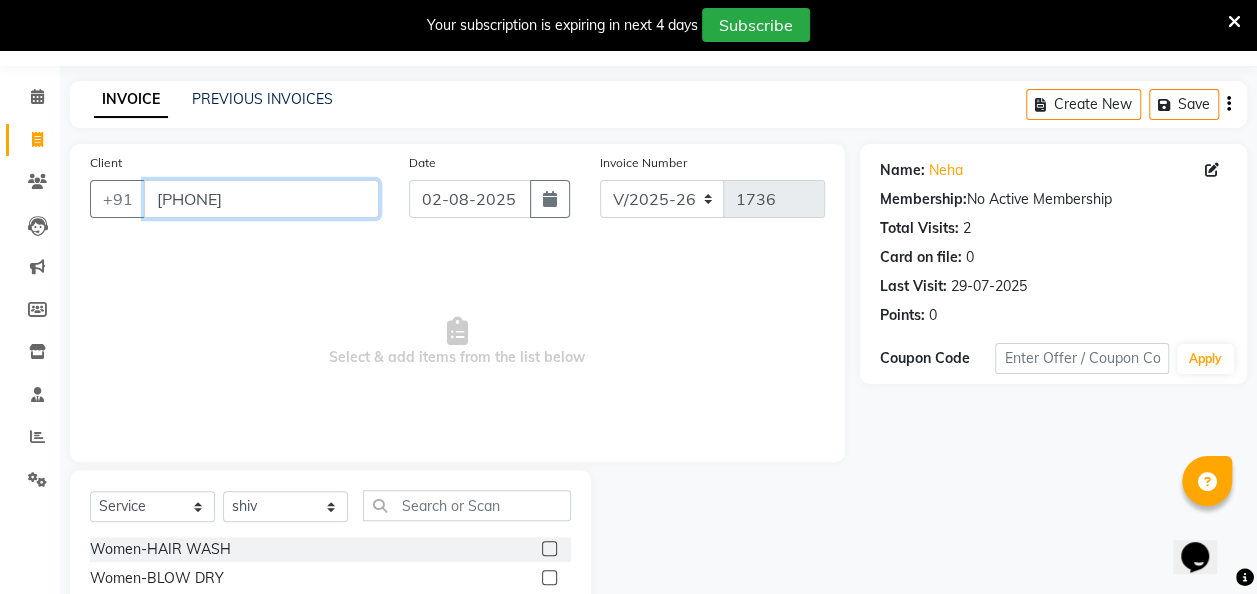 click on "[PHONE]" at bounding box center [261, 199] 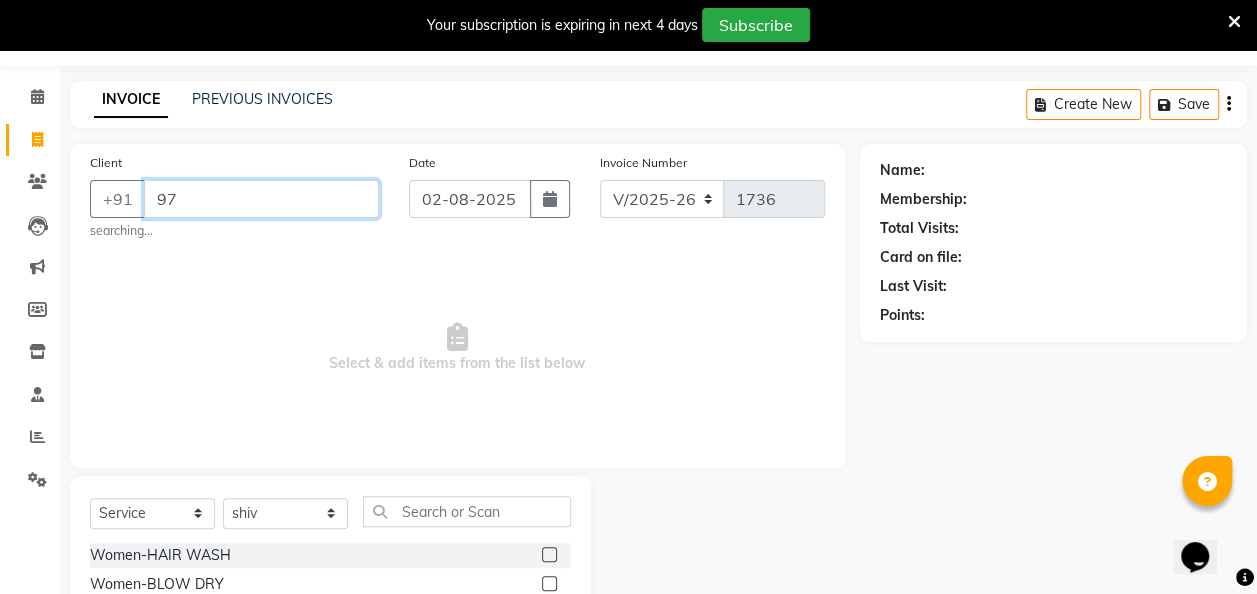 type on "9" 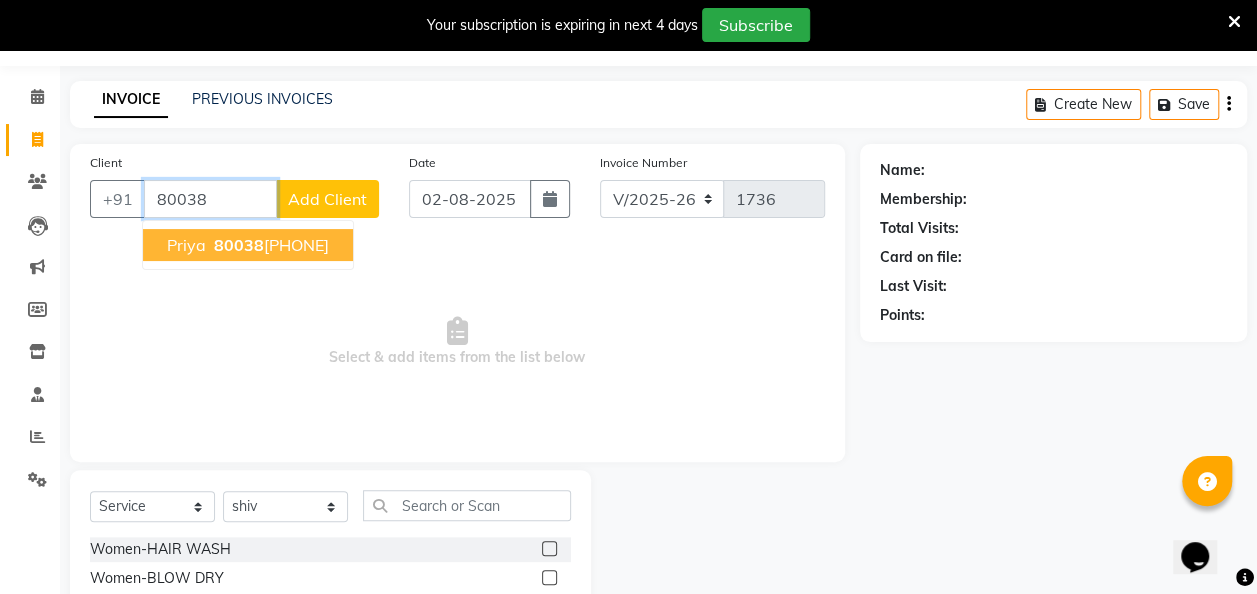 click on "[PHONE]" at bounding box center (269, 245) 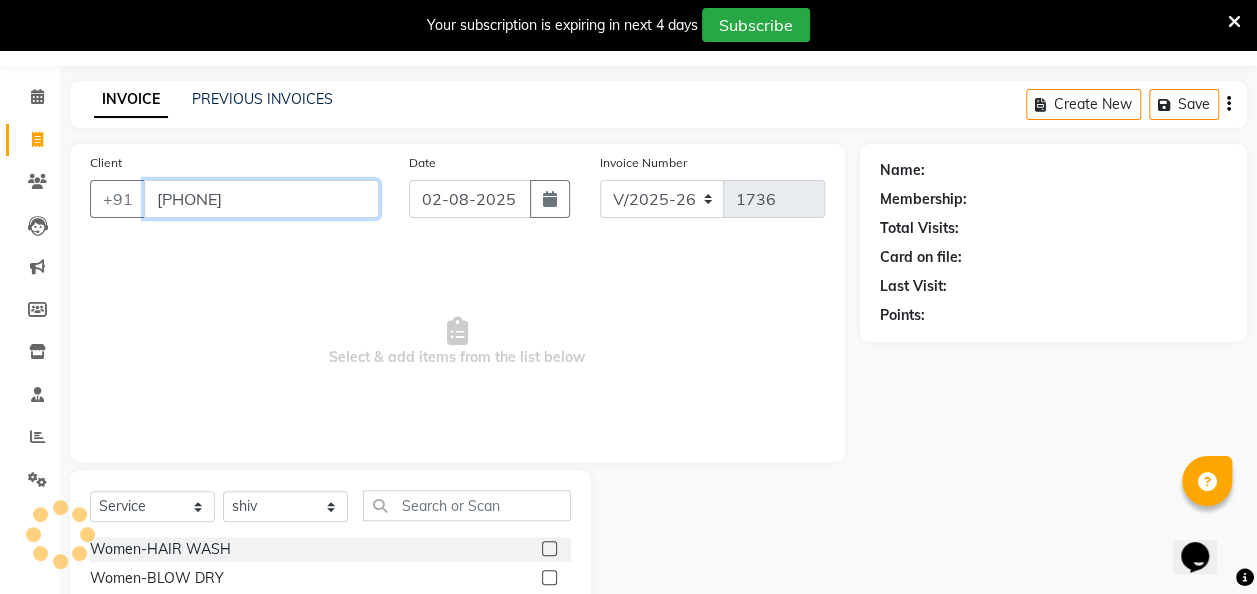 type on "[PHONE]" 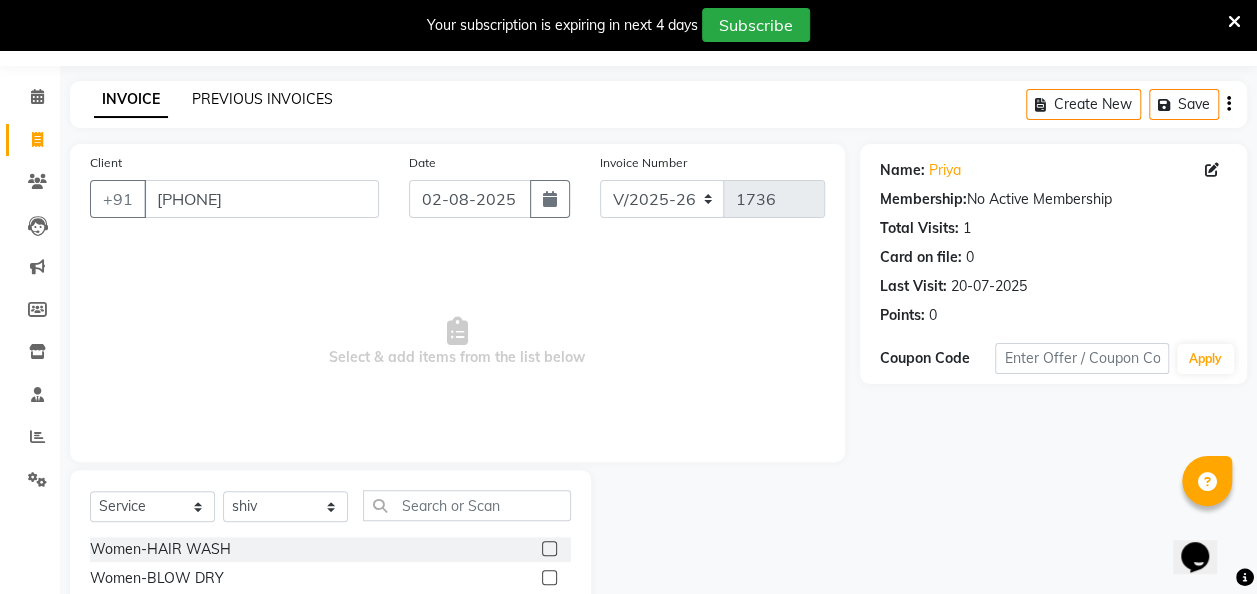 click on "PREVIOUS INVOICES" 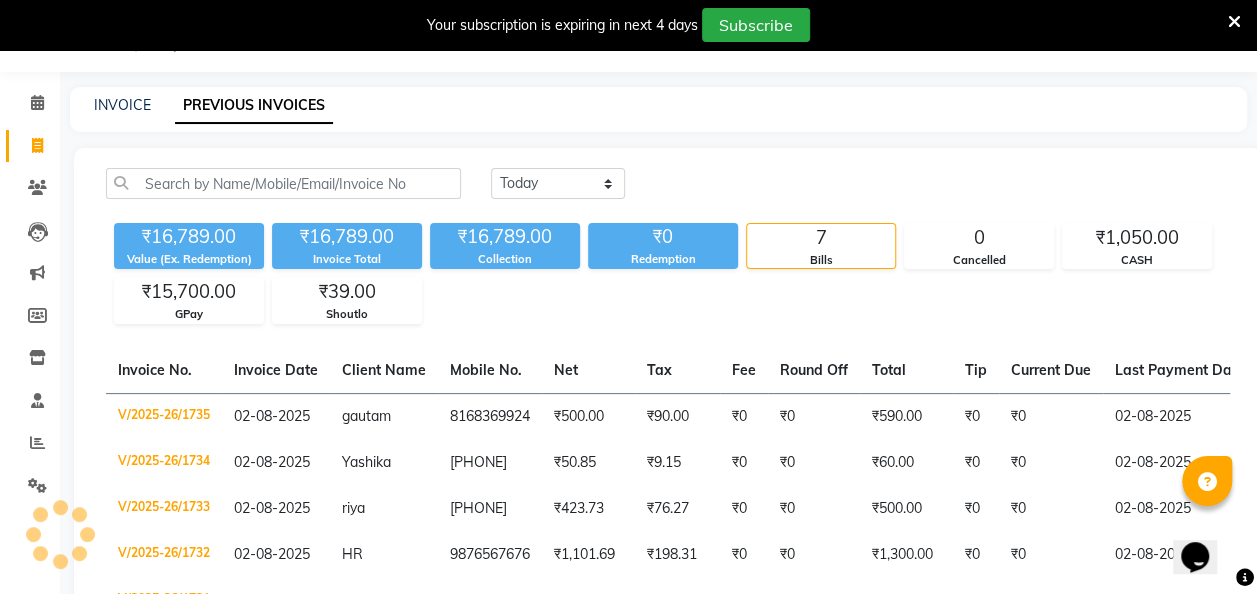 scroll, scrollTop: 55, scrollLeft: 0, axis: vertical 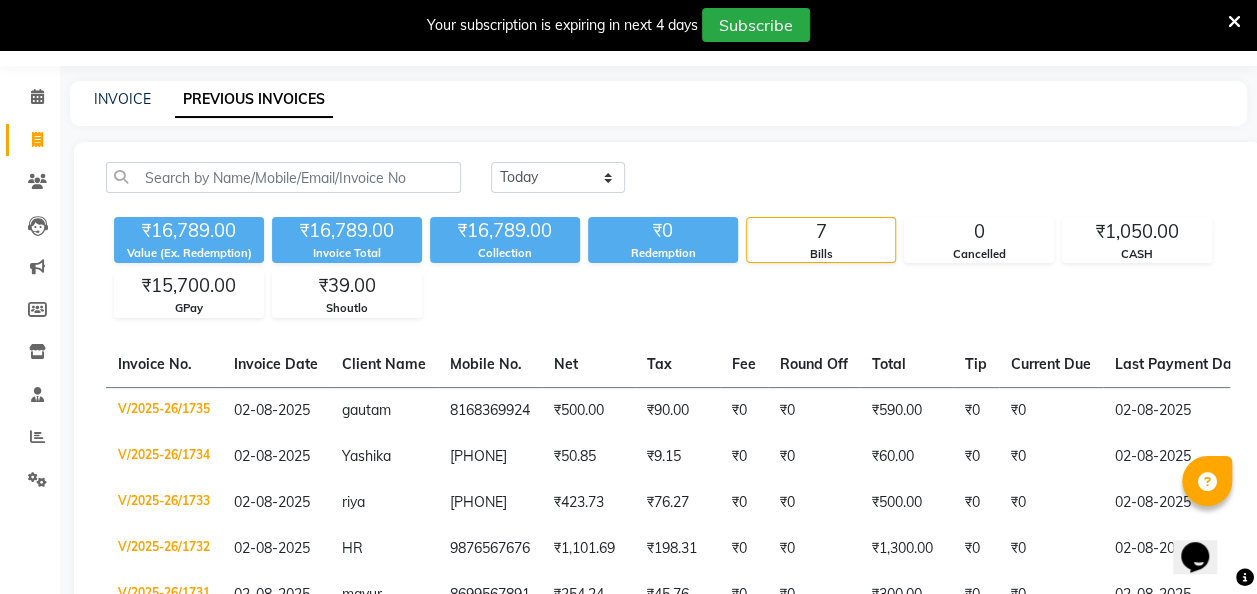 click on "Today Yesterday Custom Range ₹16,789.00 Value (Ex. Redemption) ₹16,789.00 Invoice Total  ₹16,789.00 Collection ₹0 Redemption 7 Bills 0 Cancelled ₹1,050.00 CASH ₹15,700.00 GPay ₹39.00 Shoutlo  Invoice No.   Invoice Date   Client Name   Mobile No.   Net   Tax   Fee   Round Off   Total   Tip   Current Due   Last Payment Date   Payment Amount   Payment Methods   Cancel Reason   Status   V/2025-26/1735  02-08-2025 [FIRST]   [PHONE] ₹500.00 ₹90.00  ₹0  ₹0 ₹590.00 ₹0 ₹0 02-08-2025 ₹590.00  GPay,  CASH - PAID  V/2025-26/1734  02-08-2025 [FIRST]   [PHONE] ₹50.85 ₹9.15  ₹0  ₹0 ₹60.00 ₹0 ₹0 02-08-2025 ₹60.00  GPay,  CASH - PAID  V/2025-26/1733  02-08-2025 [FIRST]   [PHONE] ₹423.73 ₹76.27  ₹0  ₹0 ₹500.00 ₹0 ₹0 02-08-2025 ₹500.00  CASH - PAID  V/2025-26/1732  02-08-2025 HR   [PHONE] ₹1,101.69 ₹198.31  ₹0  ₹0 ₹1,300.00 ₹0 ₹0 02-08-2025 ₹1,300.00  GPay - PAID  V/2025-26/1731  02-08-2025 [FIRST]   [PHONE] ₹254.24 ₹45.76  ₹0  ₹0 -" 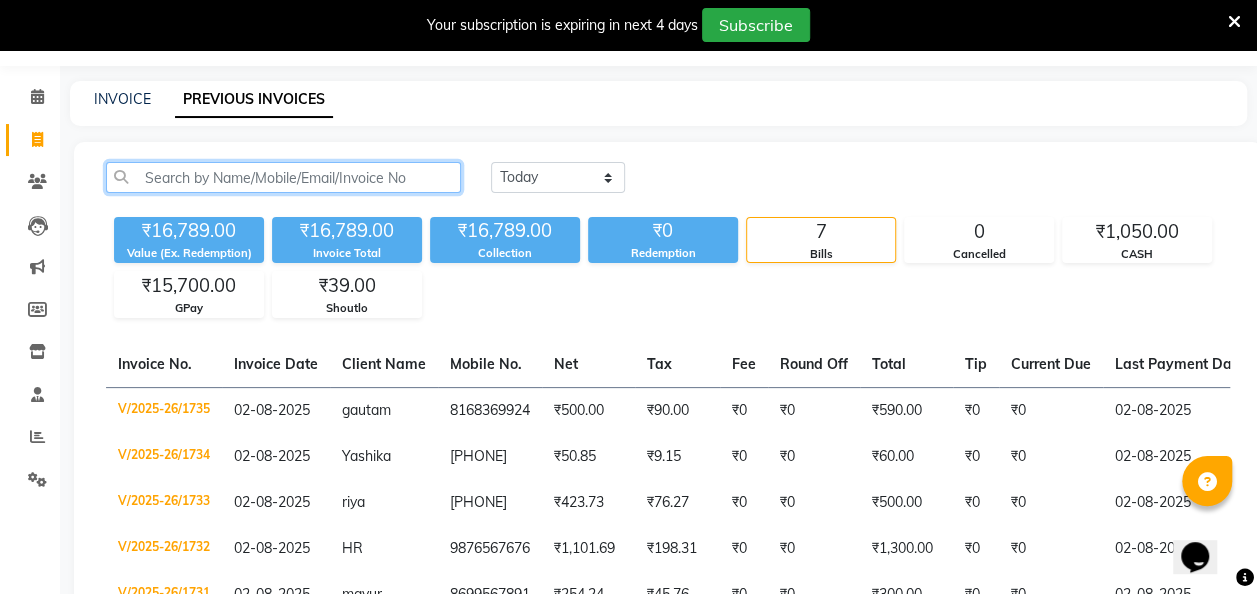 click 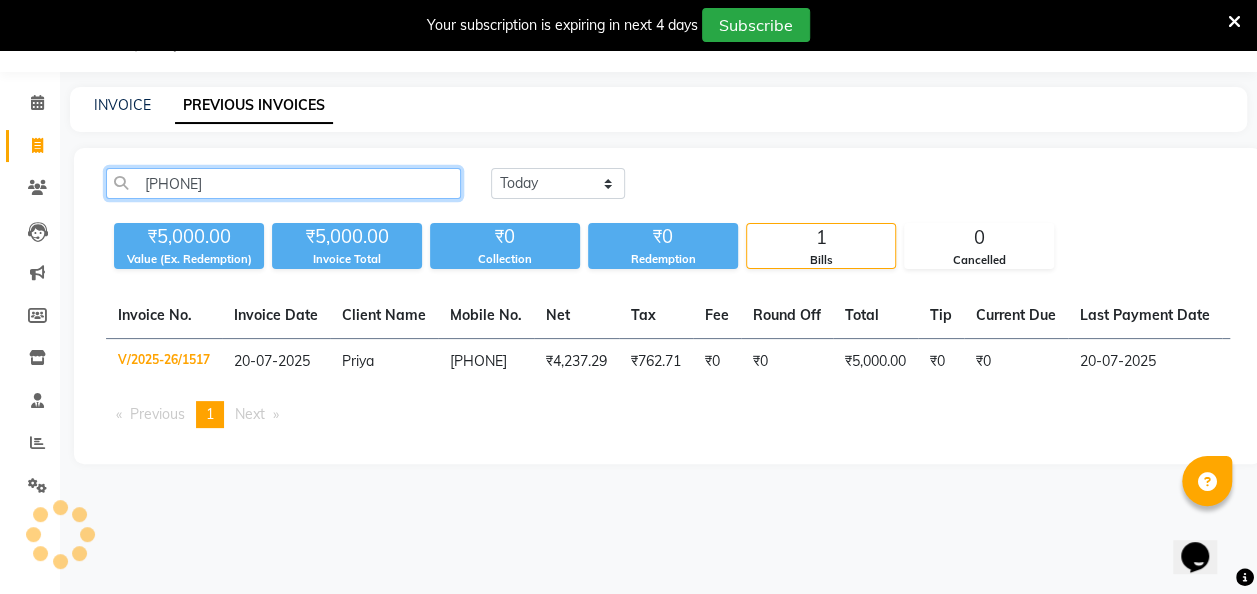 scroll, scrollTop: 49, scrollLeft: 0, axis: vertical 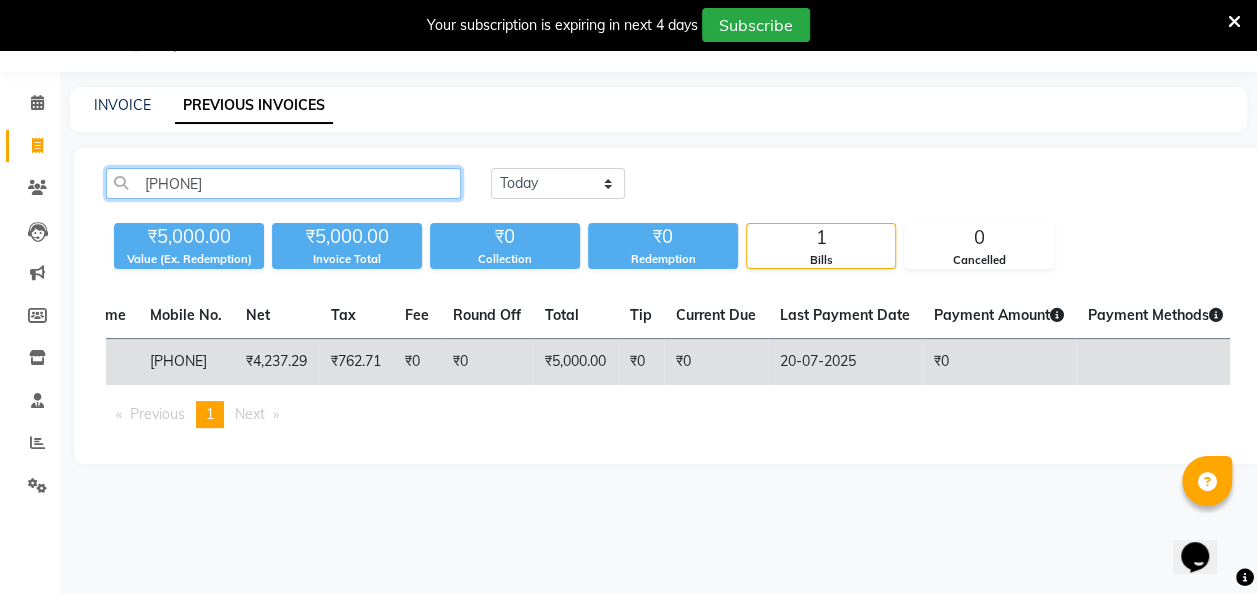 type on "[PHONE]" 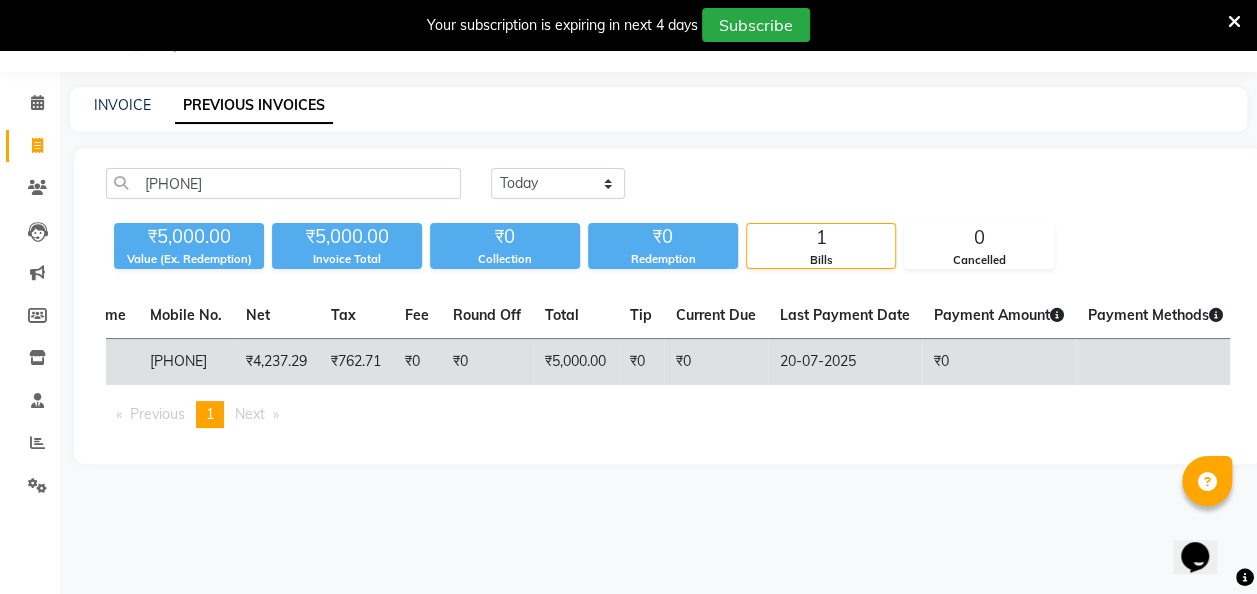click on "₹5,000.00" 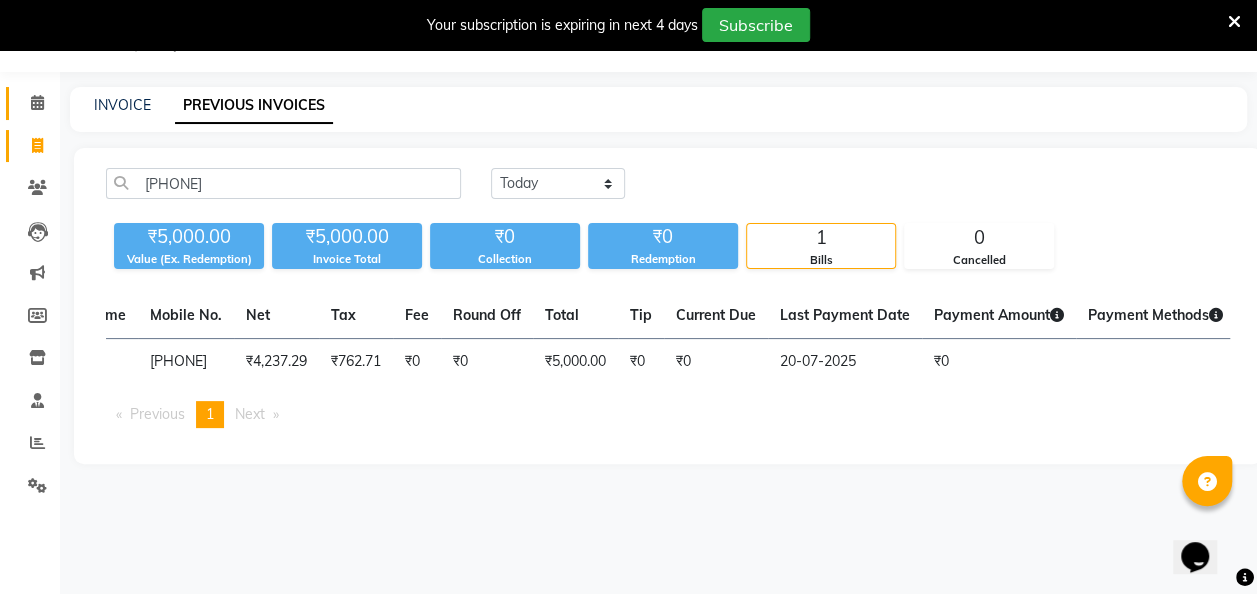 drag, startPoint x: 34, startPoint y: 117, endPoint x: 38, endPoint y: 132, distance: 15.524175 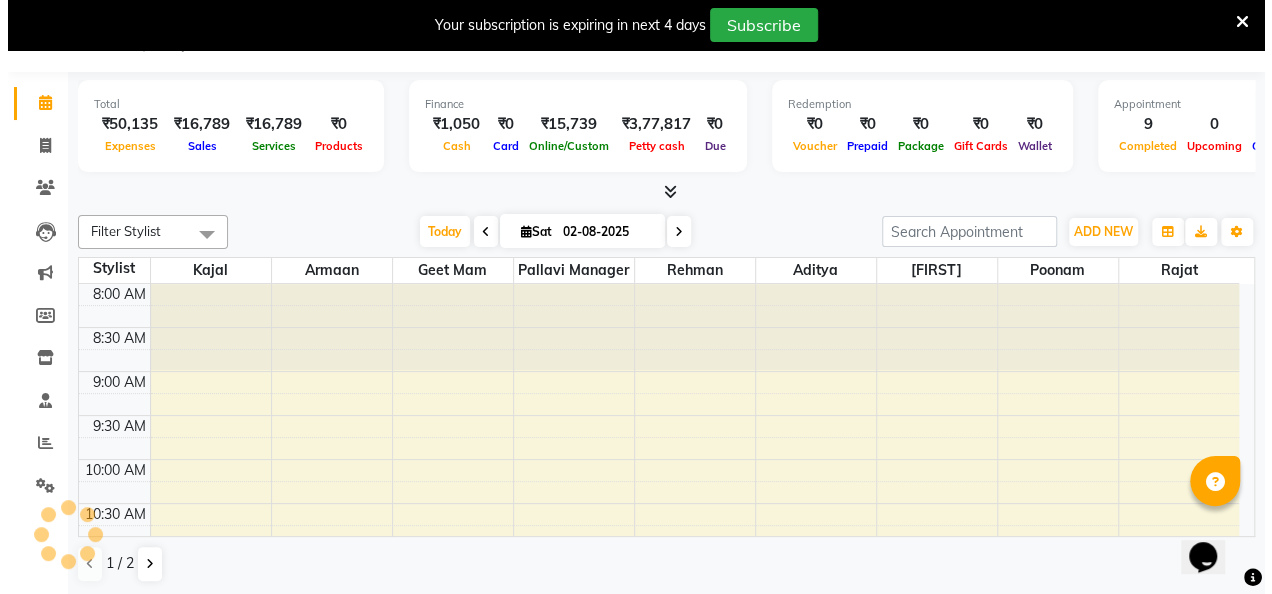 scroll, scrollTop: 0, scrollLeft: 0, axis: both 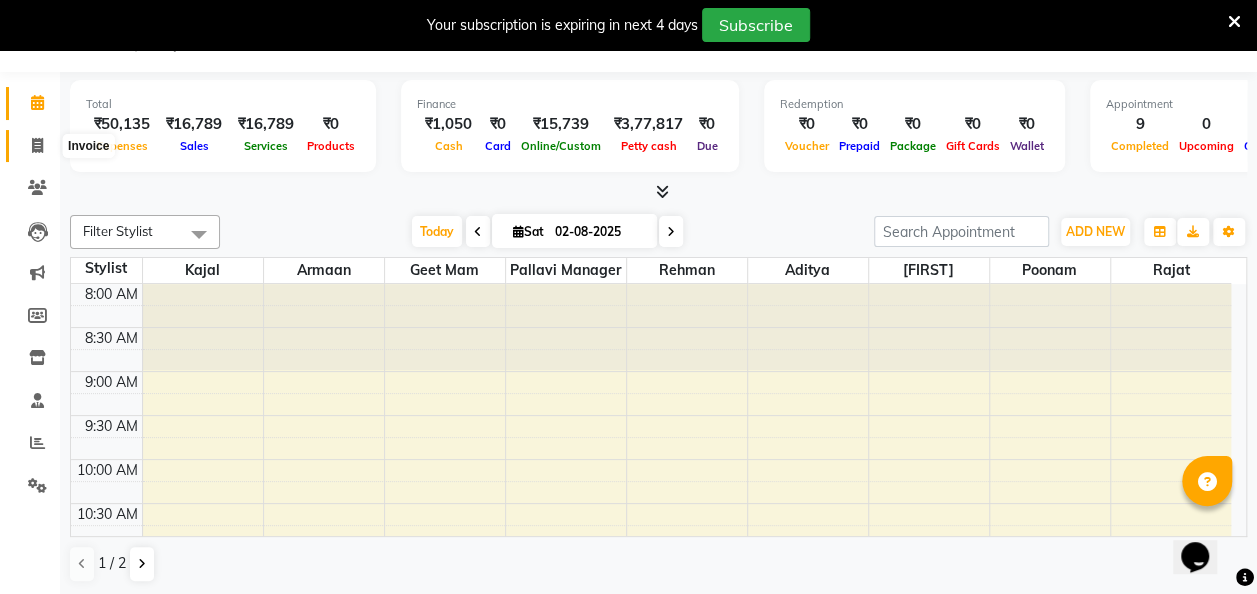 click 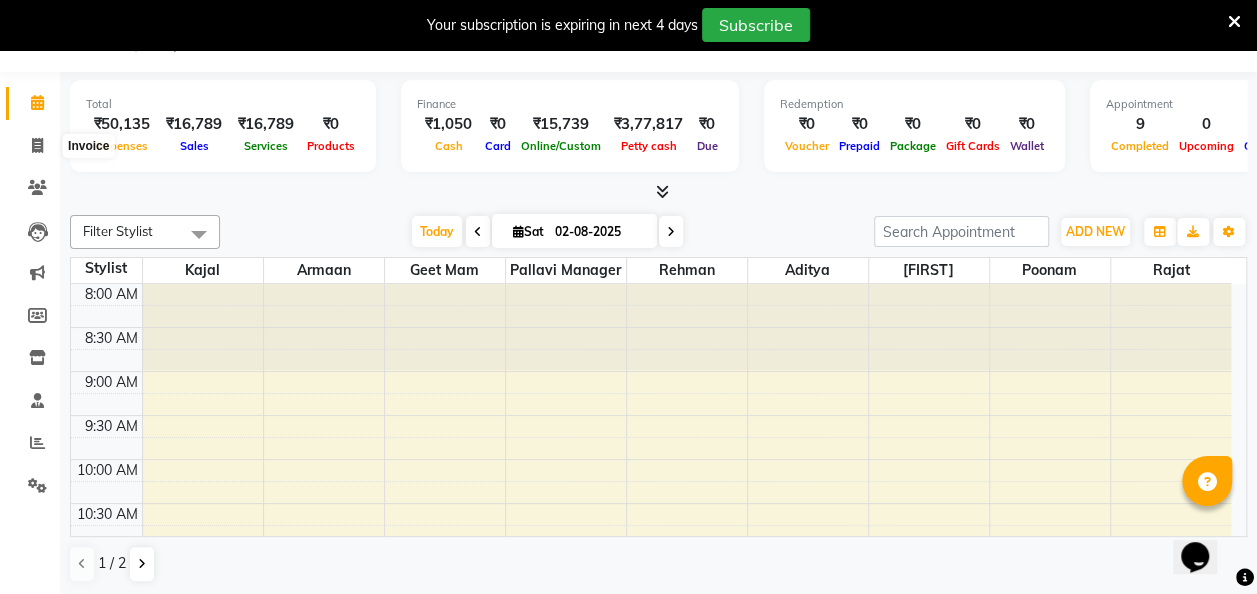 select on "6691" 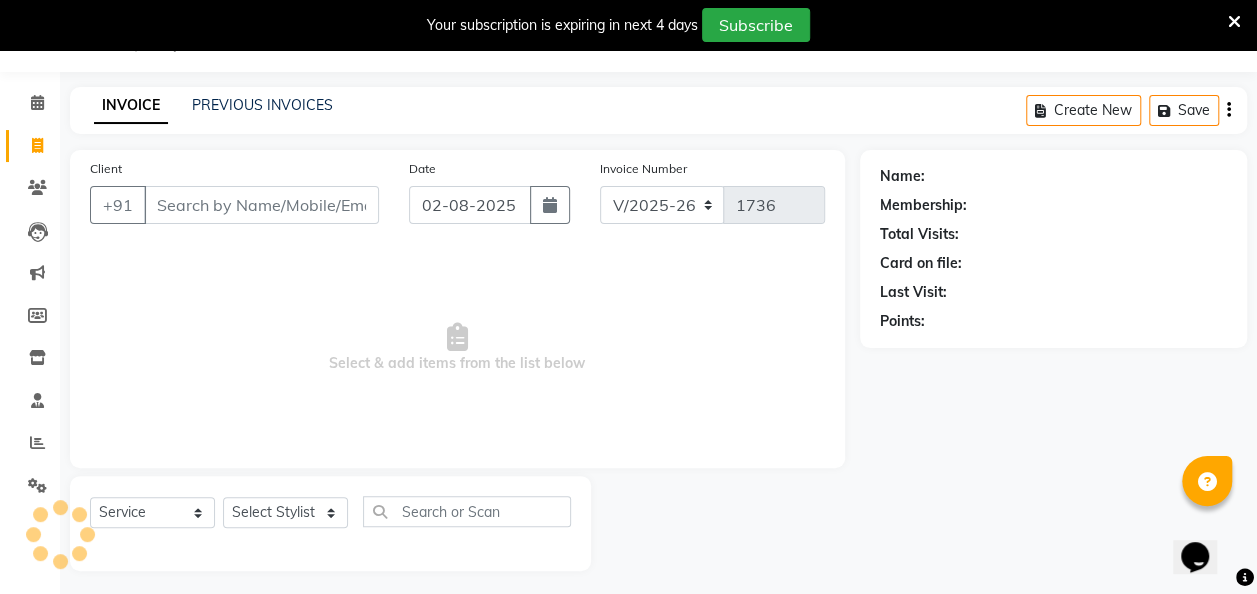 click on "Client" at bounding box center (261, 205) 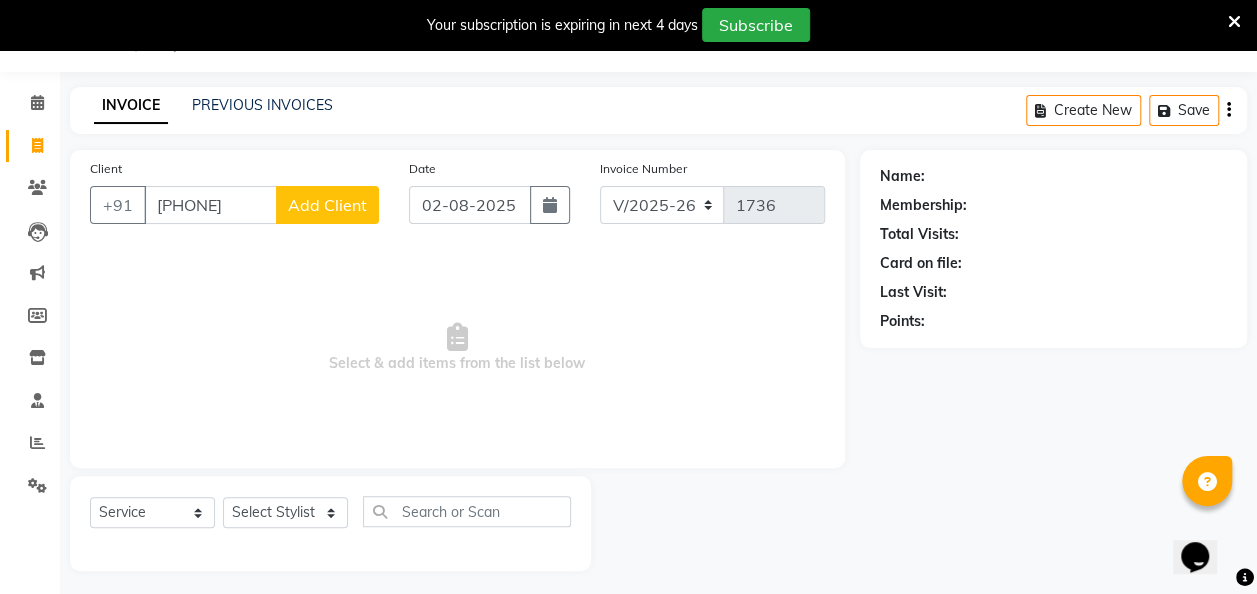 type on "[PHONE]" 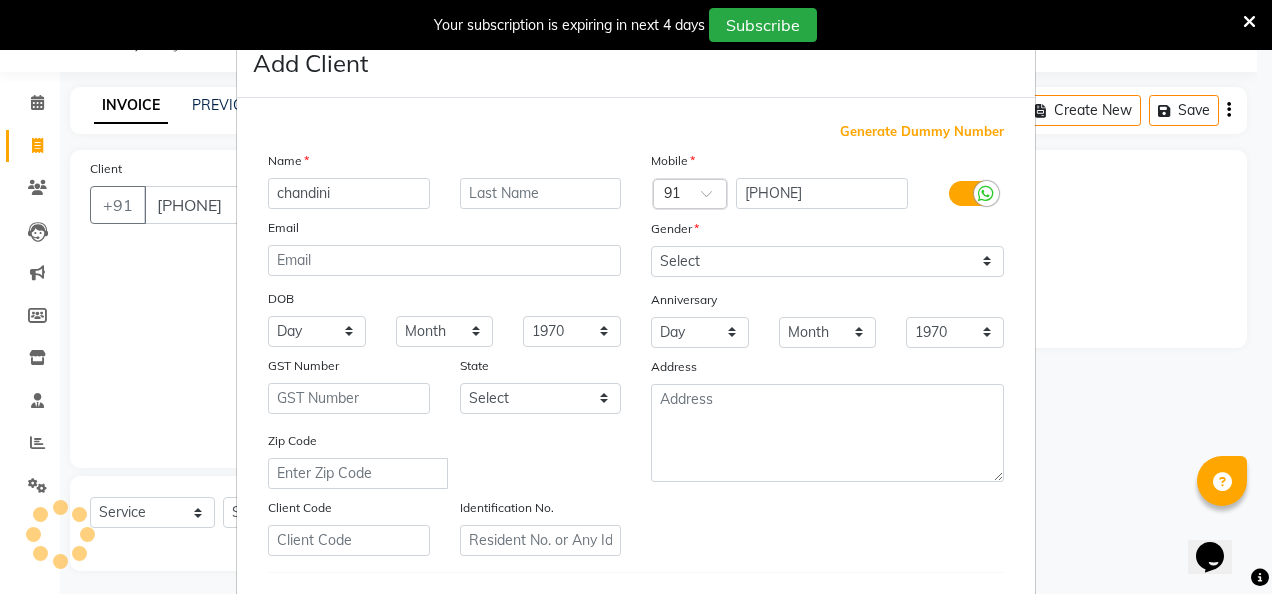 type on "chandini" 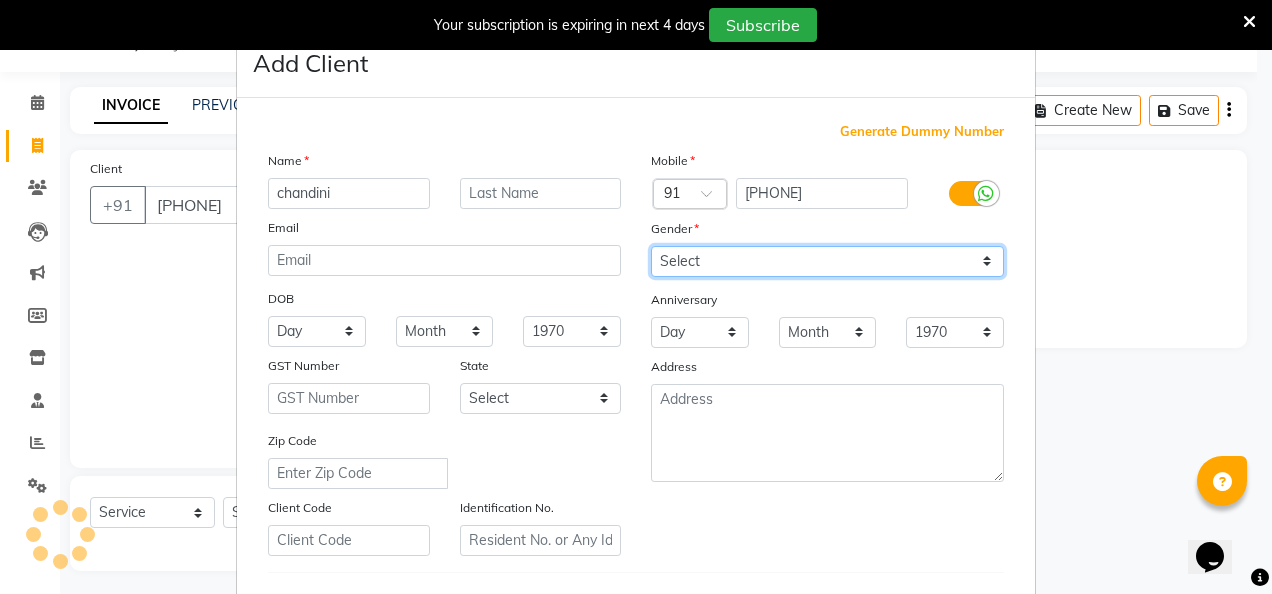 click on "Select Male Female Other Prefer Not To Say" at bounding box center [827, 261] 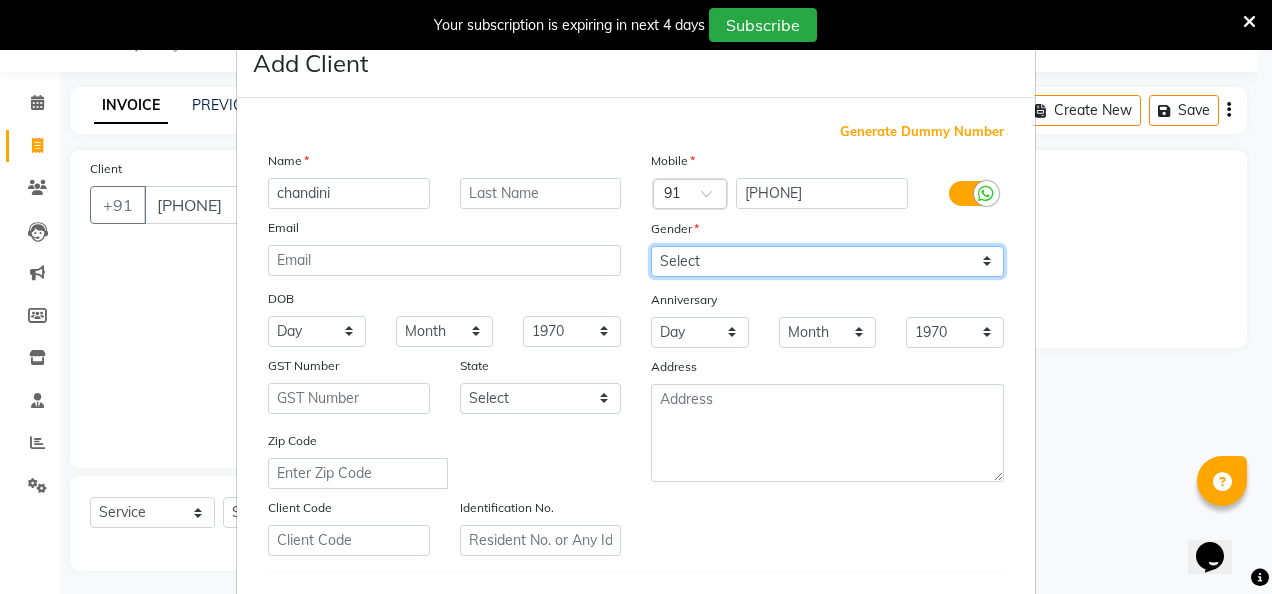 select on "female" 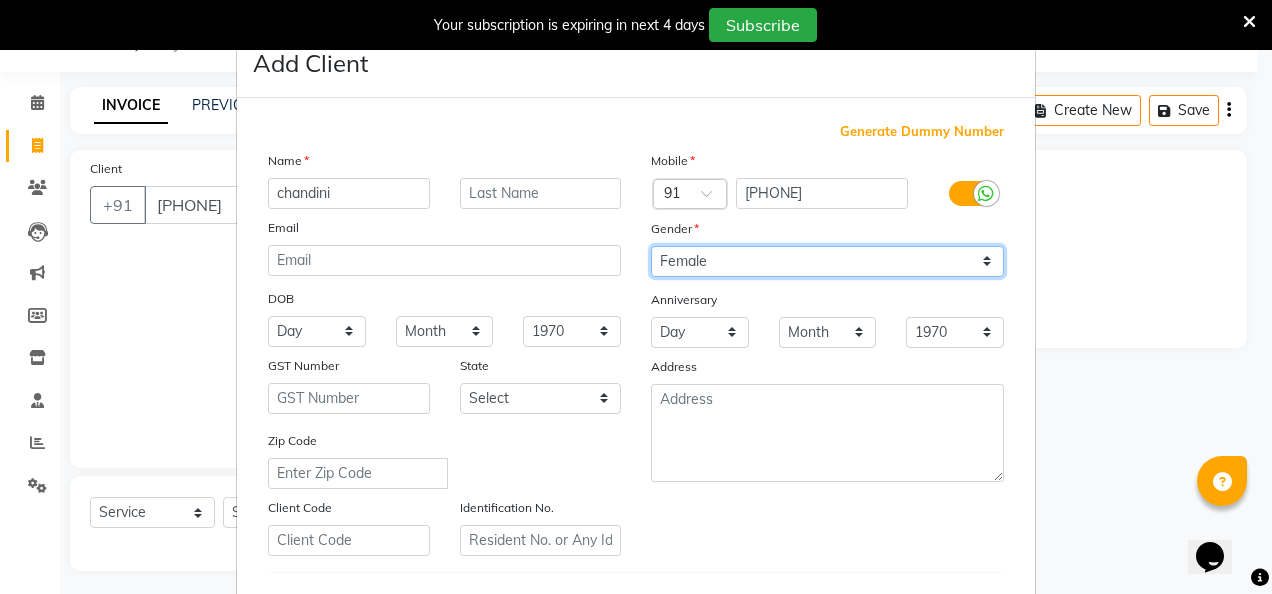 click on "Select Male Female Other Prefer Not To Say" at bounding box center (827, 261) 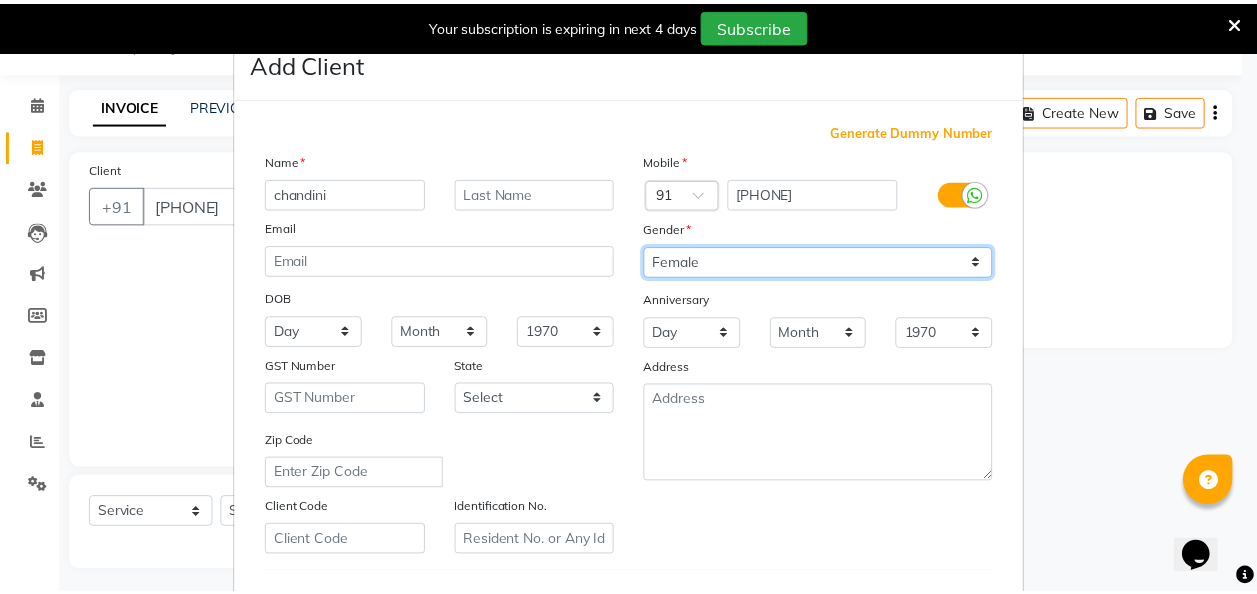 scroll, scrollTop: 326, scrollLeft: 0, axis: vertical 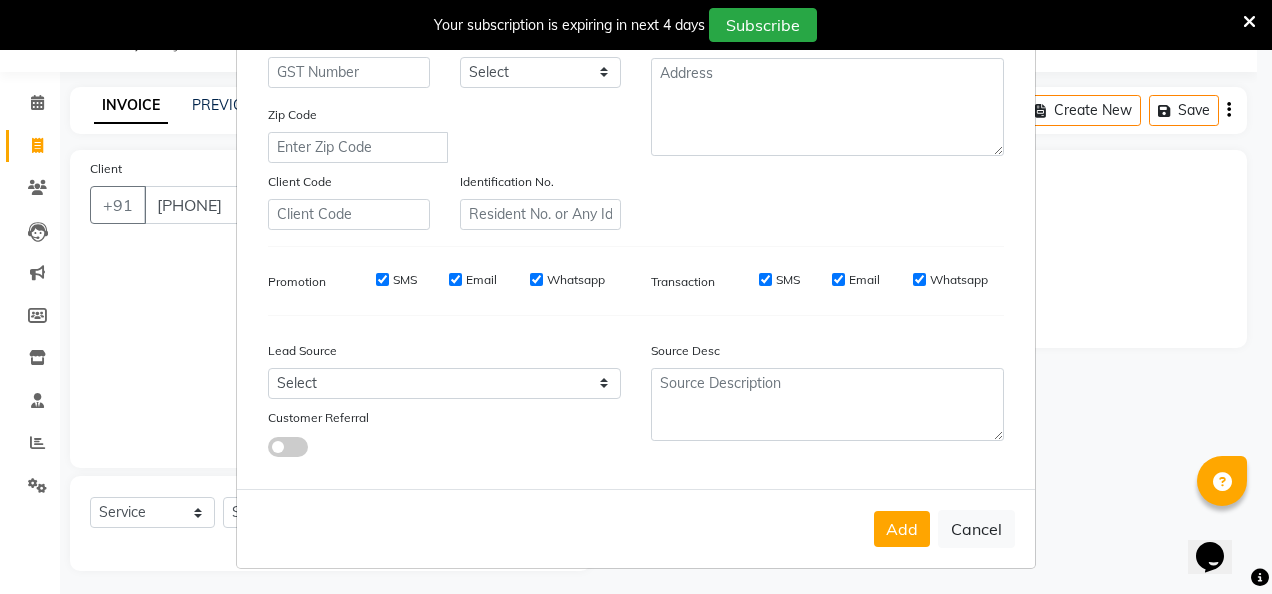 click on "Add   Cancel" at bounding box center (636, 528) 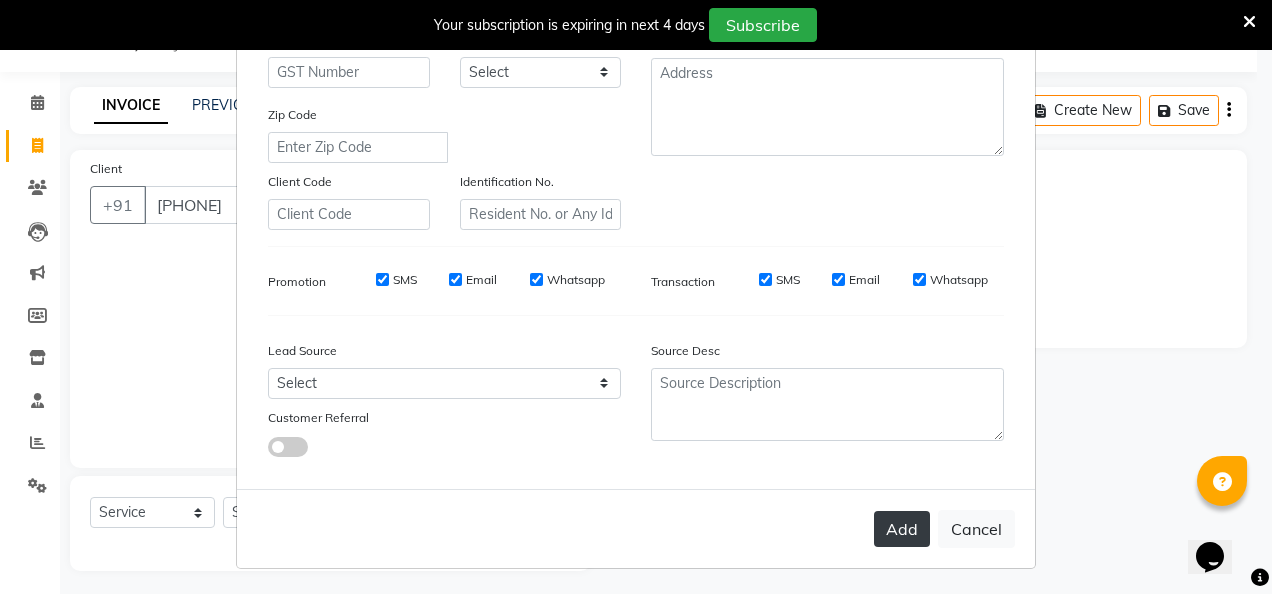 click on "Add" at bounding box center [902, 529] 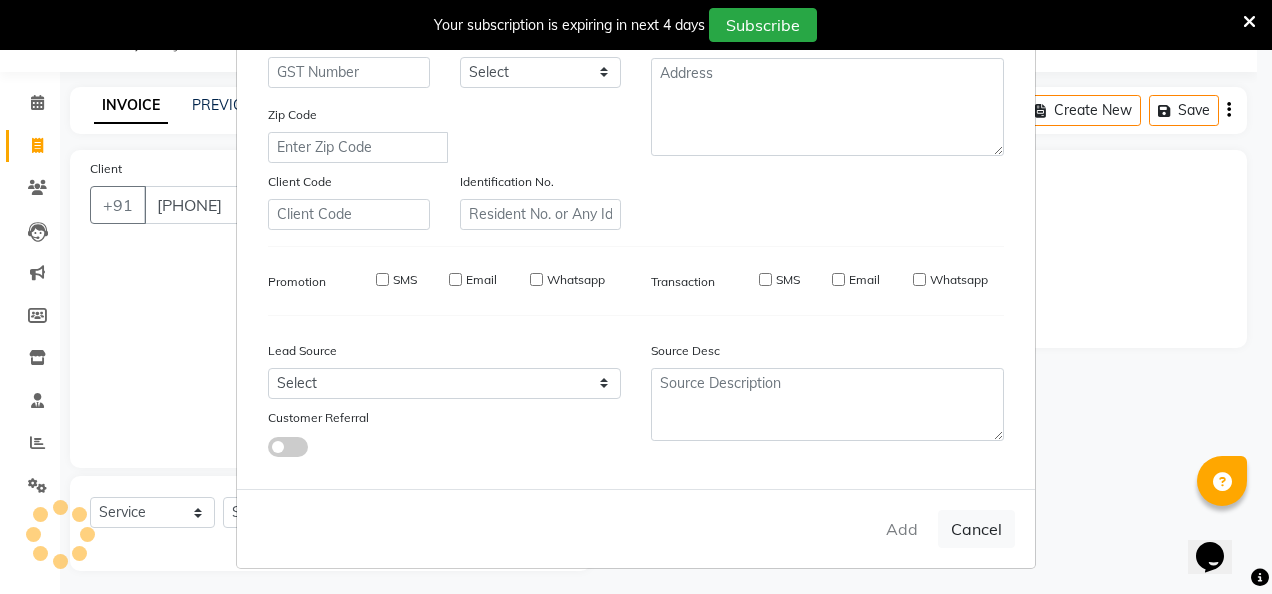 type 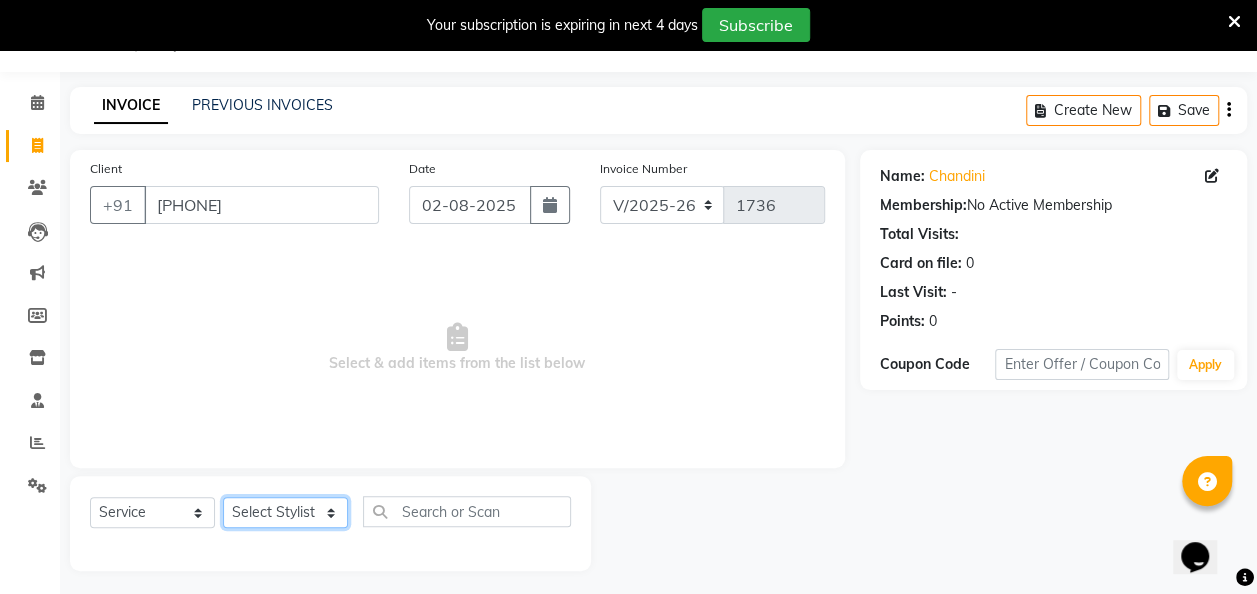 click on "Select Stylist [FIRST] [FIRST] [FIRST] [FIRST] [FIRST] [FIRST] [FIRST] [FIRST] [FIRST] [FIRST] [FIRST]" 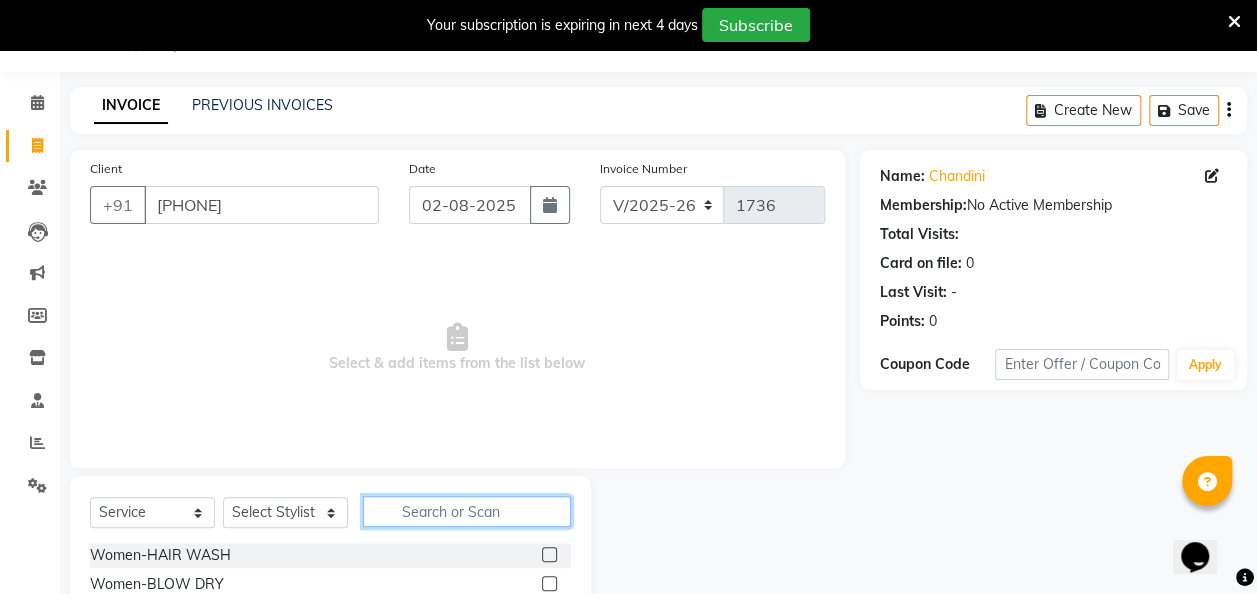 click 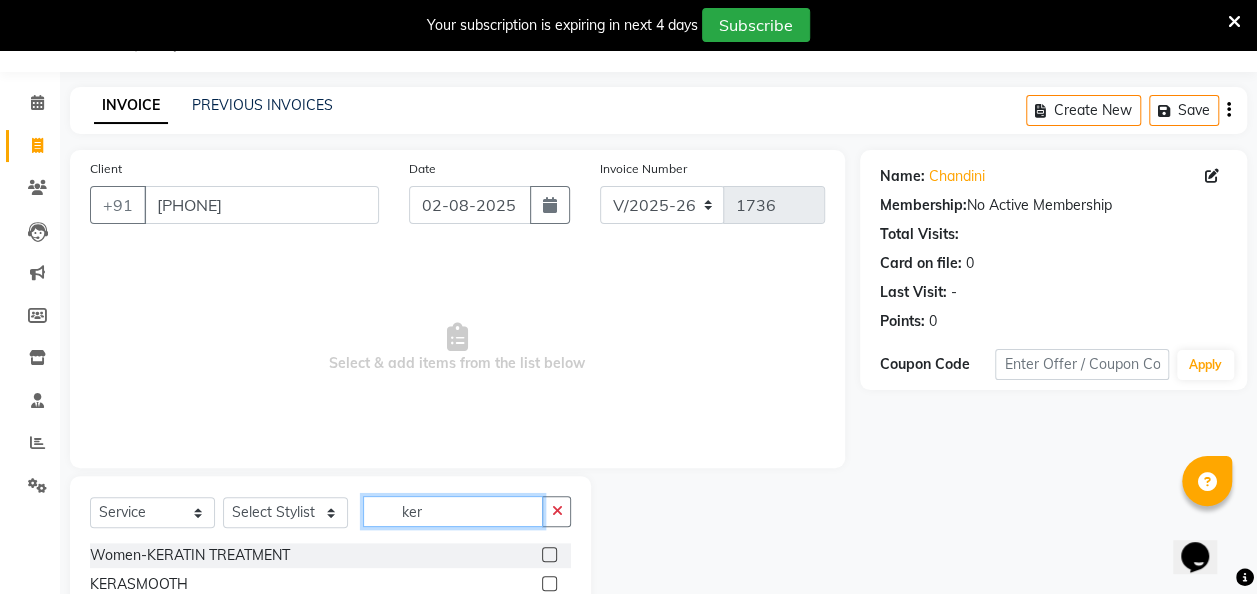 type on "ker" 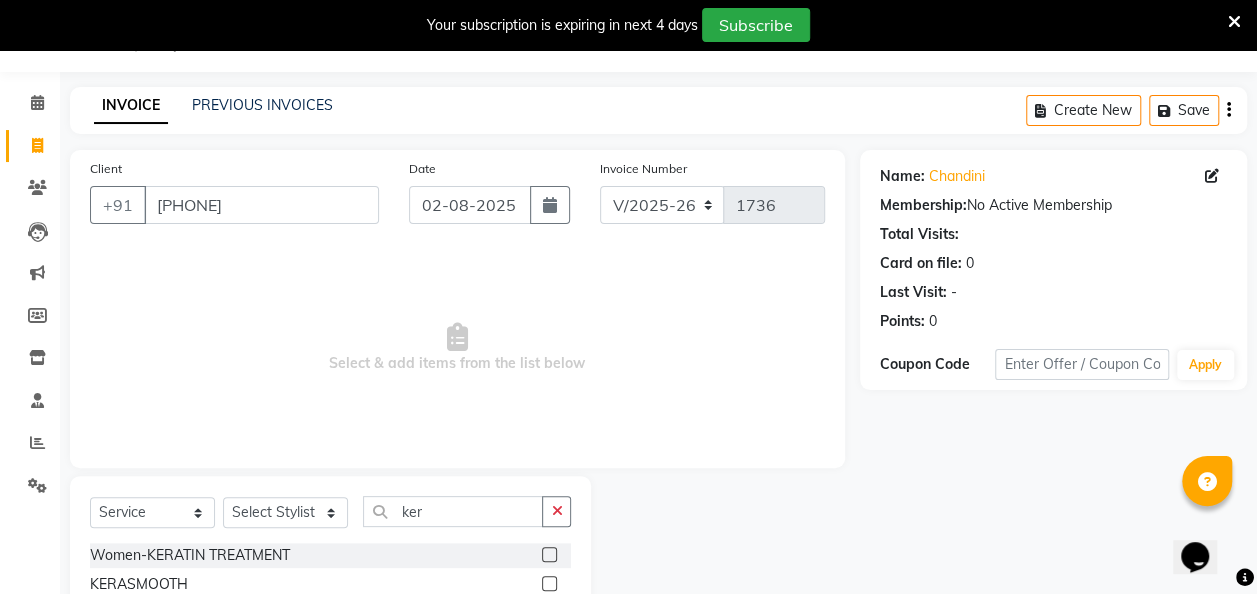 click 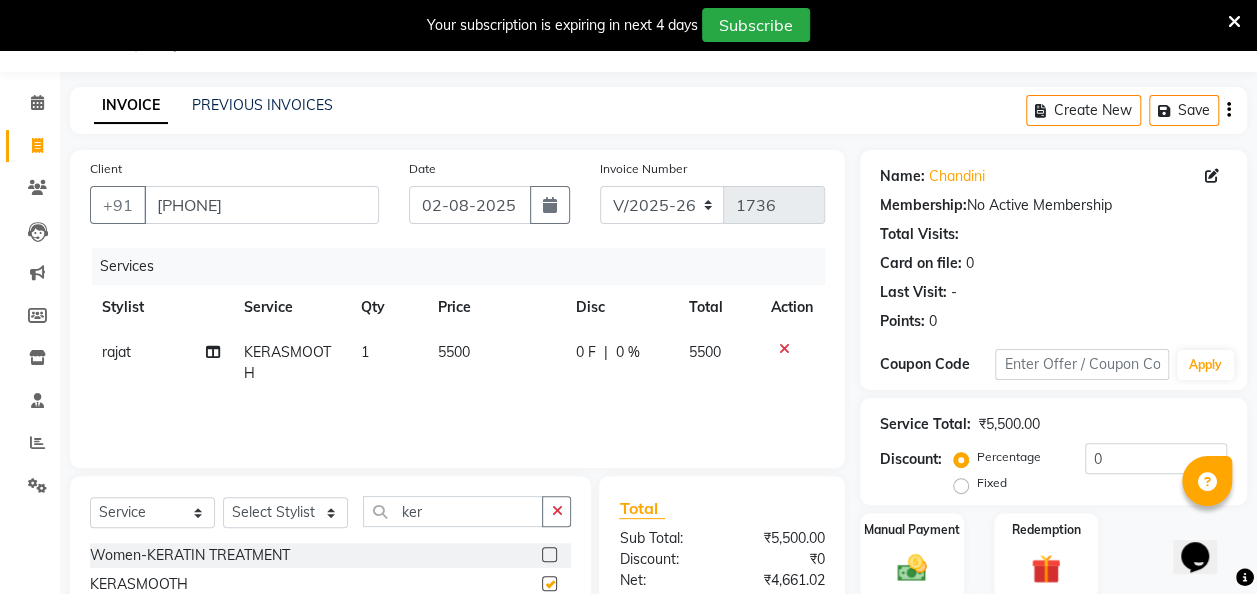 checkbox on "false" 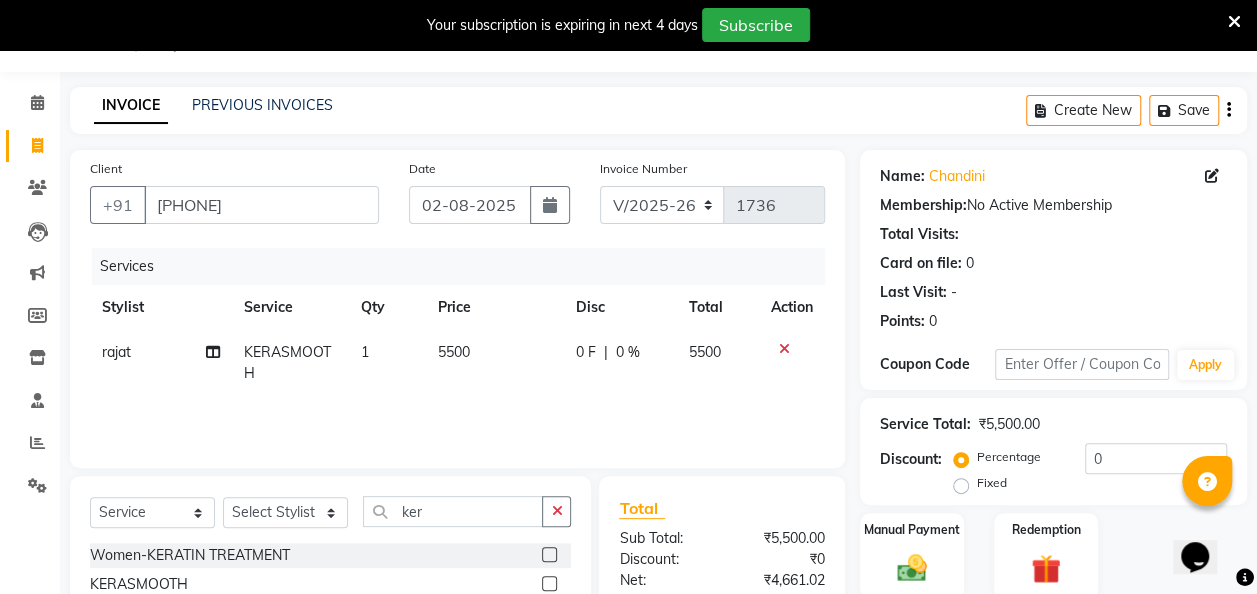 click on "5500" 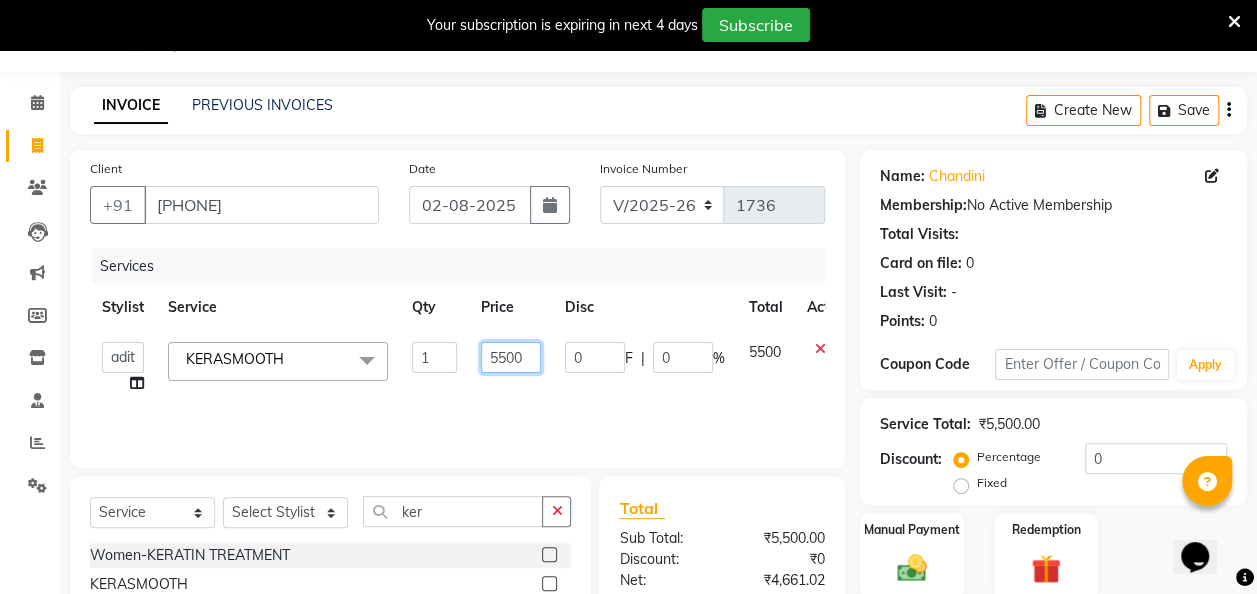 click on "5500" 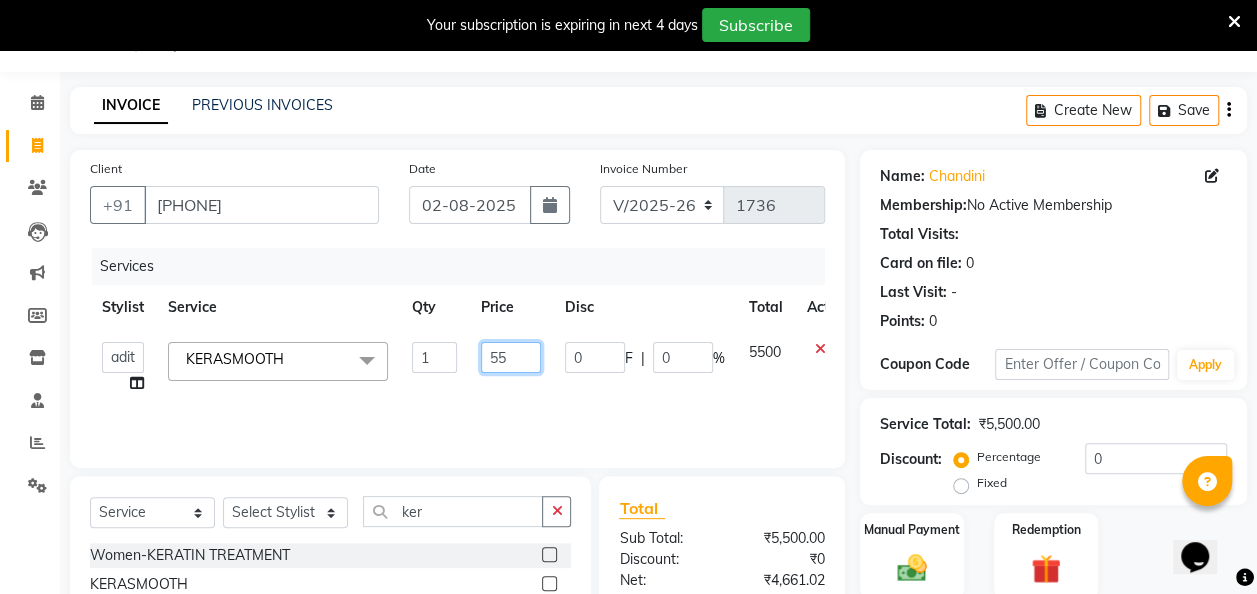 type on "5" 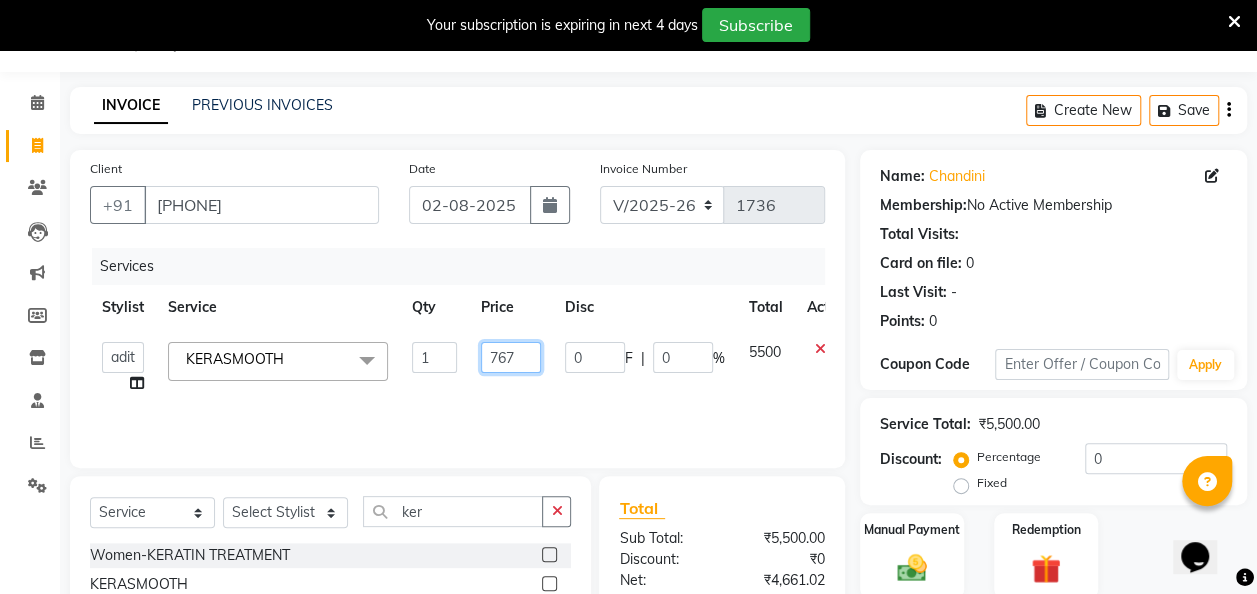 type on "7670" 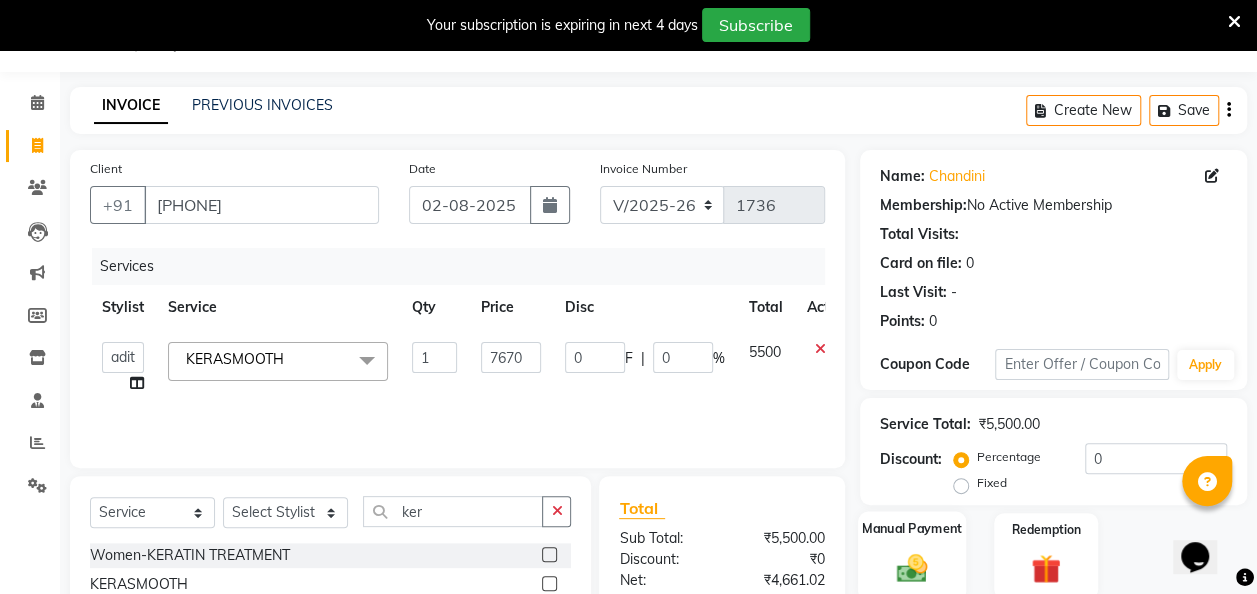 click on "Manual Payment" 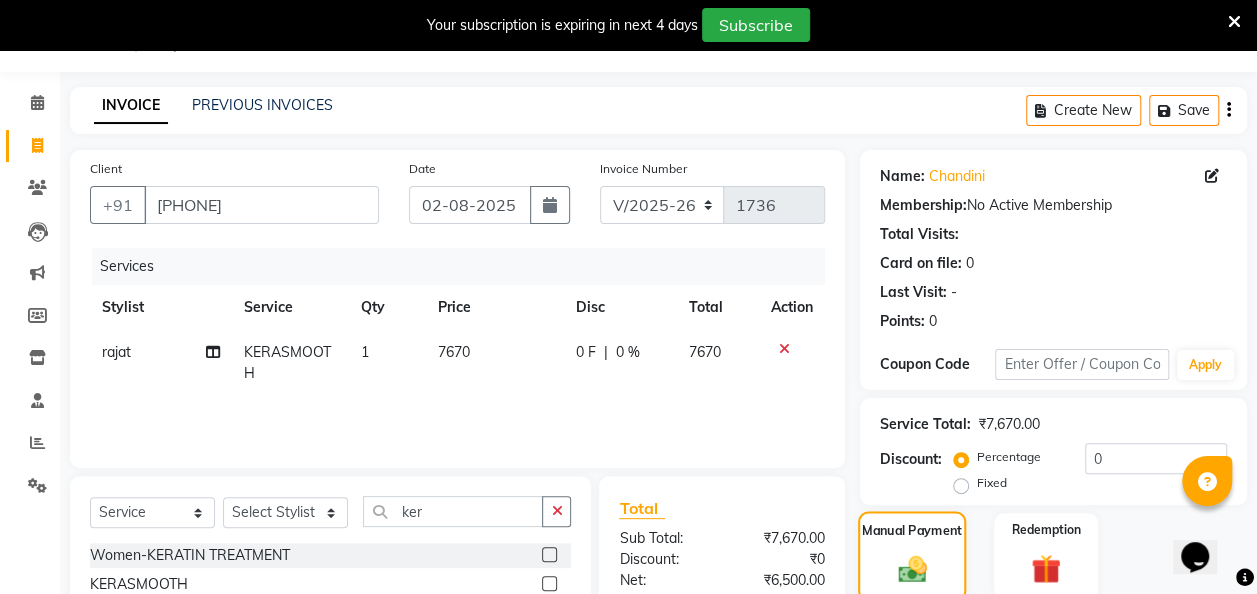 scroll, scrollTop: 254, scrollLeft: 0, axis: vertical 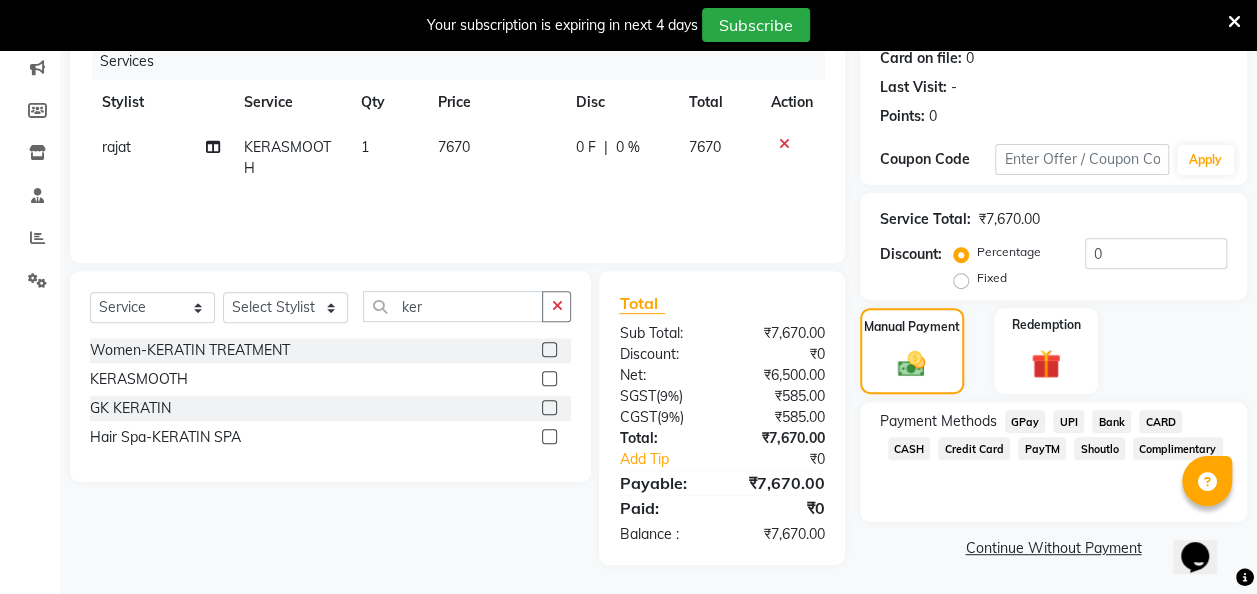 click on "GPay" 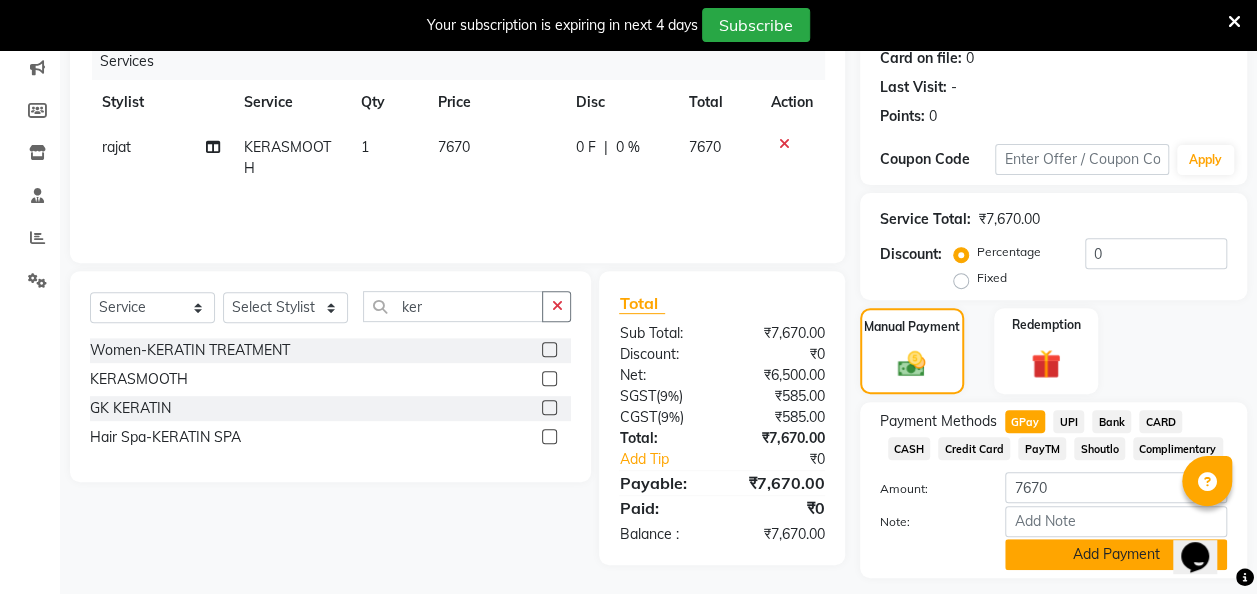 click on "Add Payment" 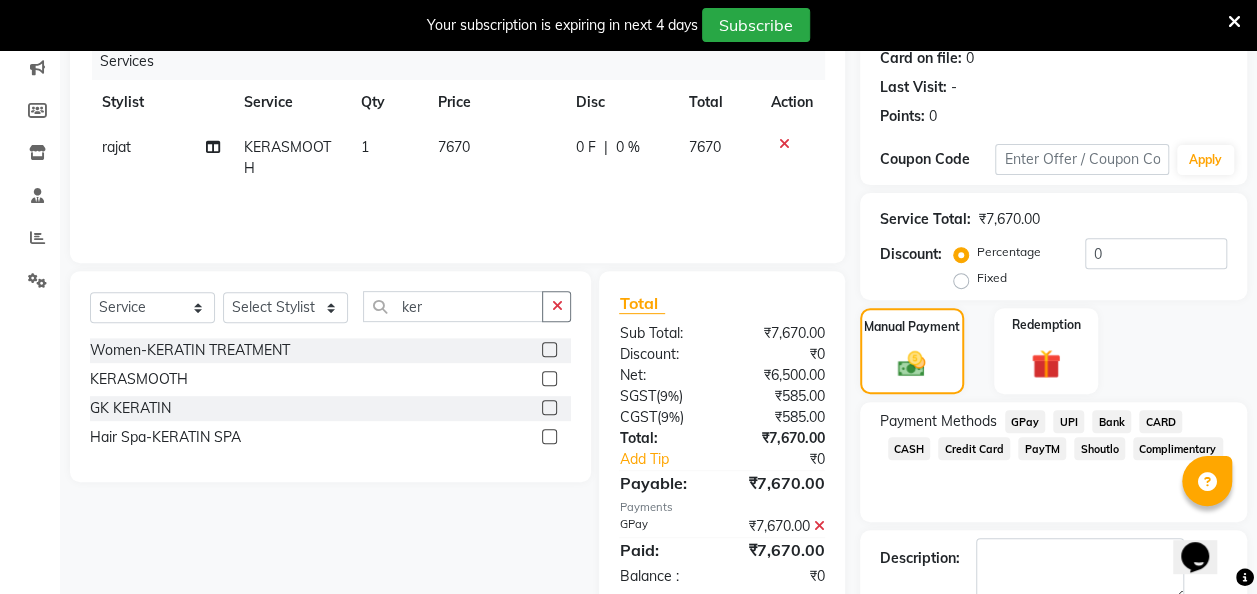 scroll, scrollTop: 364, scrollLeft: 0, axis: vertical 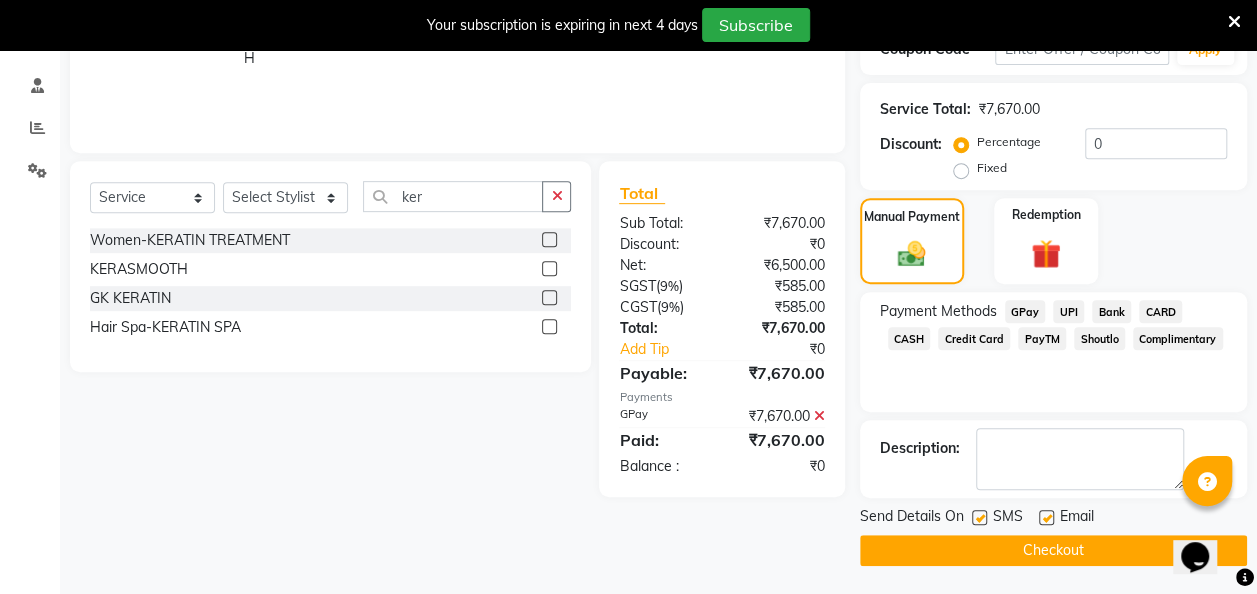 click on "SMS" 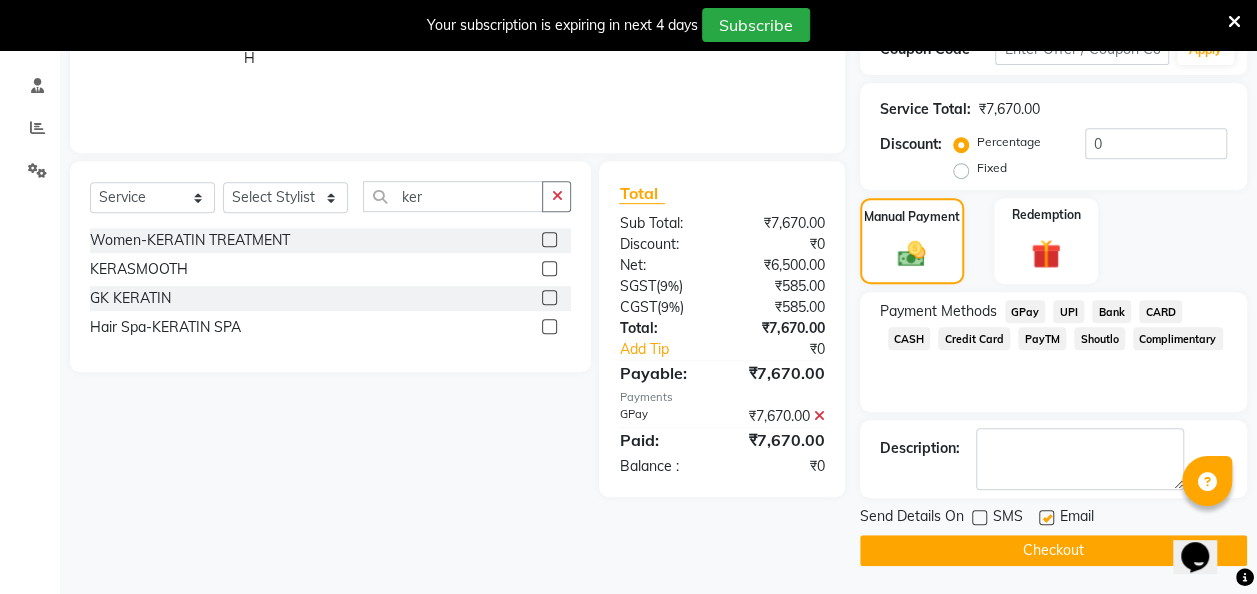 click on "Checkout" 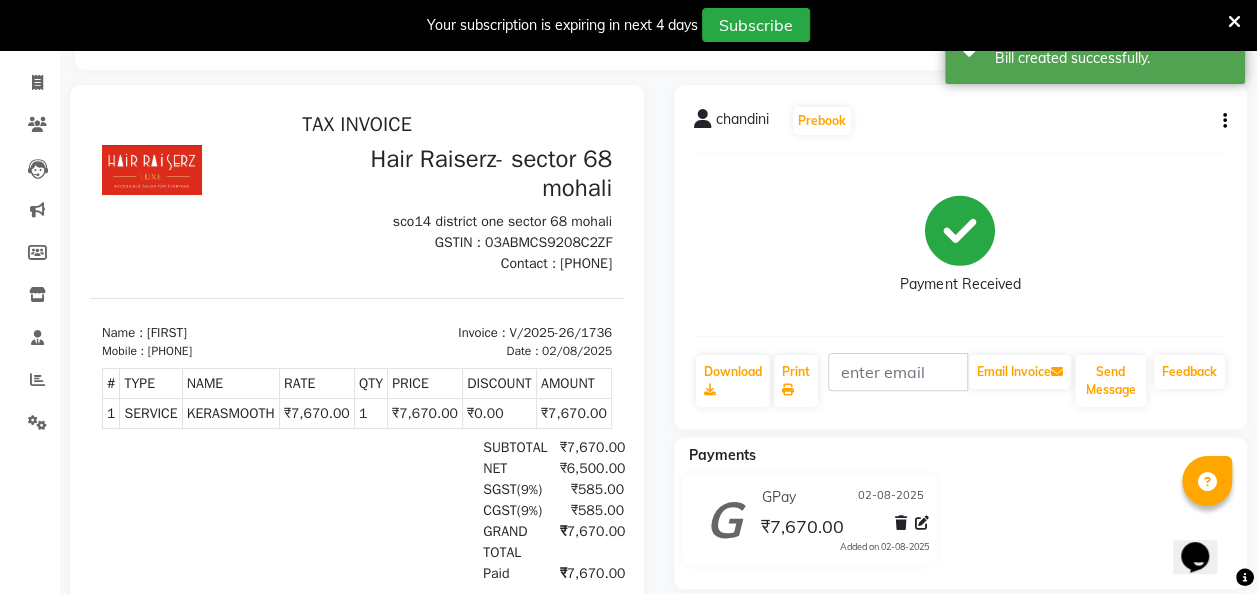 scroll, scrollTop: 105, scrollLeft: 0, axis: vertical 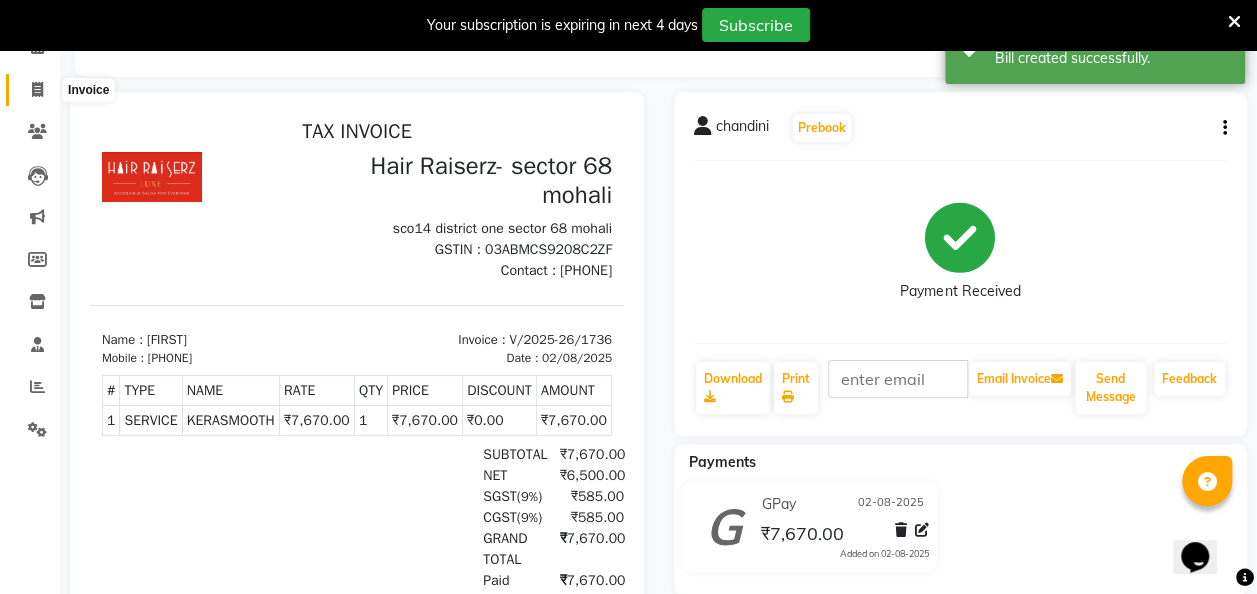 click 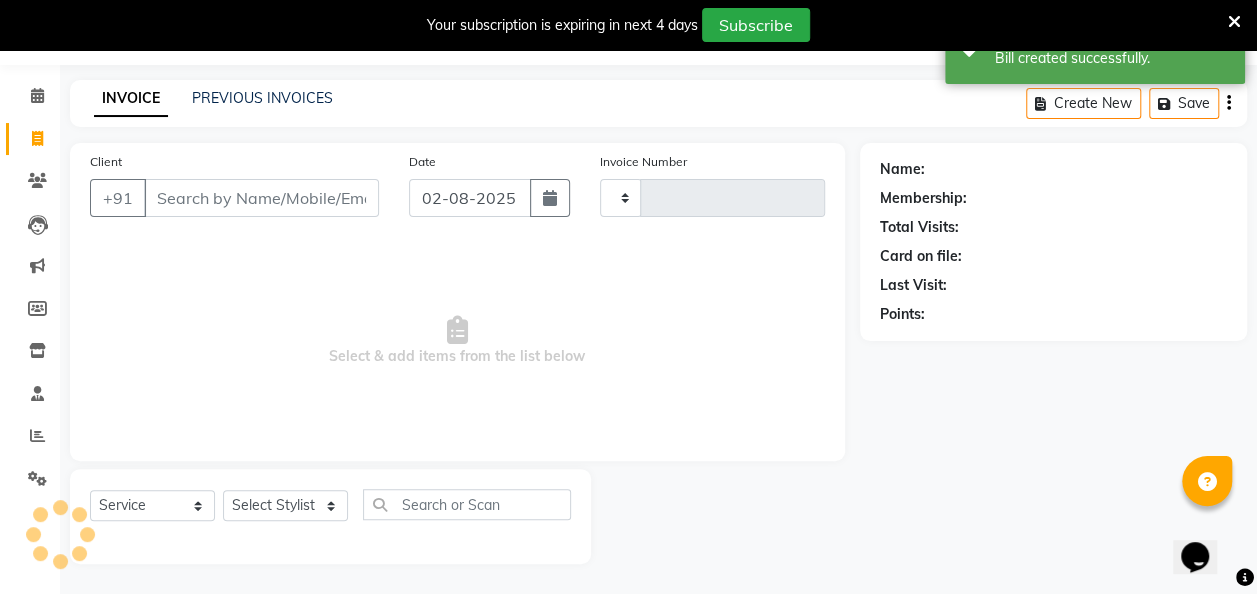scroll, scrollTop: 55, scrollLeft: 0, axis: vertical 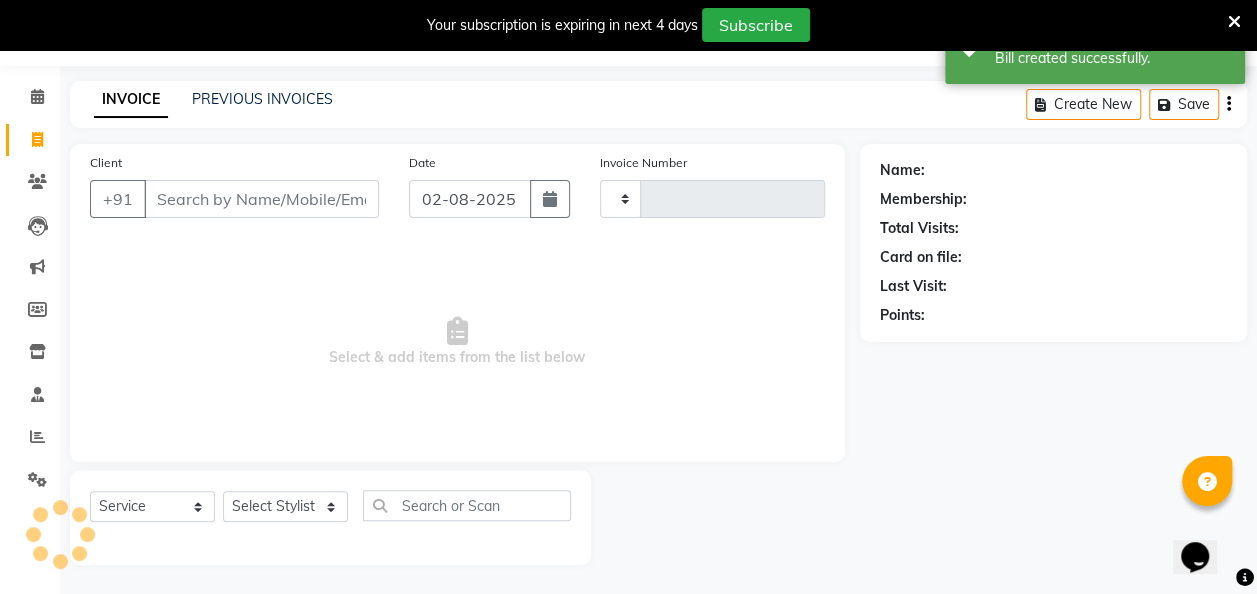type on "1737" 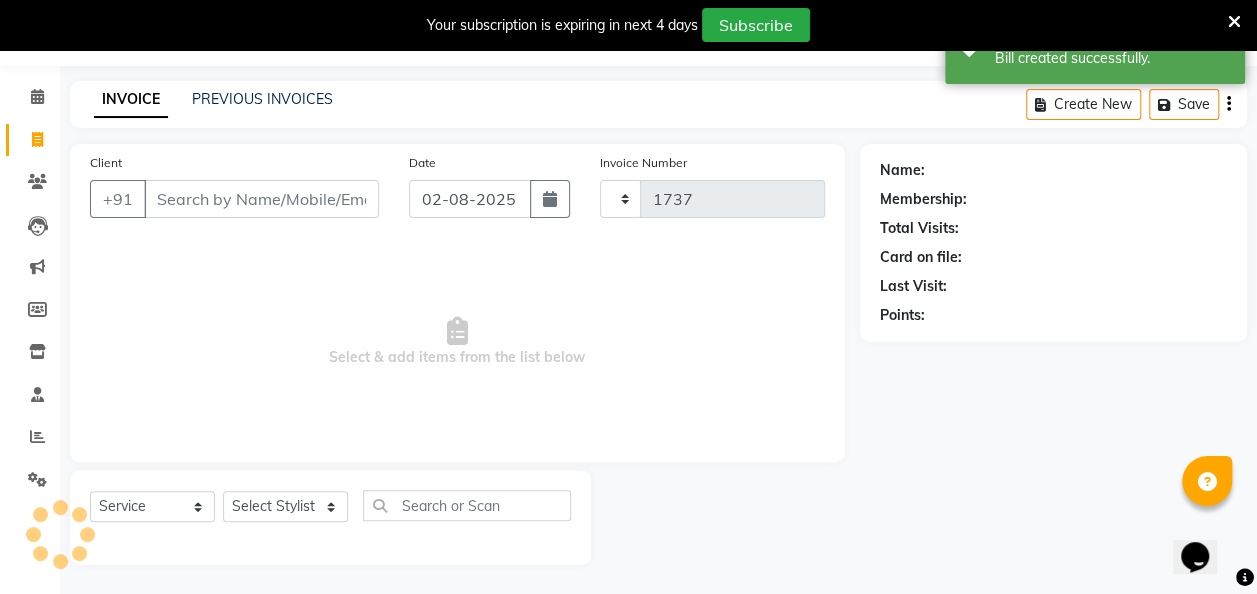 select on "6691" 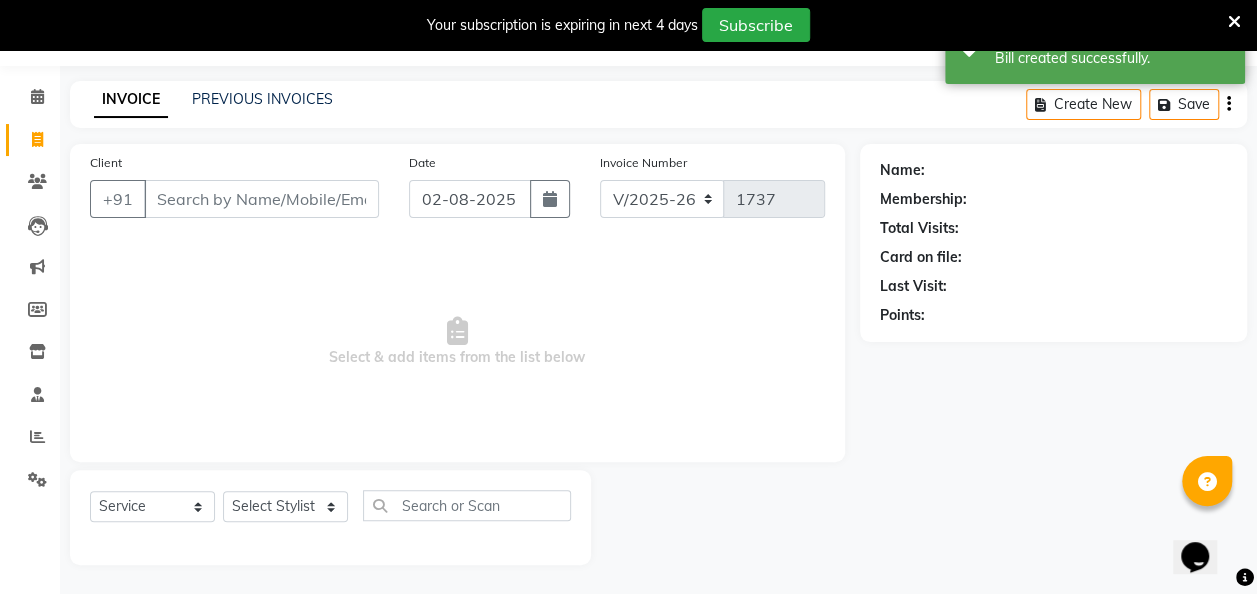 click on "Client" at bounding box center [261, 199] 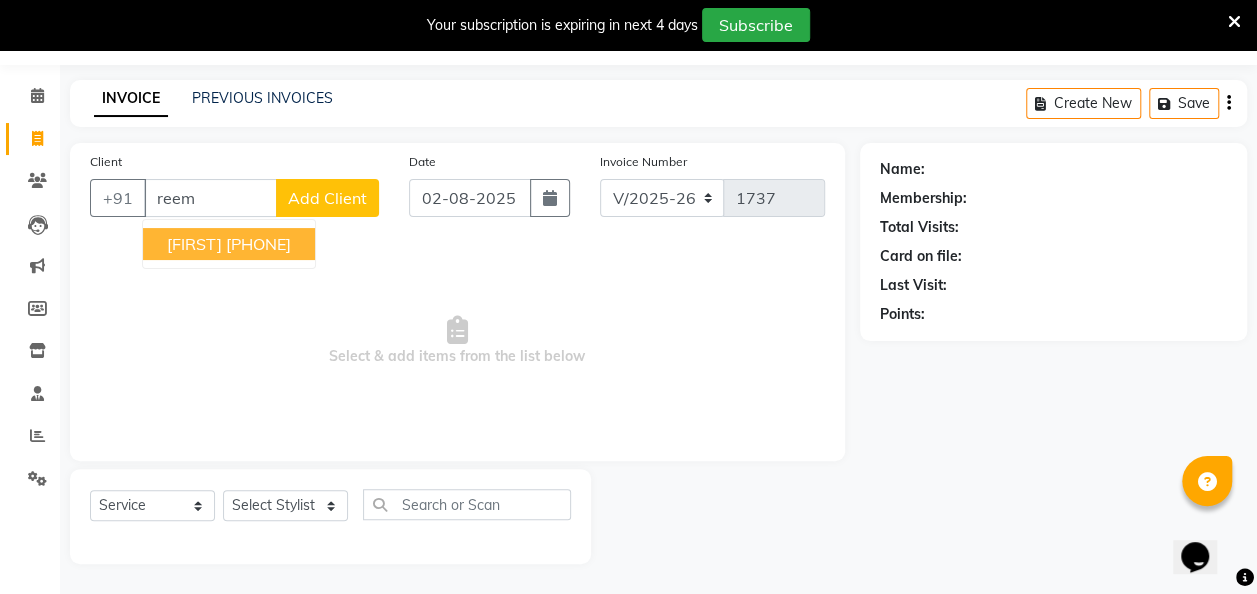 scroll, scrollTop: 55, scrollLeft: 0, axis: vertical 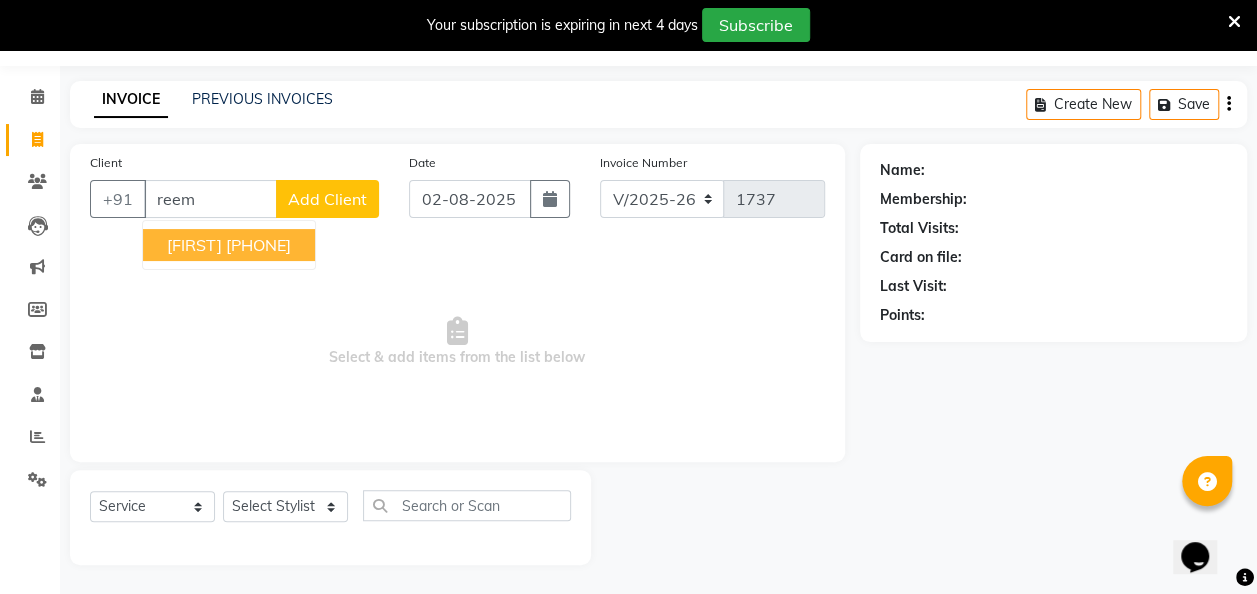 click on "[FIRST]  [PHONE]" at bounding box center [229, 245] 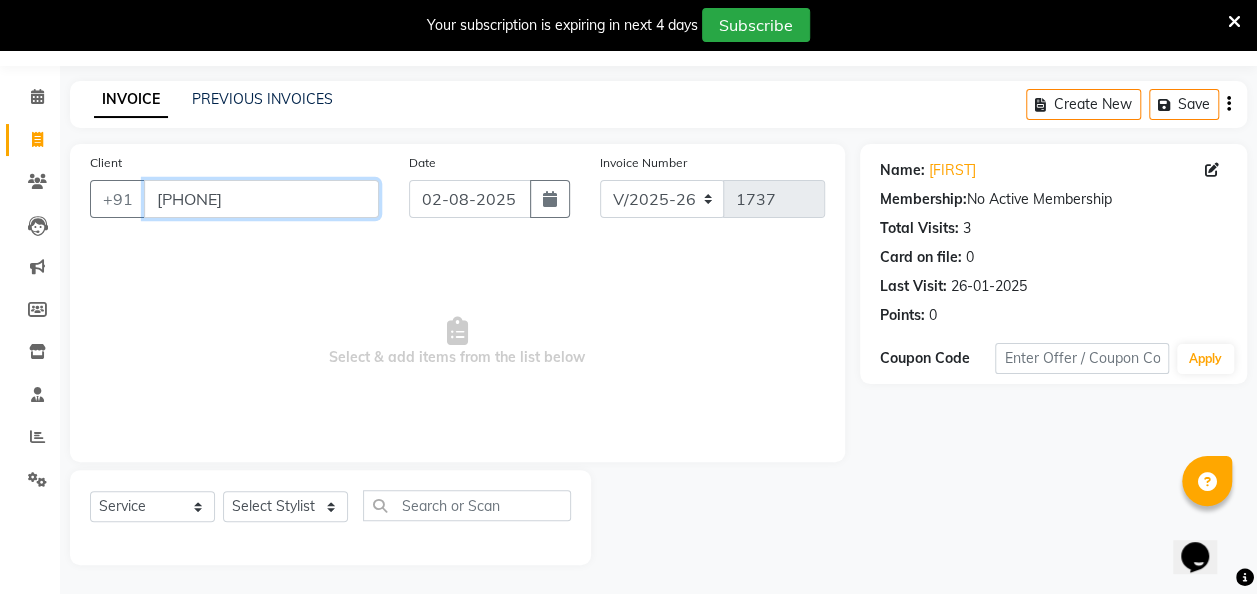 click on "[PHONE]" at bounding box center (261, 199) 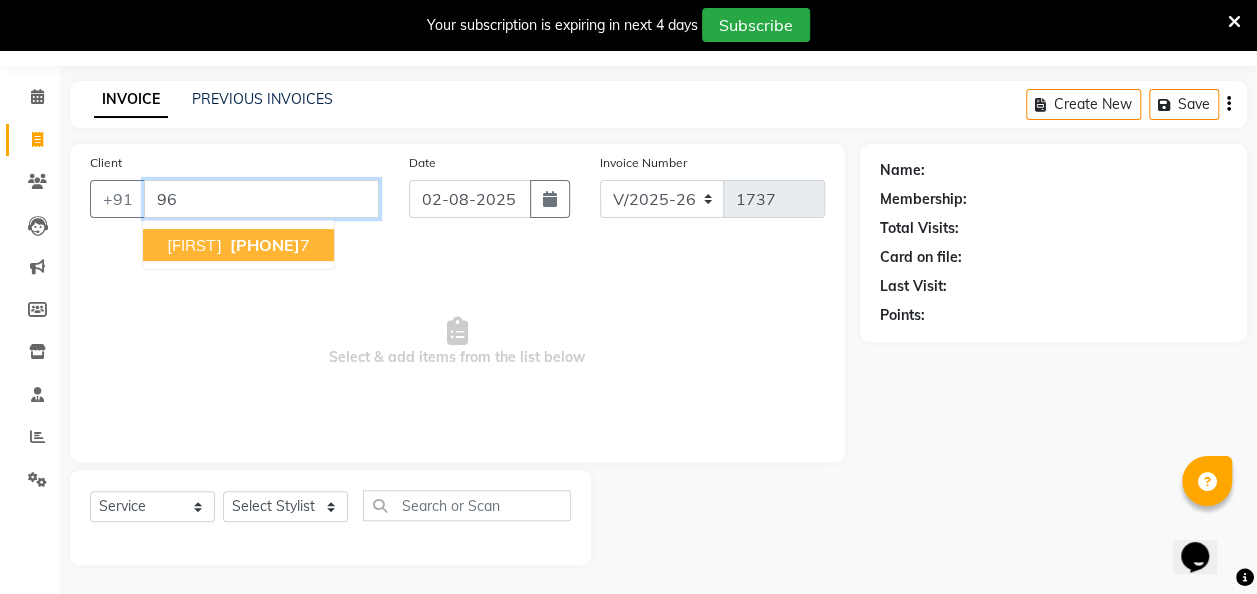type on "9" 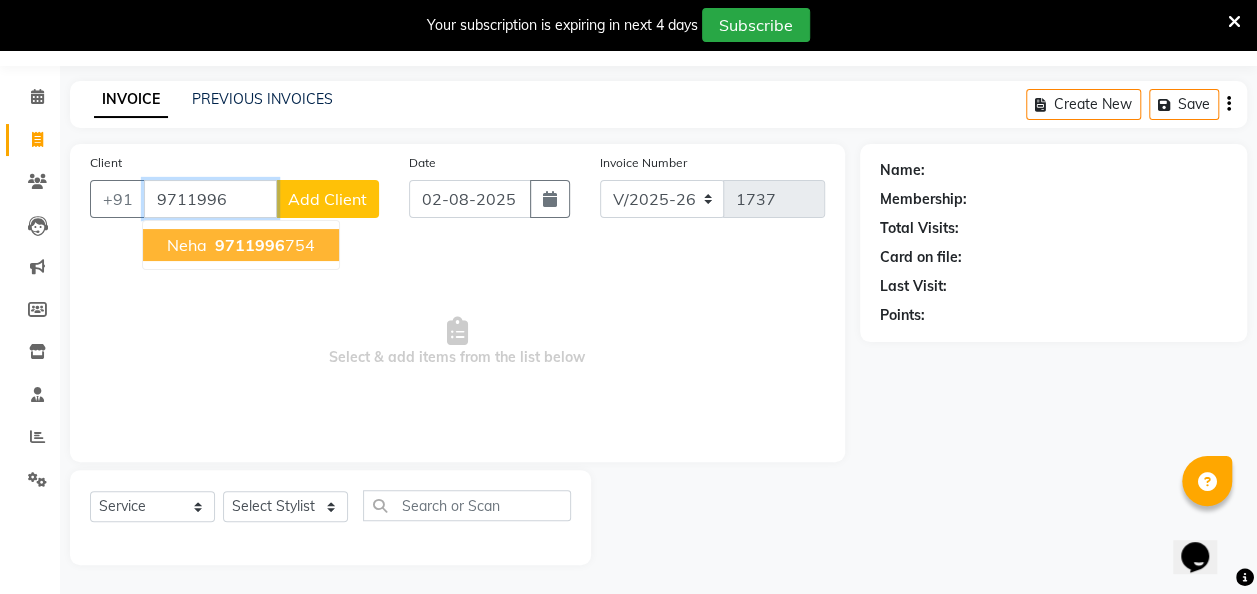 click on "[PHONE]" at bounding box center [263, 245] 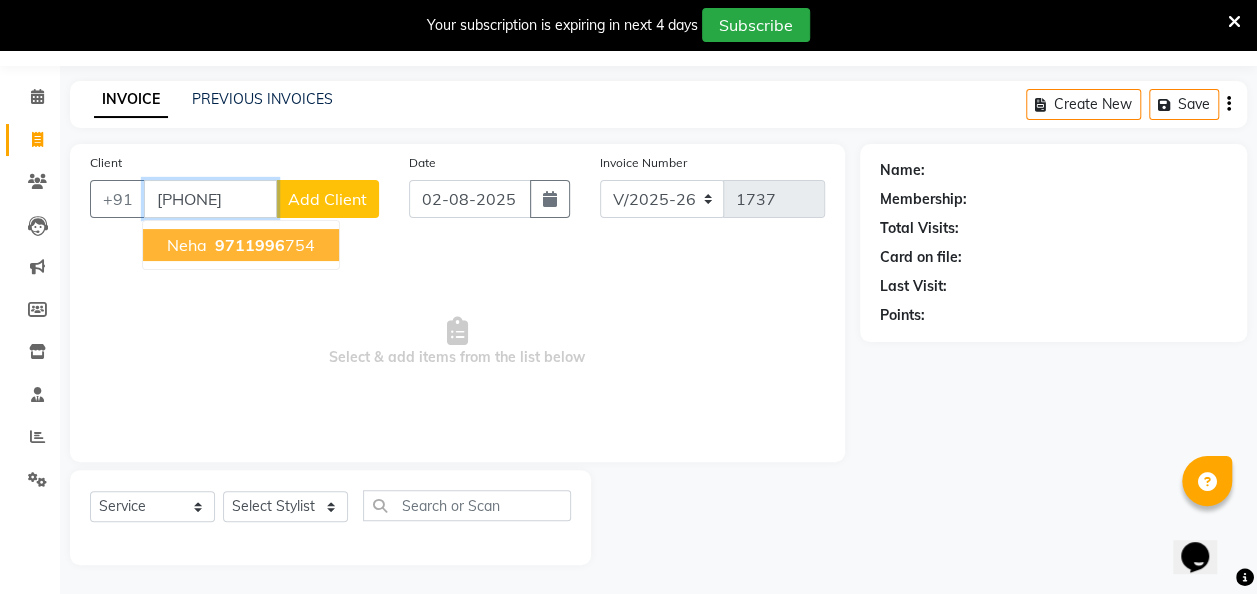 type on "[PHONE]" 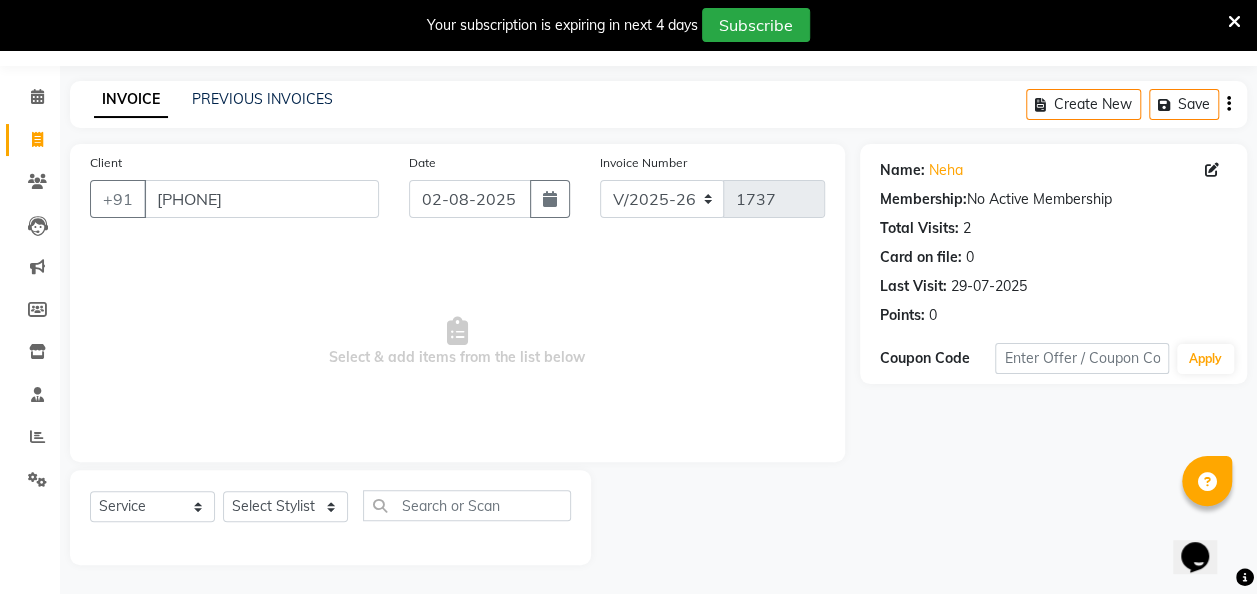 click on "Select  Service  Product  Membership  Package Voucher Prepaid Gift Card  Select Stylist [FIRST] [FIRST] [FIRST] [FIRST] [FIRST] [FIRST] [FIRST] [FIRST] [FIRST] [FIRST] [FIRST]" 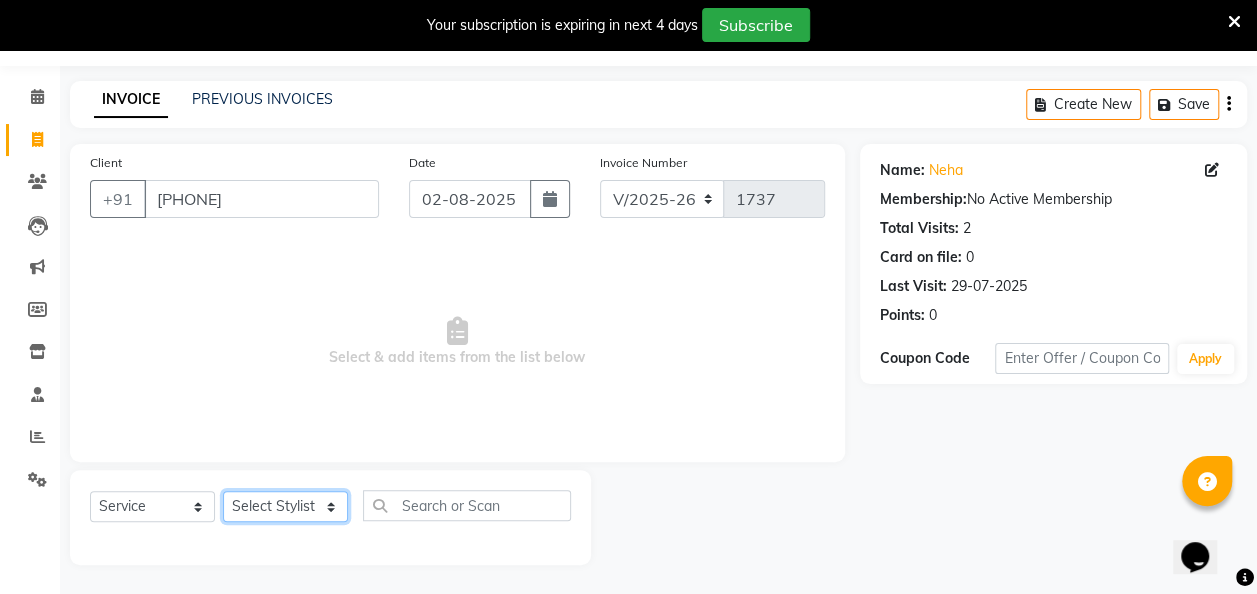 click on "Select Stylist [FIRST] [FIRST] [FIRST] [FIRST] [FIRST] [FIRST] [FIRST] [FIRST] [FIRST] [FIRST] [FIRST]" 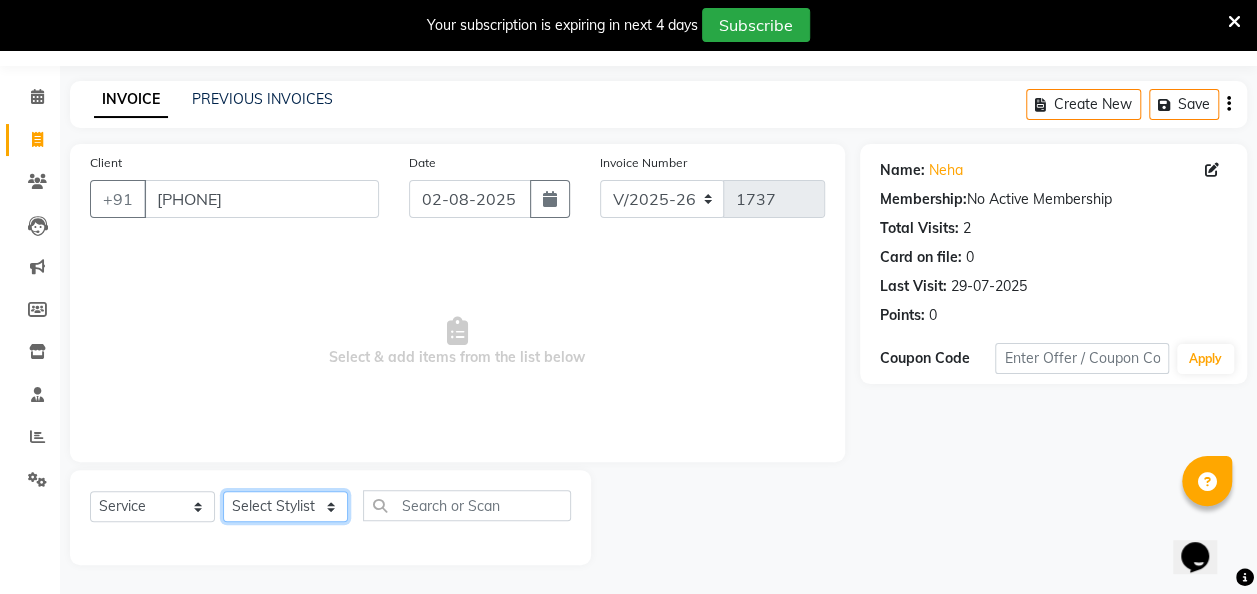 select on "87965" 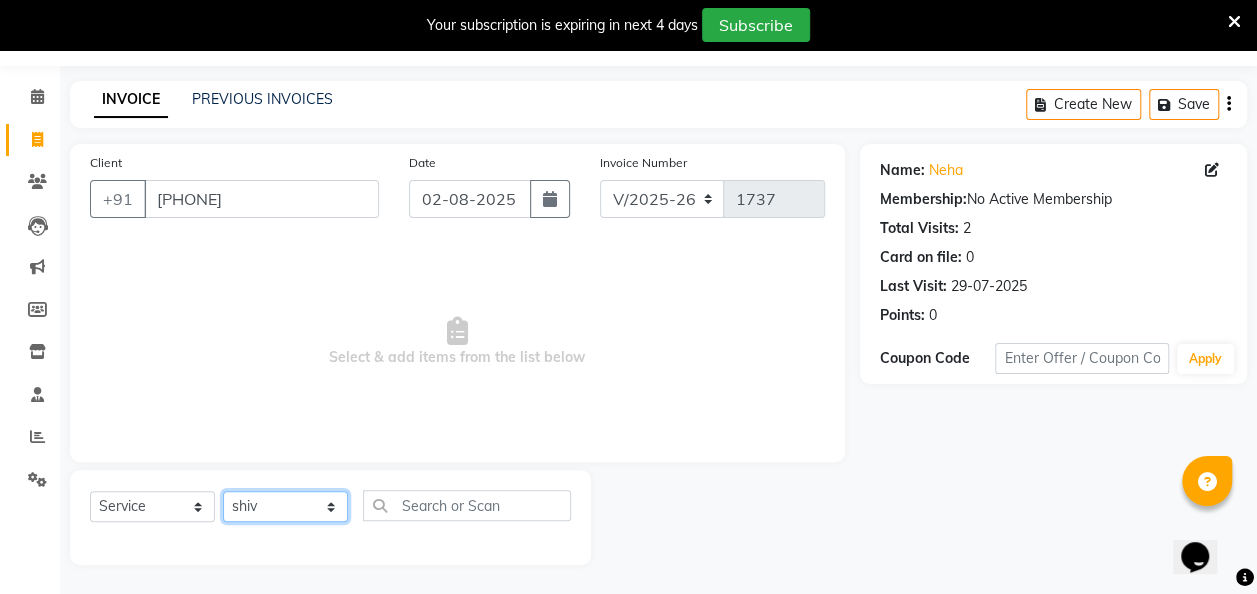click on "Select Stylist [FIRST] [FIRST] [FIRST] [FIRST] [FIRST] [FIRST] [FIRST] [FIRST] [FIRST] [FIRST] [FIRST]" 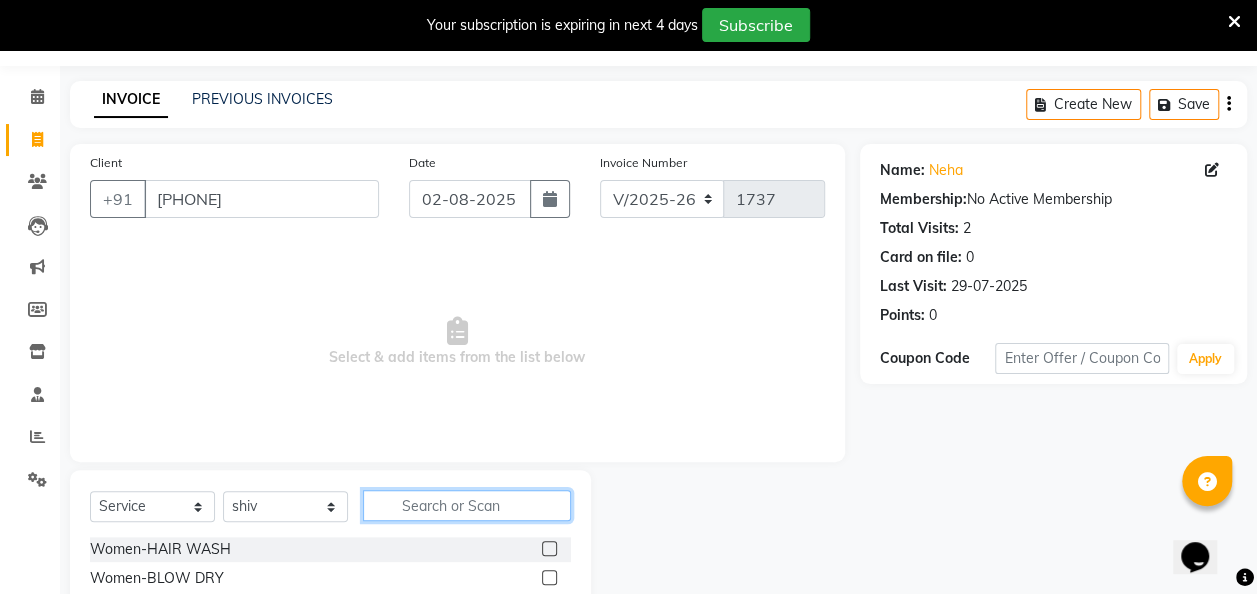 click 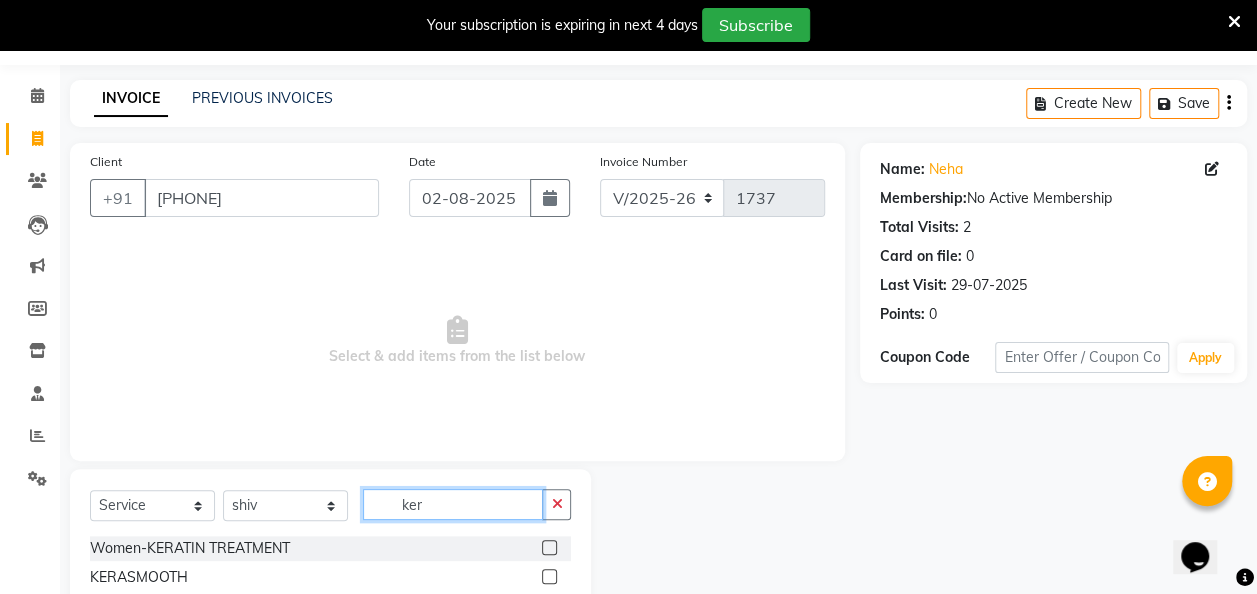 scroll, scrollTop: 57, scrollLeft: 0, axis: vertical 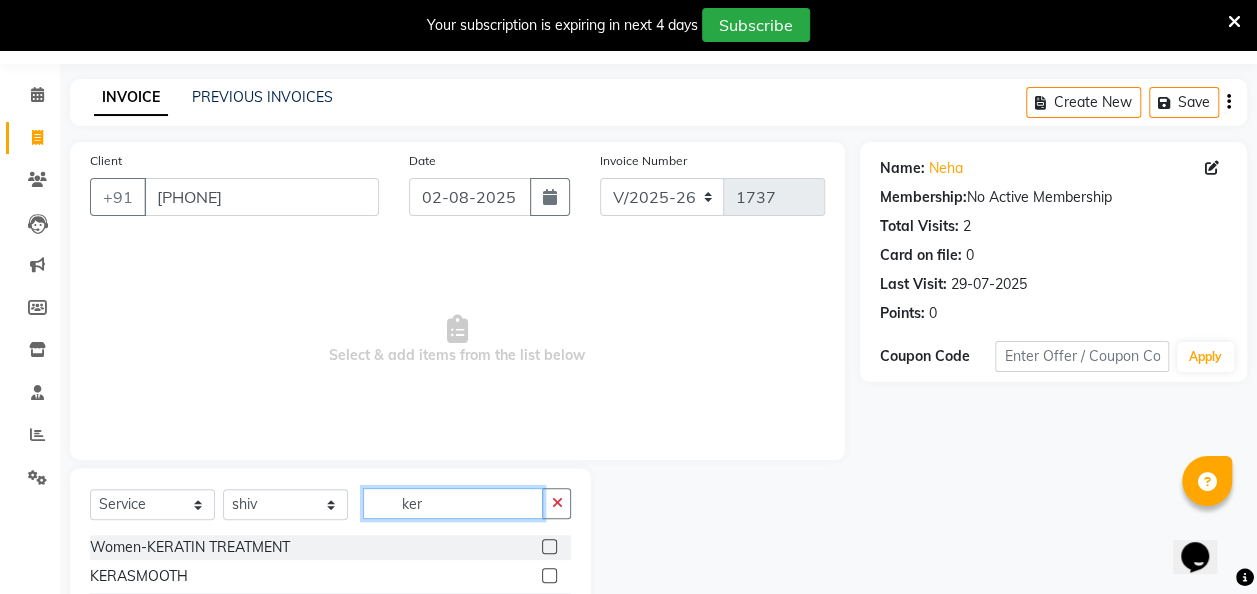 type on "ker" 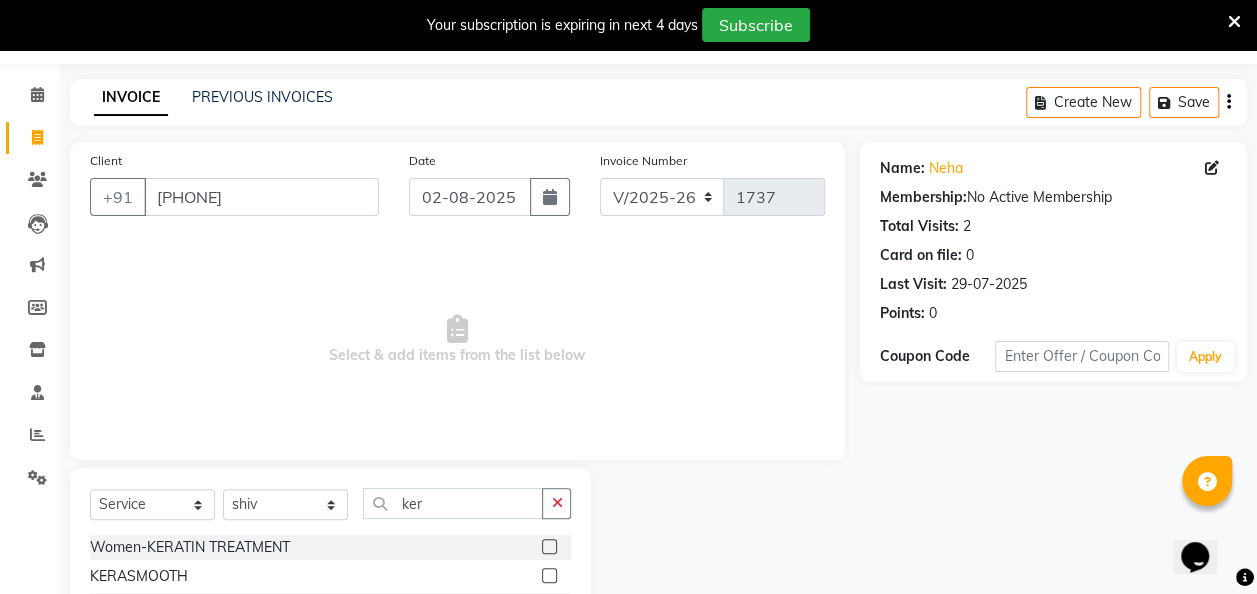 click 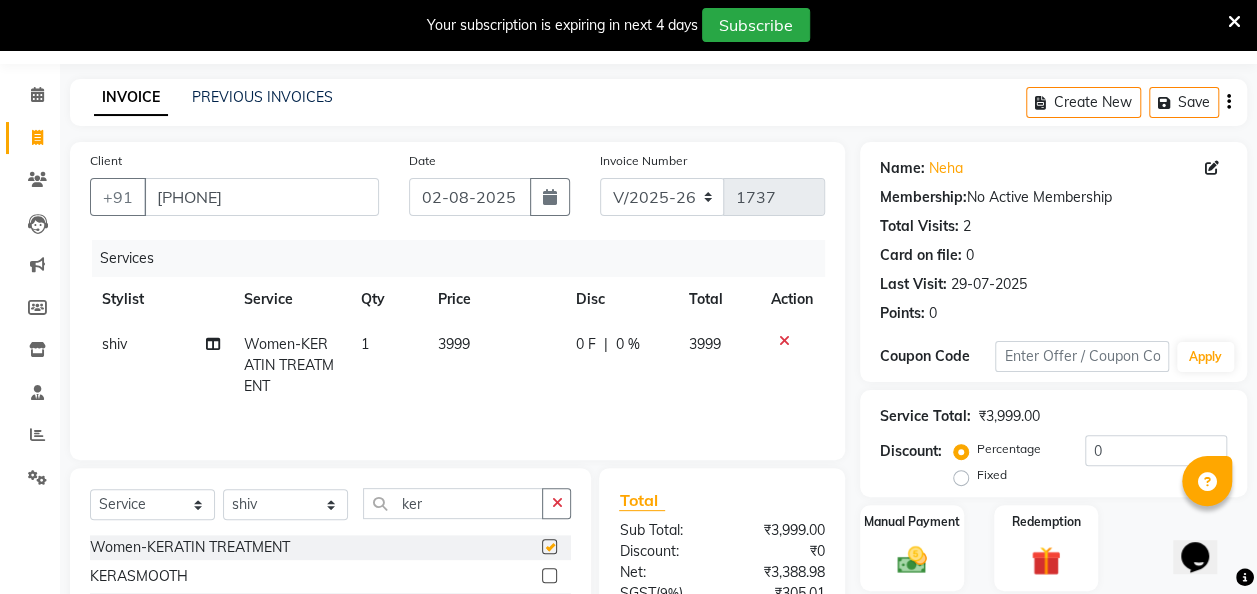 checkbox on "false" 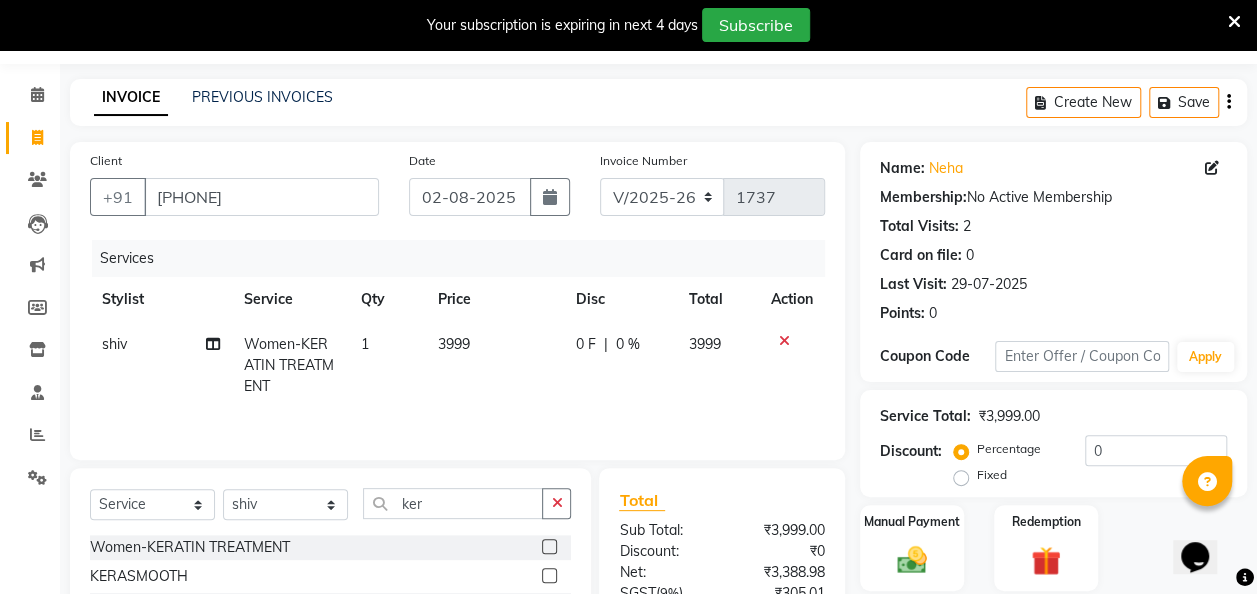 click on "3999" 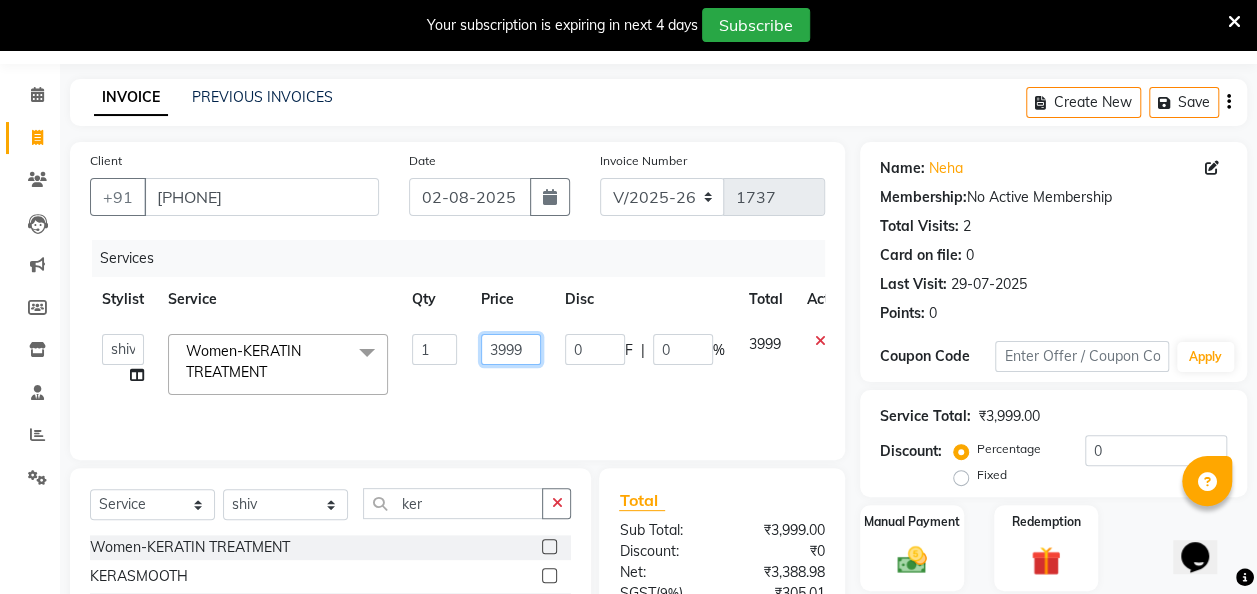 click on "3999" 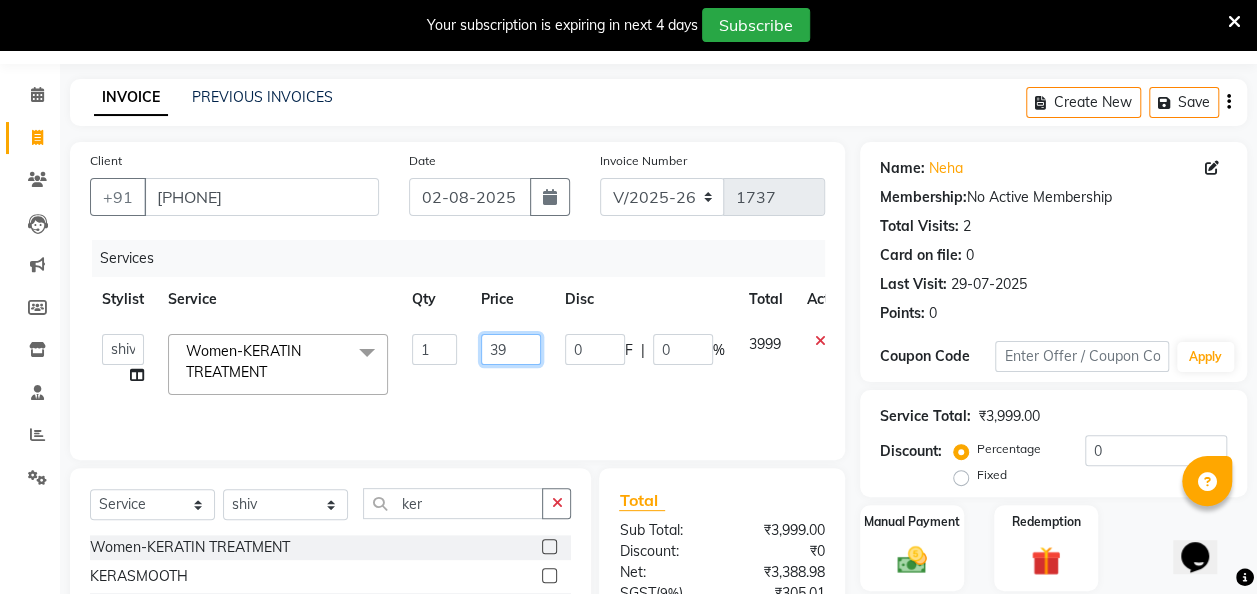 type on "3" 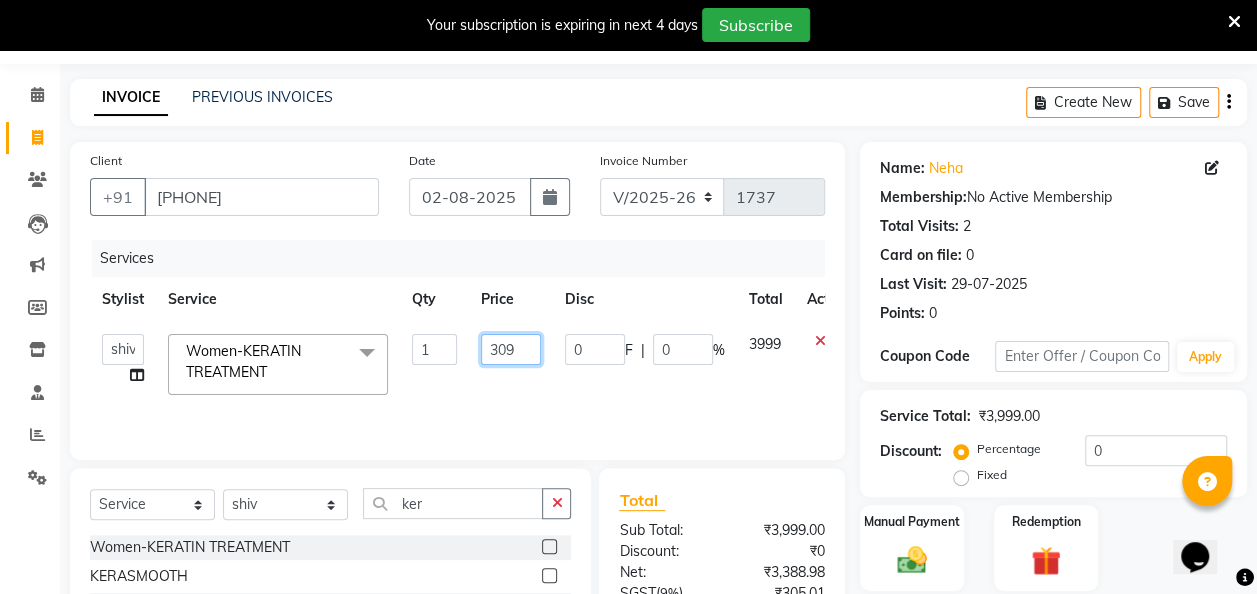 type on "3092" 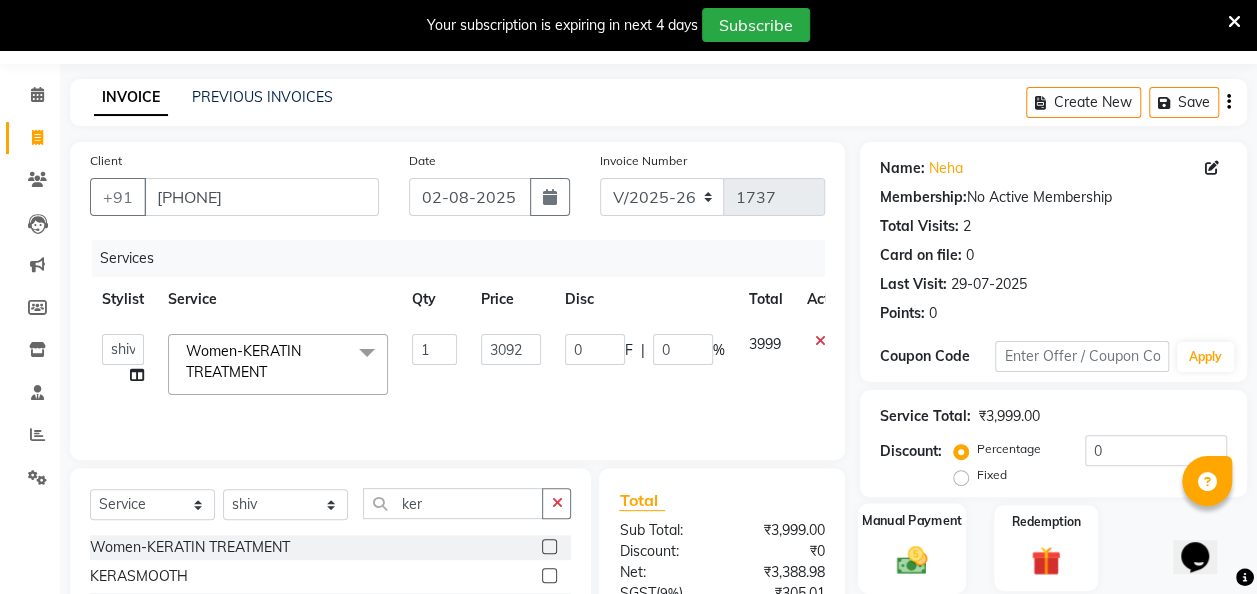 click on "Manual Payment" 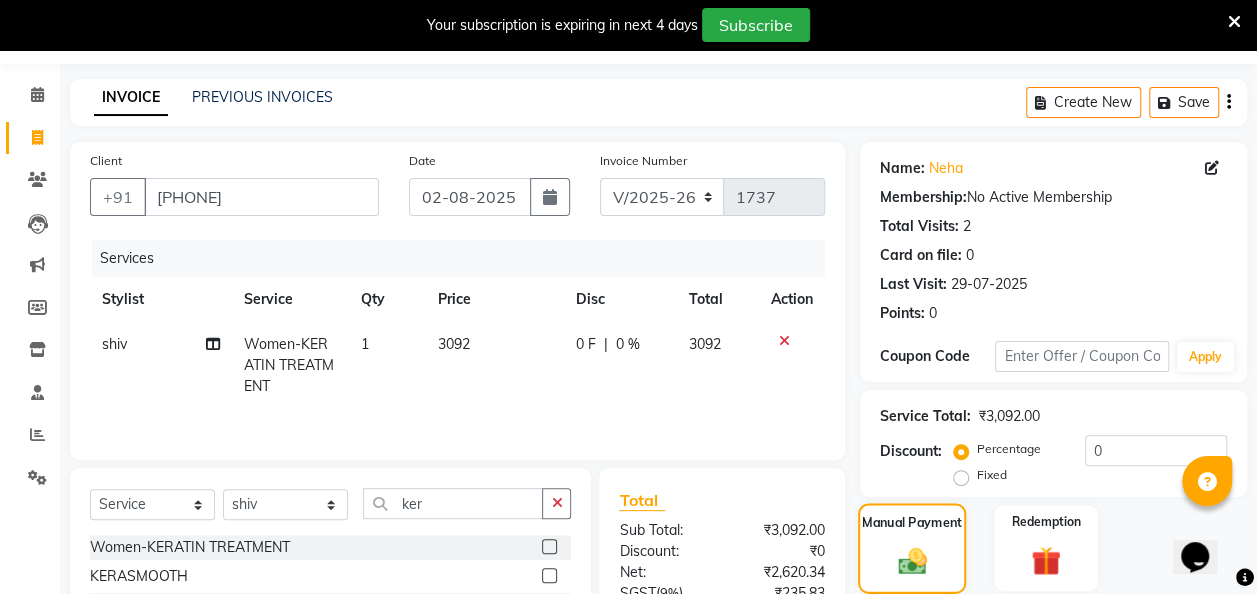 scroll, scrollTop: 254, scrollLeft: 0, axis: vertical 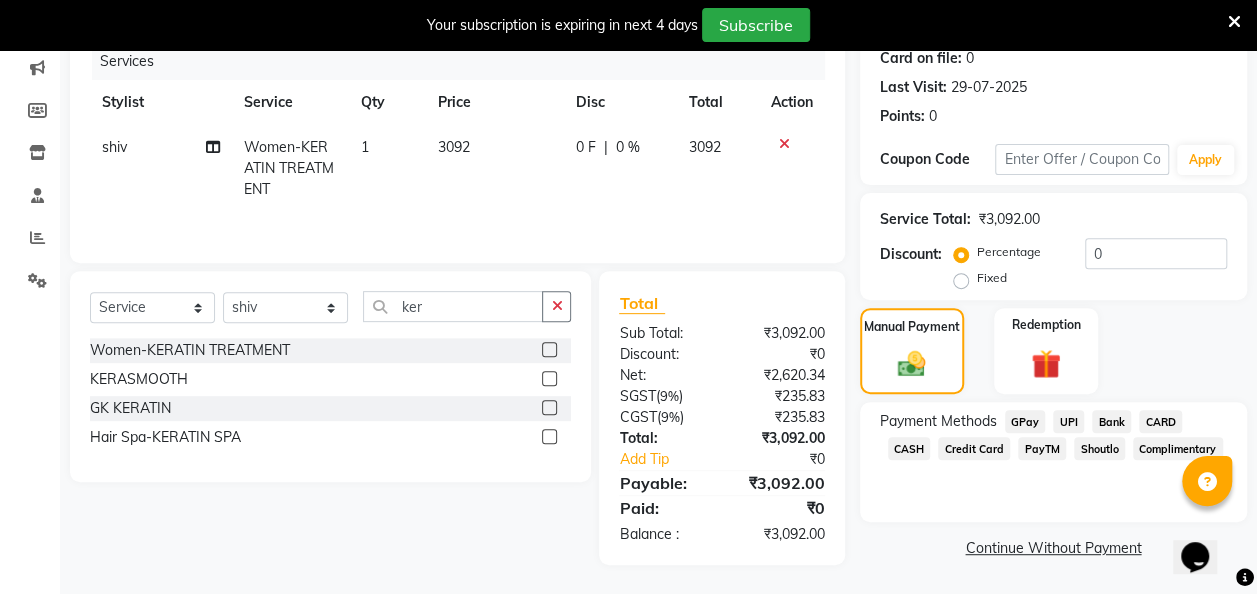 click on "CARD" 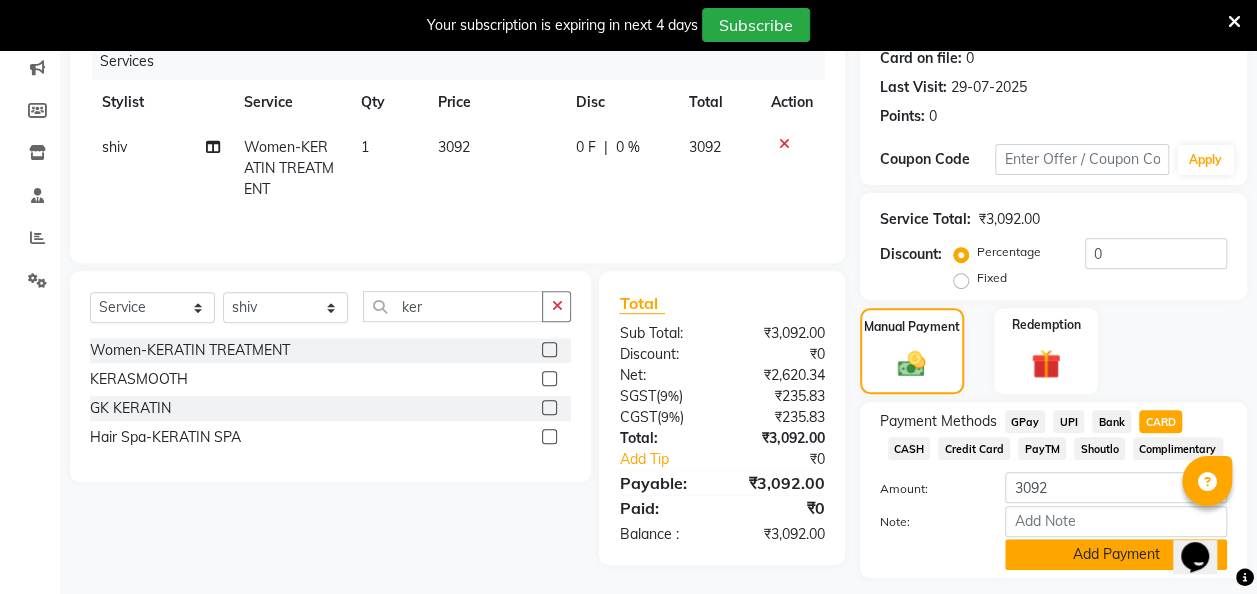 click on "Add Payment" 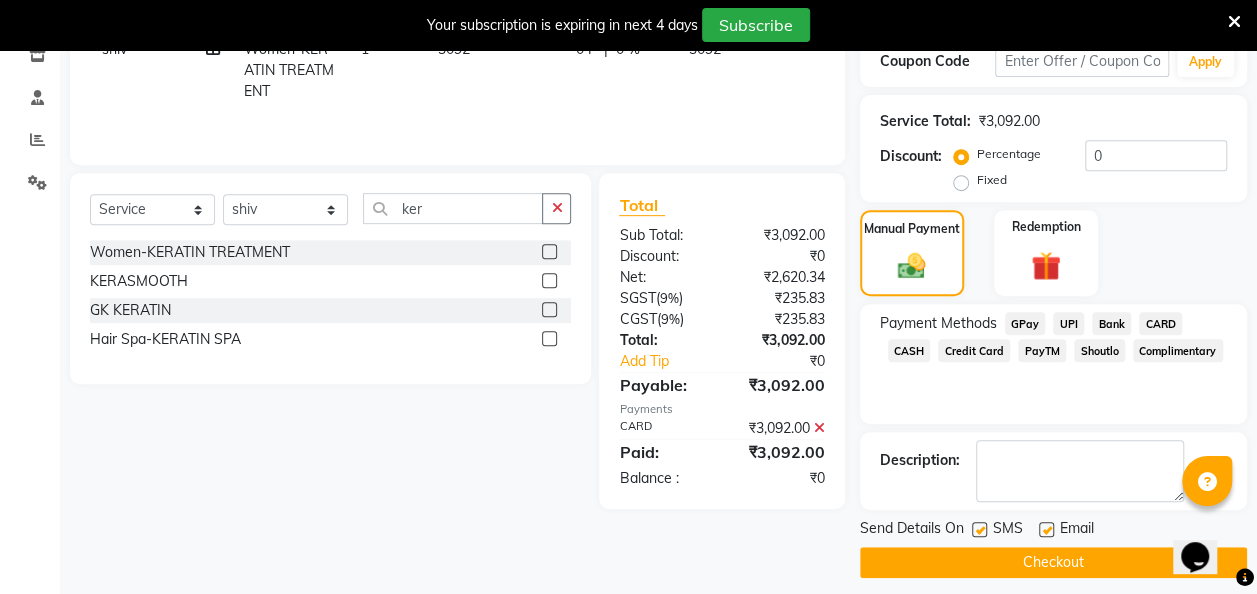 scroll, scrollTop: 364, scrollLeft: 0, axis: vertical 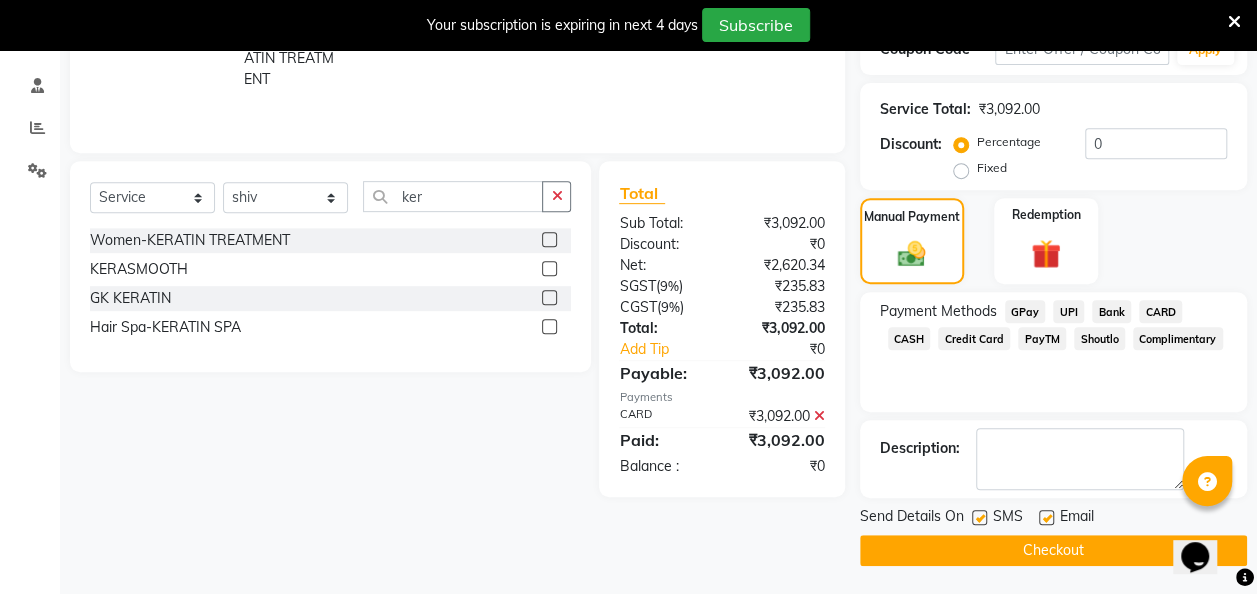 click 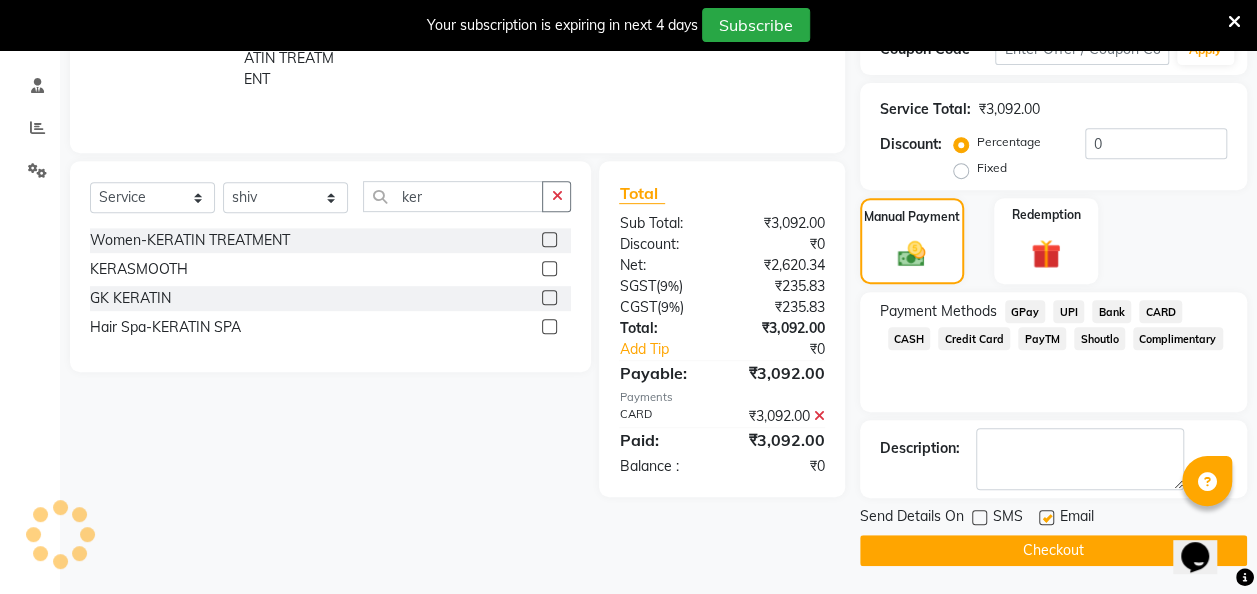 click on "Checkout" 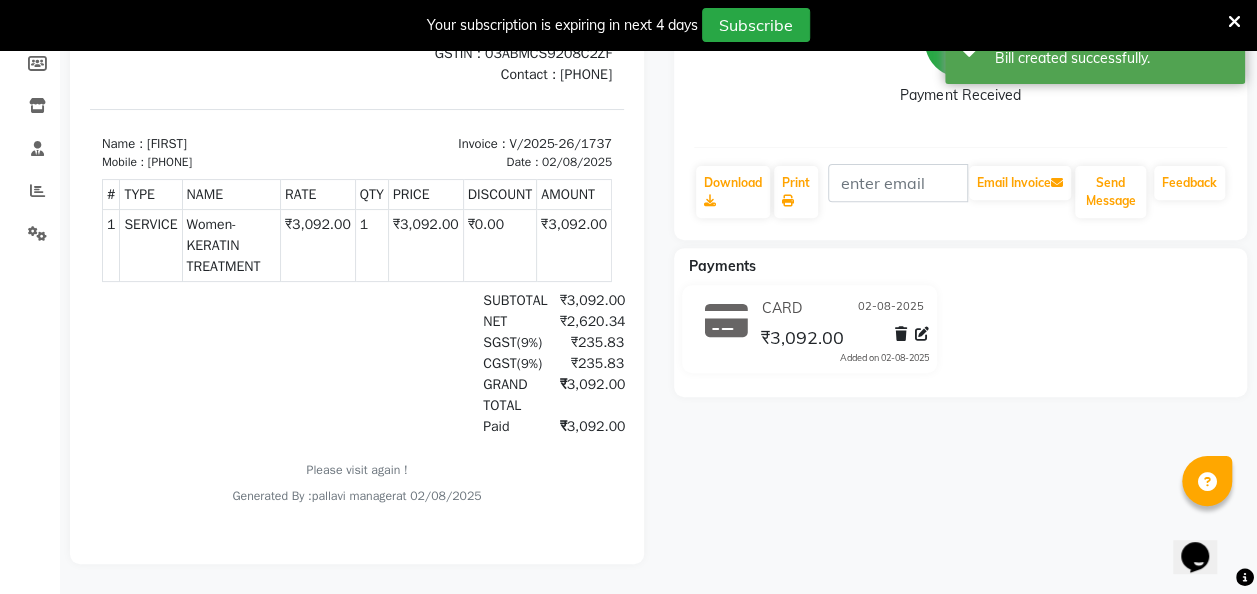 scroll, scrollTop: 0, scrollLeft: 0, axis: both 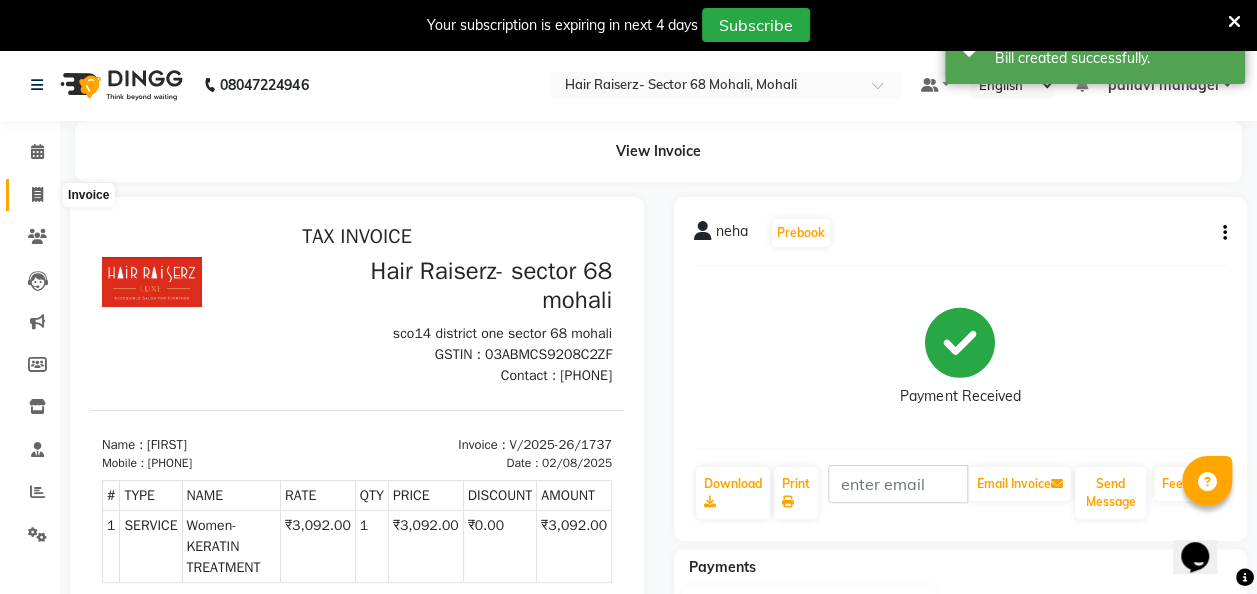 click 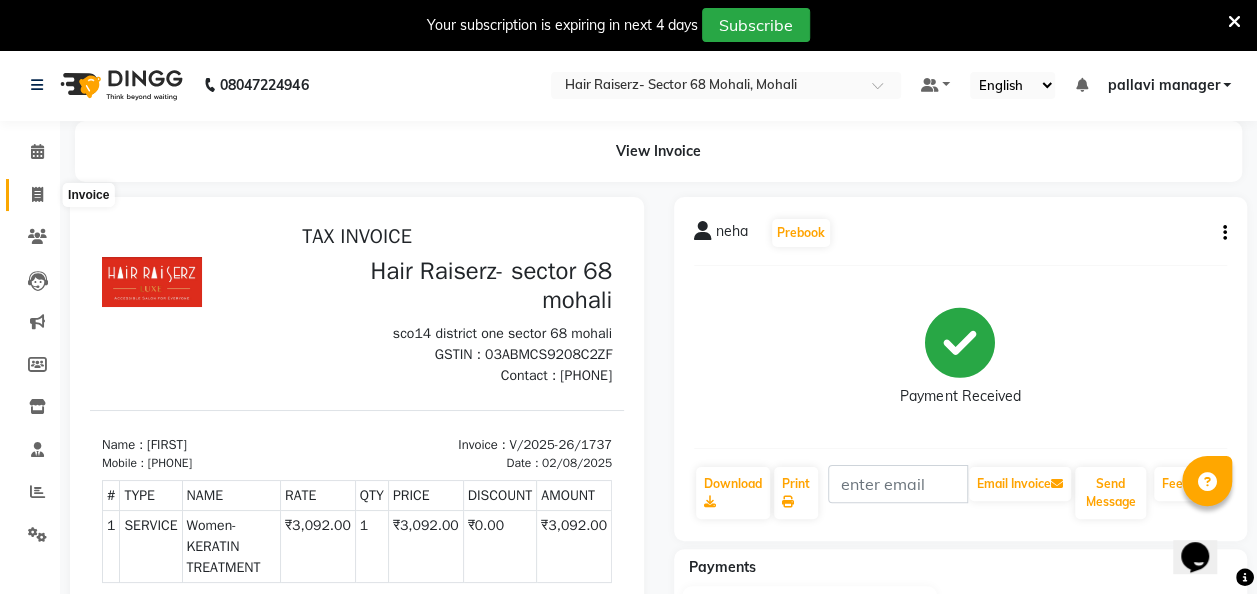 select on "service" 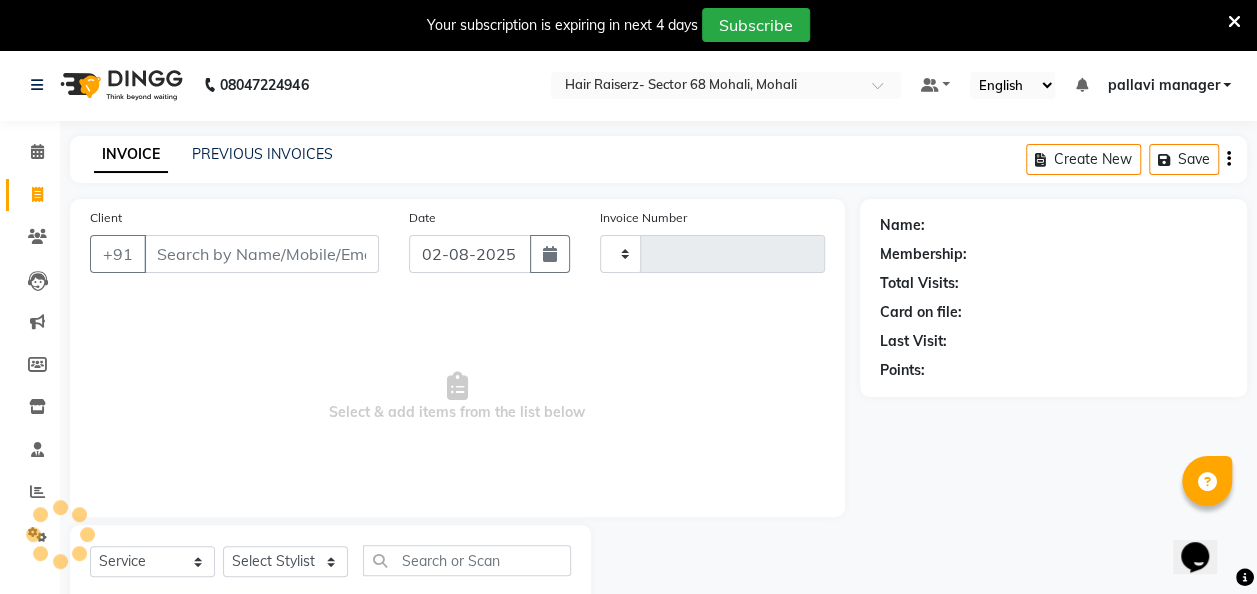 scroll, scrollTop: 55, scrollLeft: 0, axis: vertical 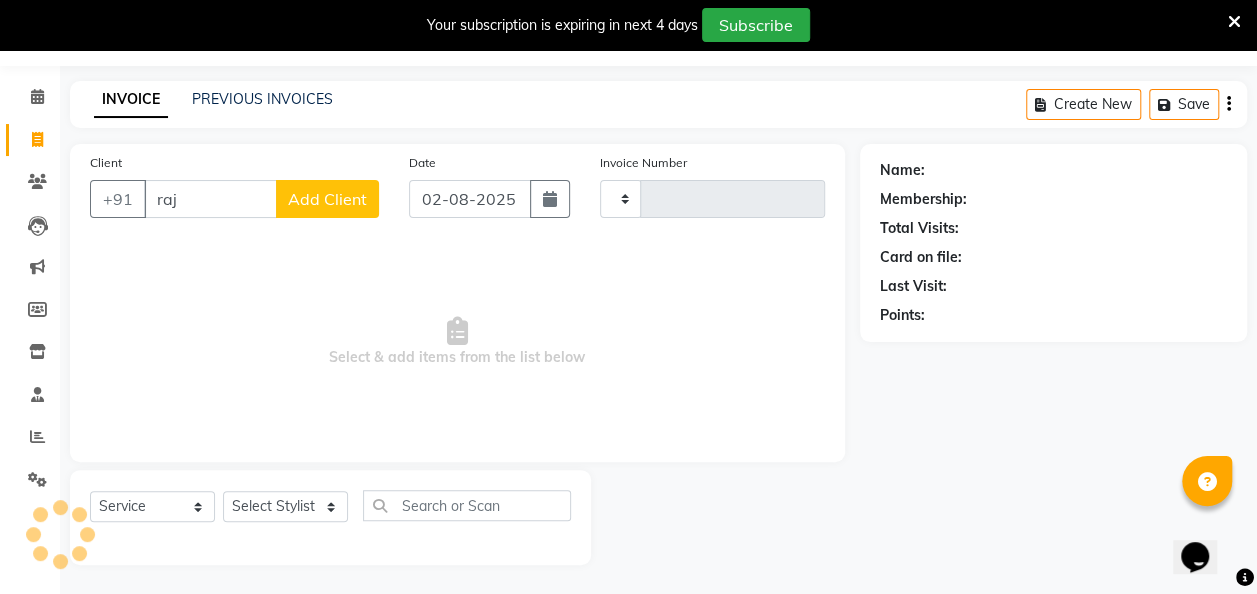 type on "raji" 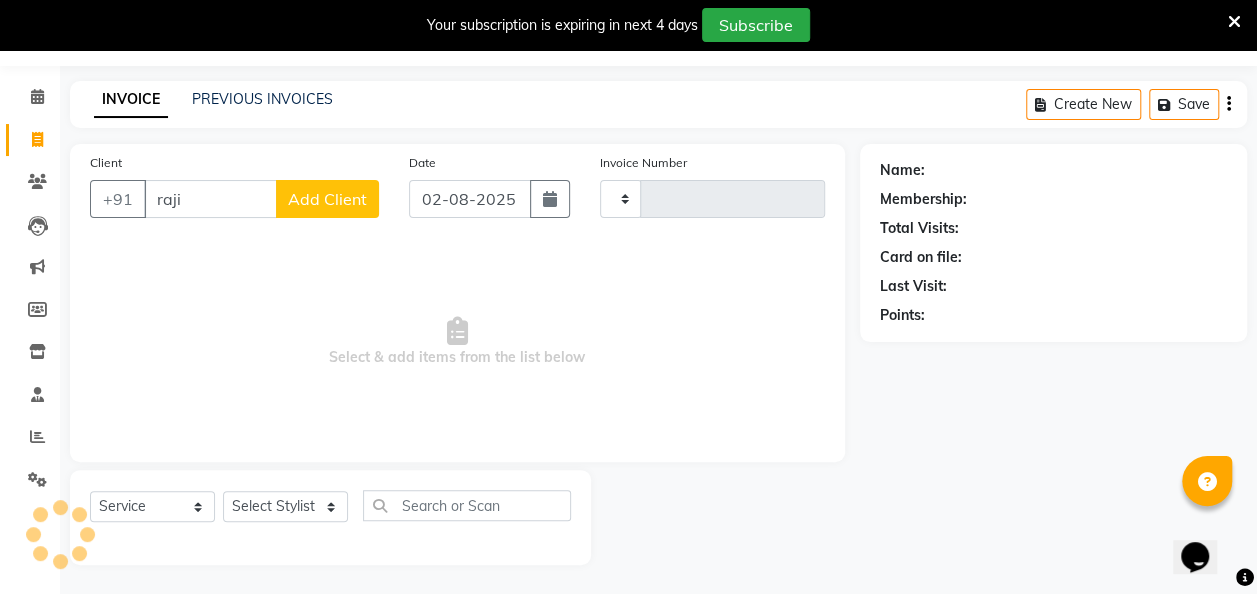 type on "1738" 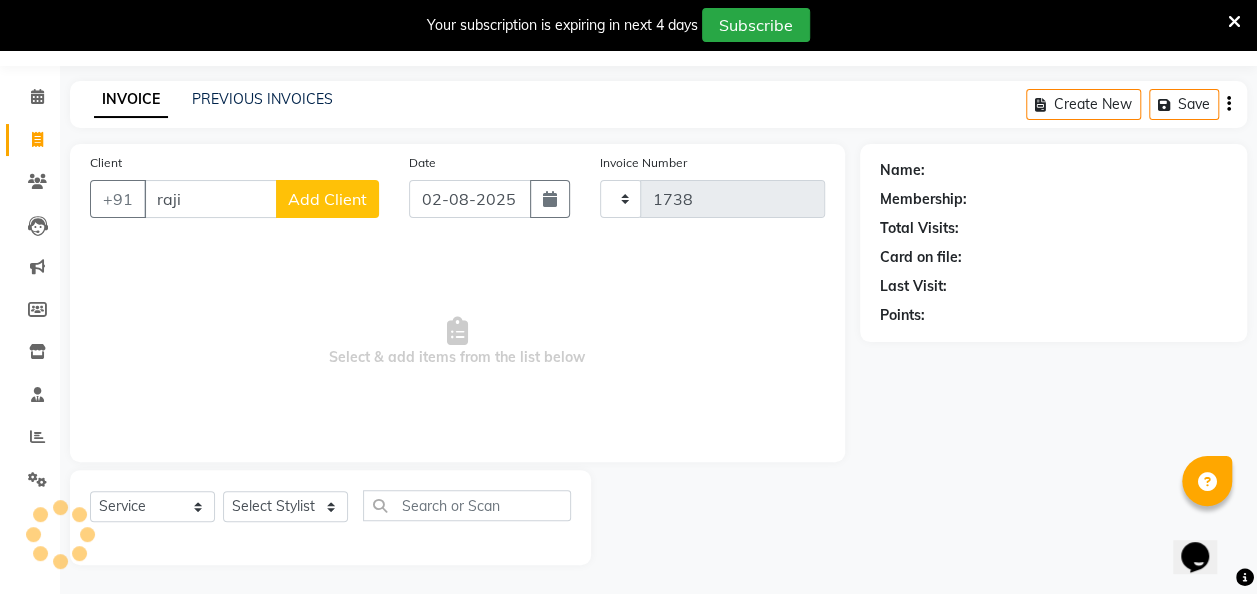 select on "6691" 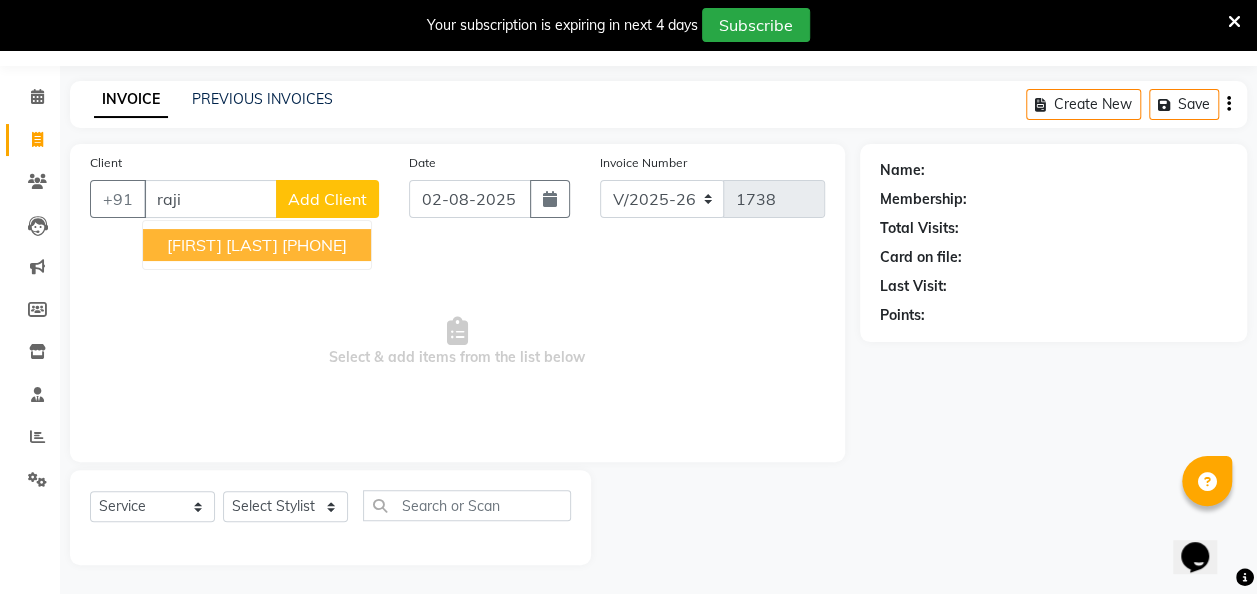 click on "[FIRST] [LAST]  [PHONE]" at bounding box center (257, 245) 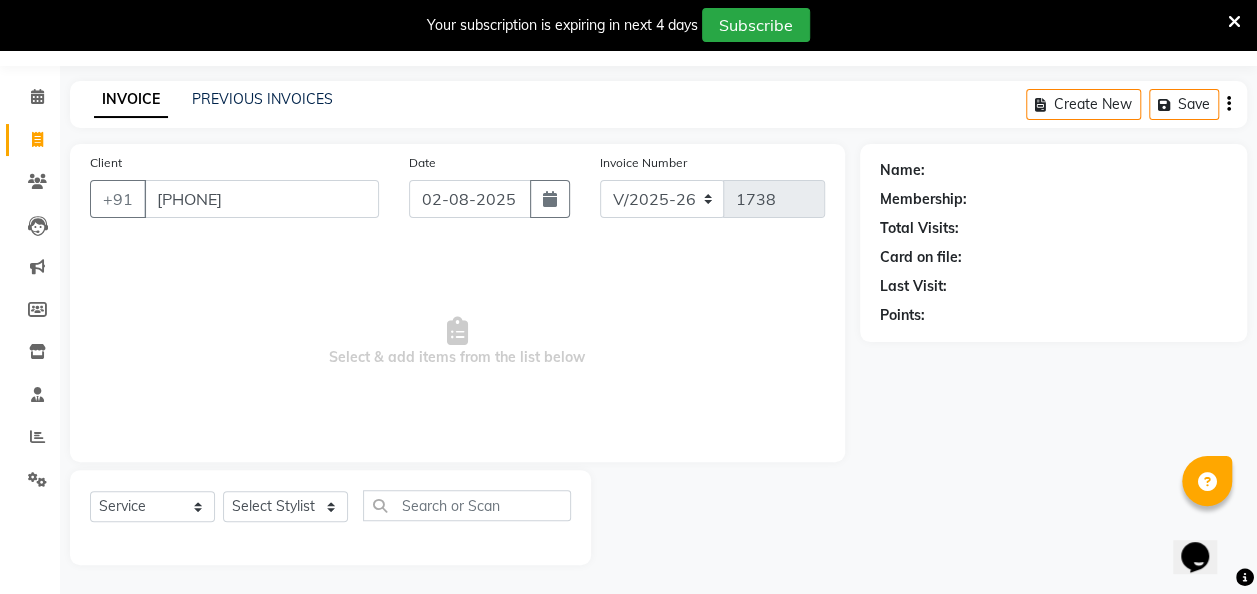 type on "[PHONE]" 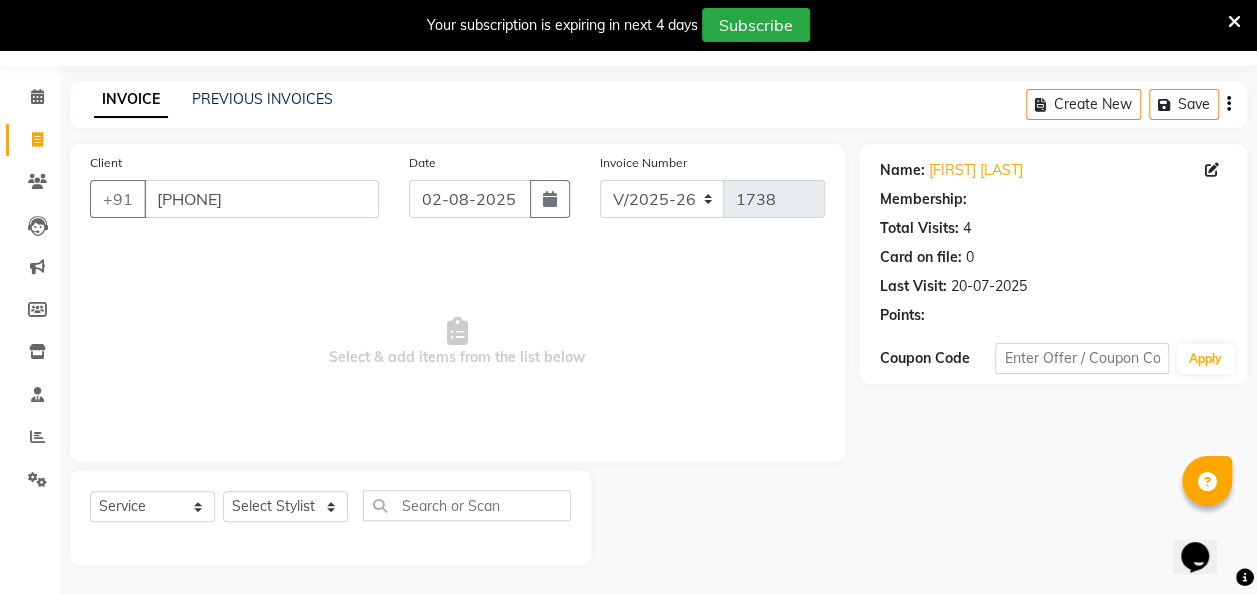 click on "Client +91 [PHONE]" 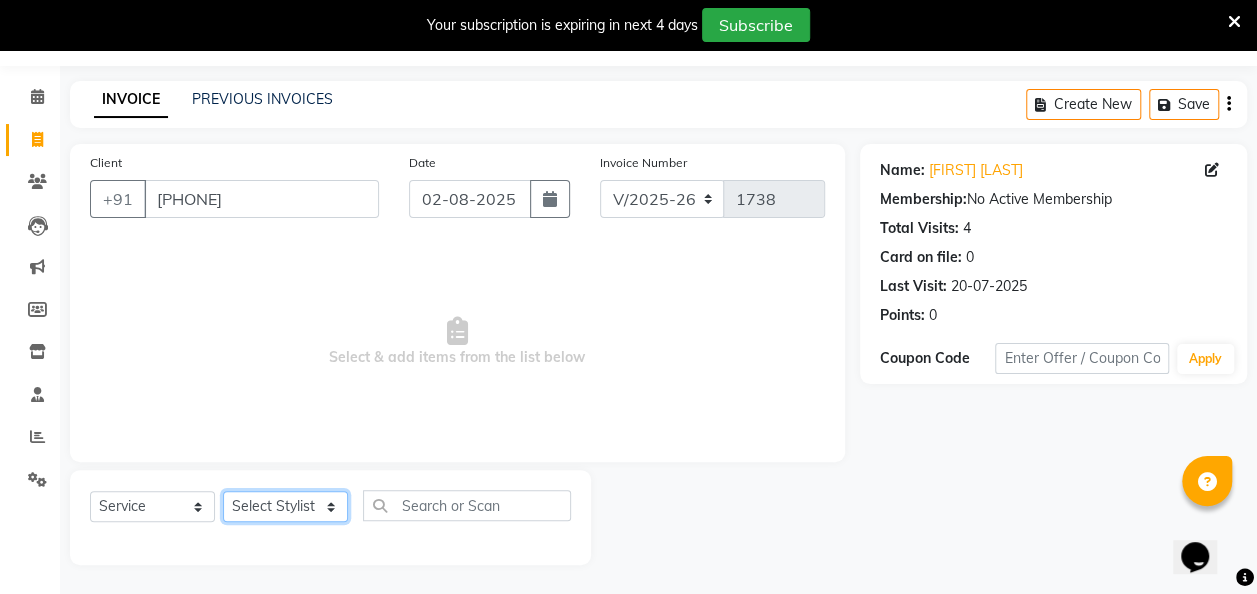 click on "Select Stylist [FIRST] [FIRST] [FIRST] [FIRST] [FIRST] [FIRST] [FIRST] [FIRST] [FIRST] [FIRST] [FIRST]" 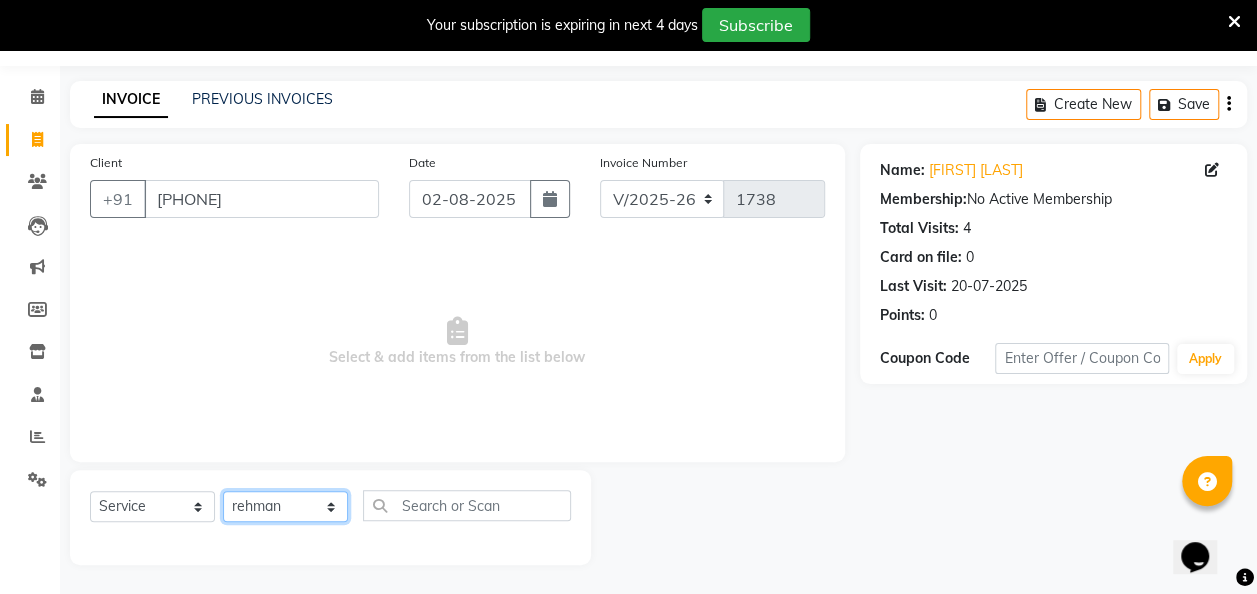 click on "Select Stylist [FIRST] [FIRST] [FIRST] [FIRST] [FIRST] [FIRST] [FIRST] [FIRST] [FIRST] [FIRST] [FIRST]" 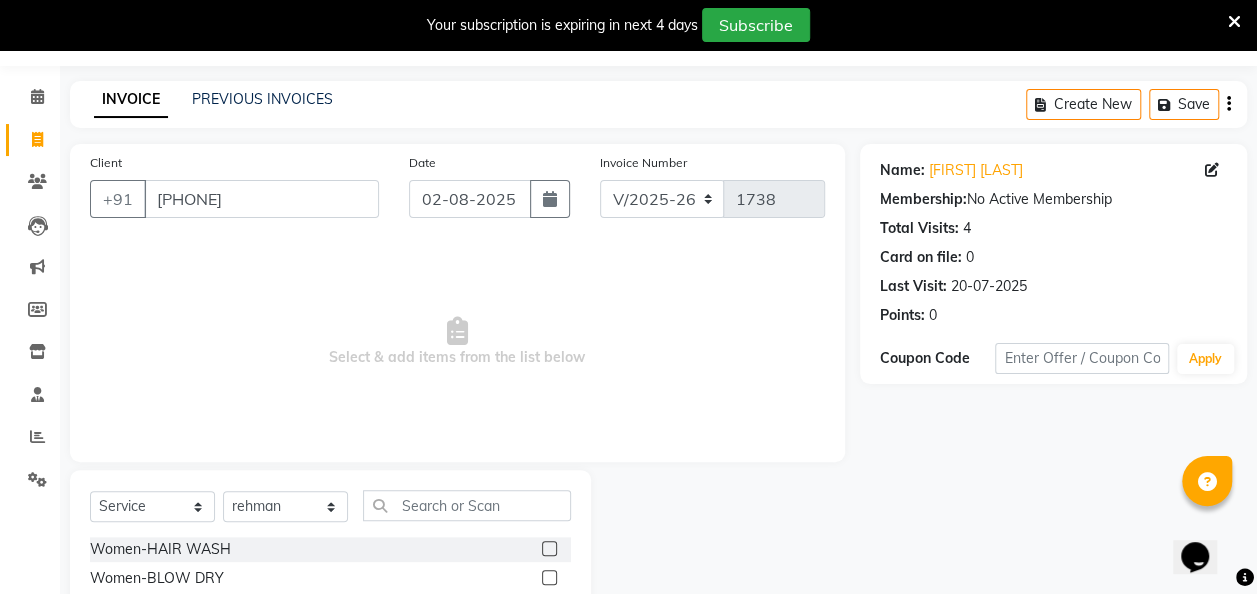 click 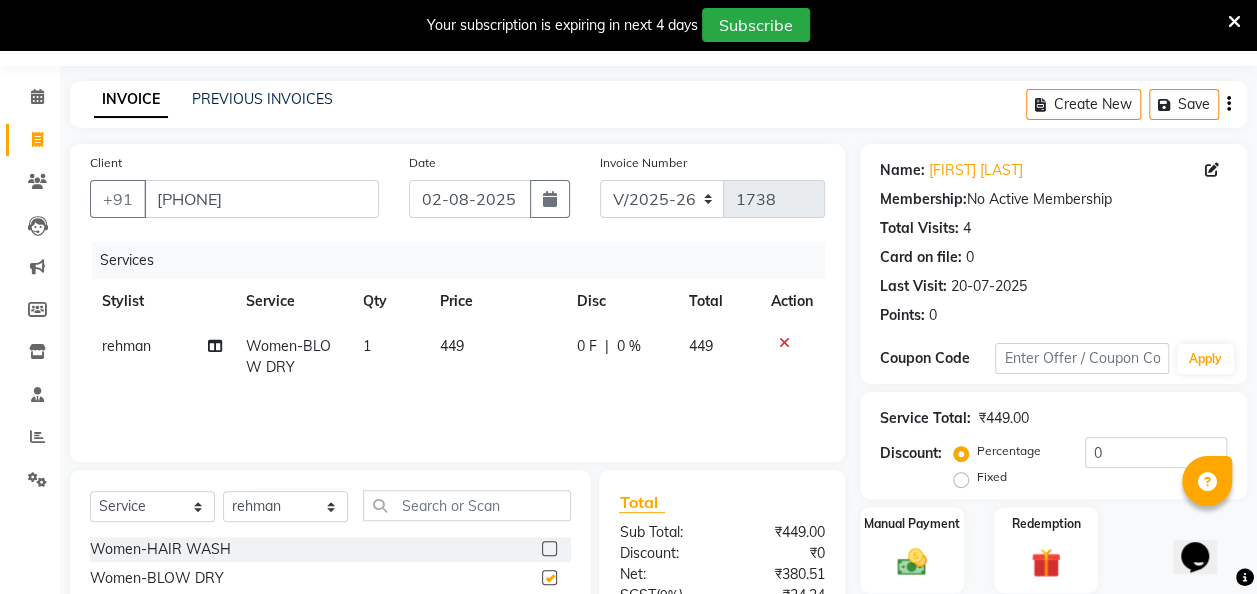 checkbox on "false" 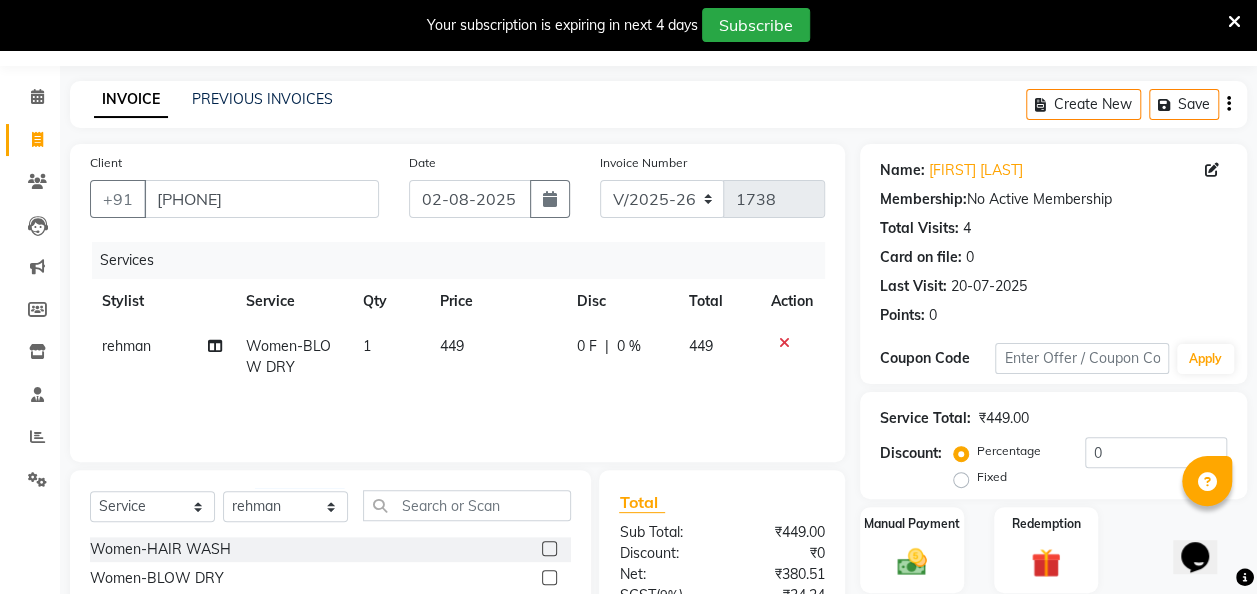 click on "449" 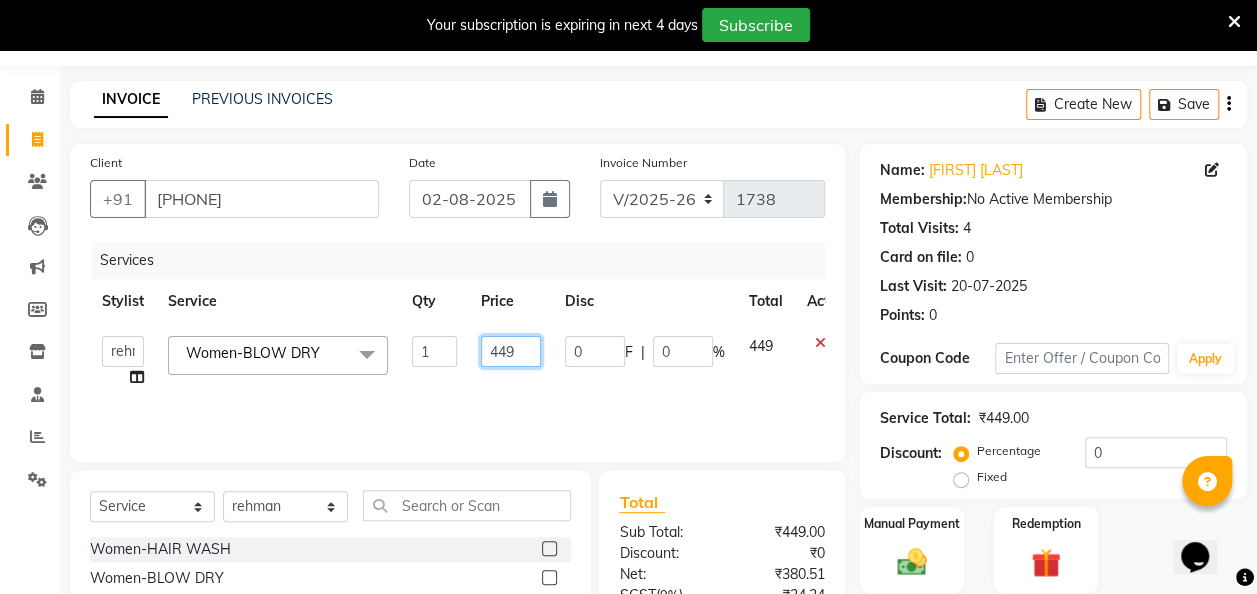 click on "449" 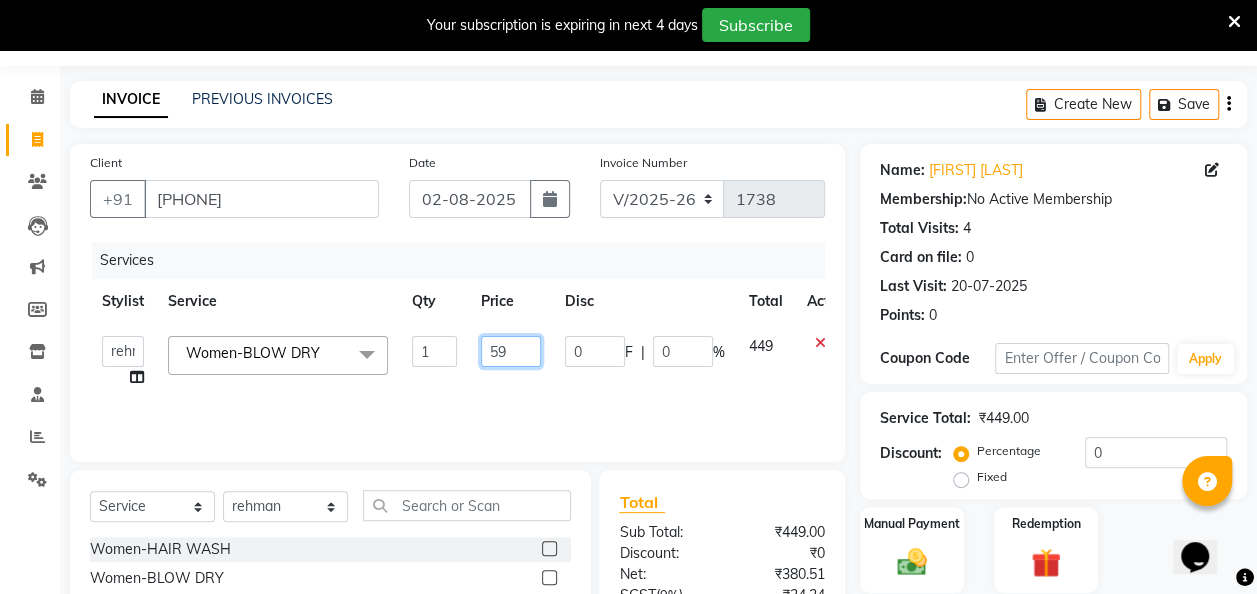type on "590" 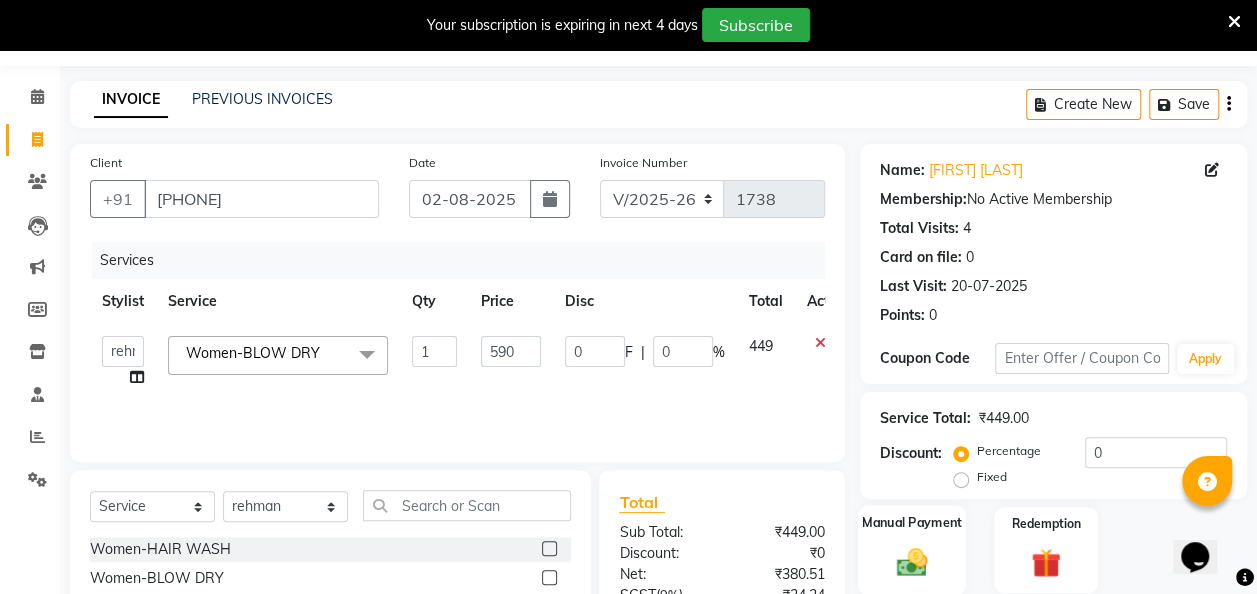 click 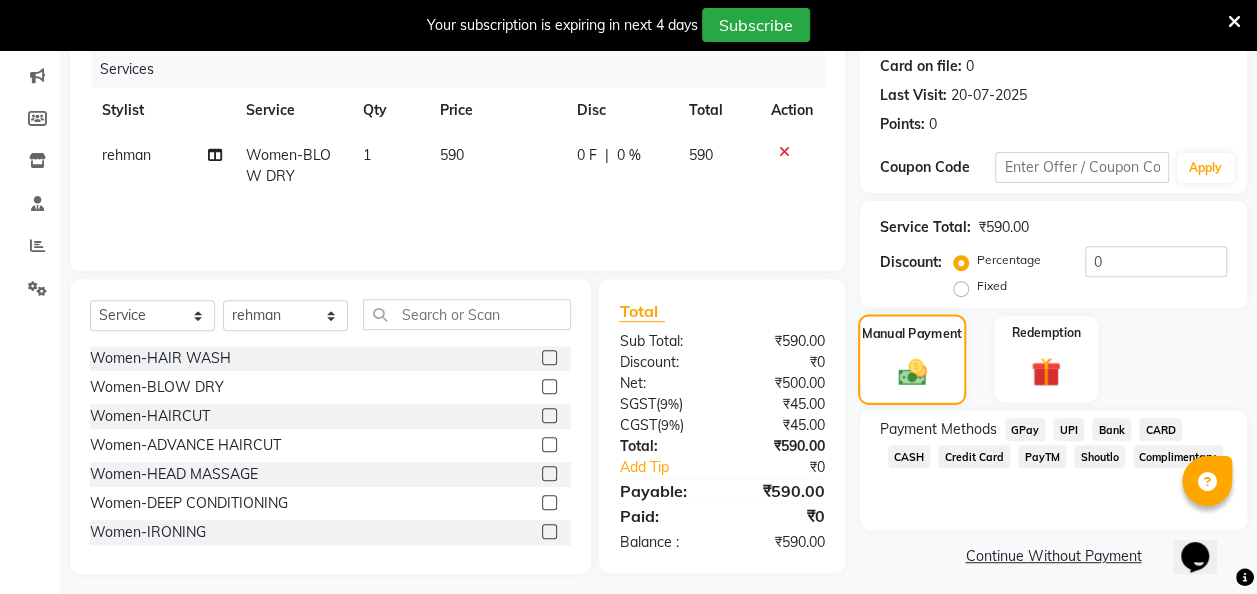 scroll, scrollTop: 255, scrollLeft: 0, axis: vertical 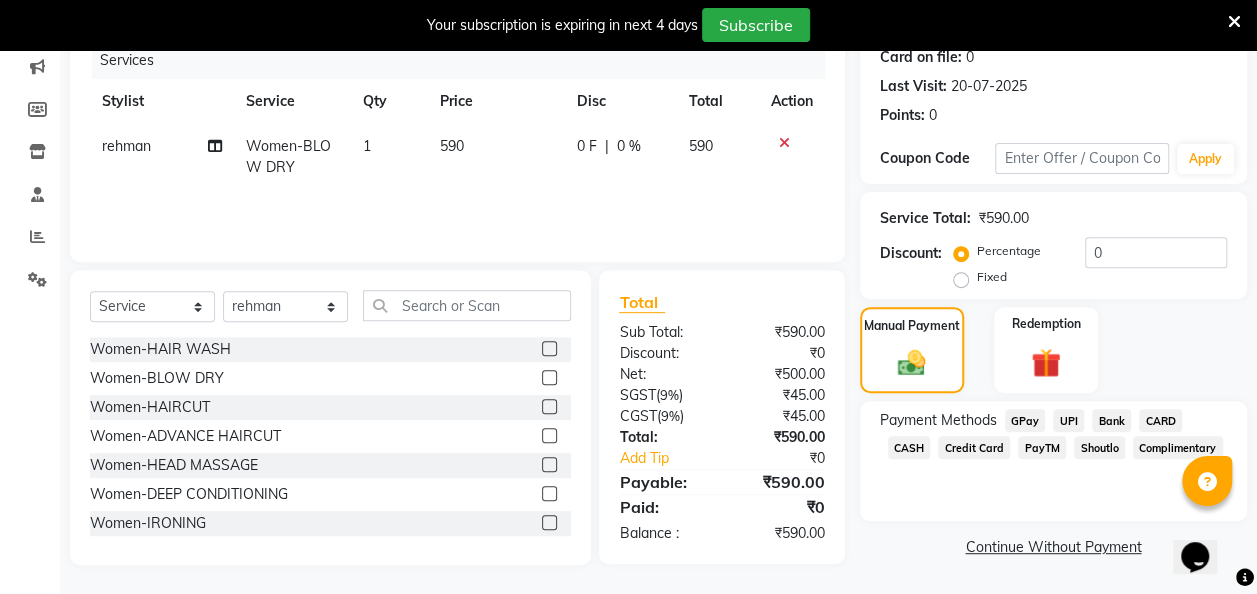 click on "GPay" 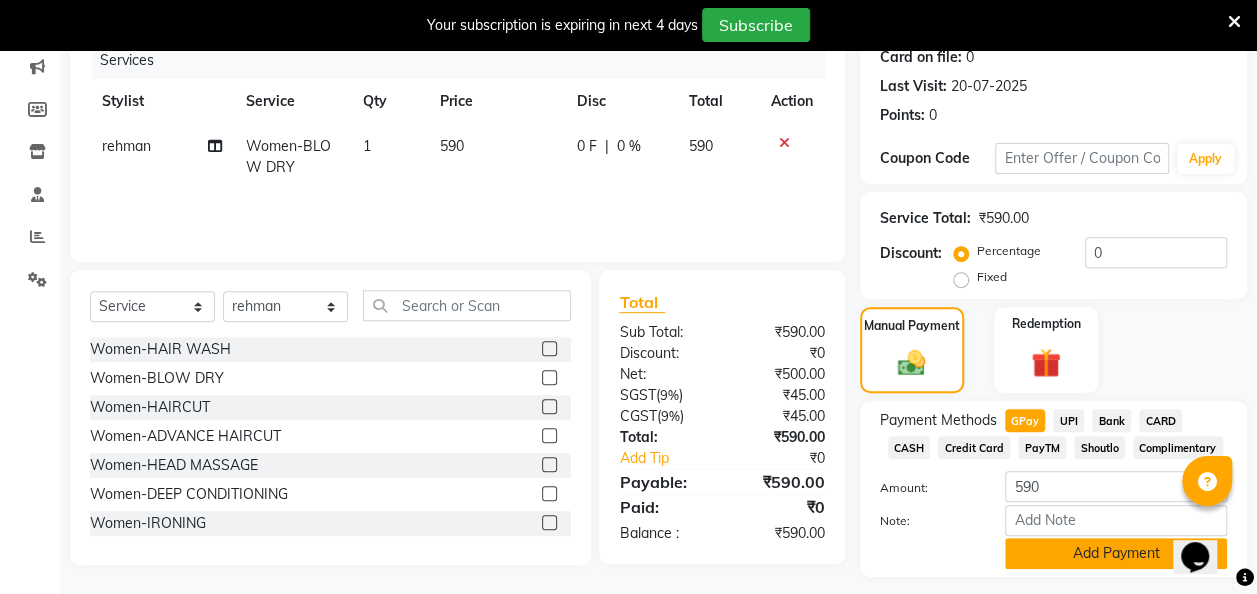 click on "Add Payment" 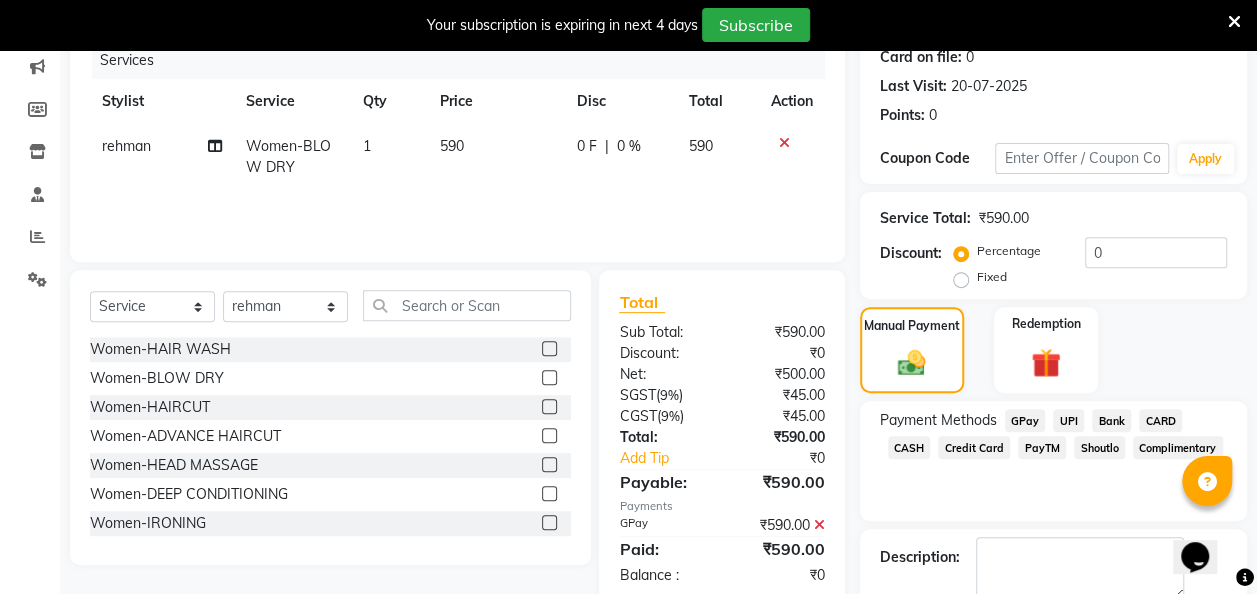 scroll, scrollTop: 364, scrollLeft: 0, axis: vertical 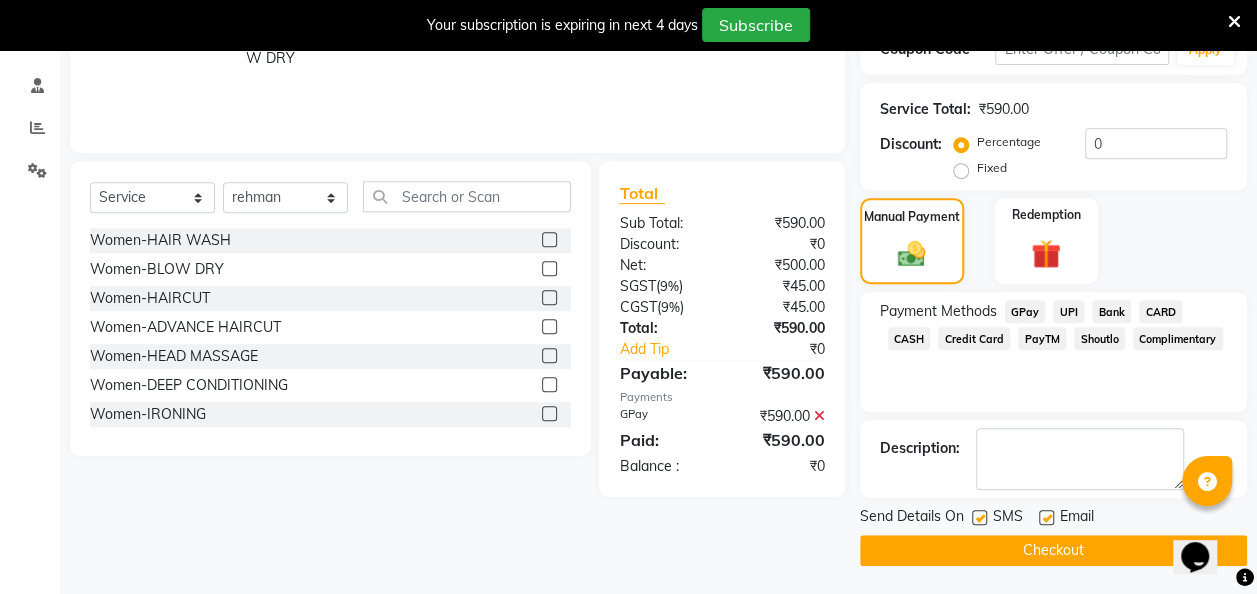 click 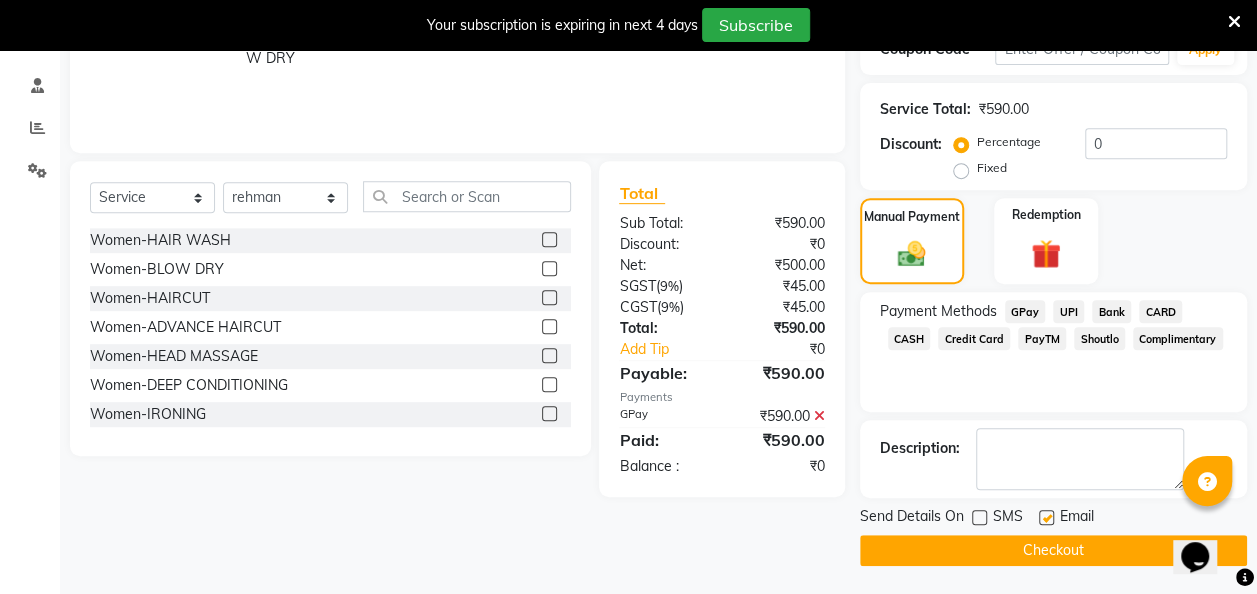 click on "Checkout" 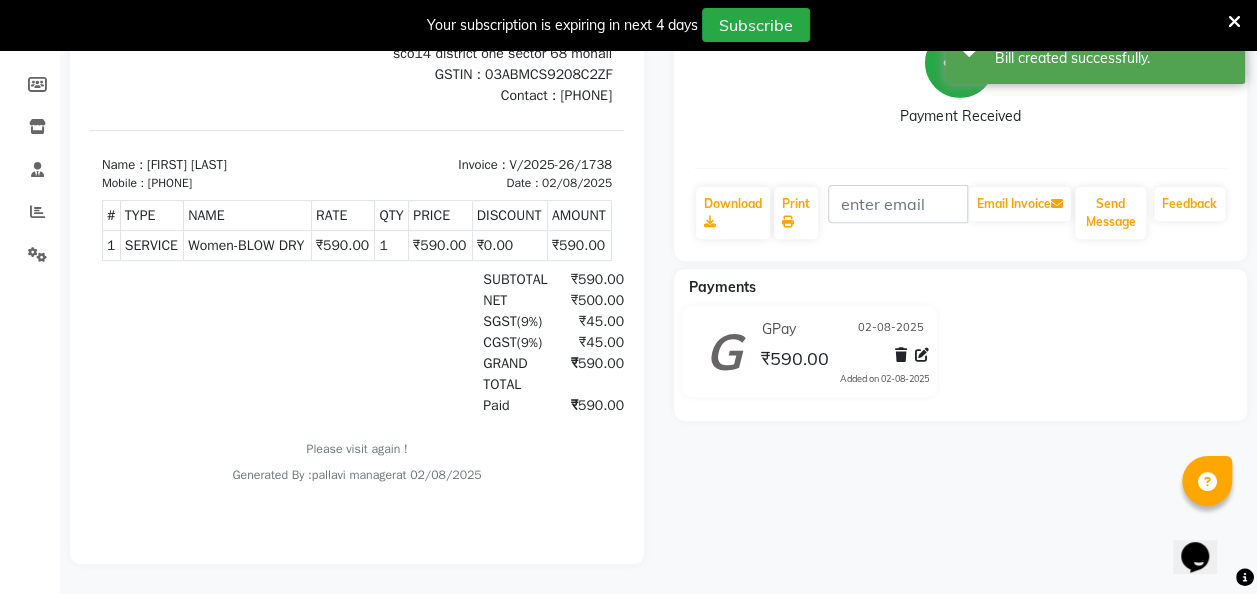 scroll, scrollTop: 0, scrollLeft: 0, axis: both 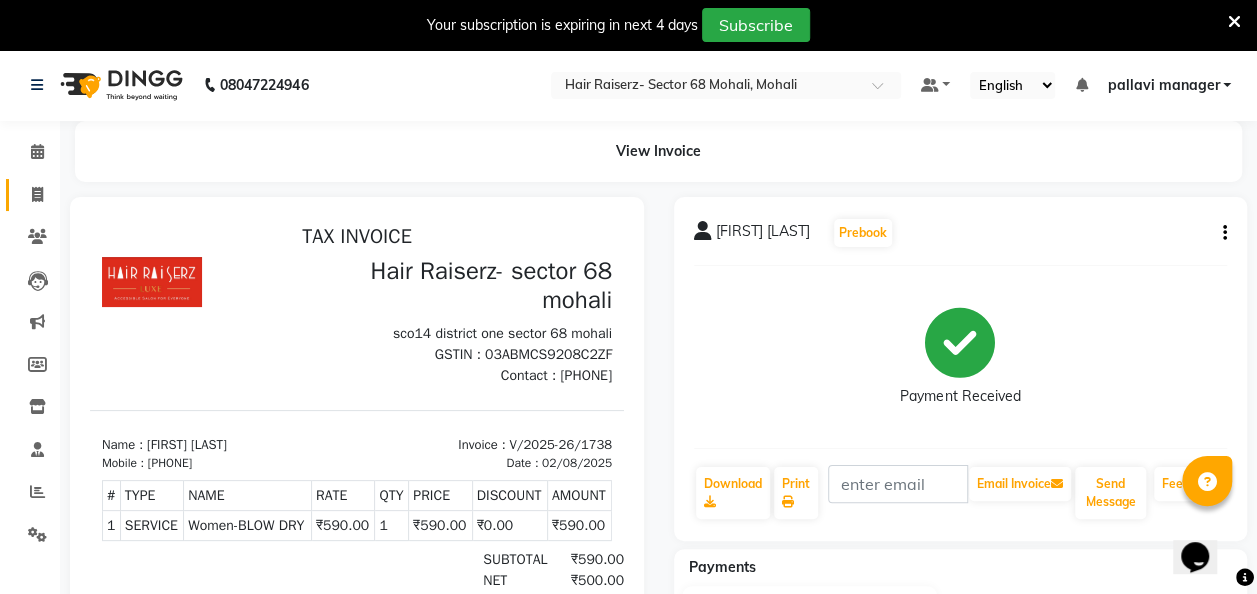 click on "Invoice" 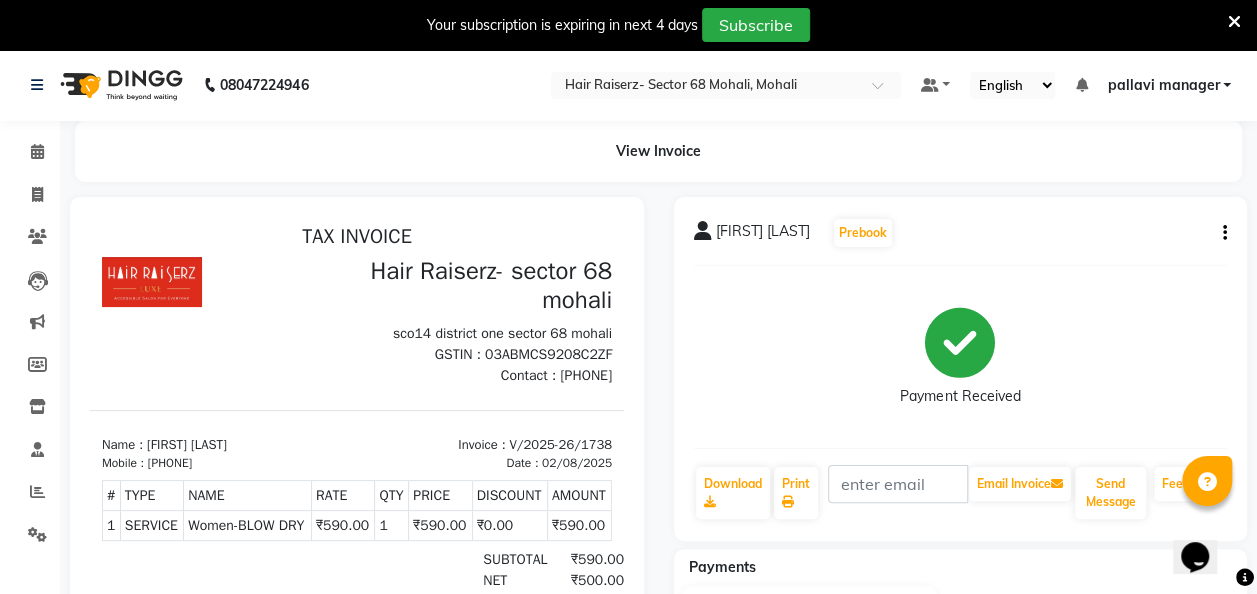 select on "service" 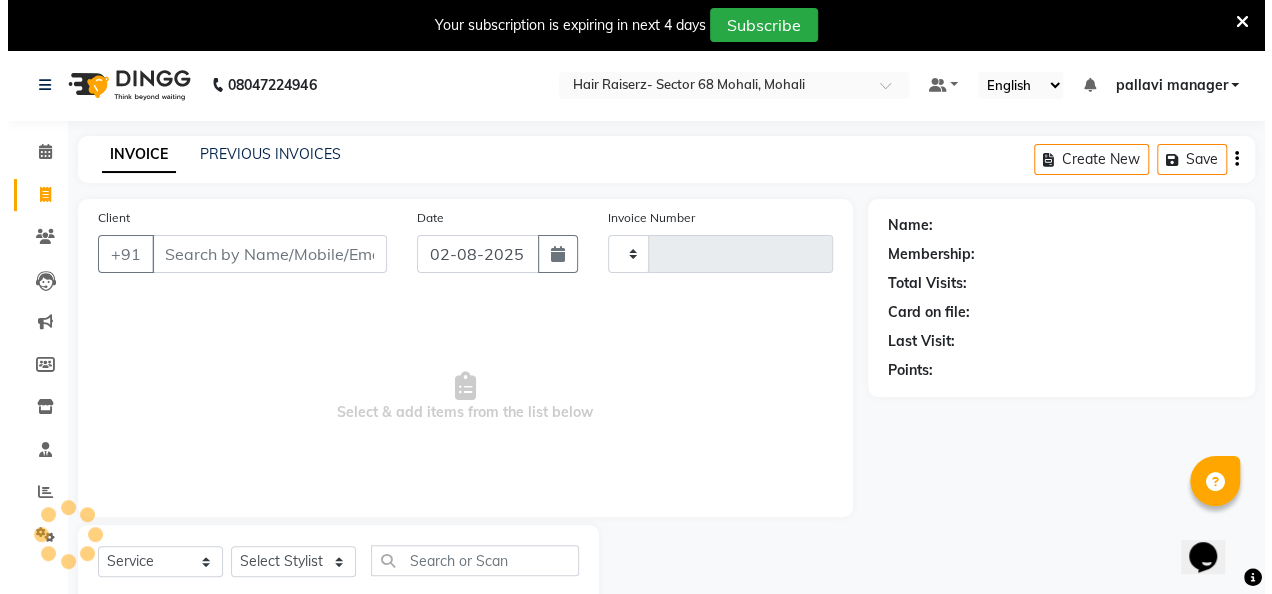 scroll, scrollTop: 55, scrollLeft: 0, axis: vertical 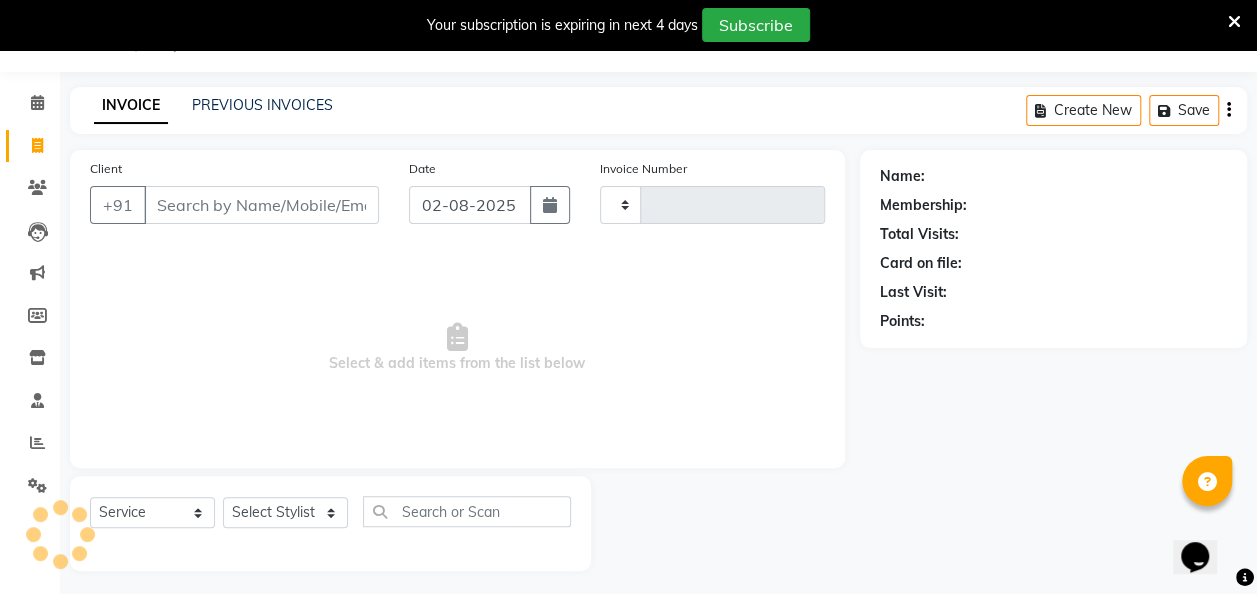 type on "1739" 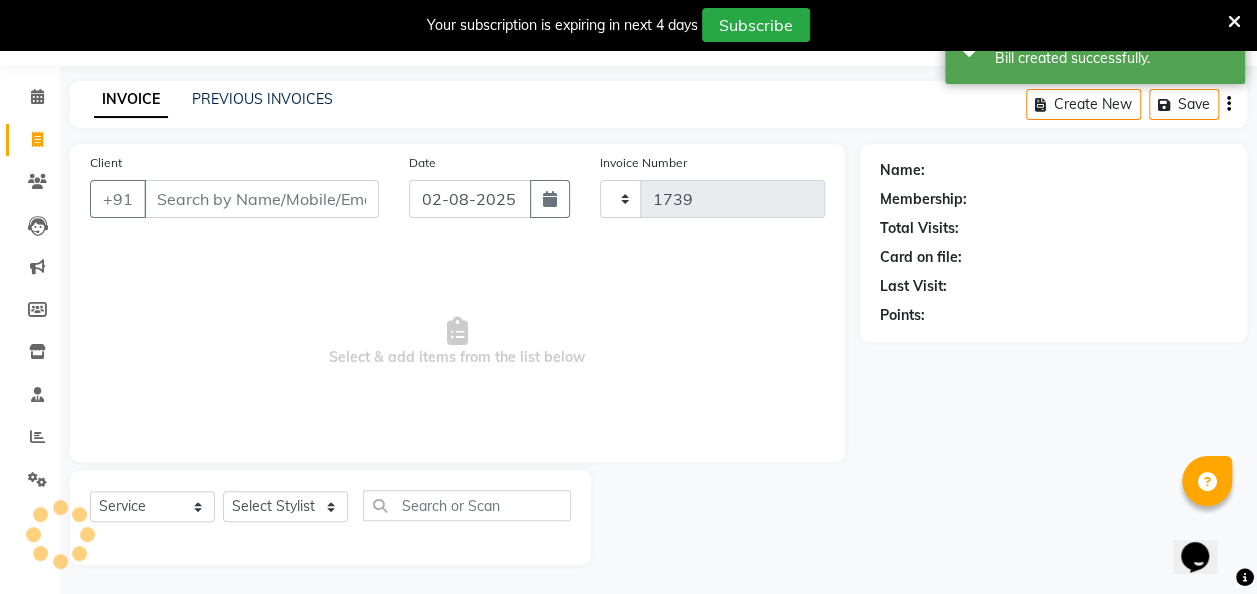 select on "6691" 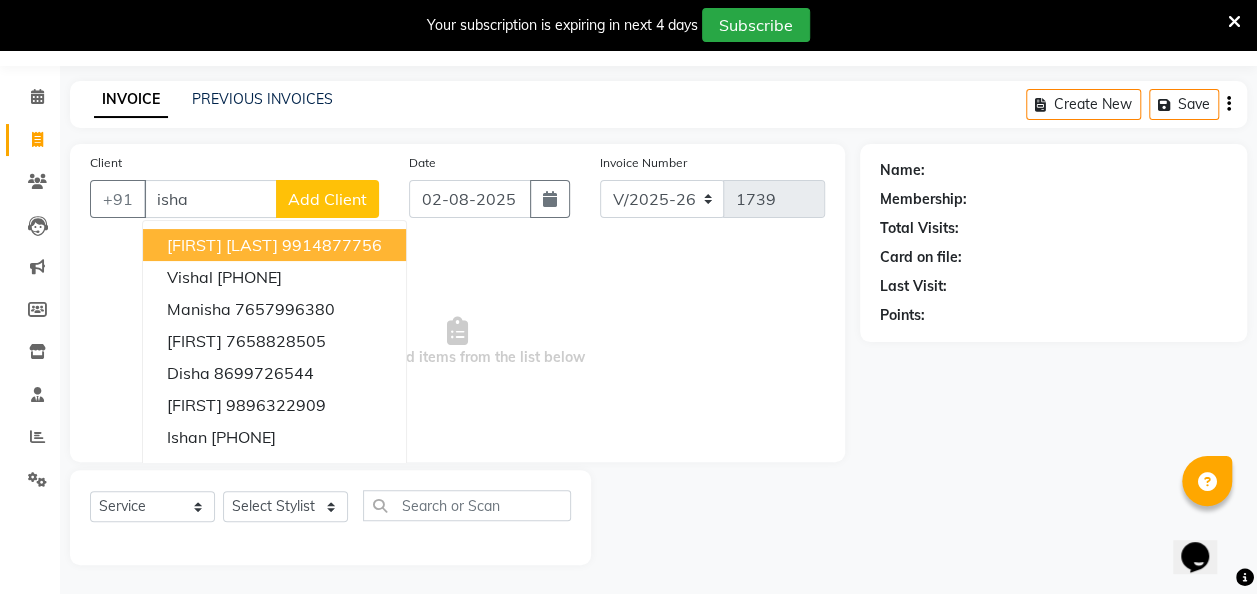 type on "isha" 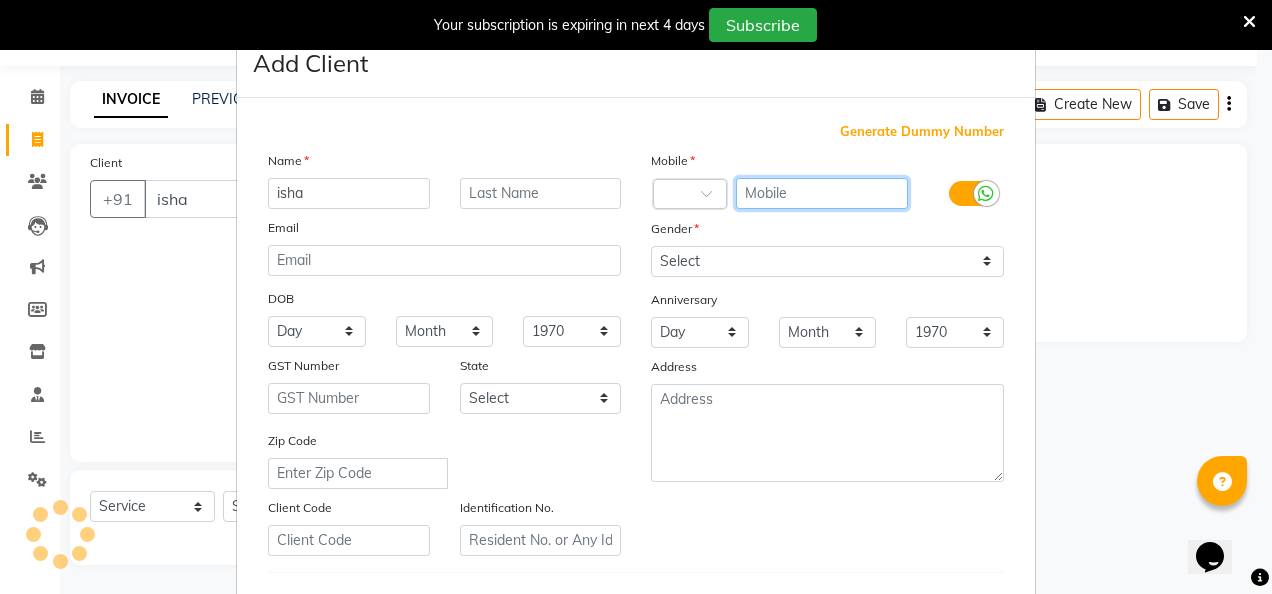 click at bounding box center (822, 193) 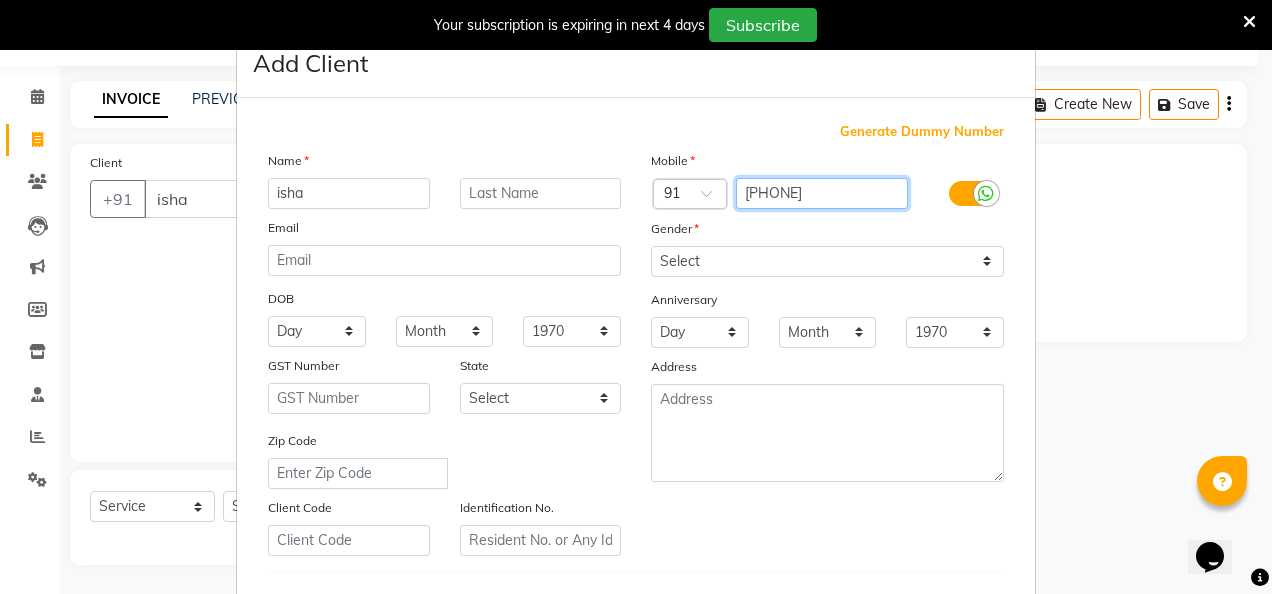 type on "[PHONE]" 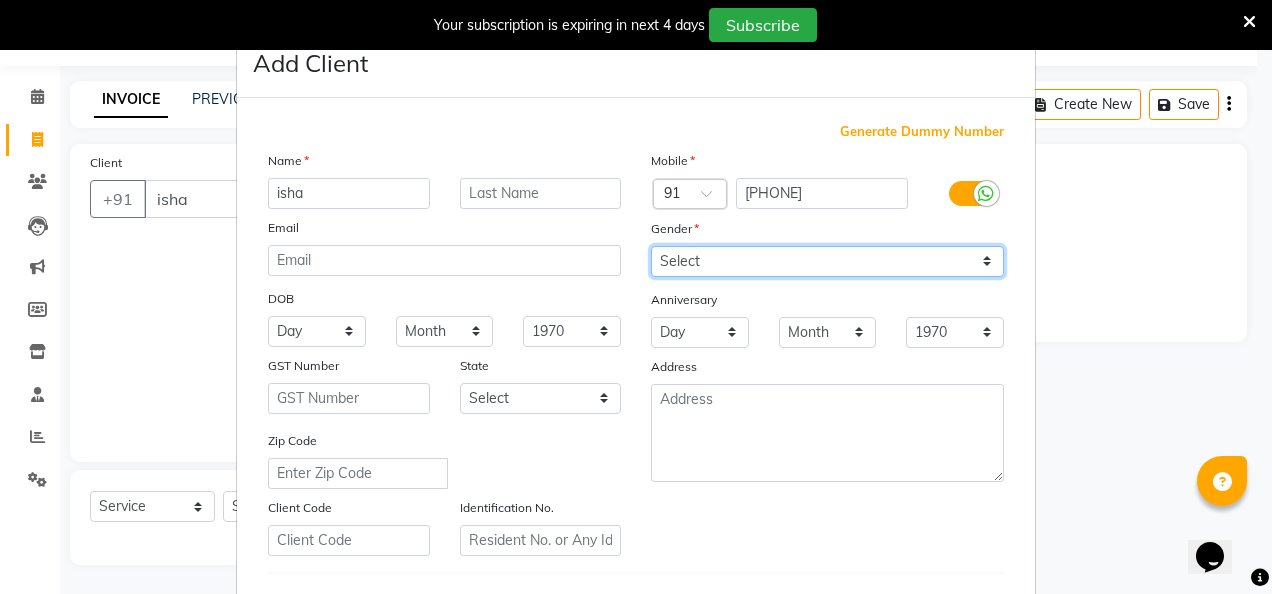 click on "Select Male Female Other Prefer Not To Say" at bounding box center (827, 261) 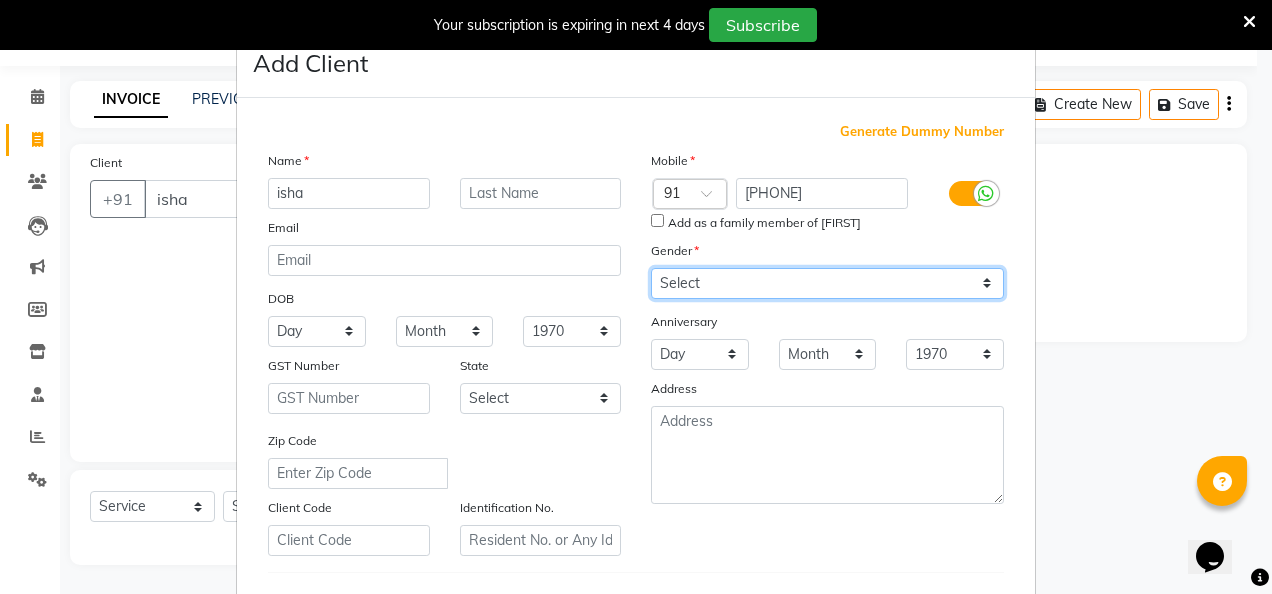 select on "female" 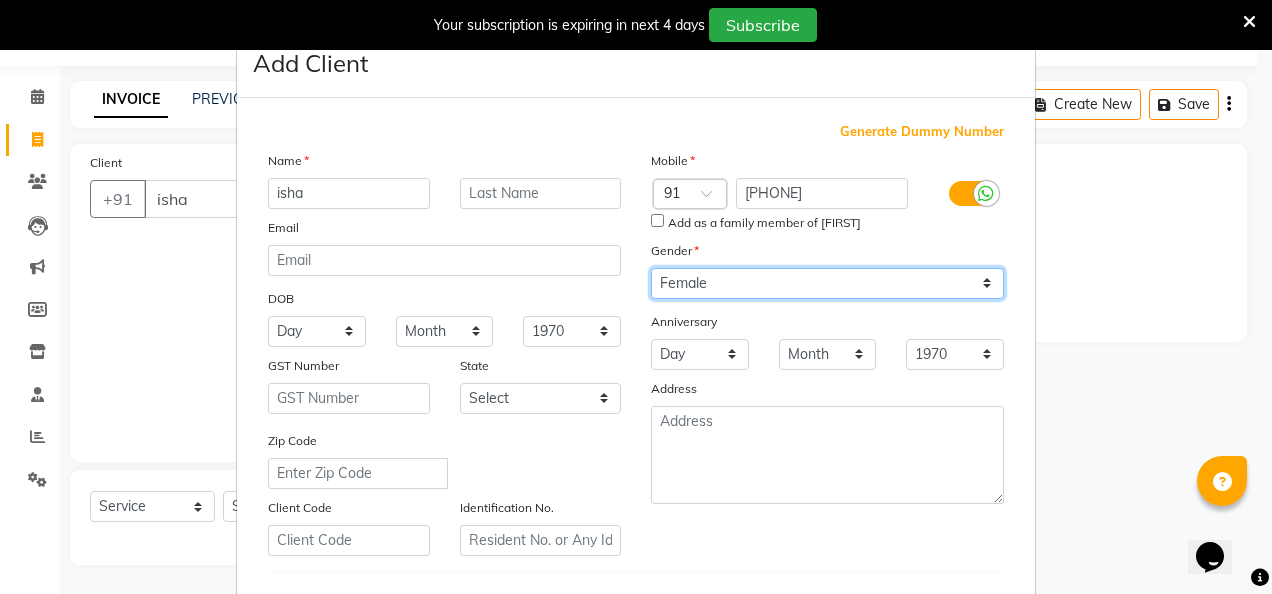 click on "Select Male Female Other Prefer Not To Say" at bounding box center [827, 283] 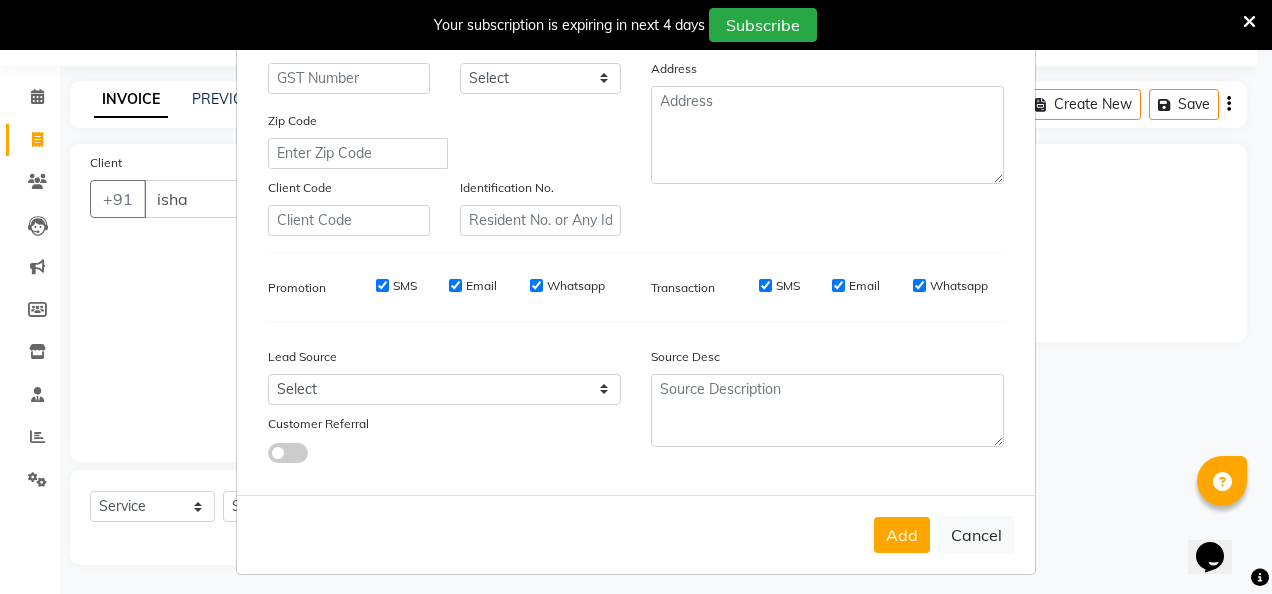 scroll, scrollTop: 326, scrollLeft: 0, axis: vertical 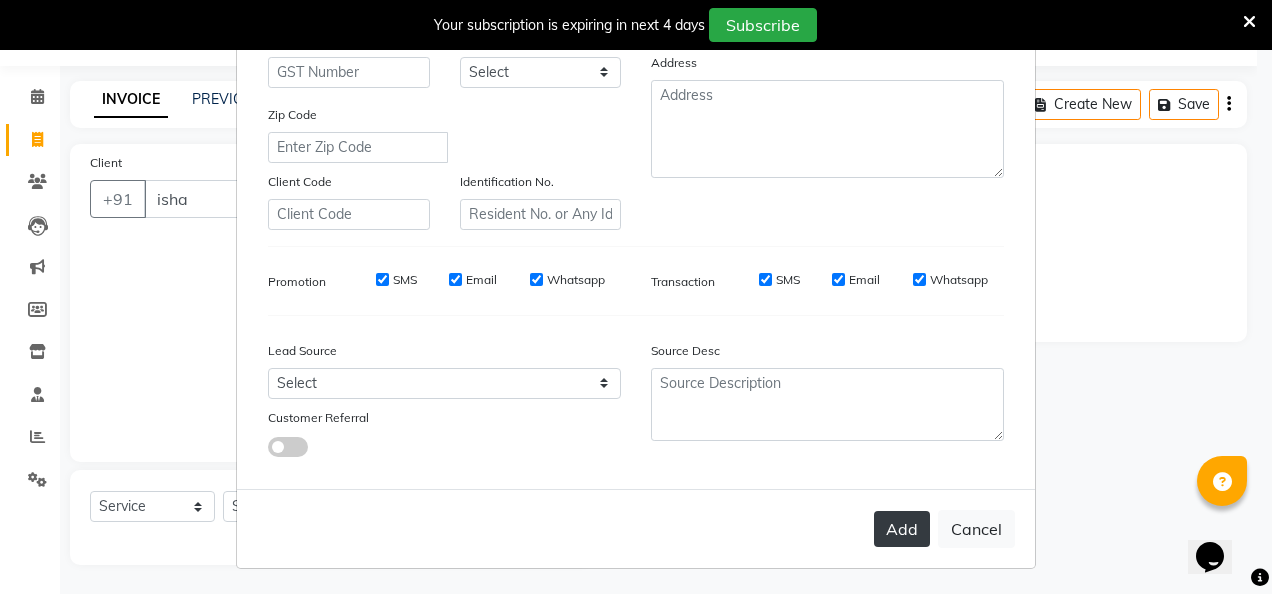 click on "Add" at bounding box center (902, 529) 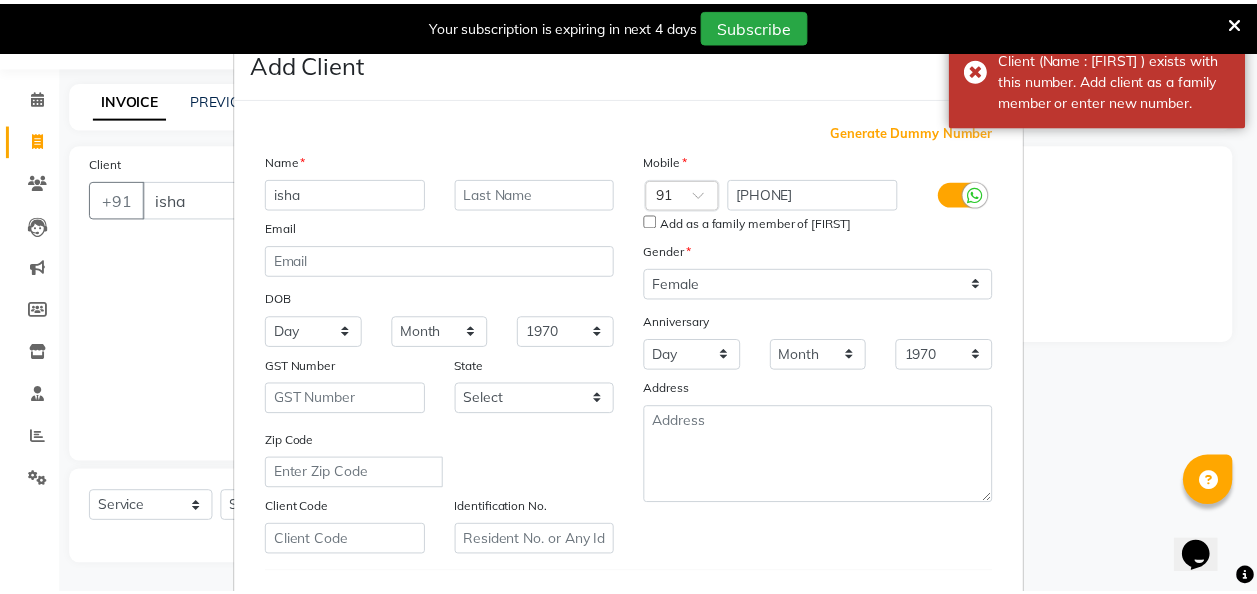 scroll, scrollTop: 326, scrollLeft: 0, axis: vertical 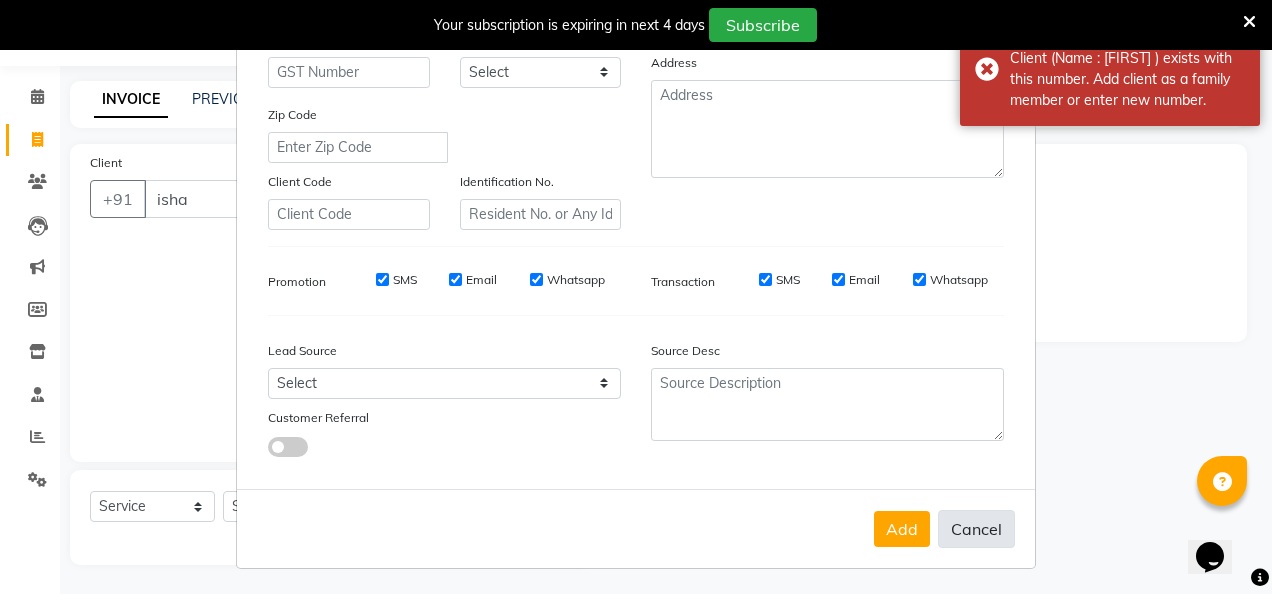 click on "Cancel" at bounding box center (976, 529) 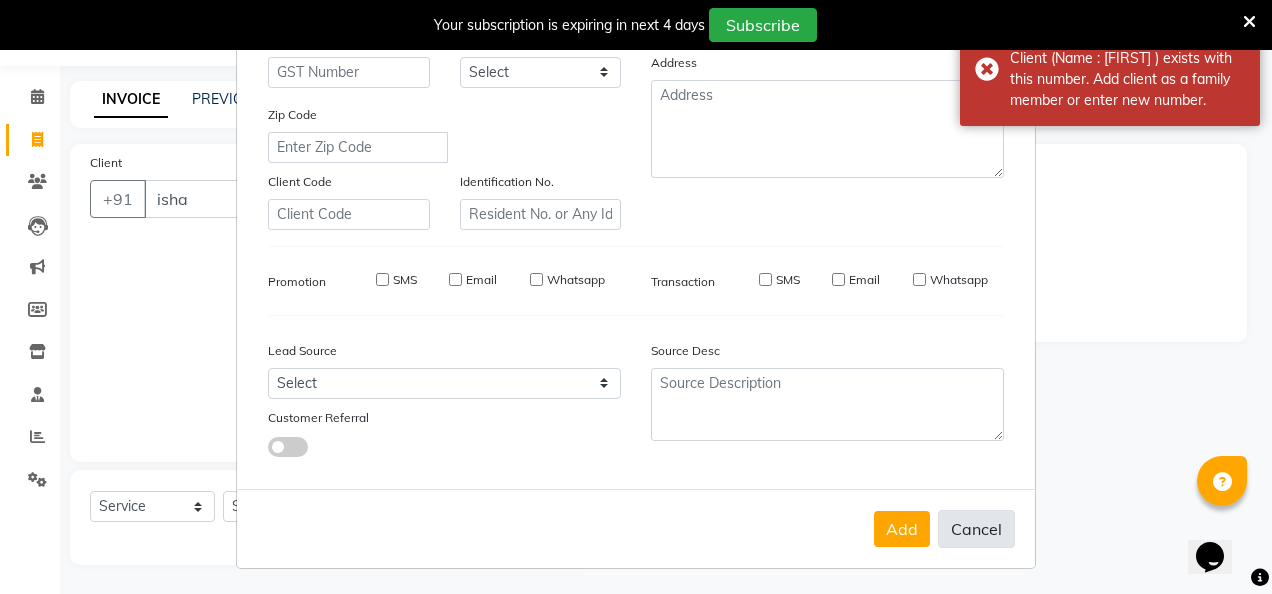 type 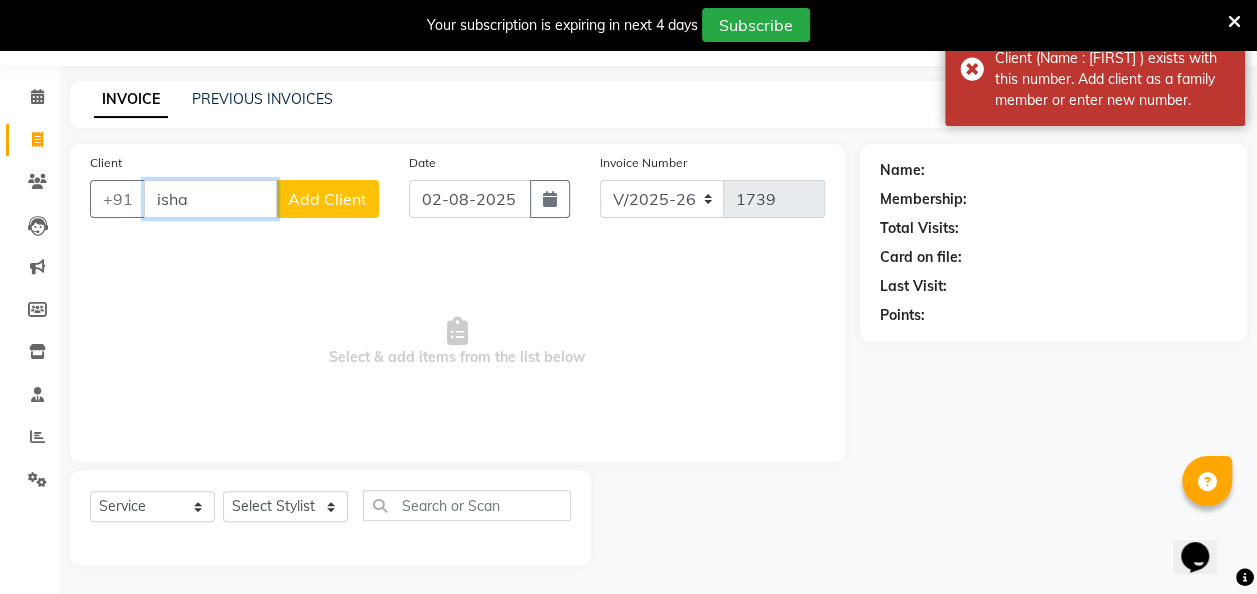 click on "isha" at bounding box center [210, 199] 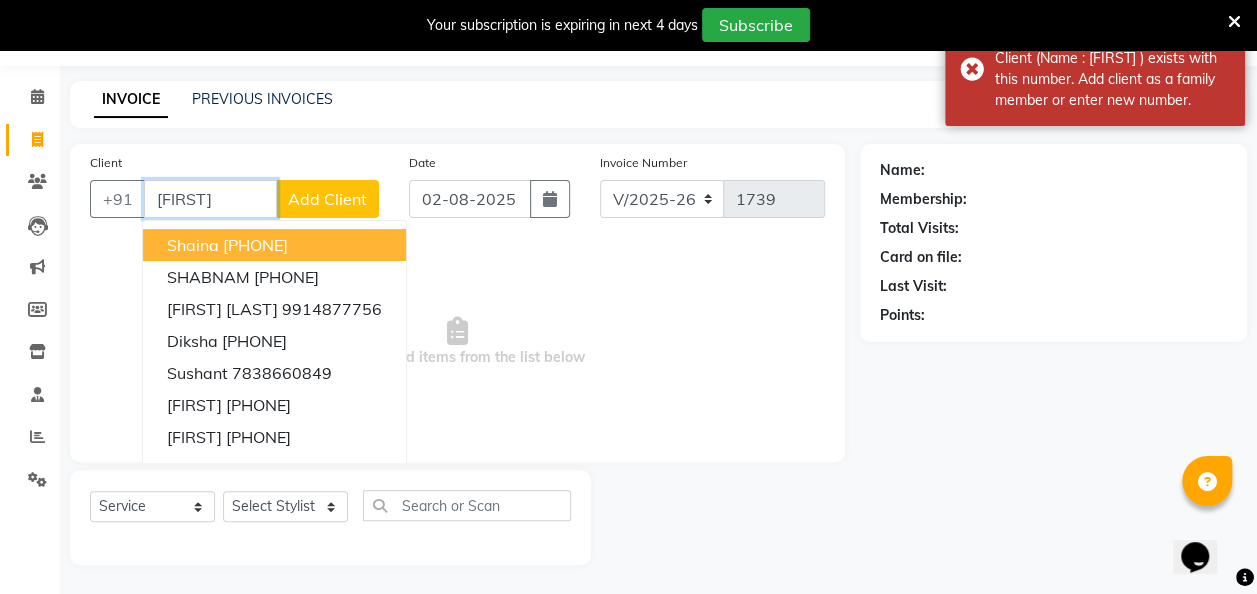 type on "[FIRST]" 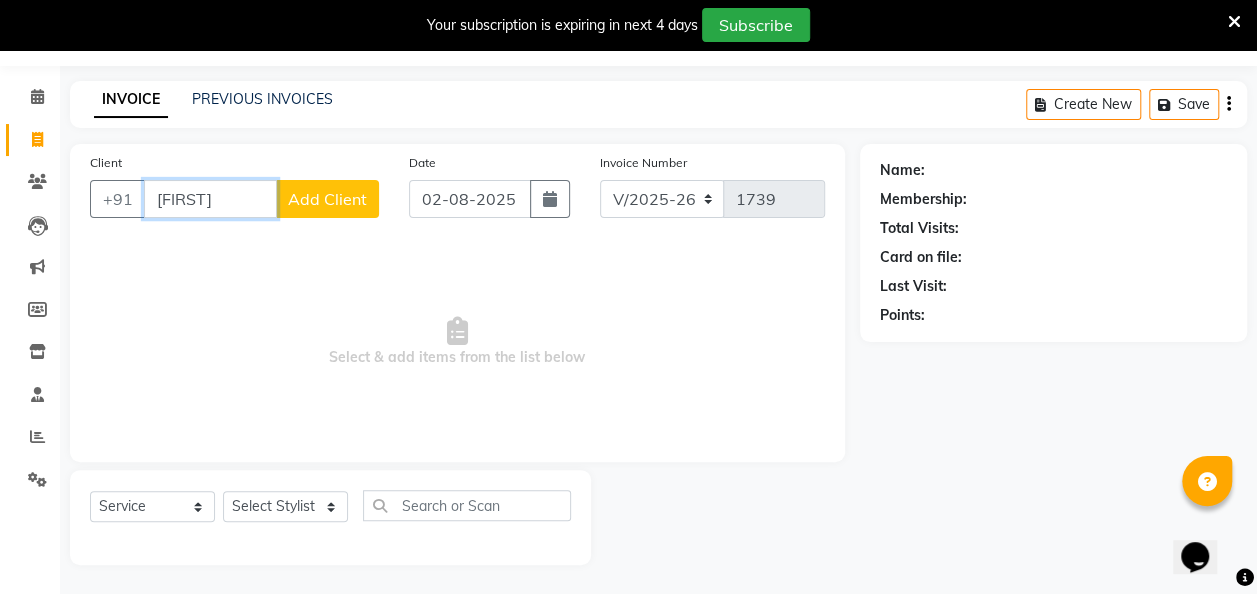 click on "[FIRST]" at bounding box center [210, 199] 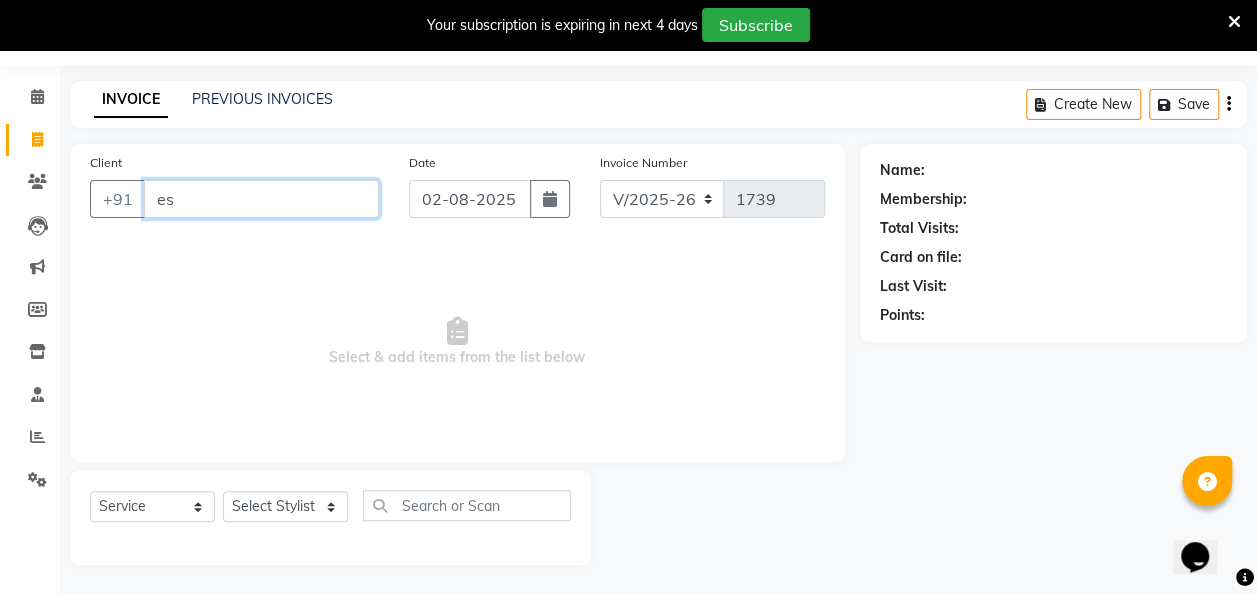 click on "es" at bounding box center (261, 199) 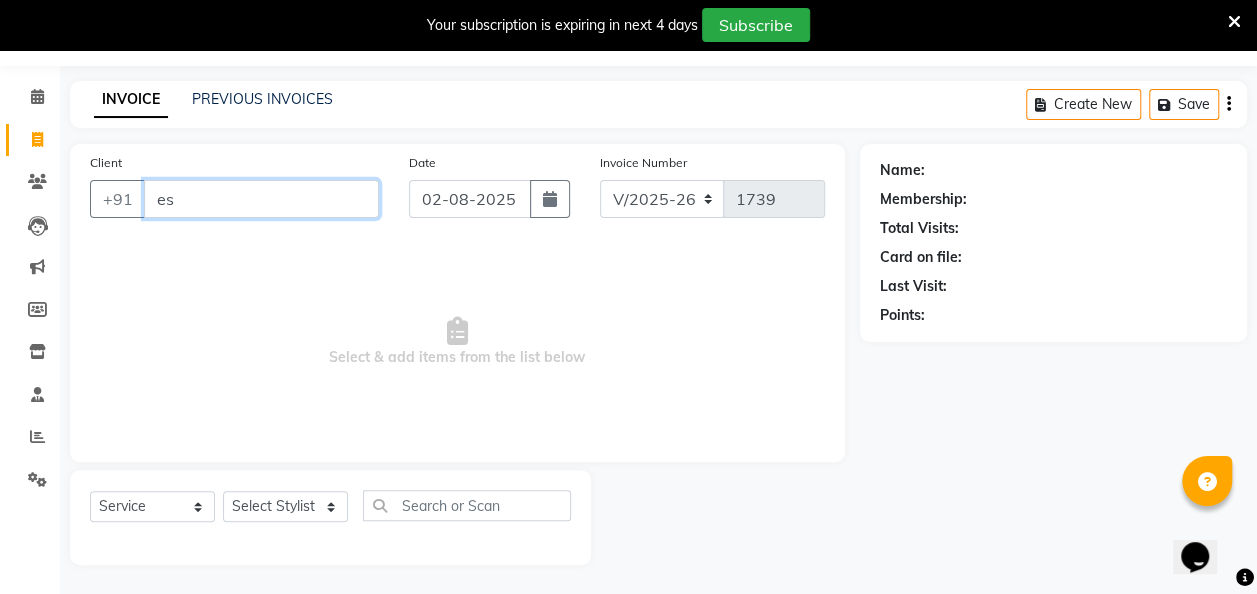 type on "ess" 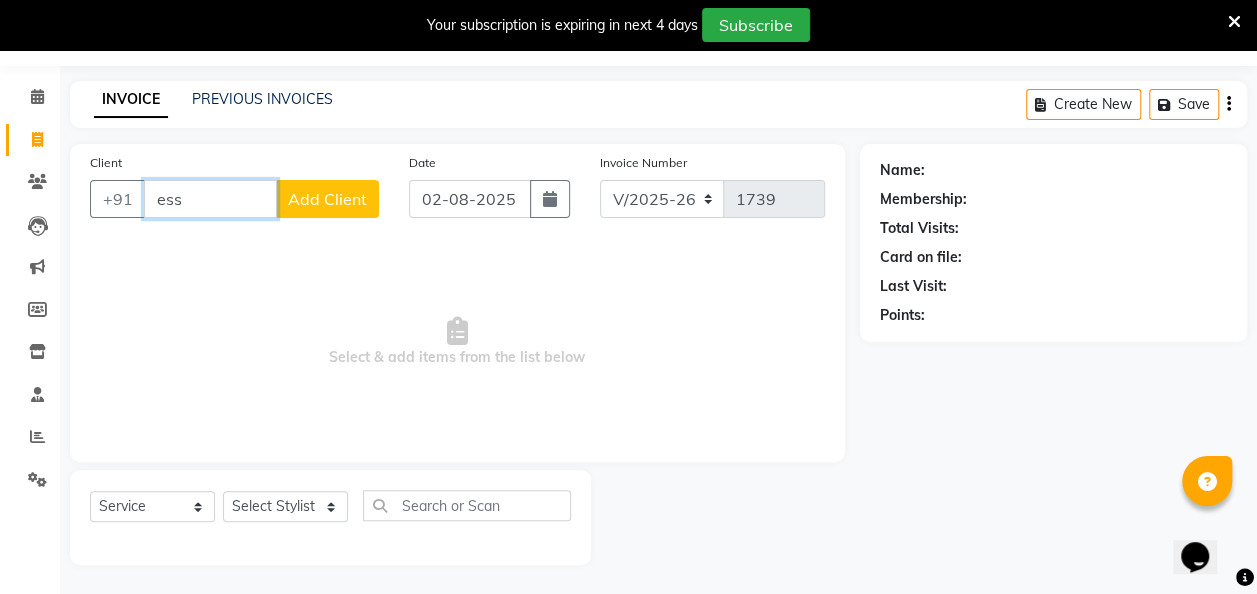 click on "ess" at bounding box center [210, 199] 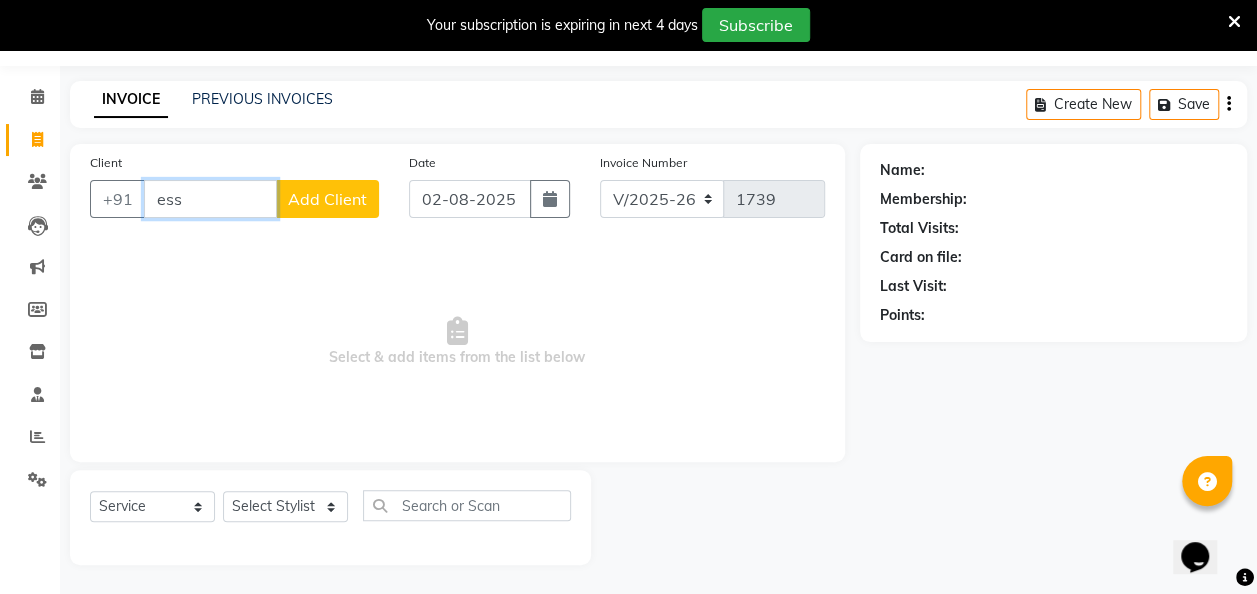 click on "ess" at bounding box center (210, 199) 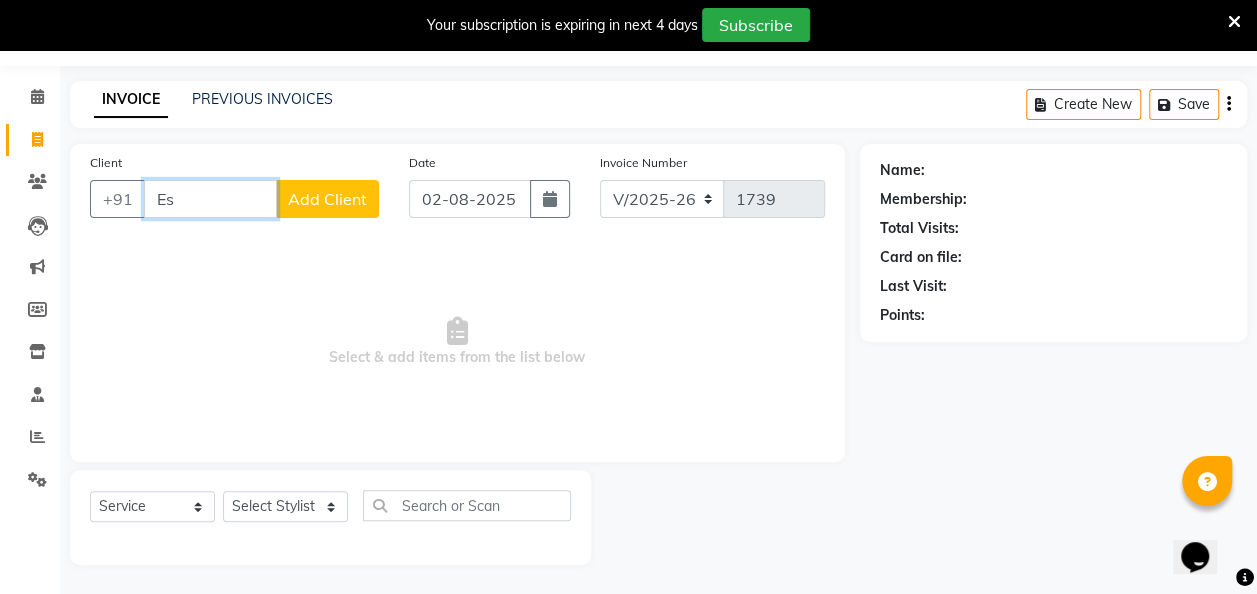 type on "E" 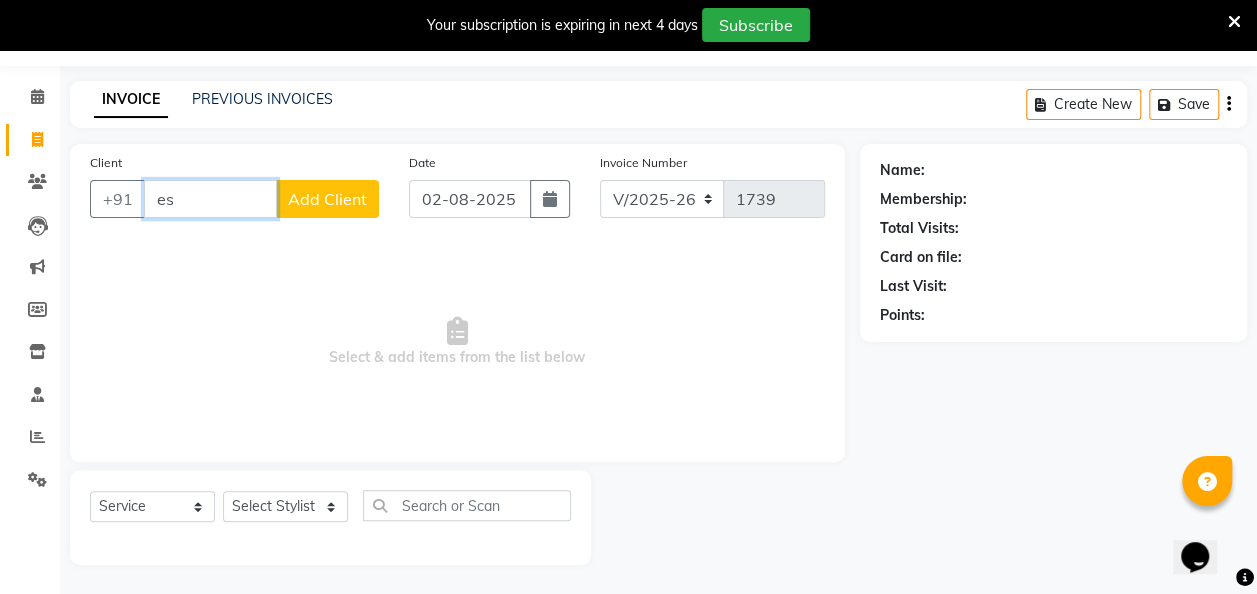 type on "e" 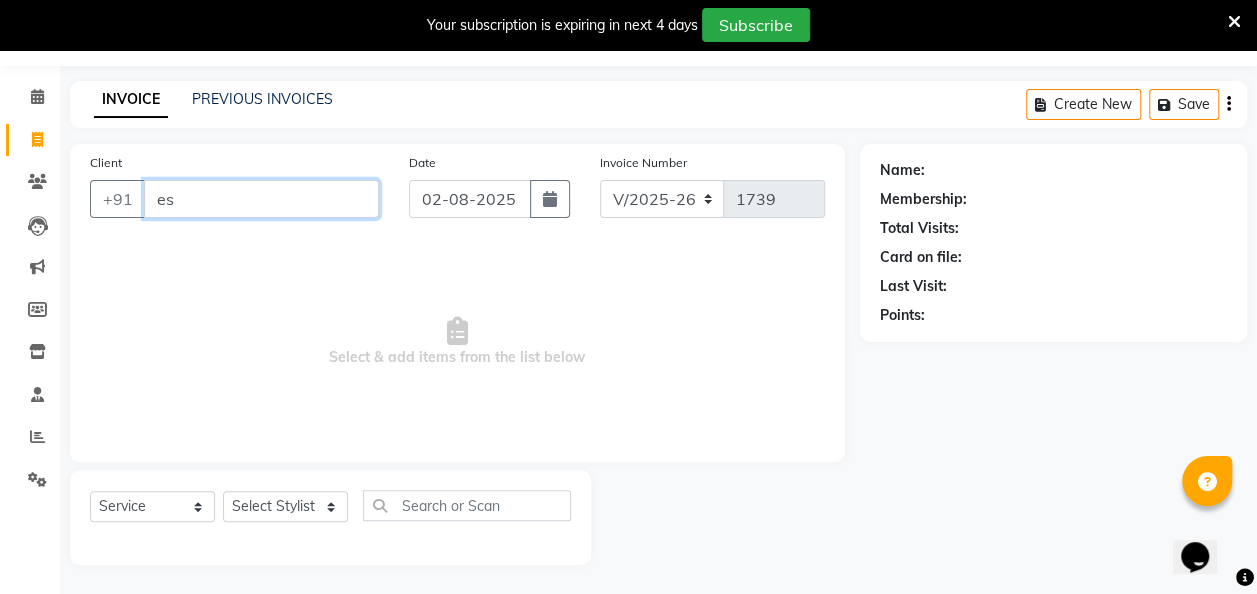 type on "e" 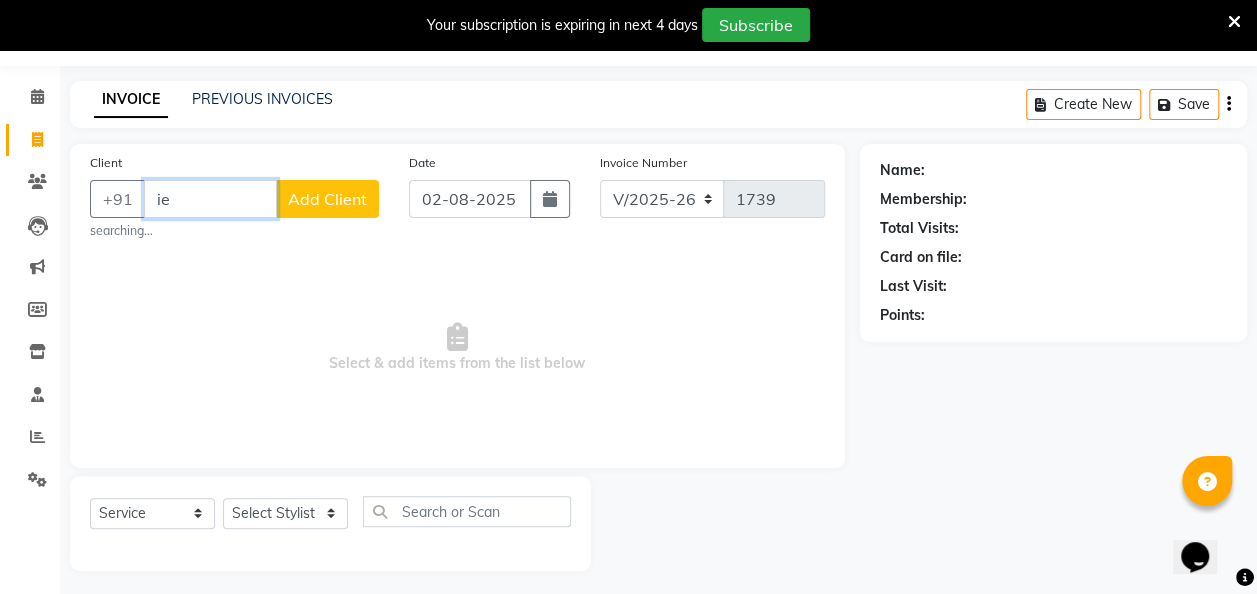 type on "i" 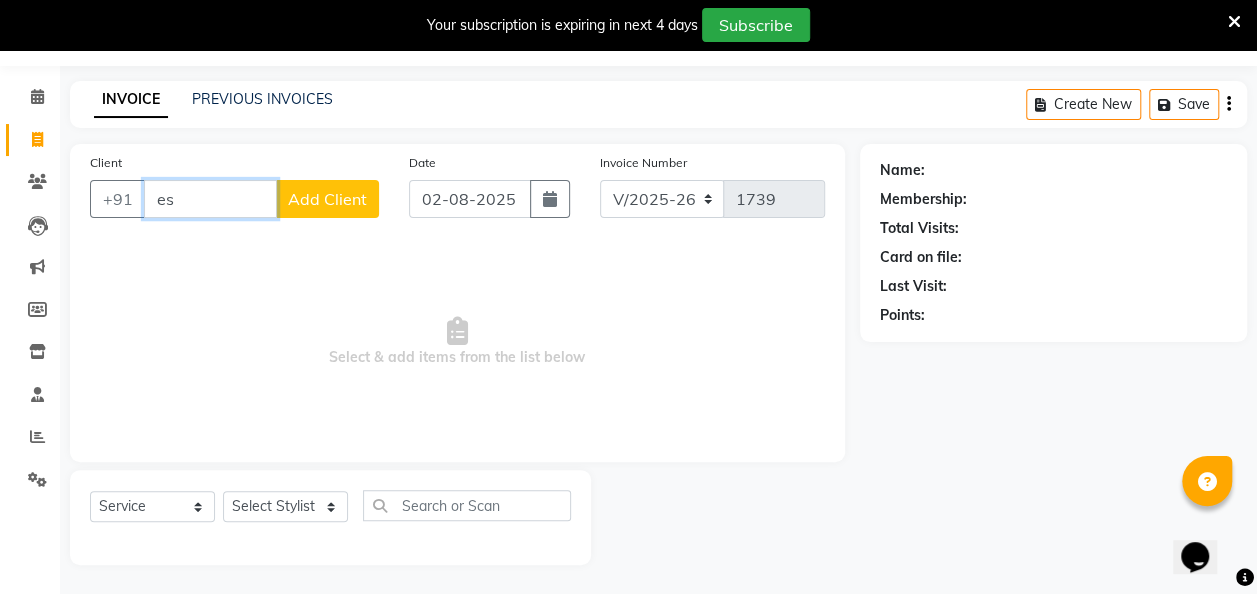 type on "e" 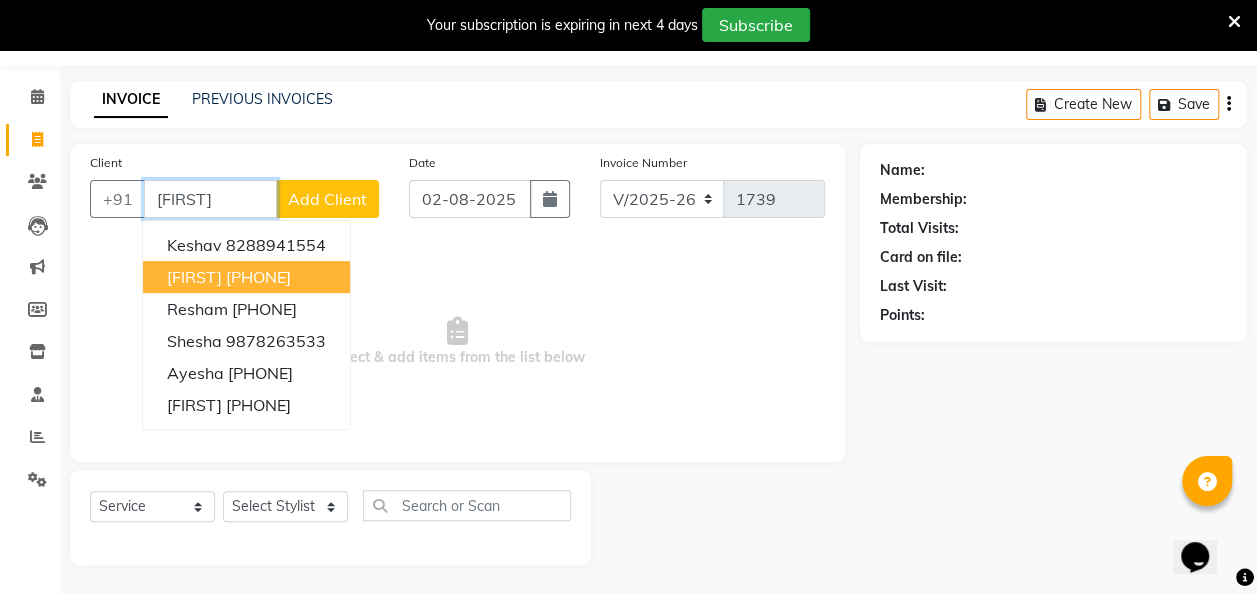 click on "[PHONE]" at bounding box center [258, 277] 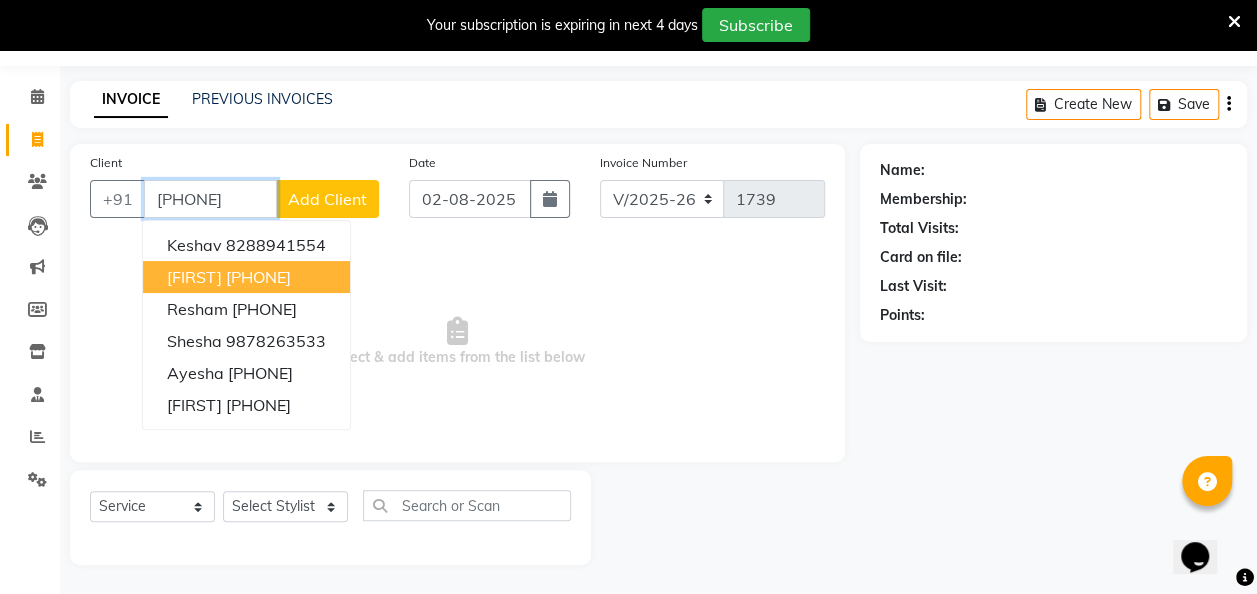 type on "[PHONE]" 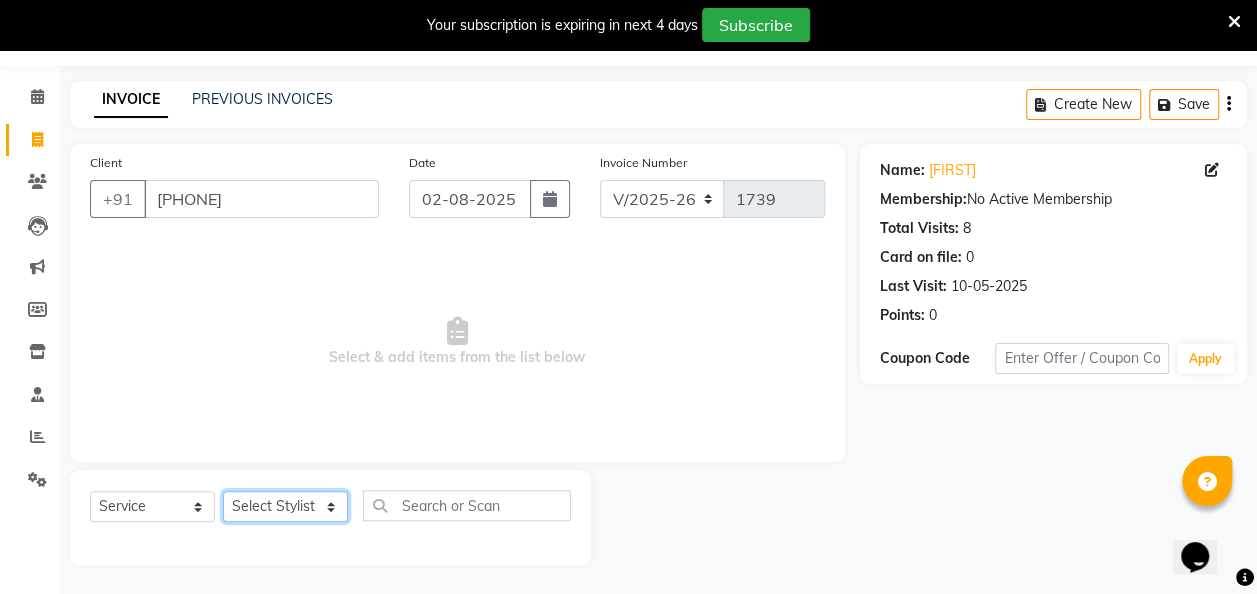 click on "Select Stylist [FIRST] [FIRST] [FIRST] [FIRST] [FIRST] [FIRST] [FIRST] [FIRST] [FIRST] [FIRST] [FIRST]" 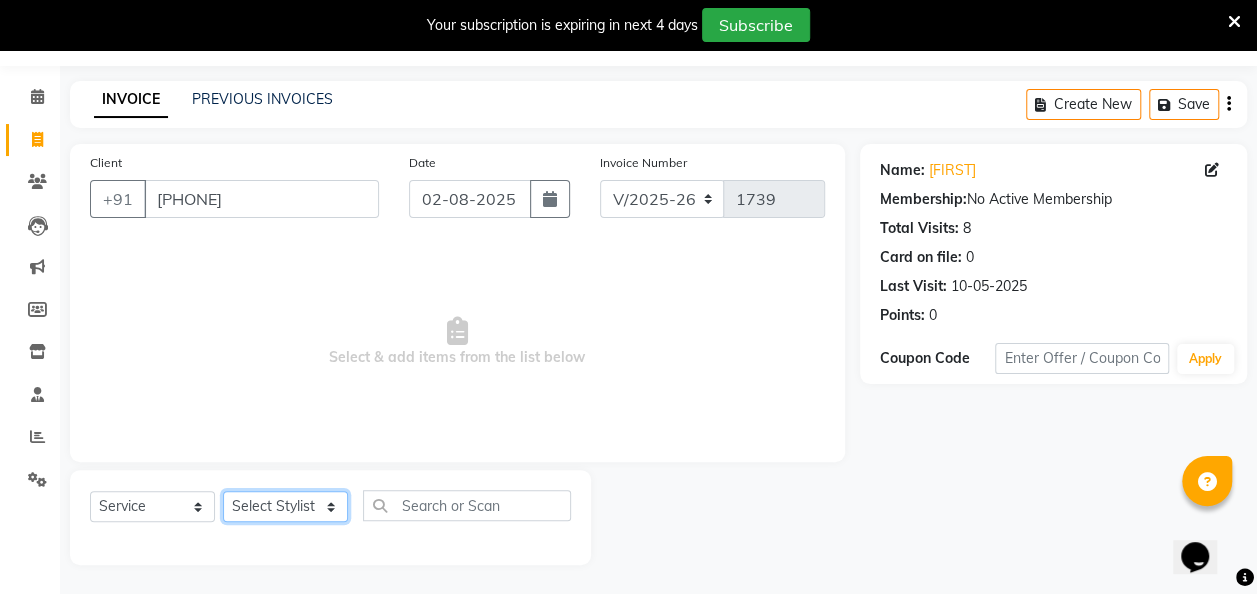 select on "52792" 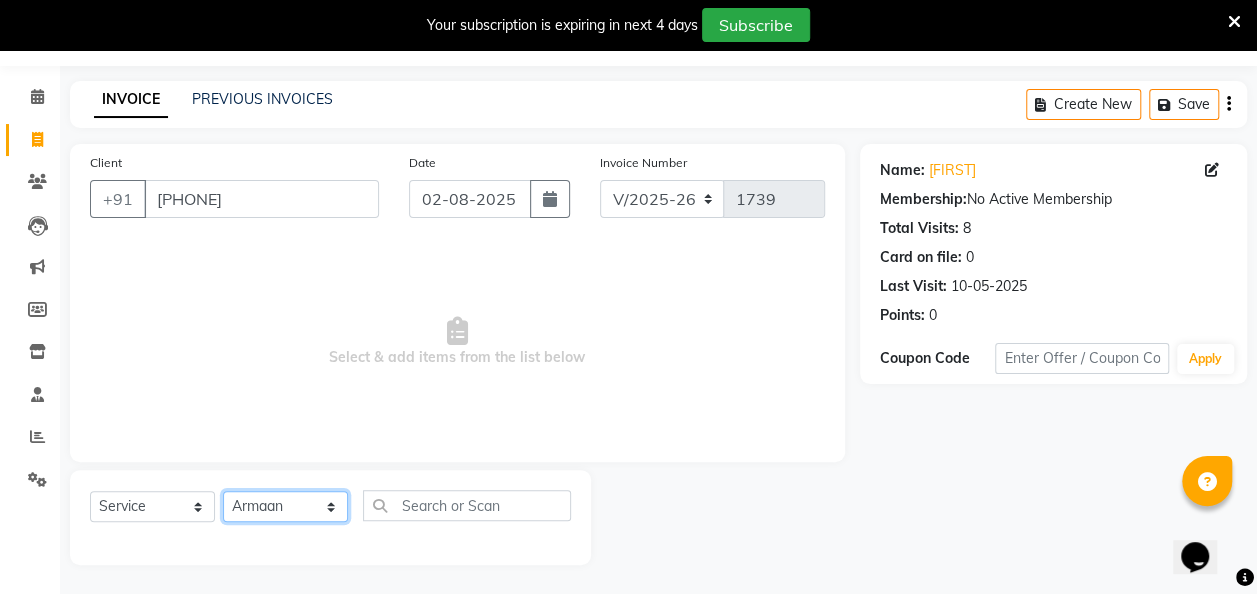 click on "Select Stylist [FIRST] [FIRST] [FIRST] [FIRST] [FIRST] [FIRST] [FIRST] [FIRST] [FIRST] [FIRST] [FIRST]" 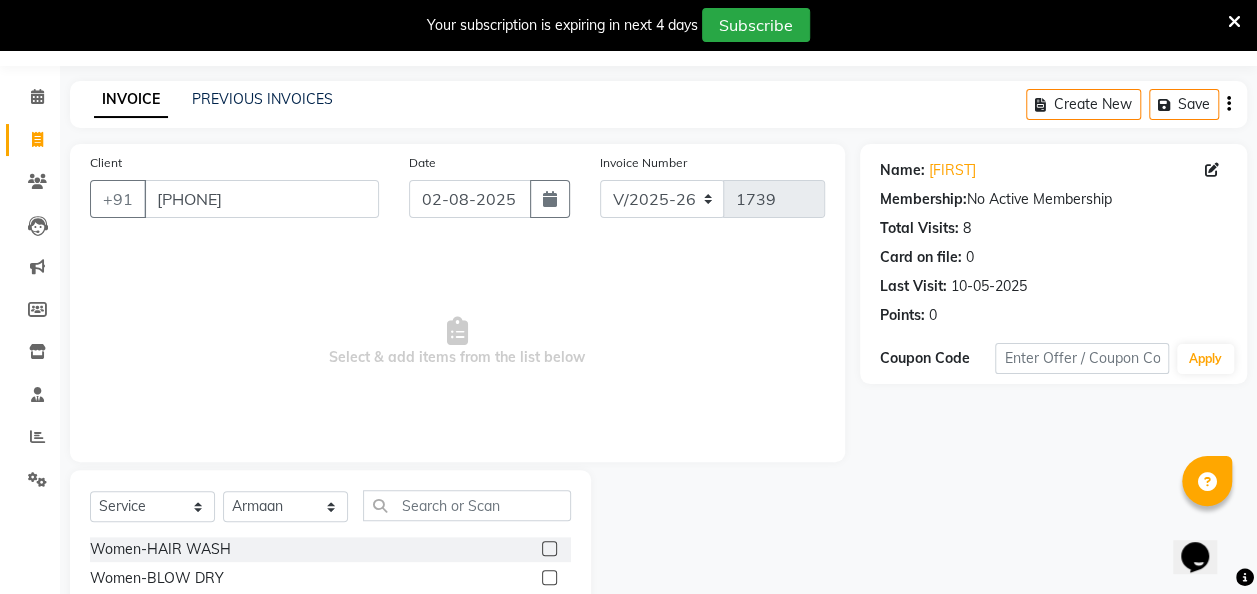 click on "Select  Service  Product  Membership  Package Voucher Prepaid Gift Card  Select Stylist [FIRST] [FIRST] [FIRST] [FIRST] [FIRST] [FIRST] [FIRST] [FIRST] [FIRST] [FIRST] [FIRST]" 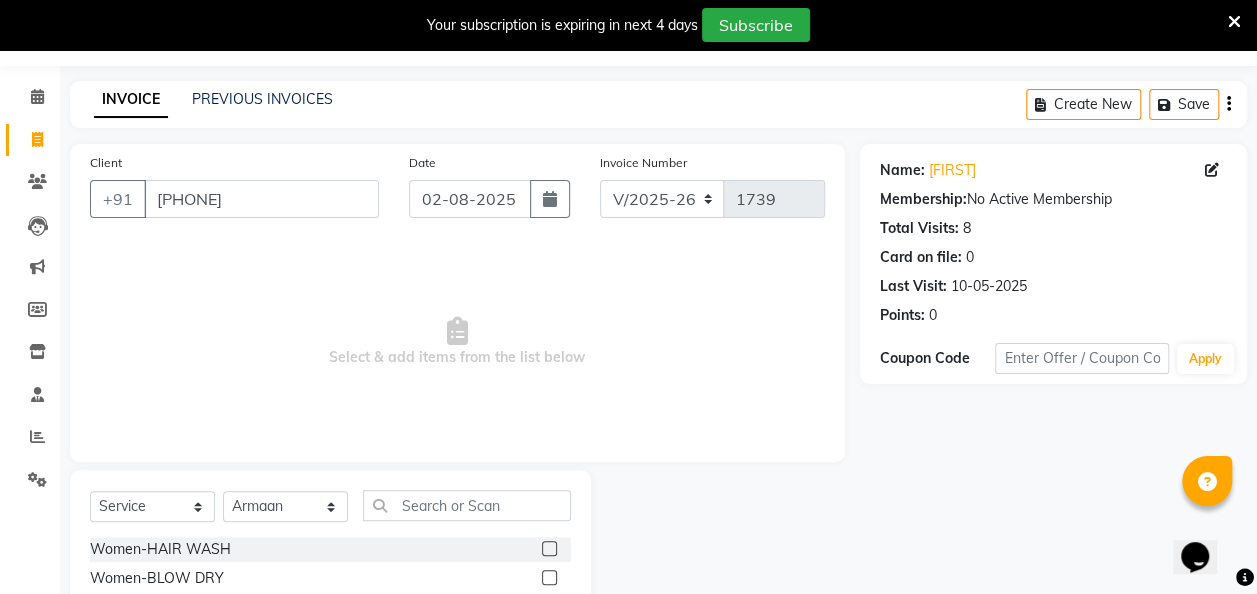click 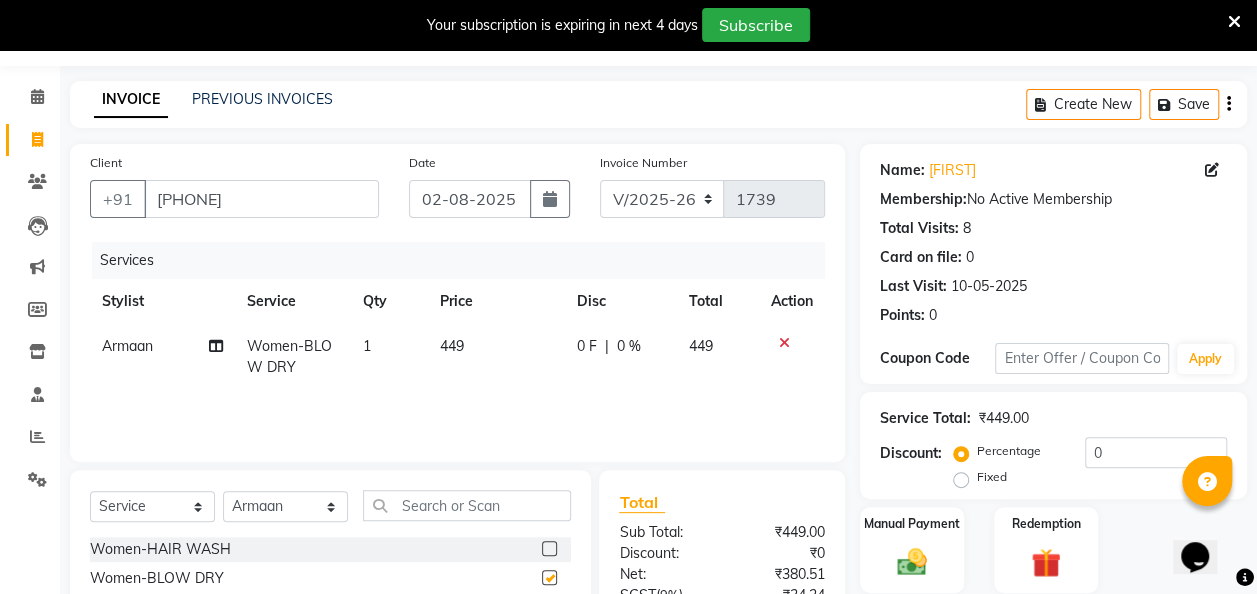 checkbox on "false" 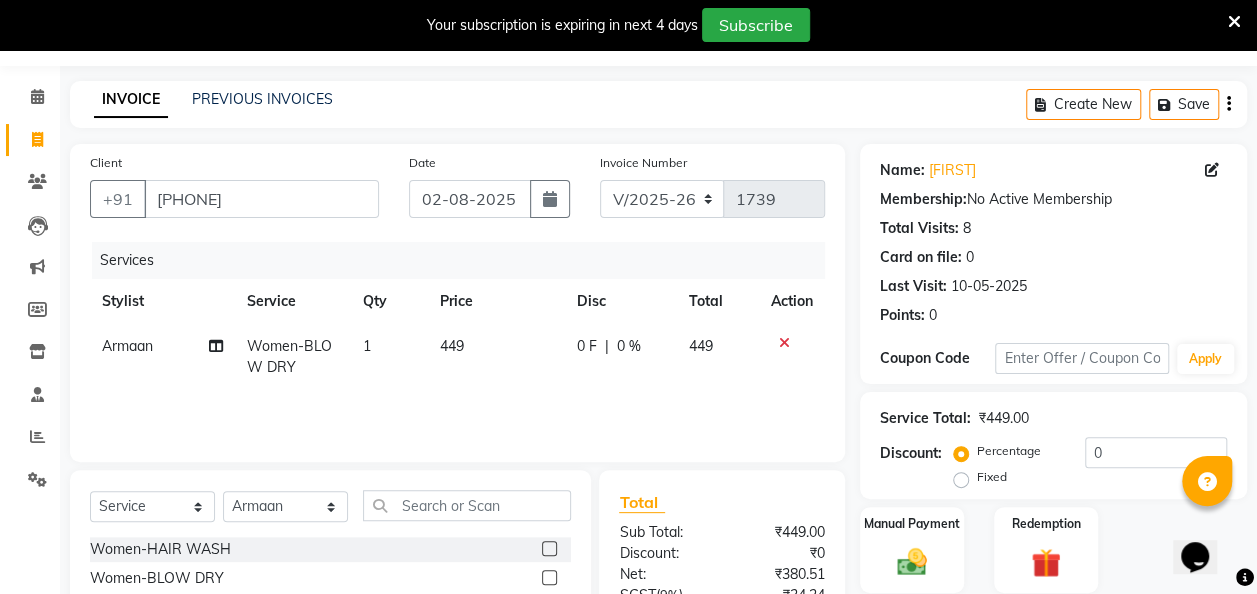 click on "449" 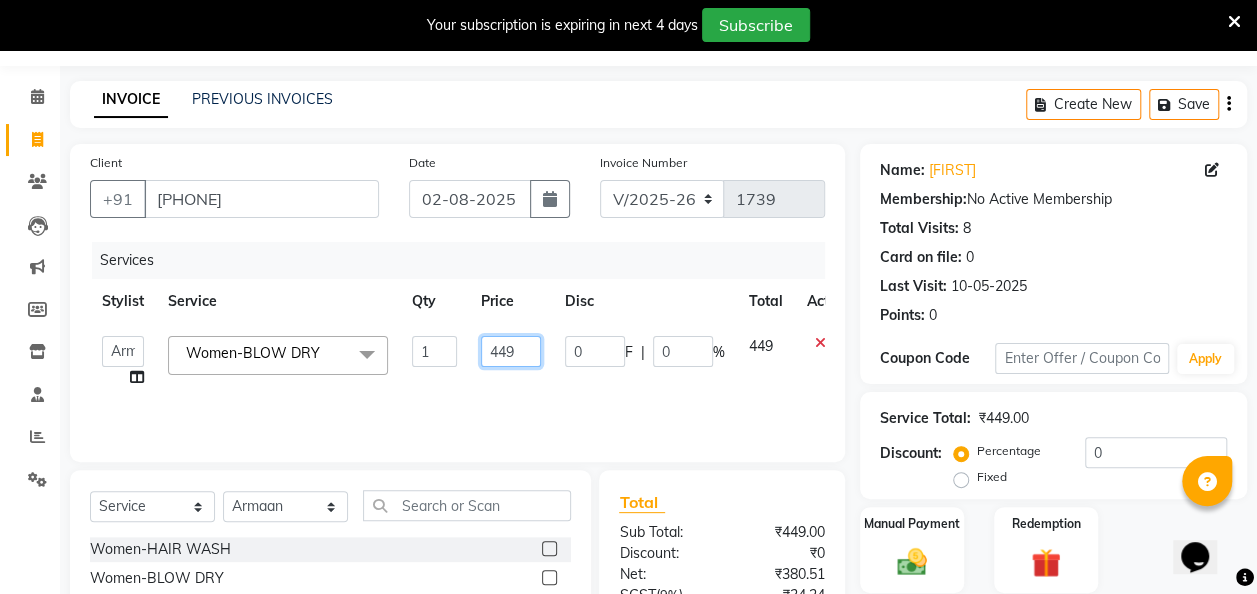 click on "449" 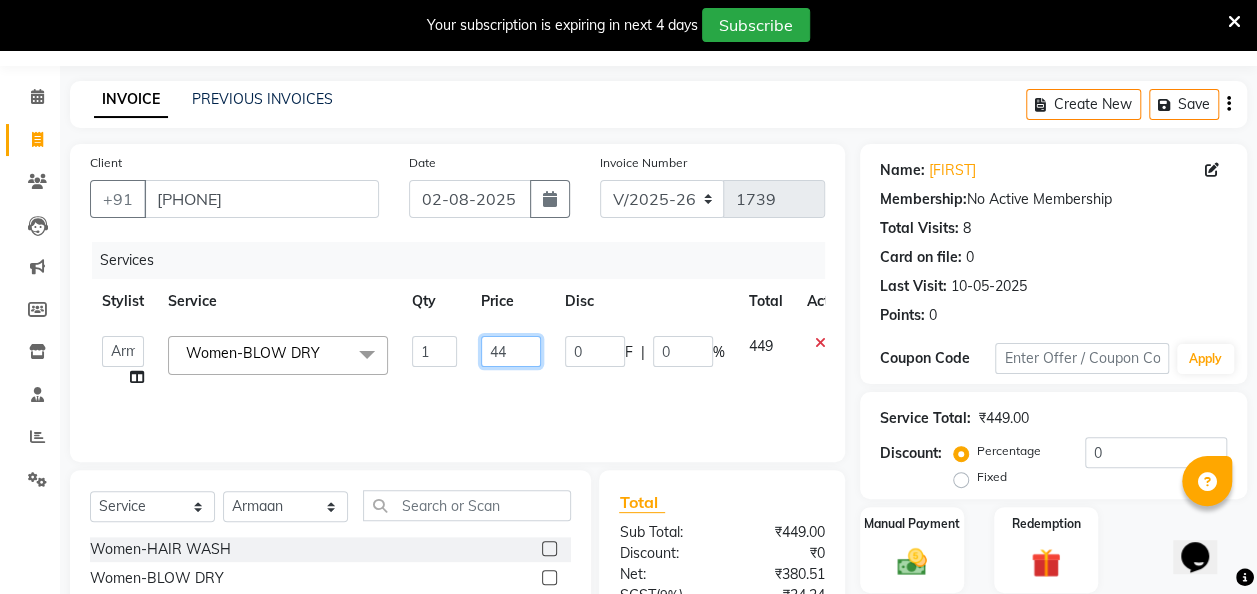 type on "4" 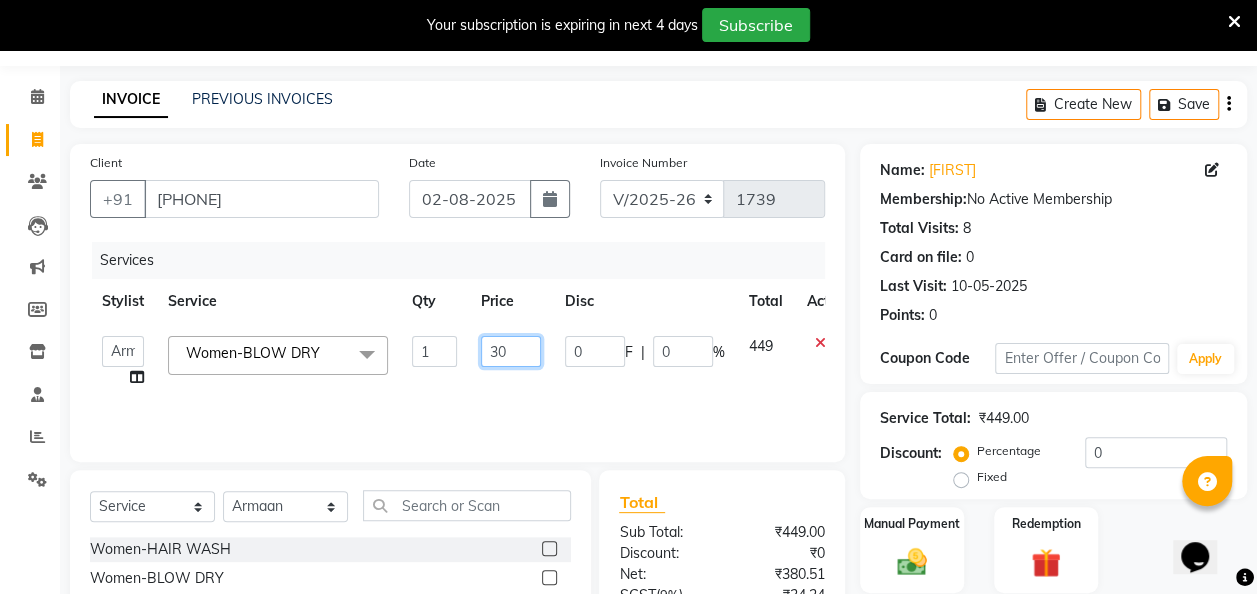 type on "300" 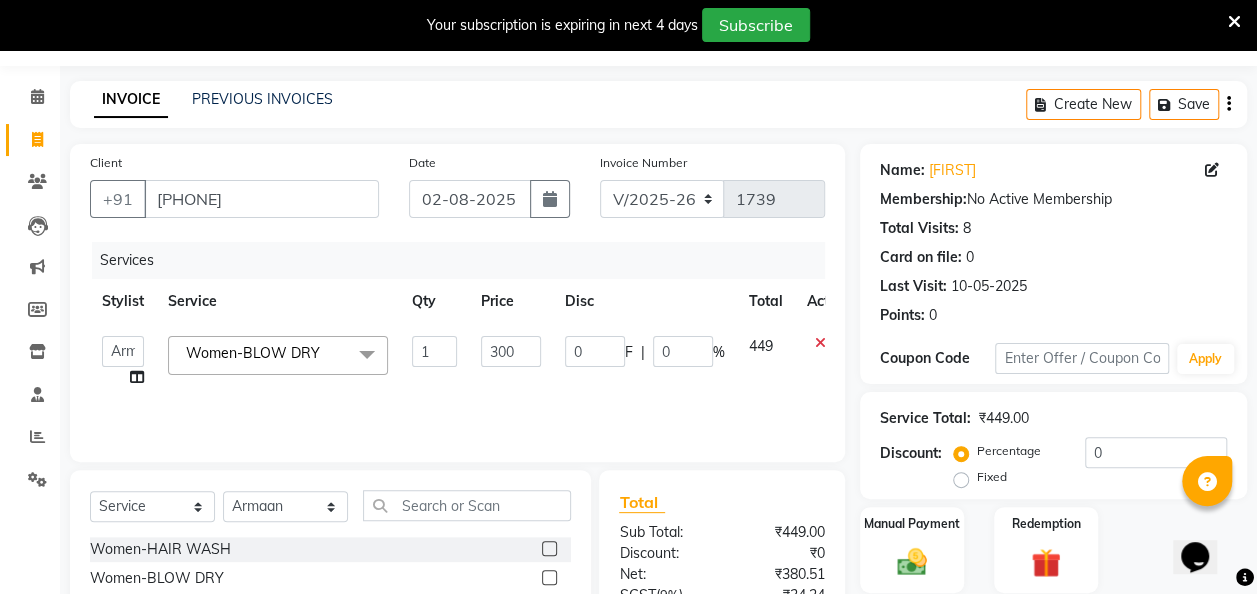 click on "Manual Payment Redemption" 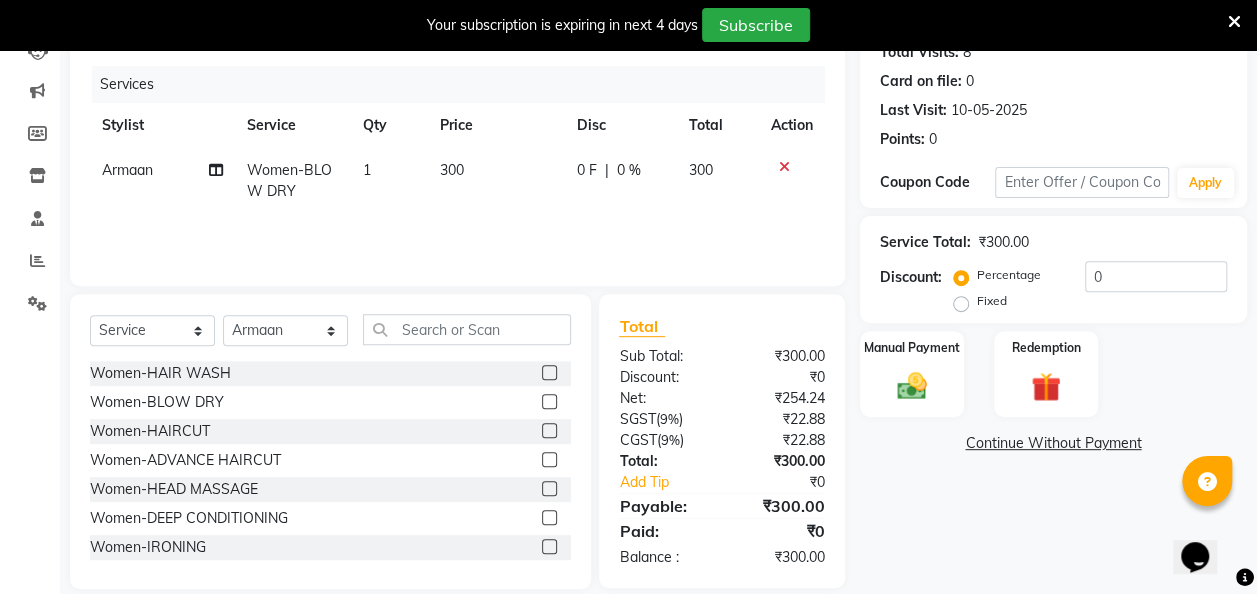 scroll, scrollTop: 238, scrollLeft: 0, axis: vertical 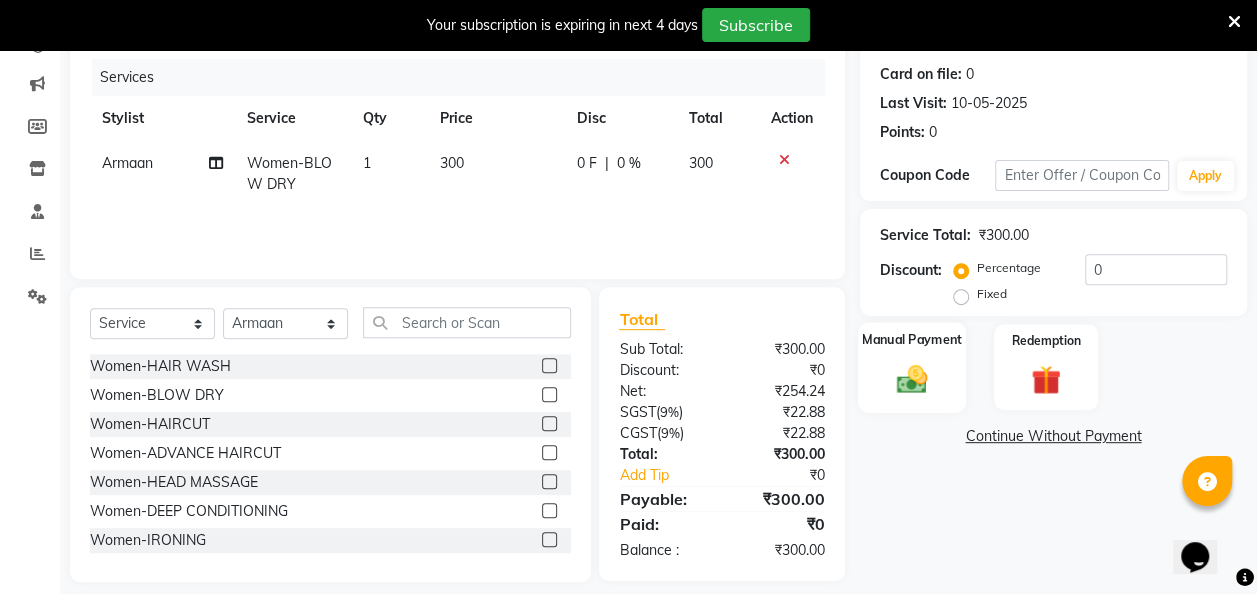 click 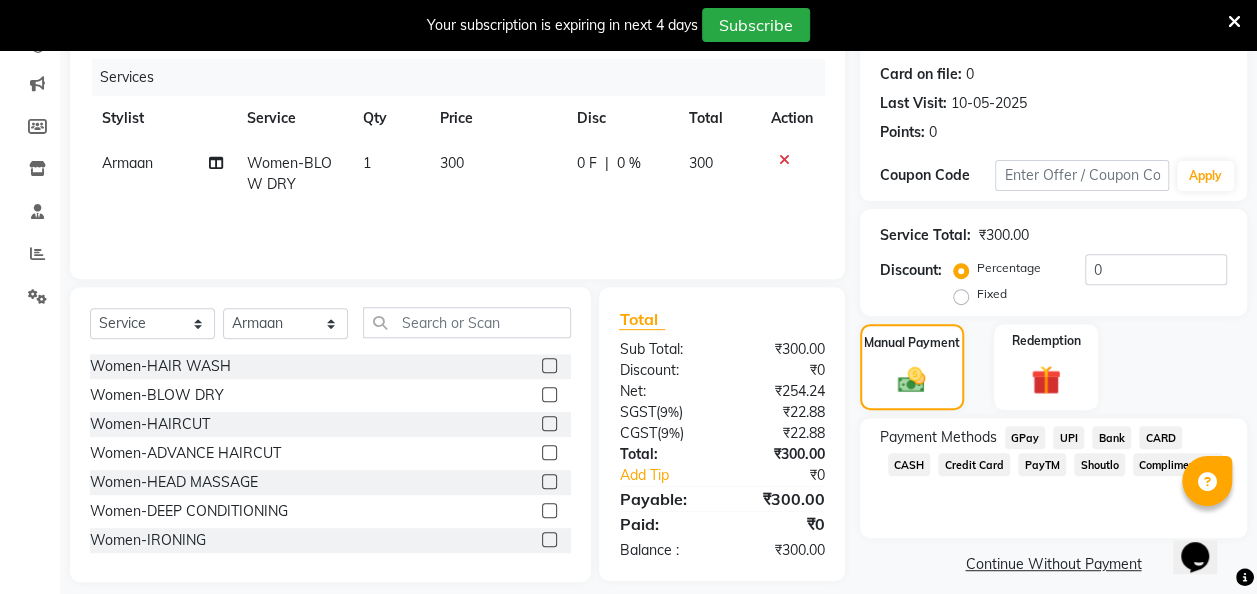 click on "GPay" 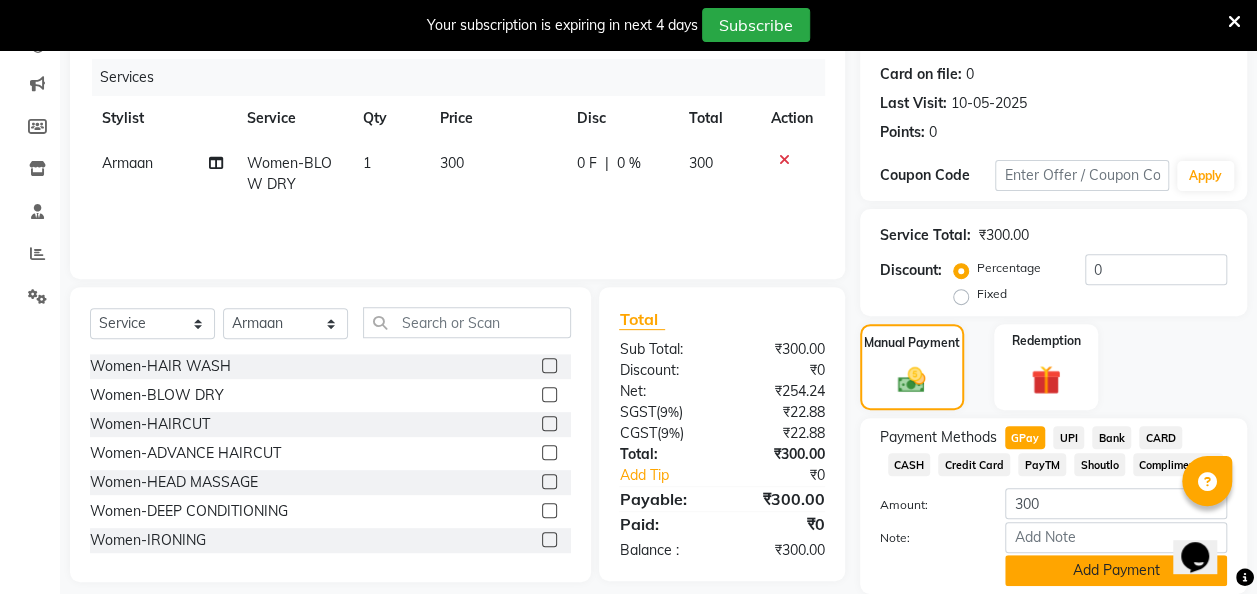 click on "Add Payment" 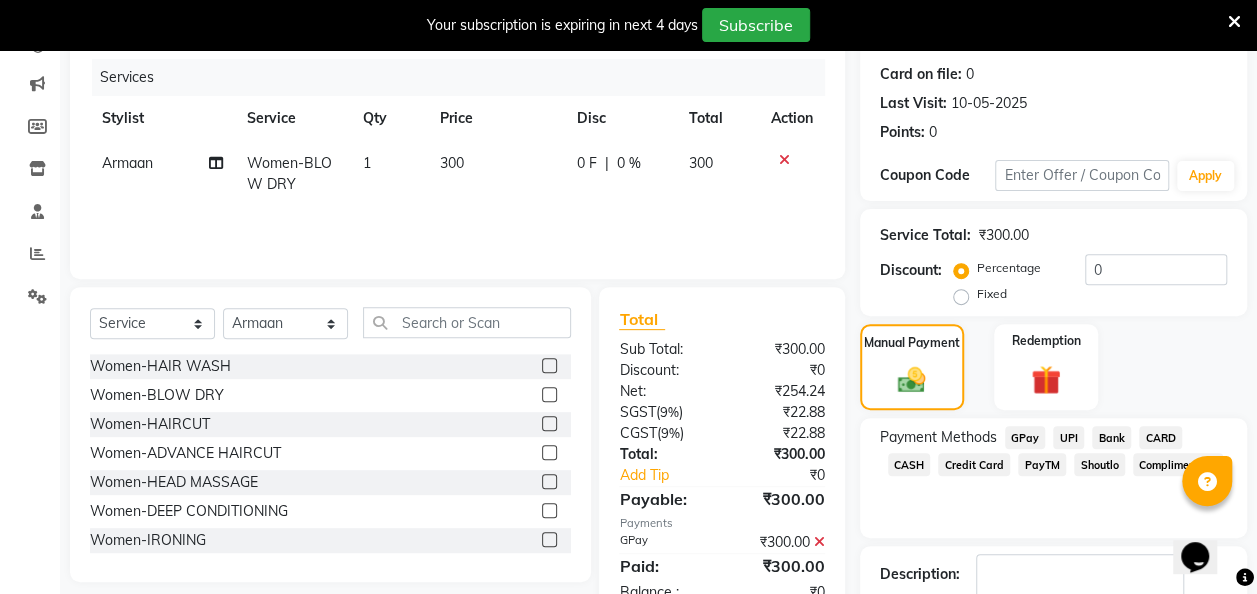 scroll, scrollTop: 364, scrollLeft: 0, axis: vertical 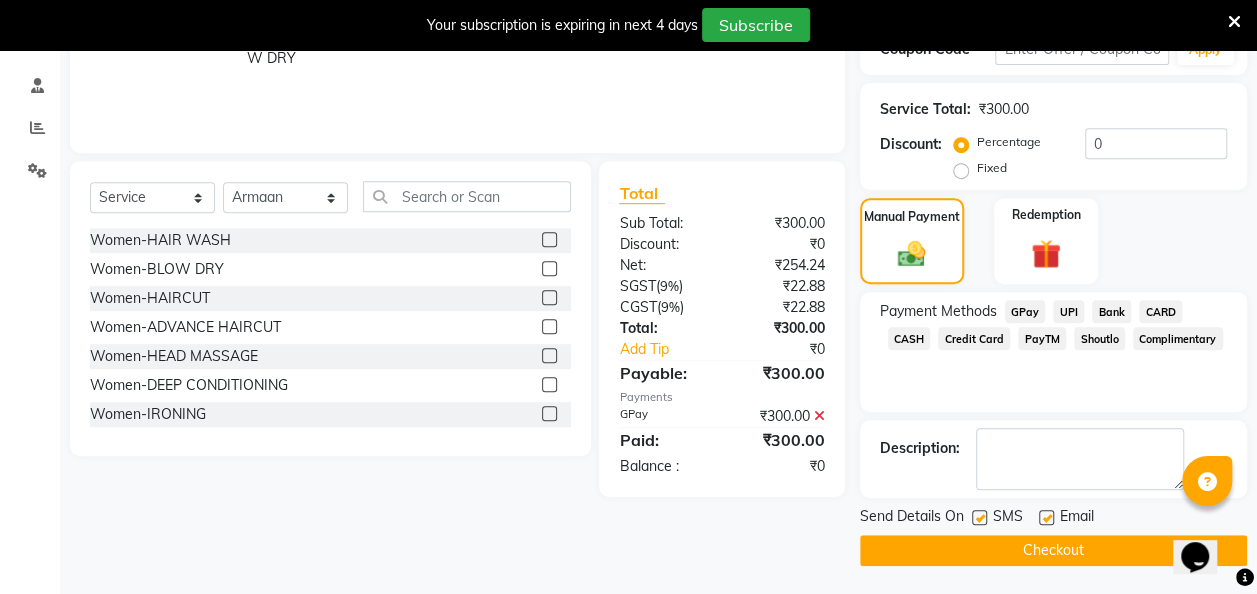 click 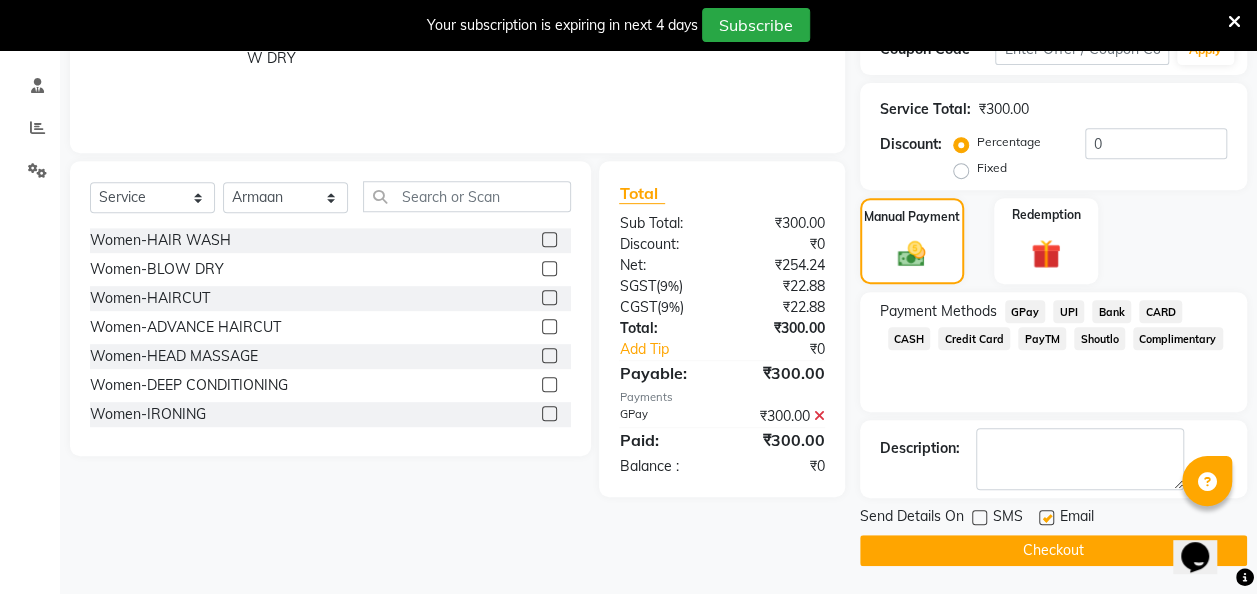 click on "Checkout" 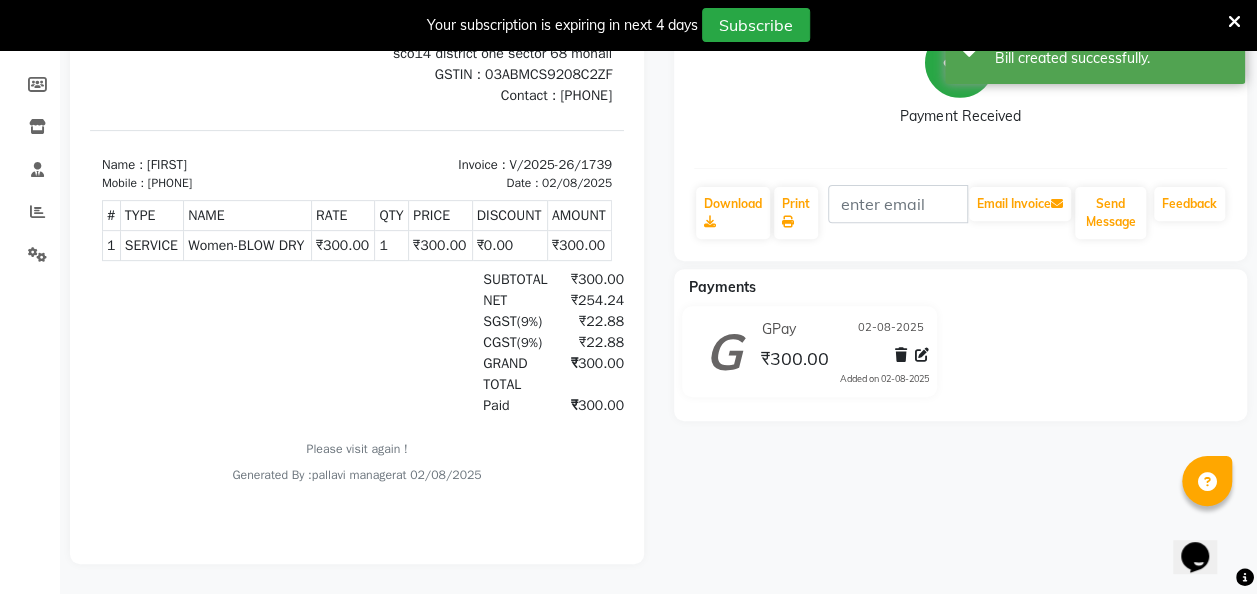 scroll, scrollTop: 0, scrollLeft: 0, axis: both 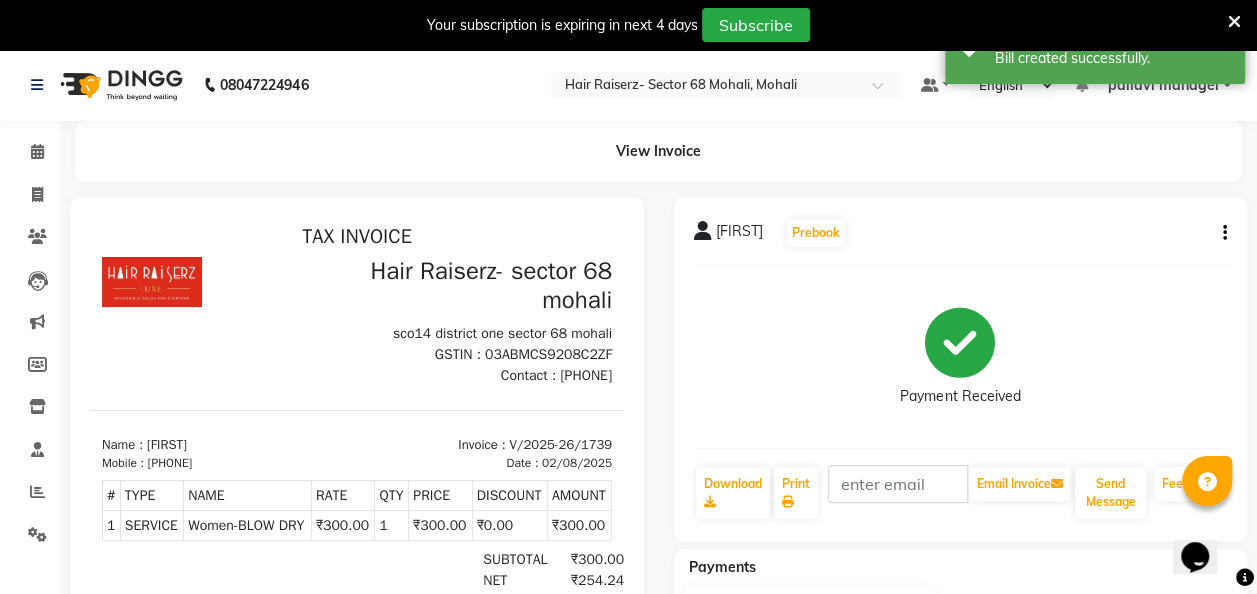 click on "Calendar" 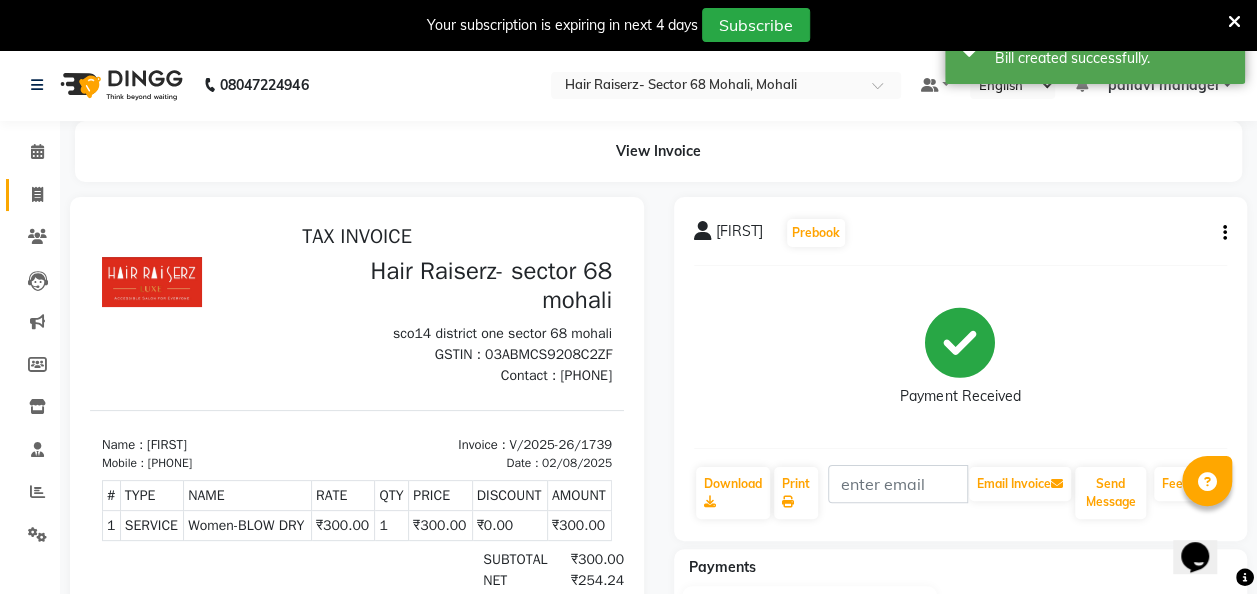 click on "Invoice" 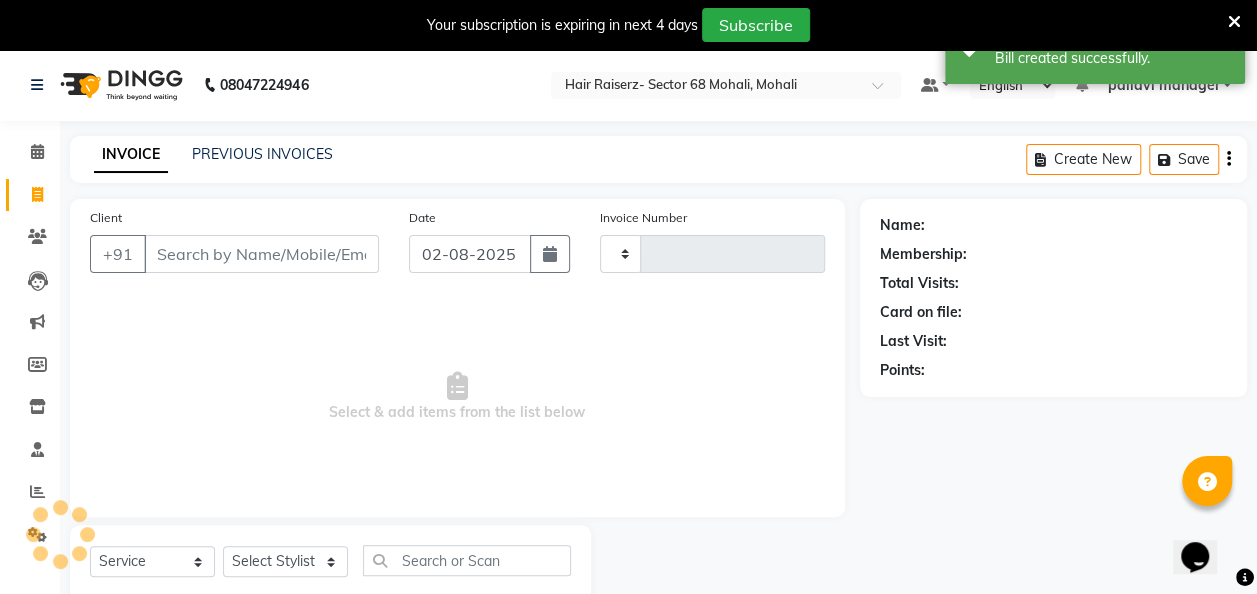 scroll, scrollTop: 55, scrollLeft: 0, axis: vertical 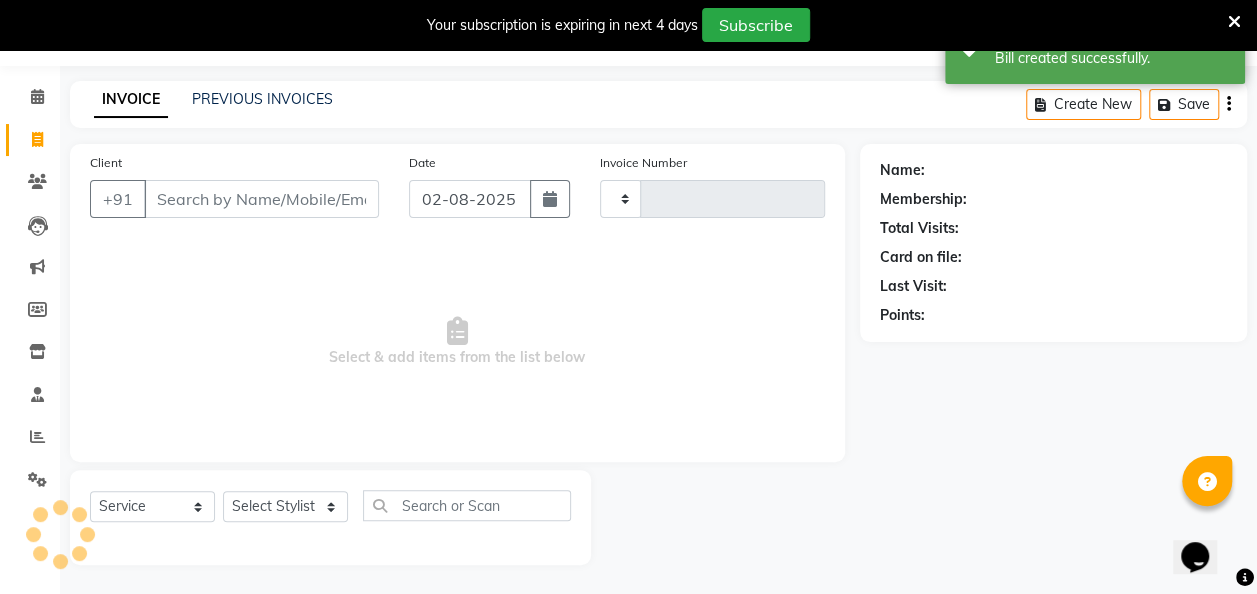 type on "1740" 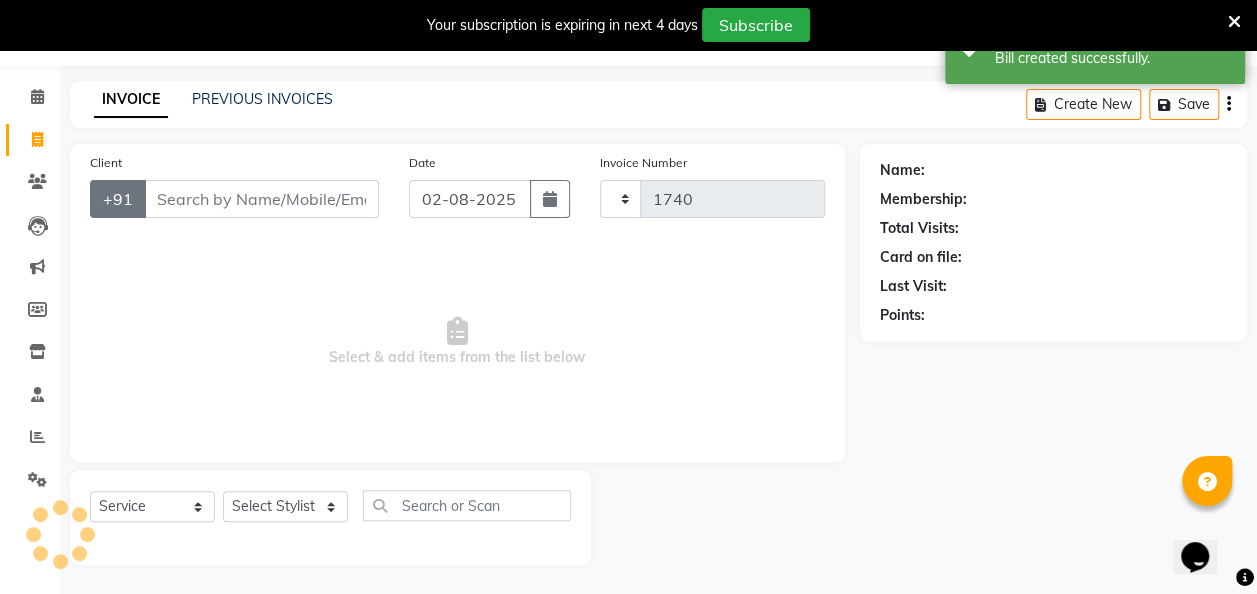 select on "6691" 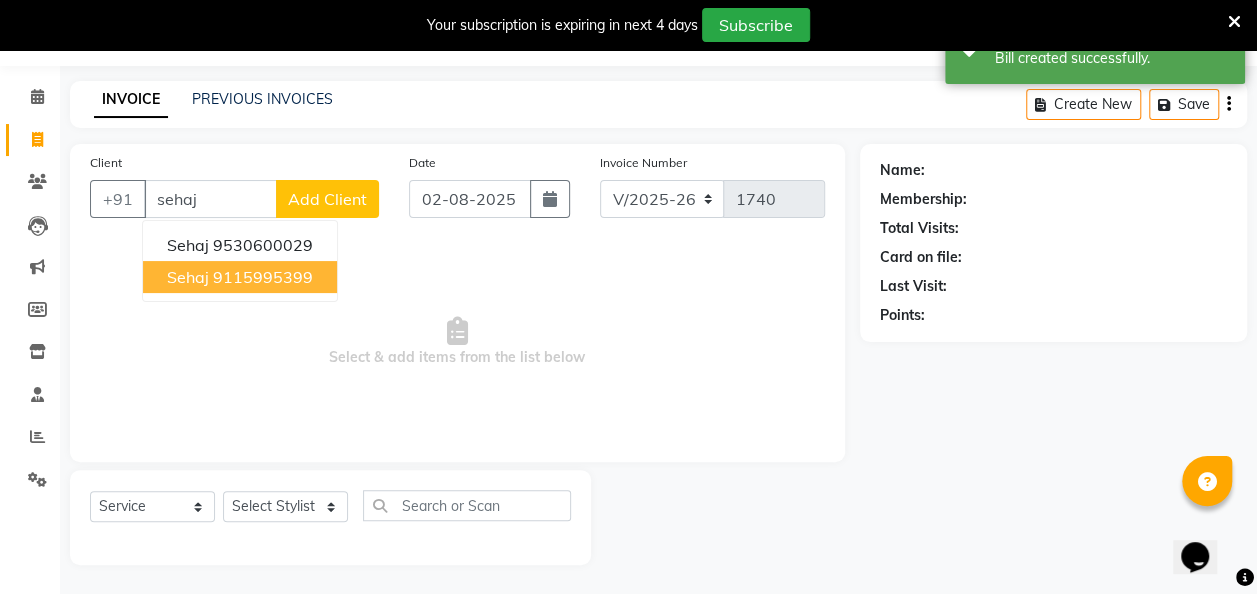 click on "[FIRST]  [PHONE]" at bounding box center (240, 277) 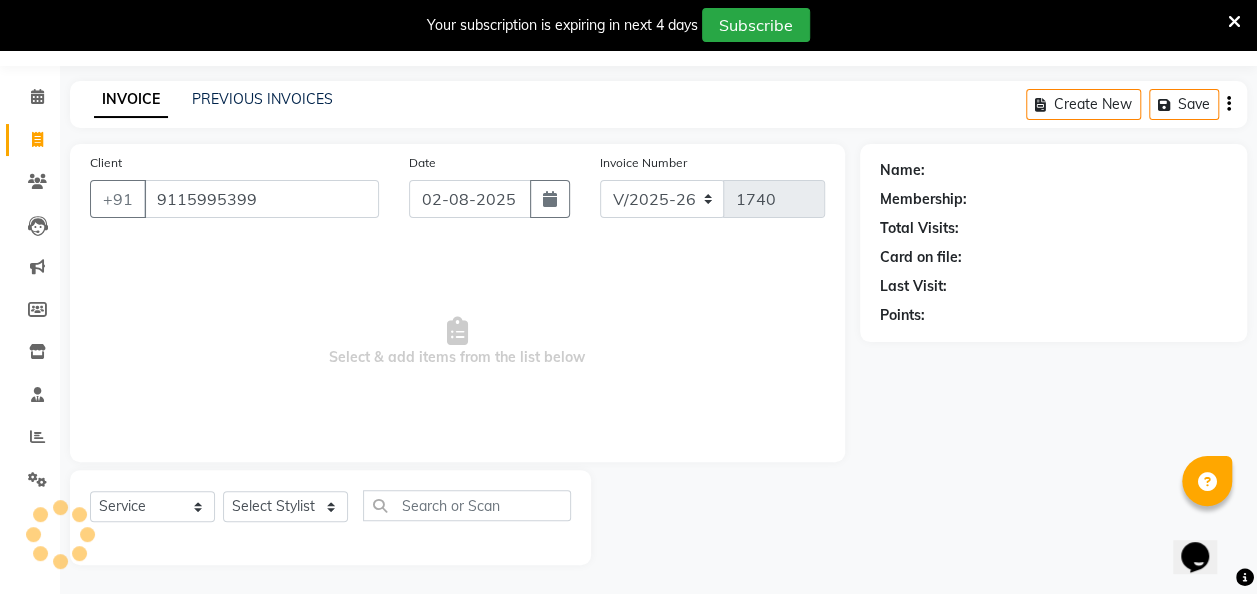 type on "9115995399" 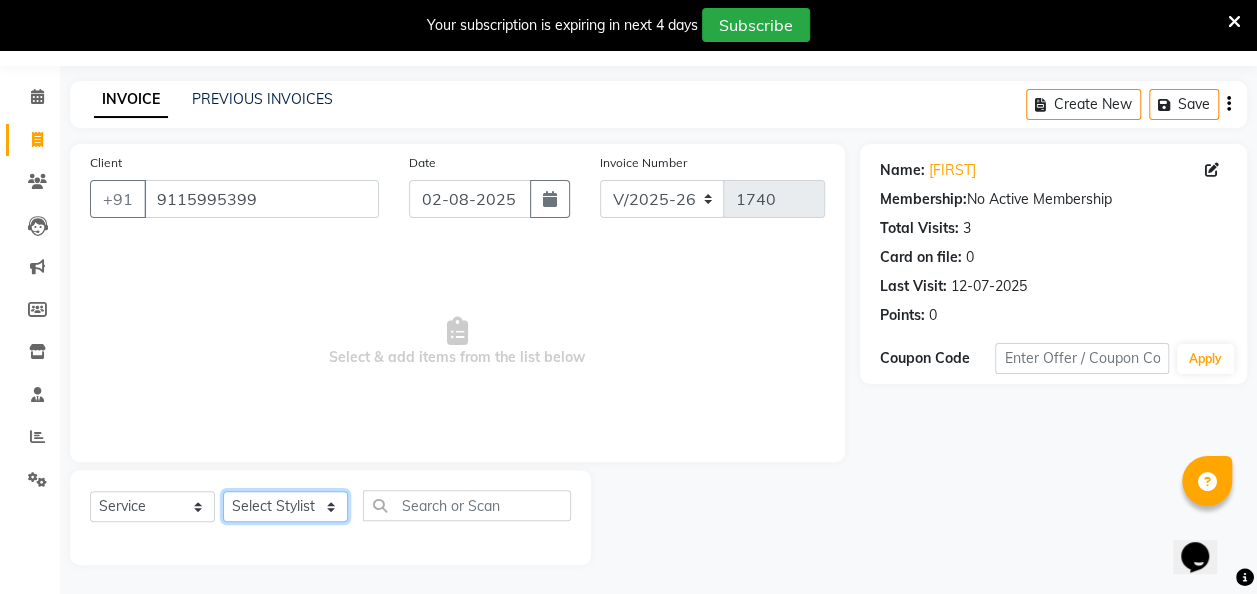 click on "Select Stylist [FIRST] [FIRST] [FIRST] [FIRST] [FIRST] [FIRST] [FIRST] [FIRST] [FIRST] [FIRST] [FIRST]" 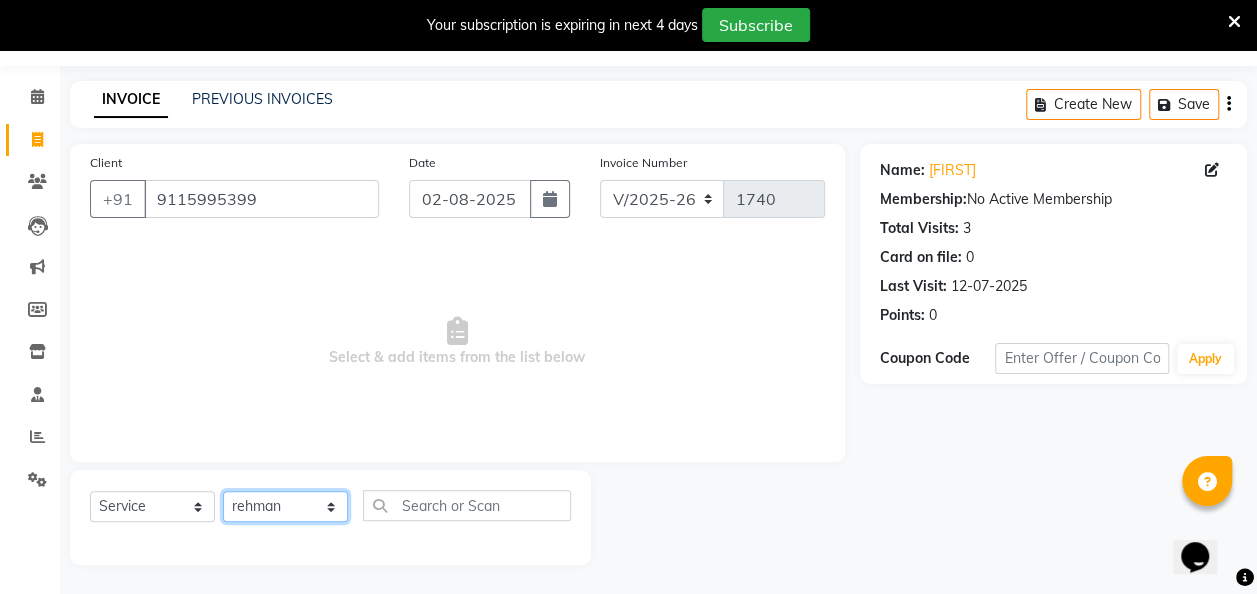 click on "Select Stylist [FIRST] [FIRST] [FIRST] [FIRST] [FIRST] [FIRST] [FIRST] [FIRST] [FIRST] [FIRST] [FIRST]" 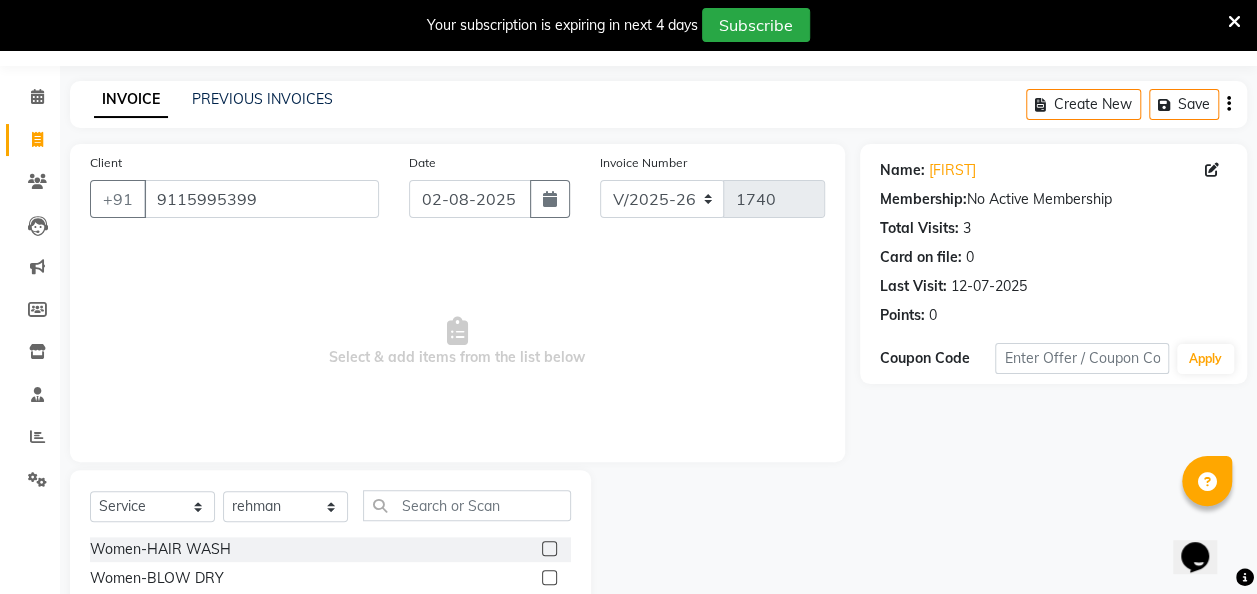 click 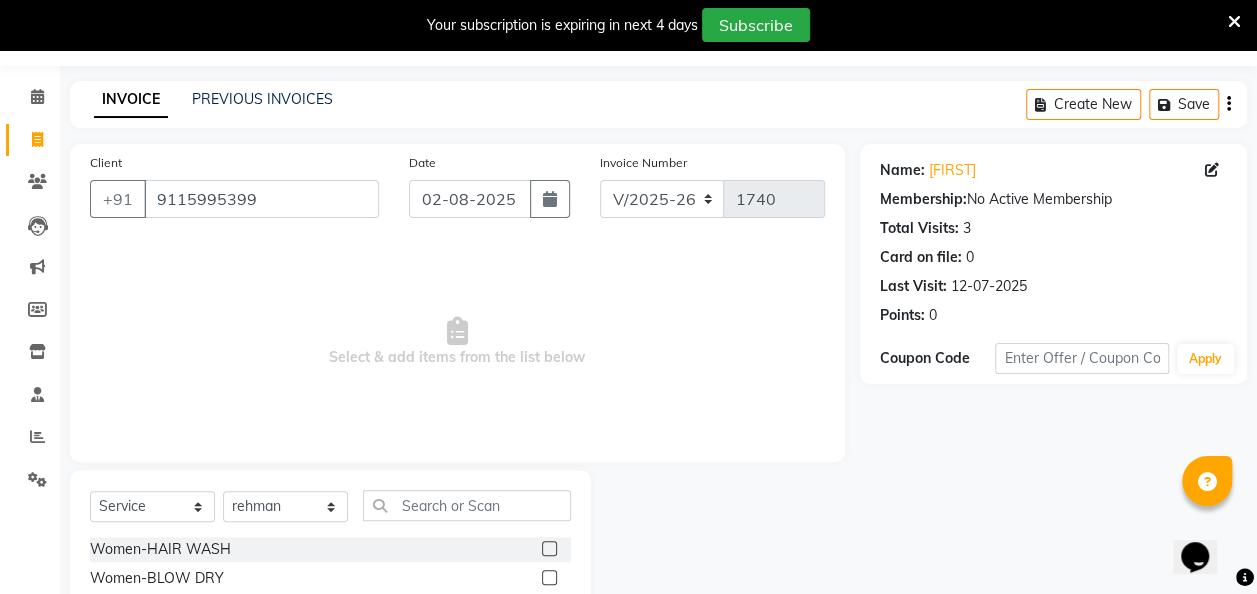 click at bounding box center [548, 578] 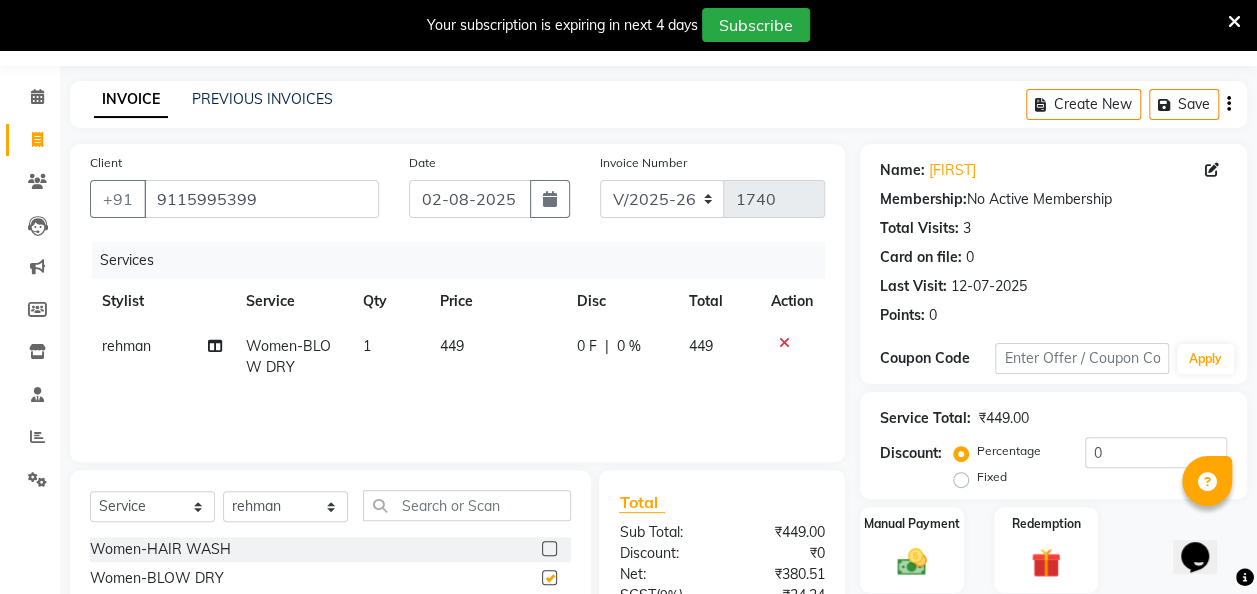 checkbox on "false" 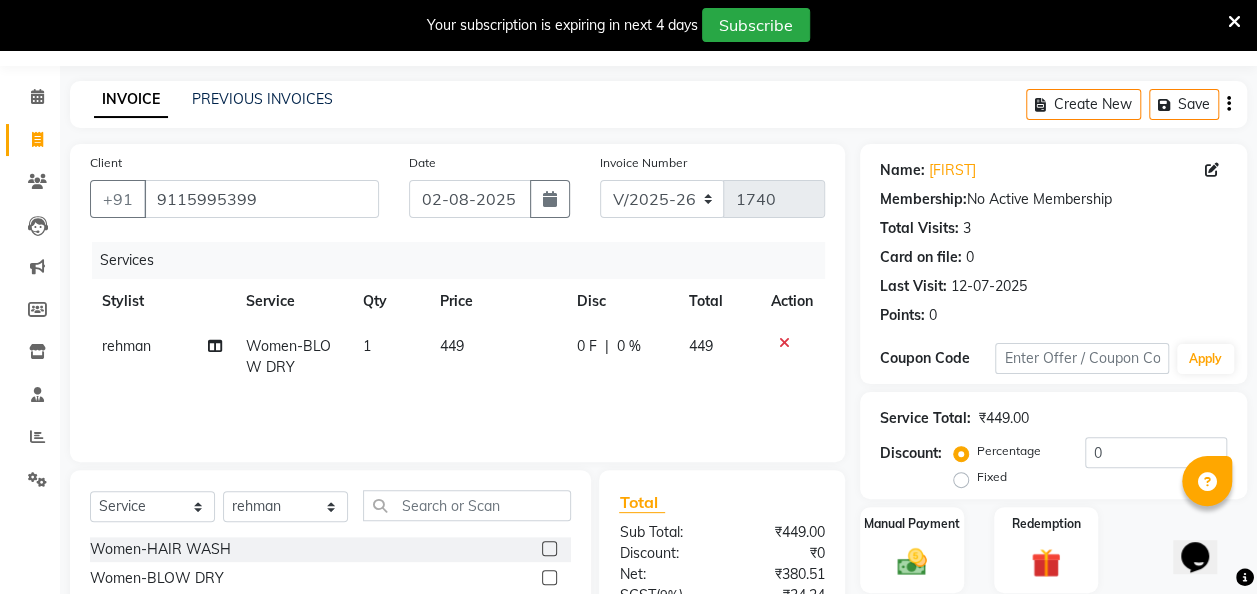 click on "449" 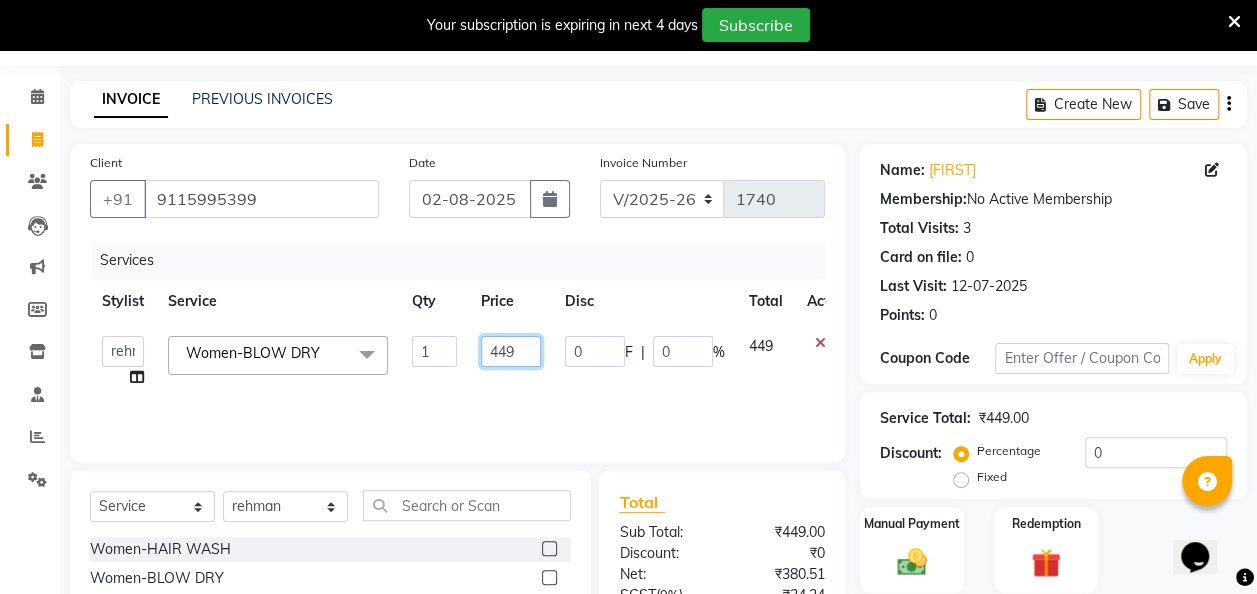 click on "449" 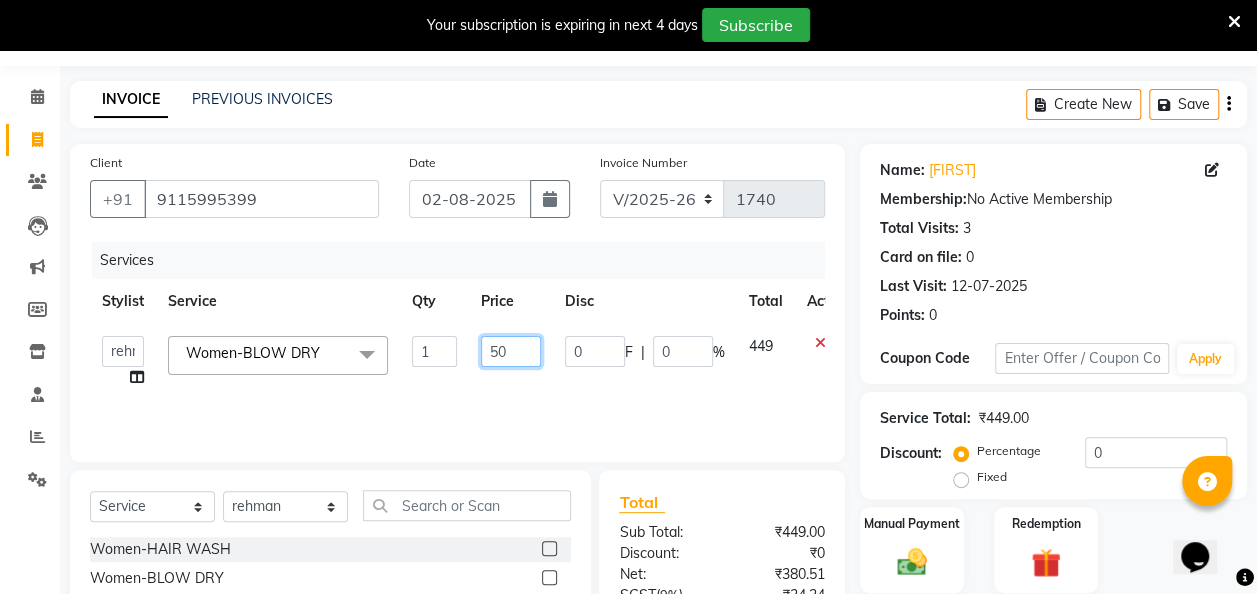 type on "500" 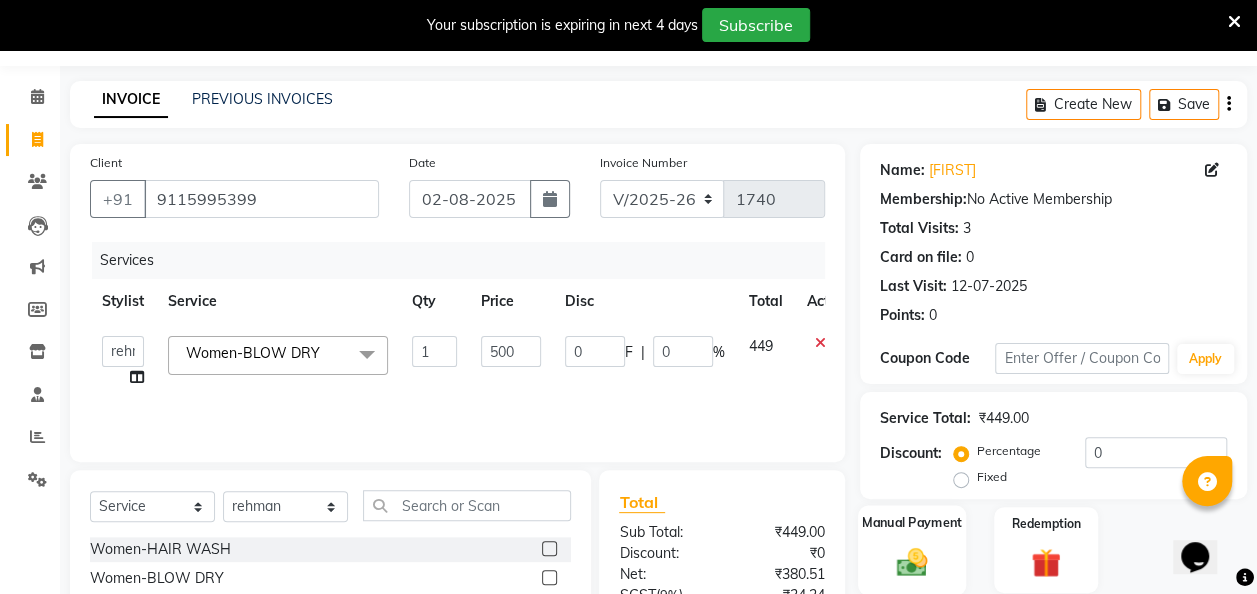 click on "Manual Payment" 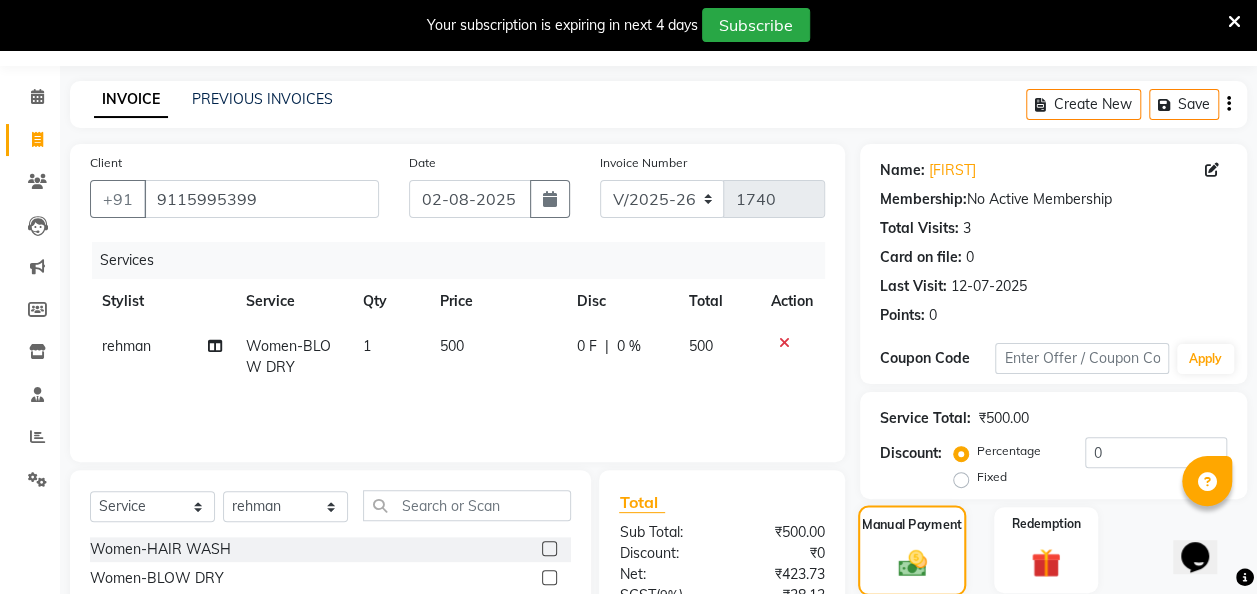 scroll, scrollTop: 255, scrollLeft: 0, axis: vertical 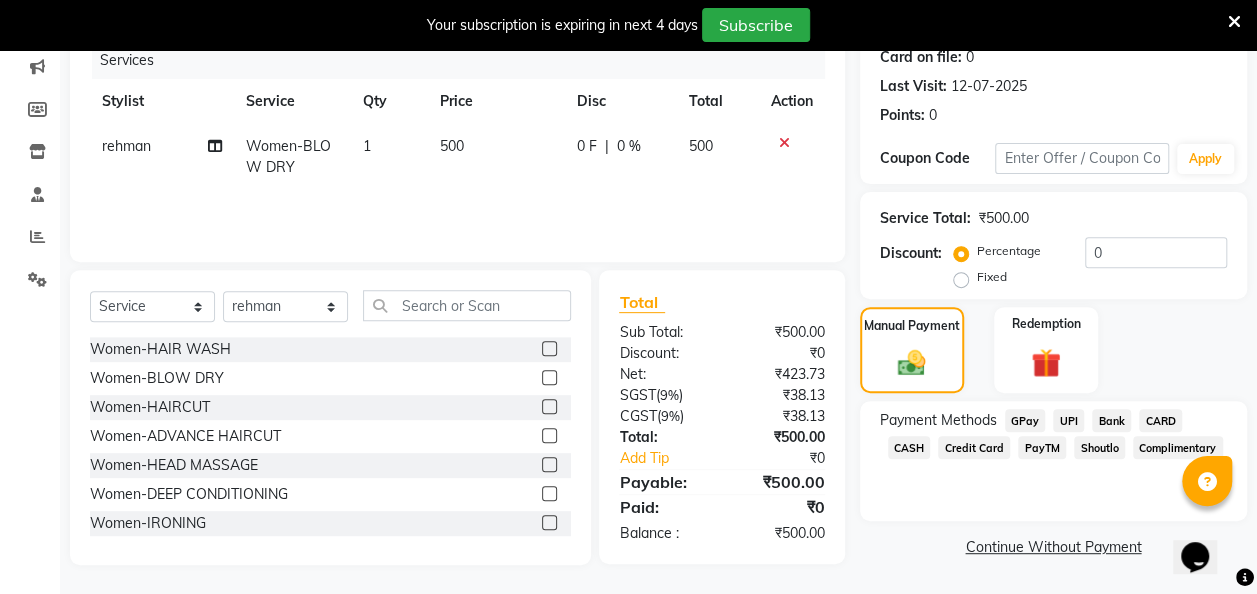 click on "GPay" 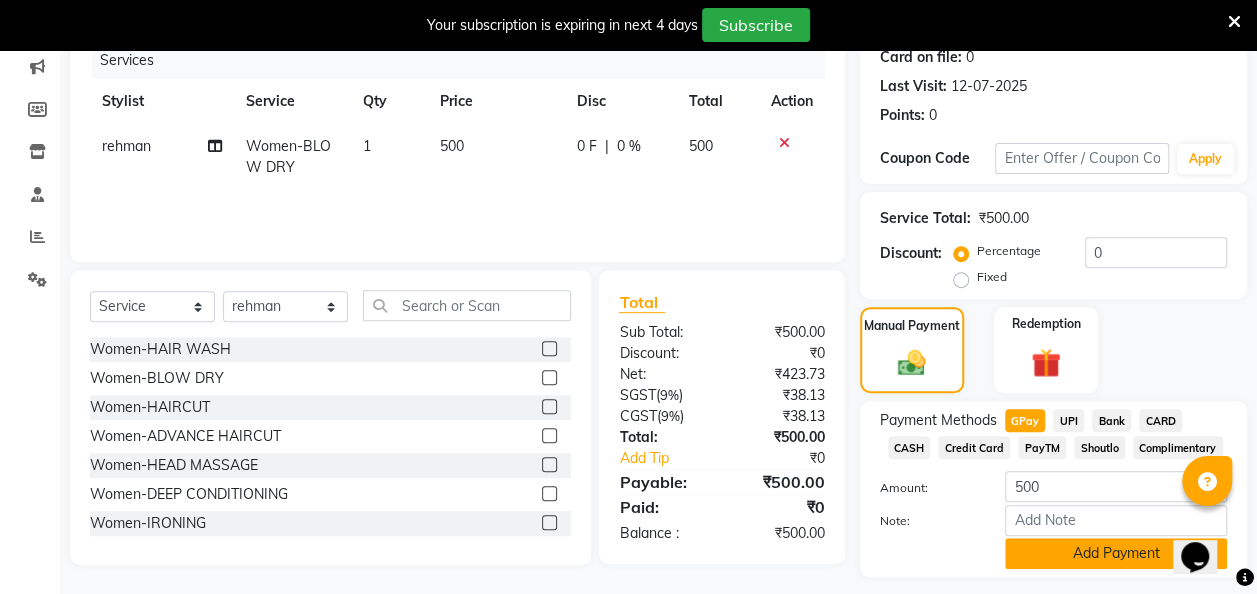 click on "Add Payment" 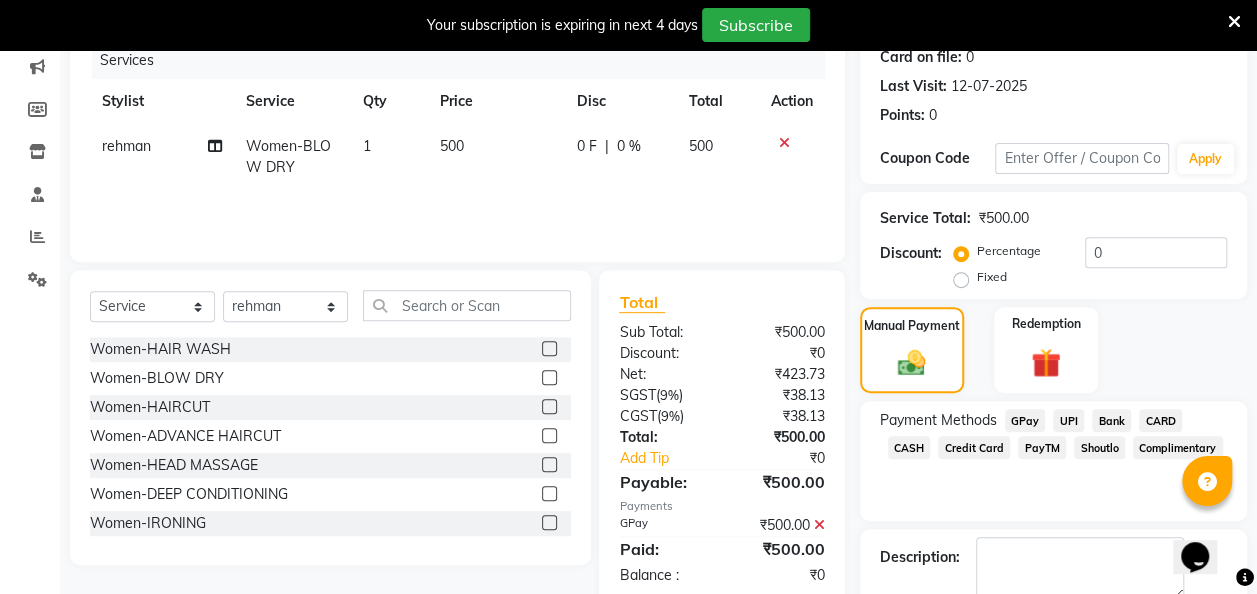 scroll, scrollTop: 364, scrollLeft: 0, axis: vertical 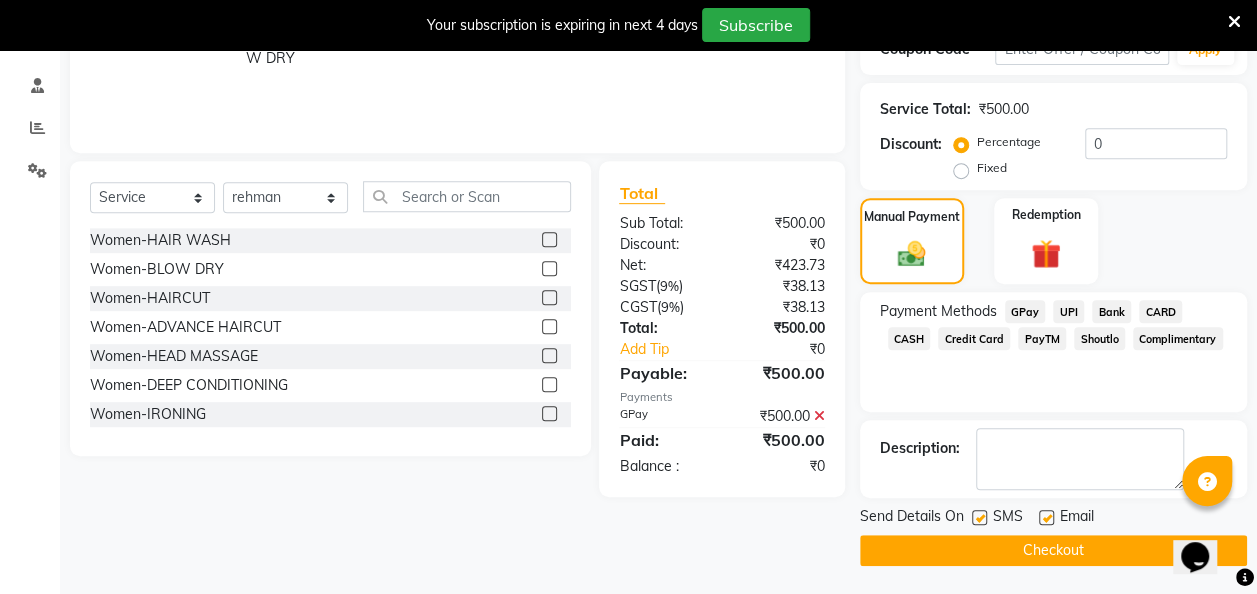 click on "SMS" 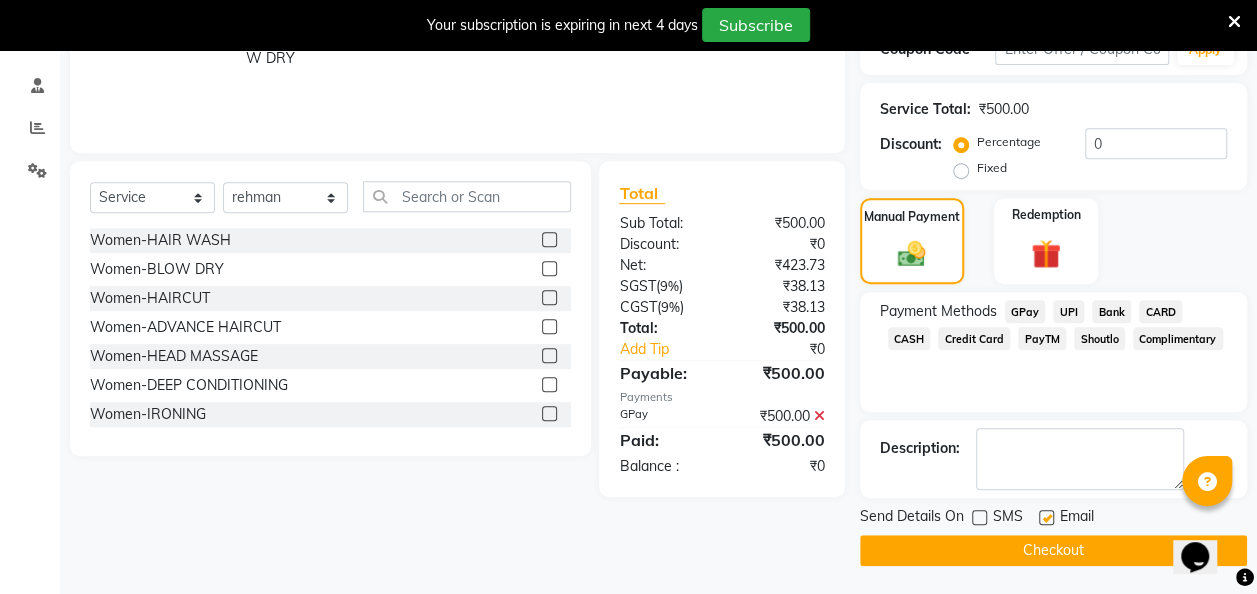 click on "Checkout" 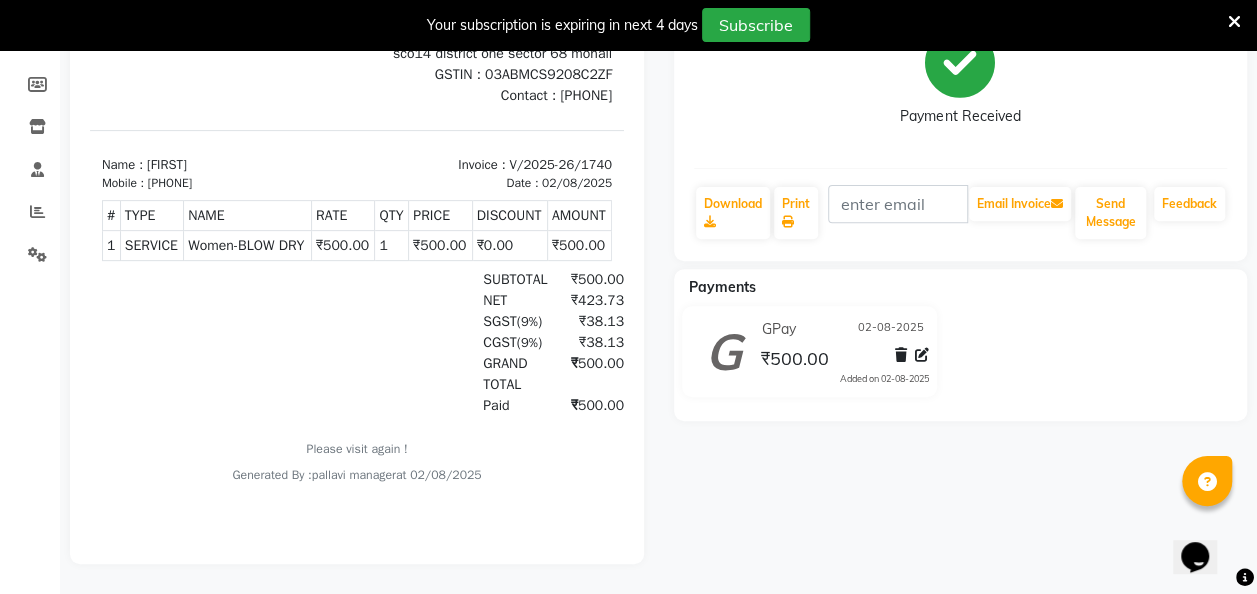scroll, scrollTop: 0, scrollLeft: 0, axis: both 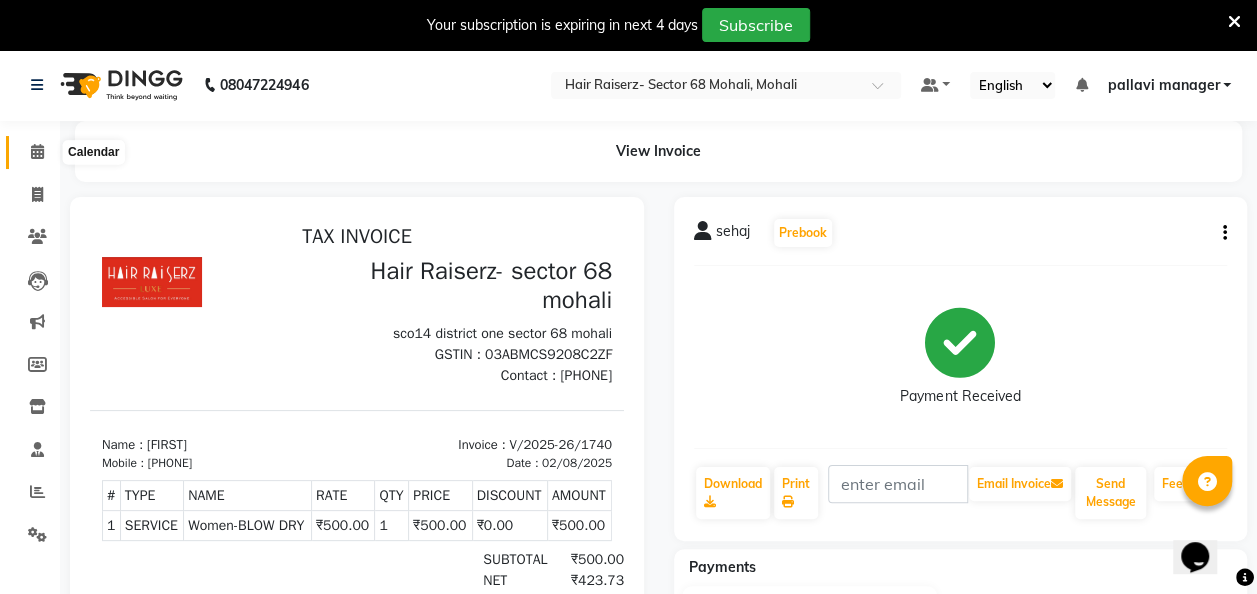 click 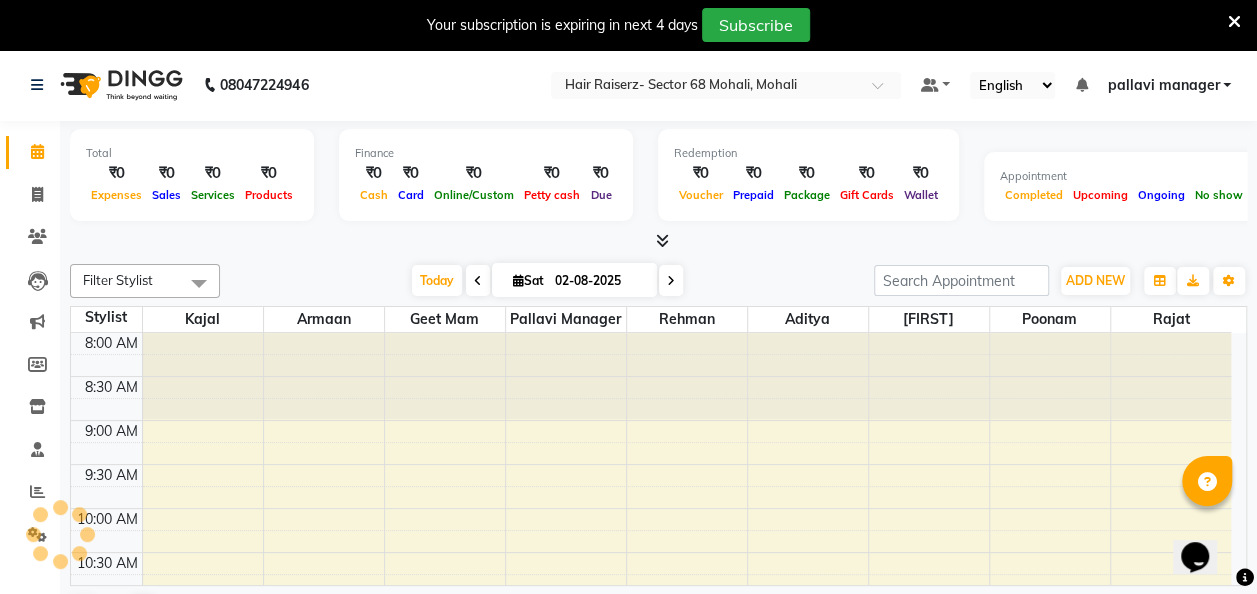 scroll, scrollTop: 0, scrollLeft: 0, axis: both 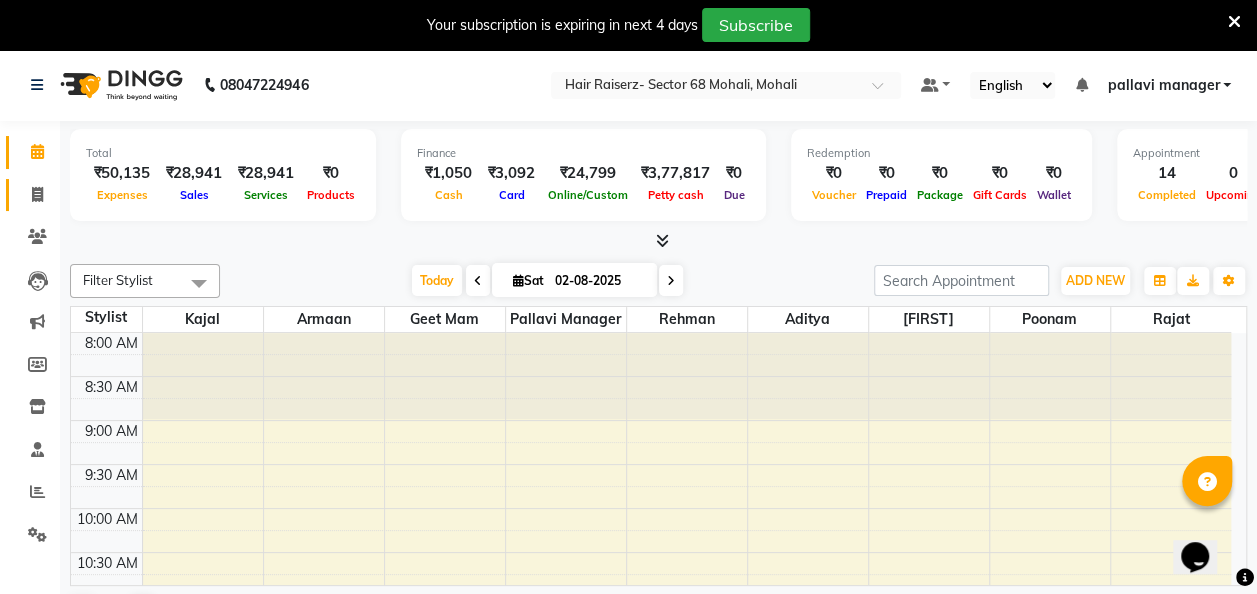 click on "Invoice" 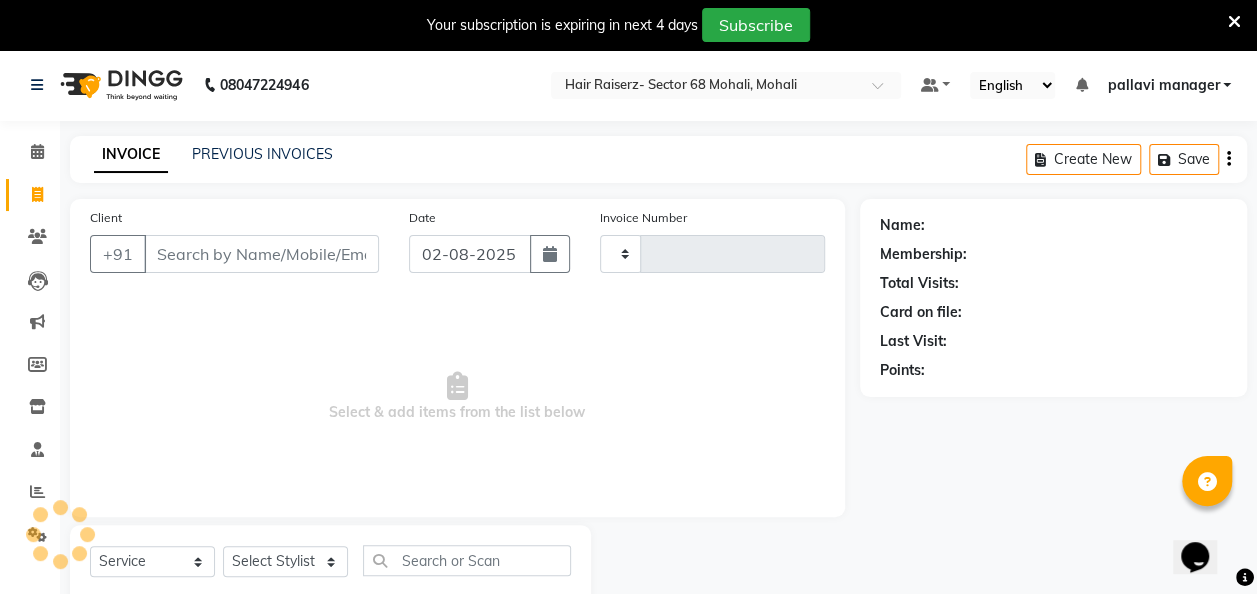 type on "1741" 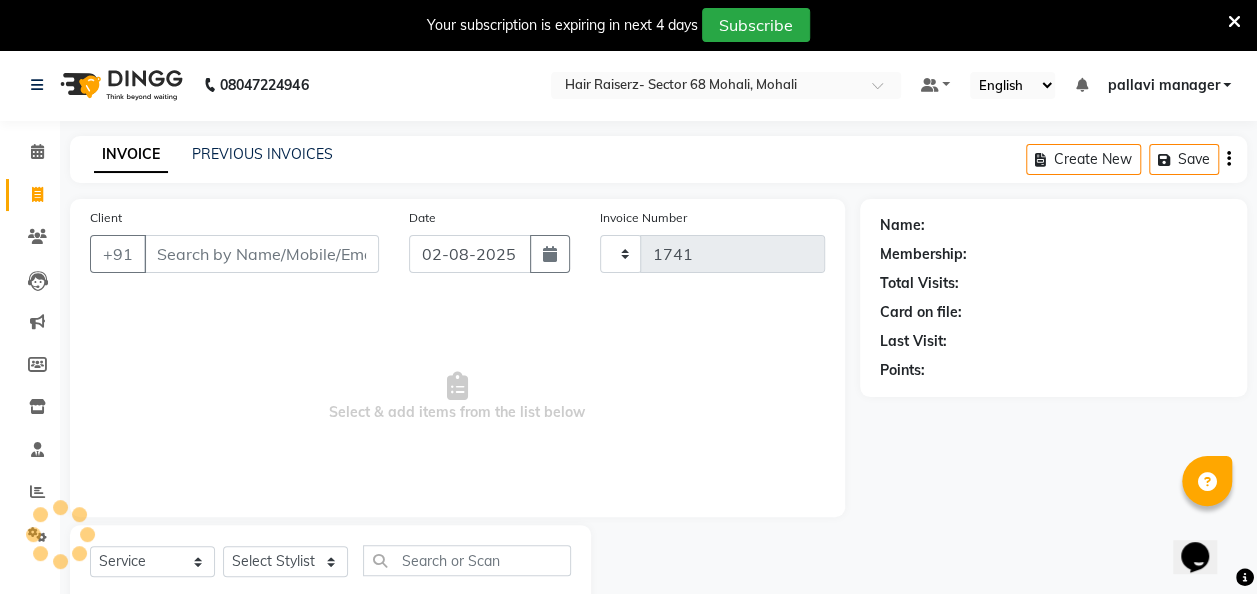 select on "6691" 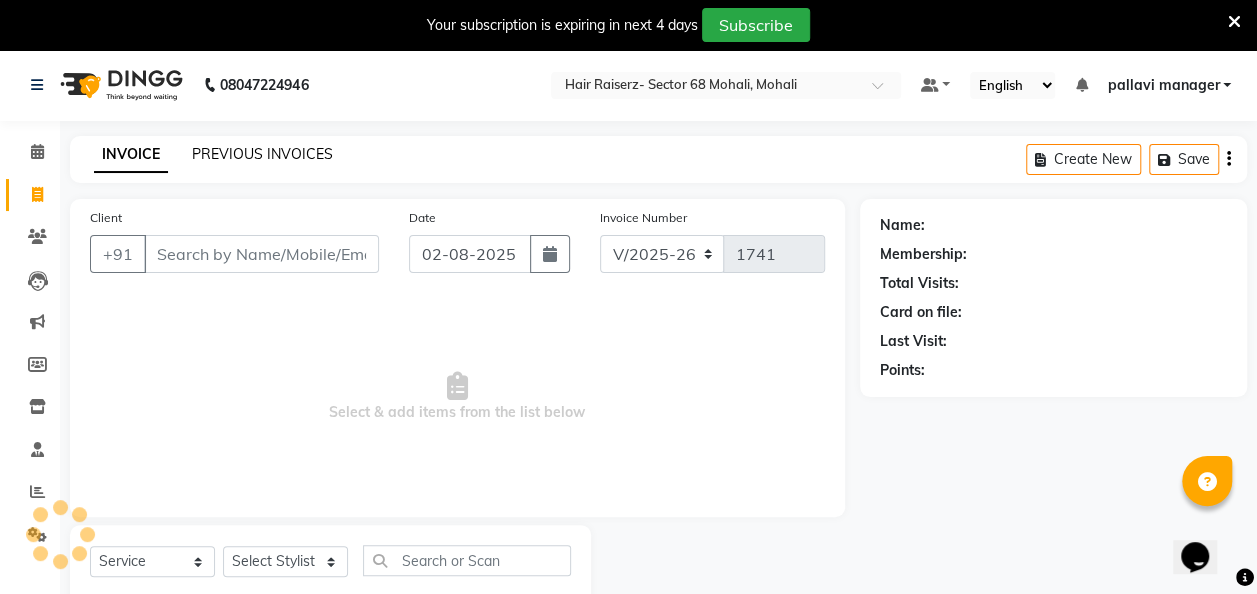 click on "PREVIOUS INVOICES" 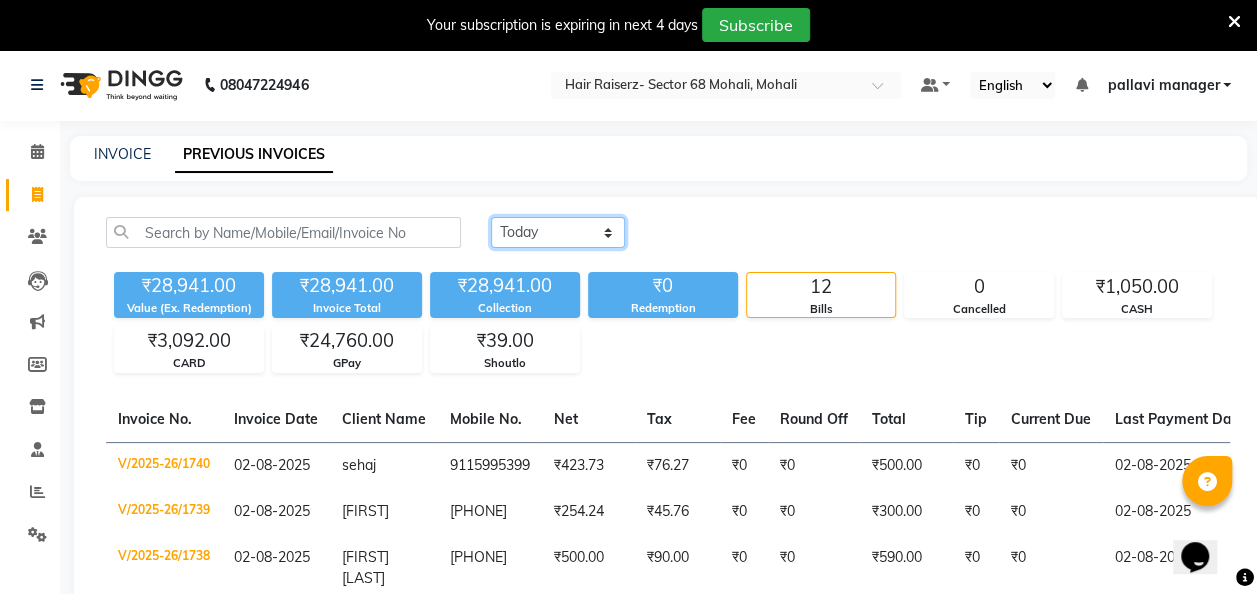 click on "Today Yesterday Custom Range" 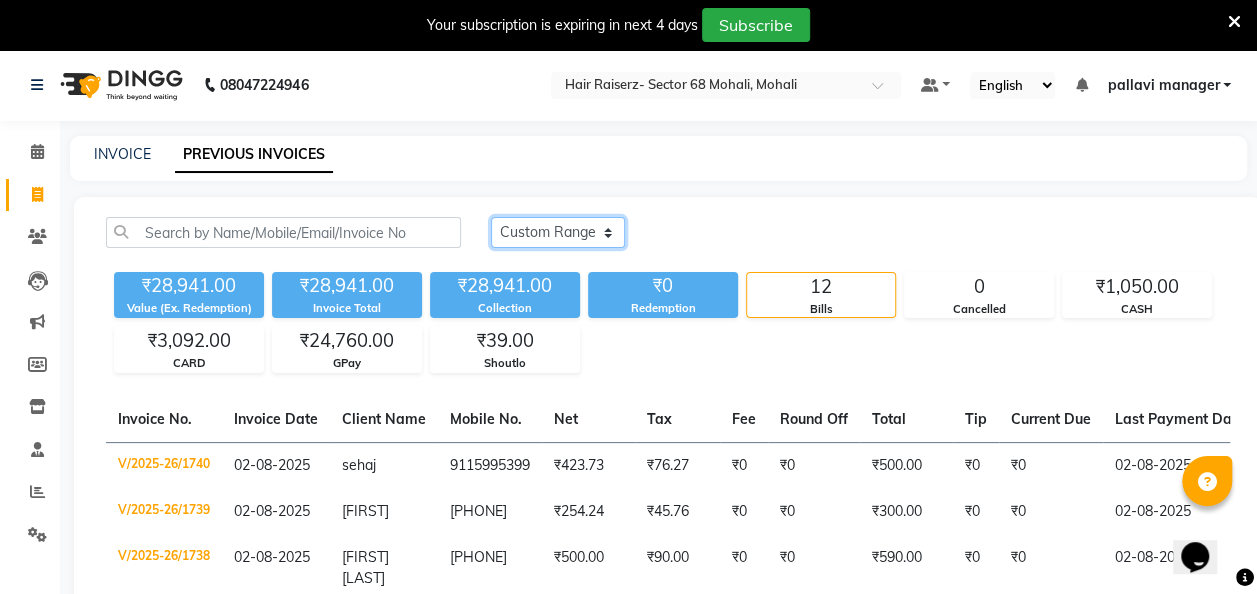 click on "Today Yesterday Custom Range" 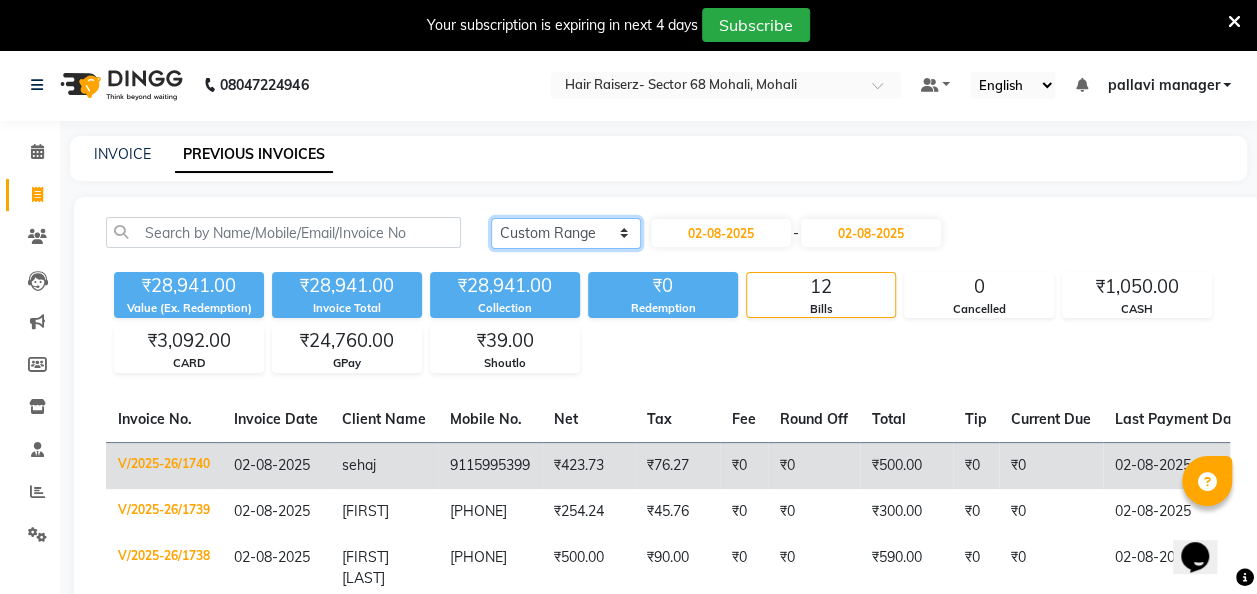 scroll, scrollTop: 0, scrollLeft: 20, axis: horizontal 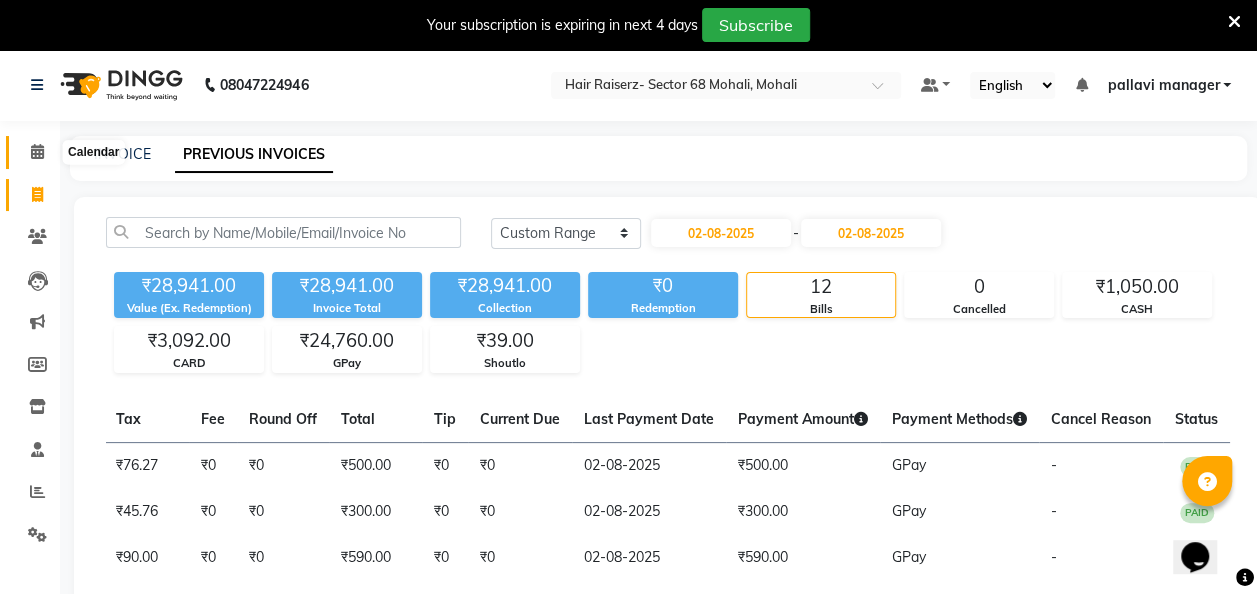 click 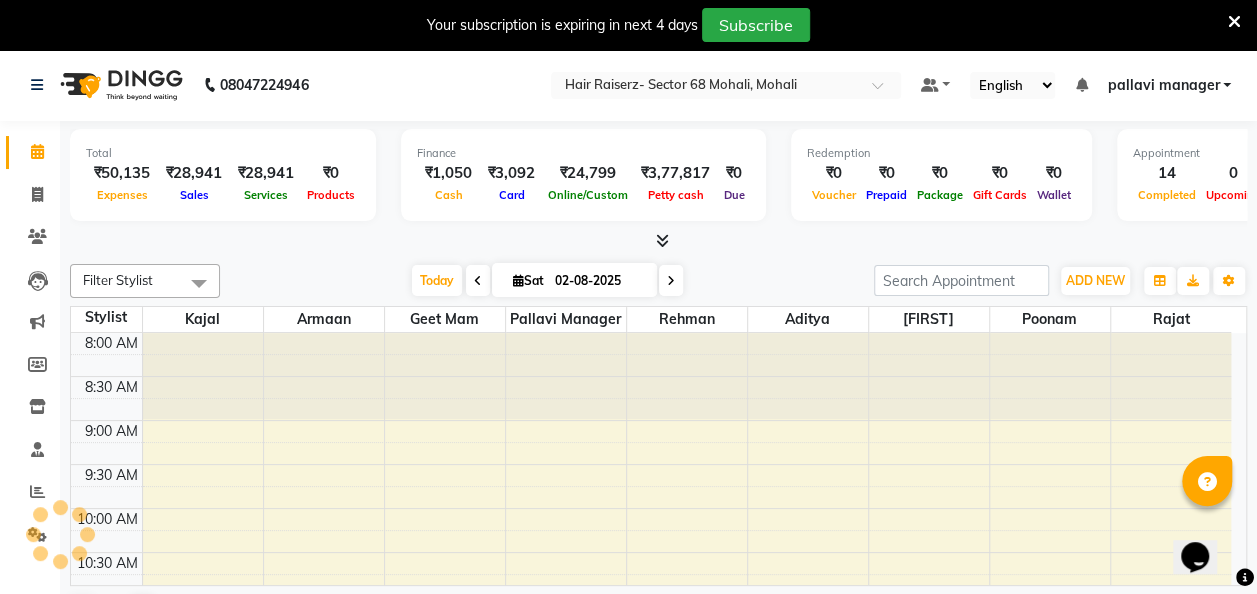 scroll, scrollTop: 0, scrollLeft: 0, axis: both 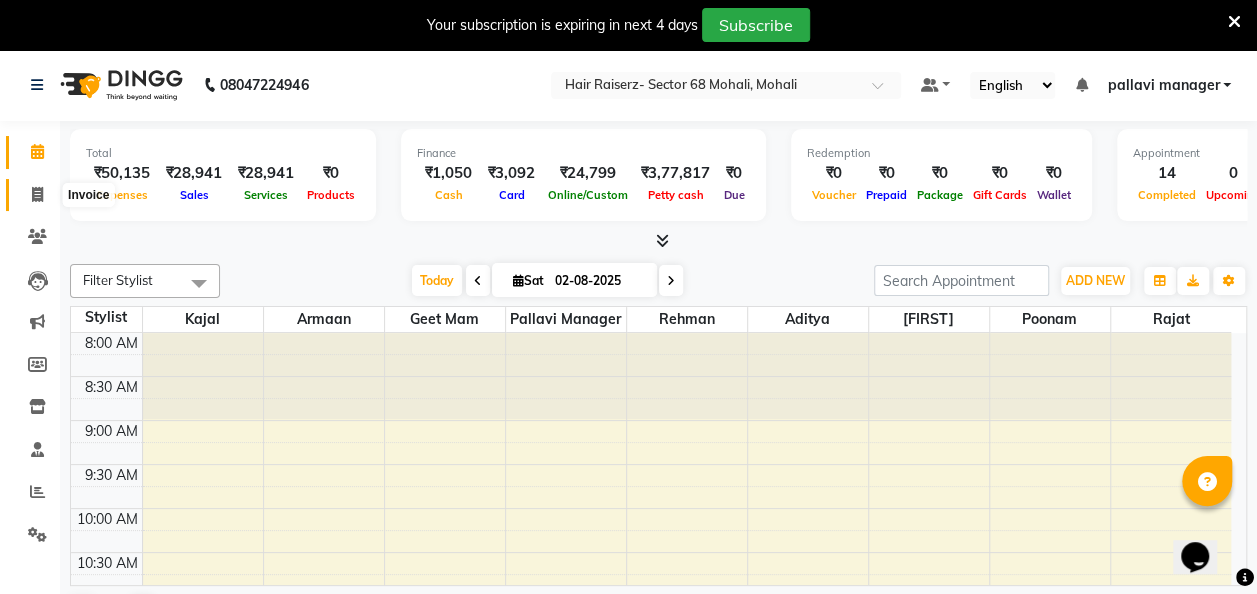 click 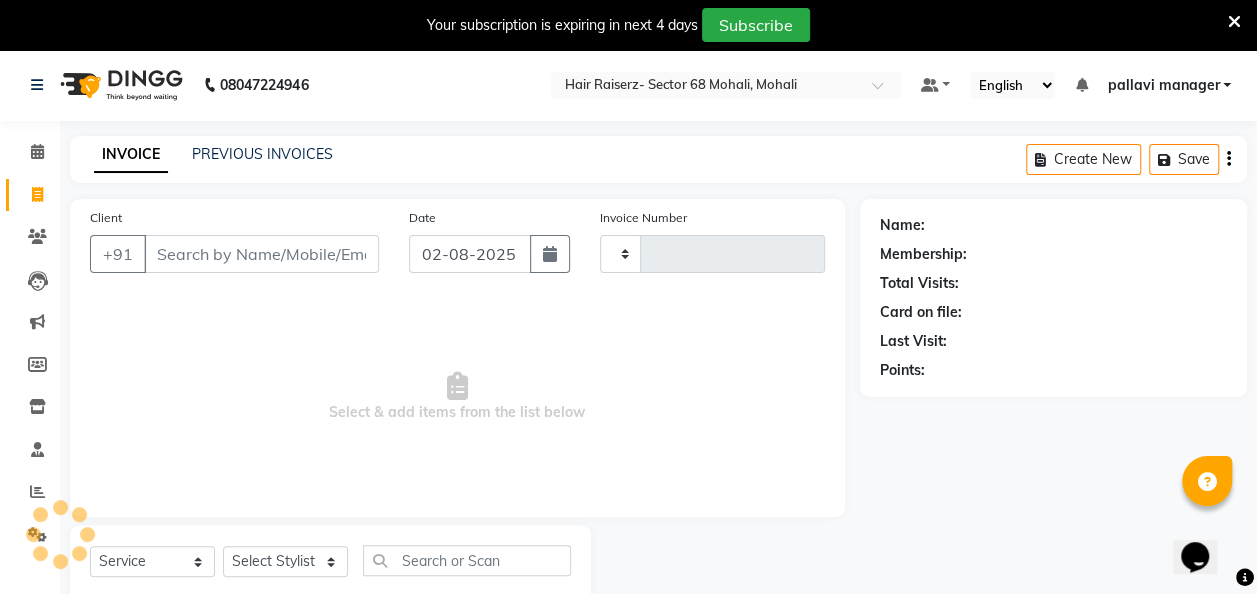 type on "1741" 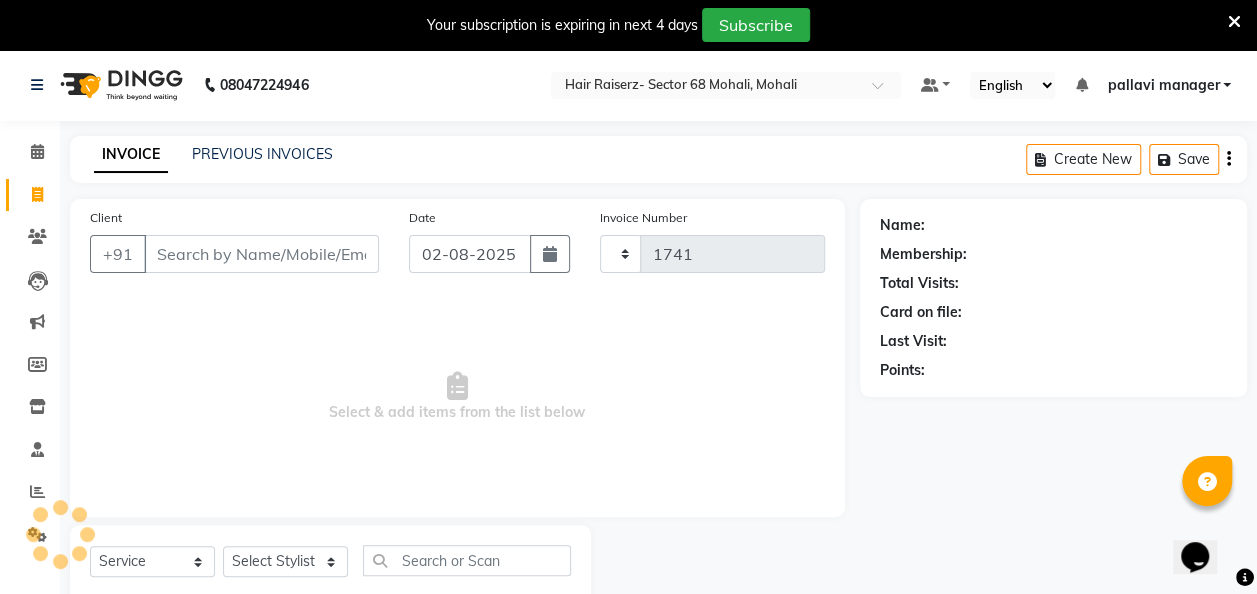 select on "6691" 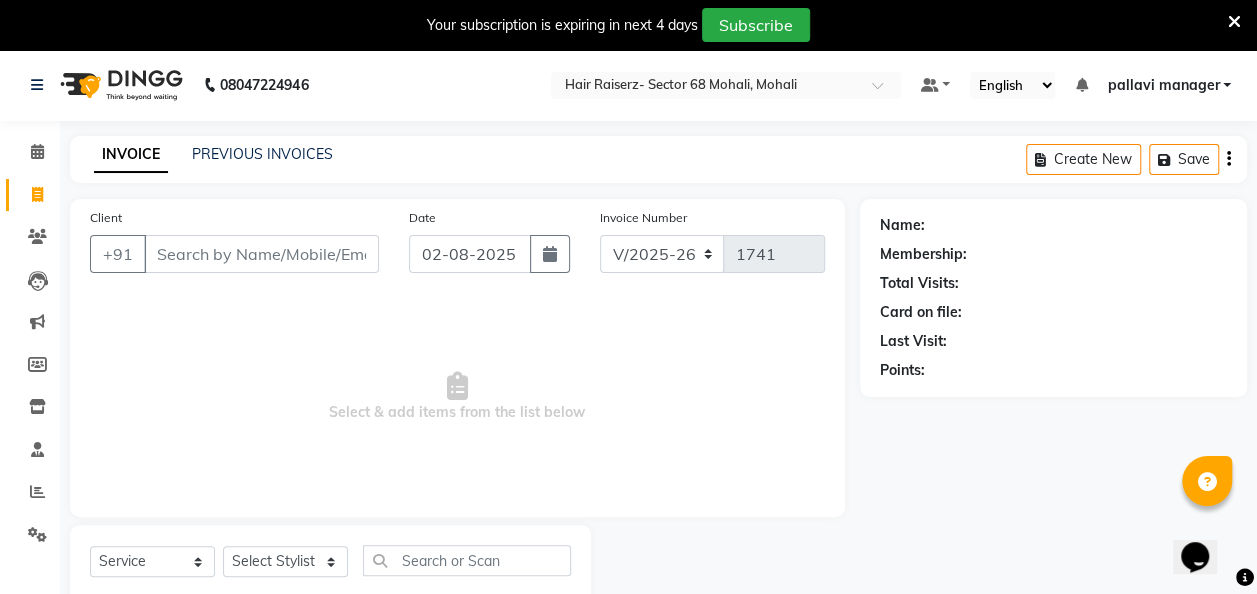 click on "Client" at bounding box center (261, 254) 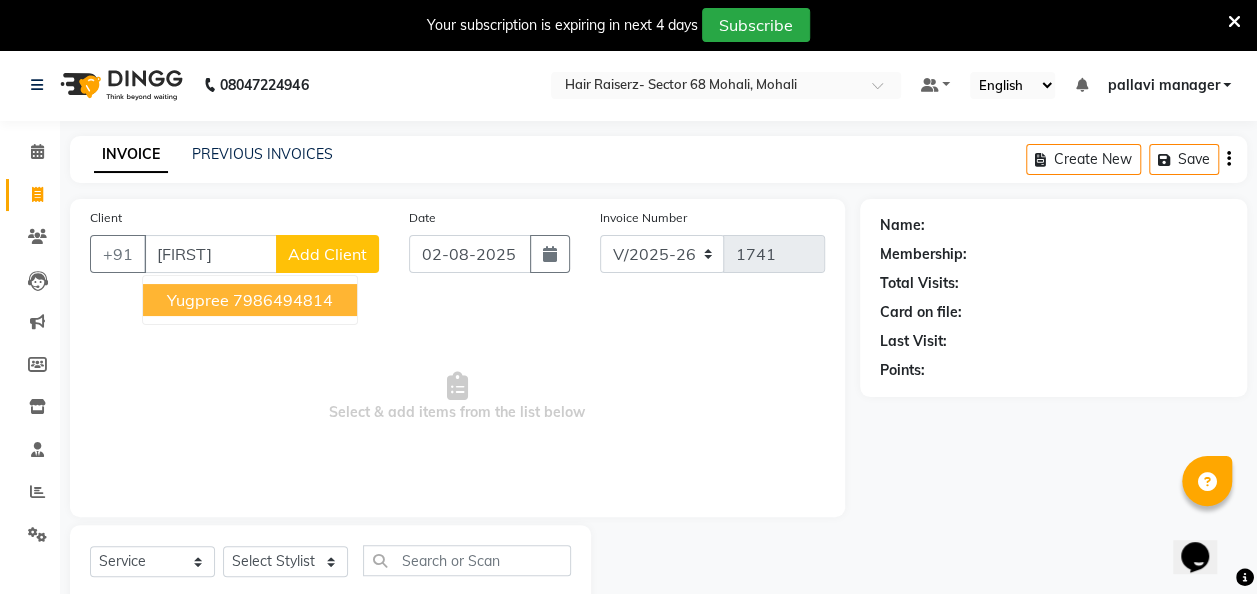 click on "[FIRST]  [PHONE]" at bounding box center [250, 300] 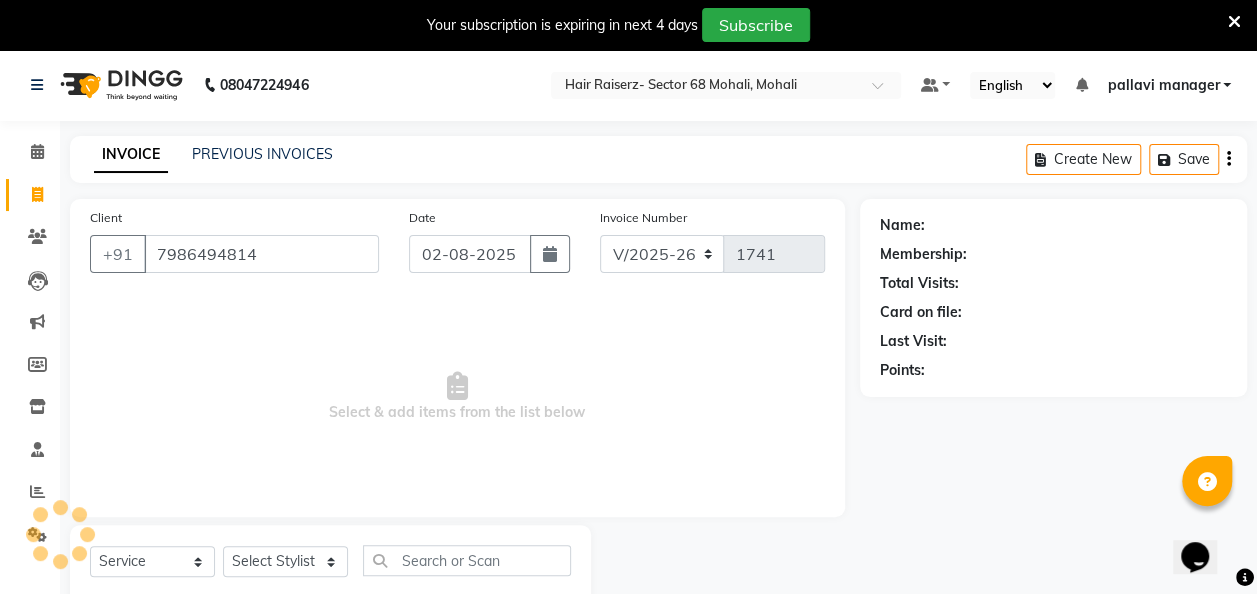 type on "7986494814" 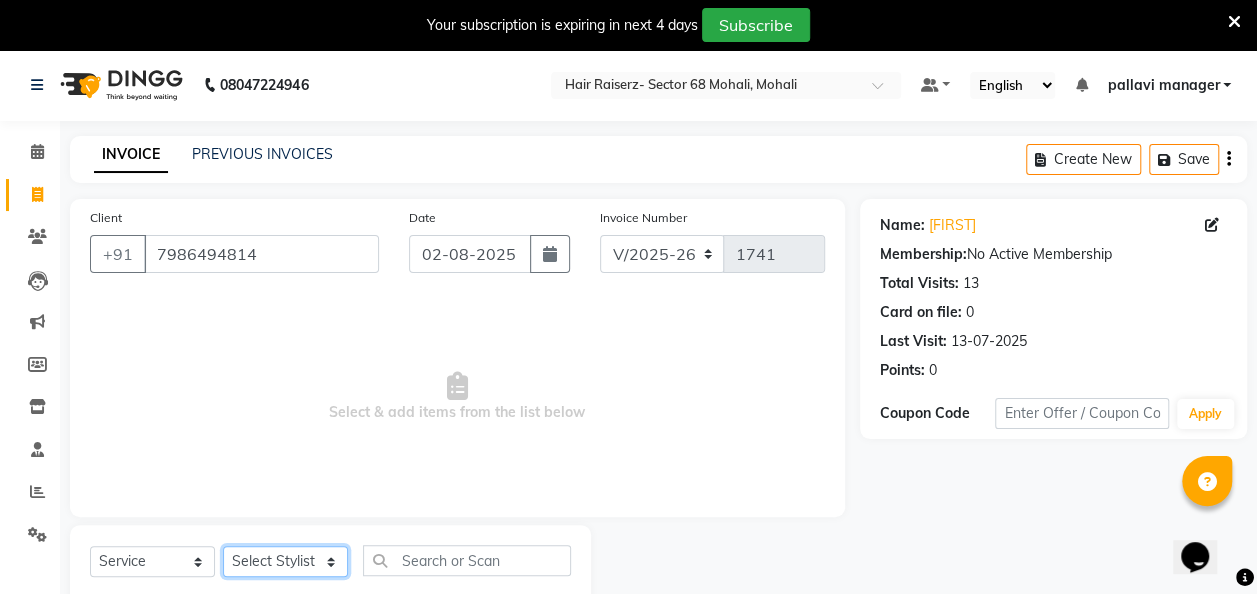click on "Select Stylist [FIRST] [FIRST] [FIRST] [FIRST] [FIRST] [FIRST] [FIRST] [FIRST] [FIRST] [FIRST] [FIRST]" 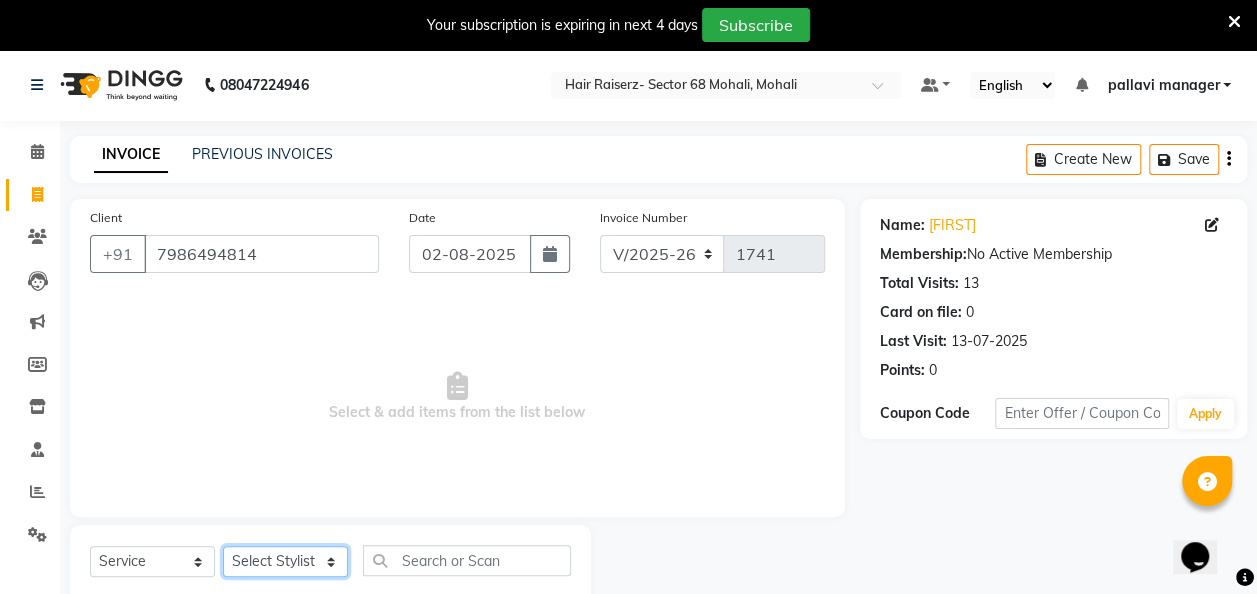 select on "65341" 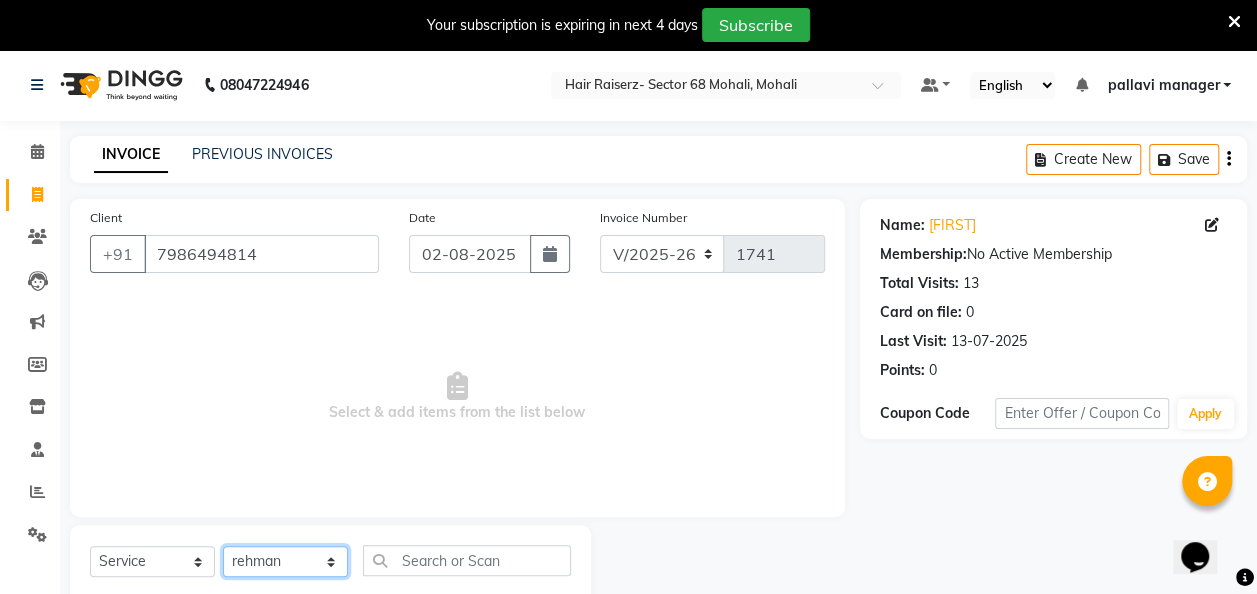 click on "Select Stylist [FIRST] [FIRST] [FIRST] [FIRST] [FIRST] [FIRST] [FIRST] [FIRST] [FIRST] [FIRST] [FIRST]" 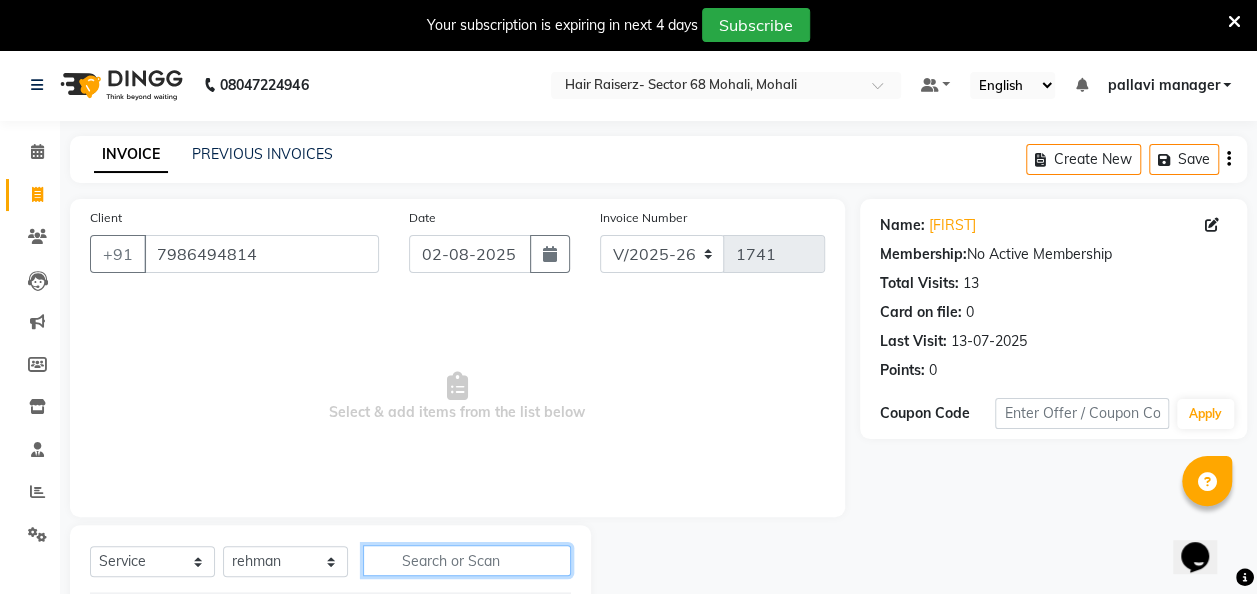 click 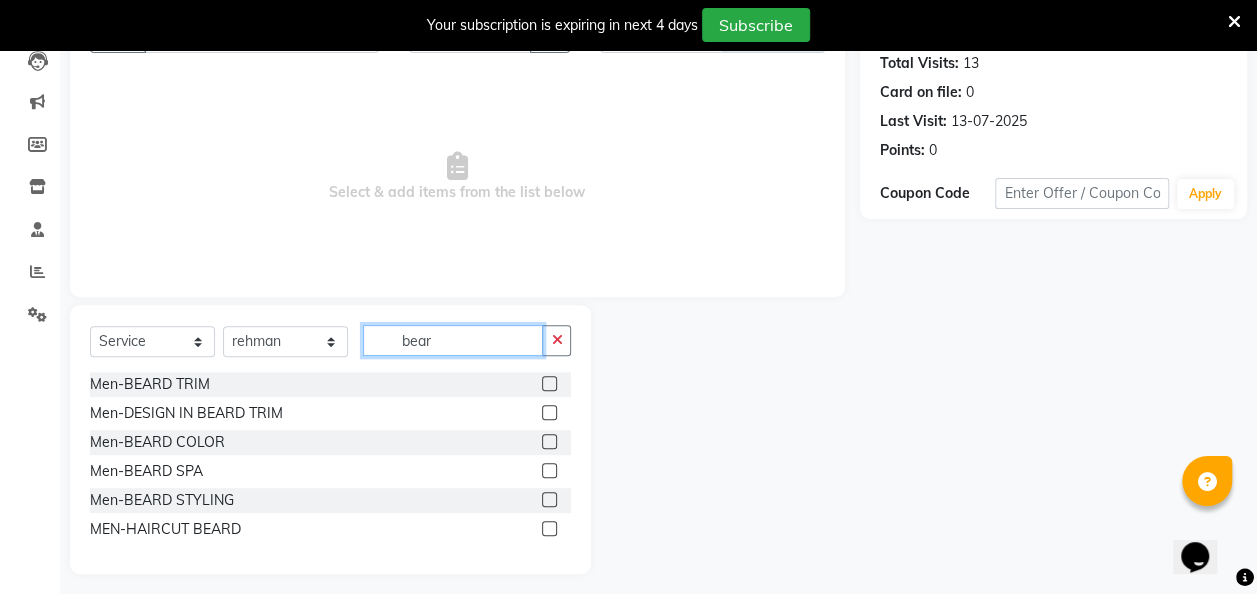 scroll, scrollTop: 229, scrollLeft: 0, axis: vertical 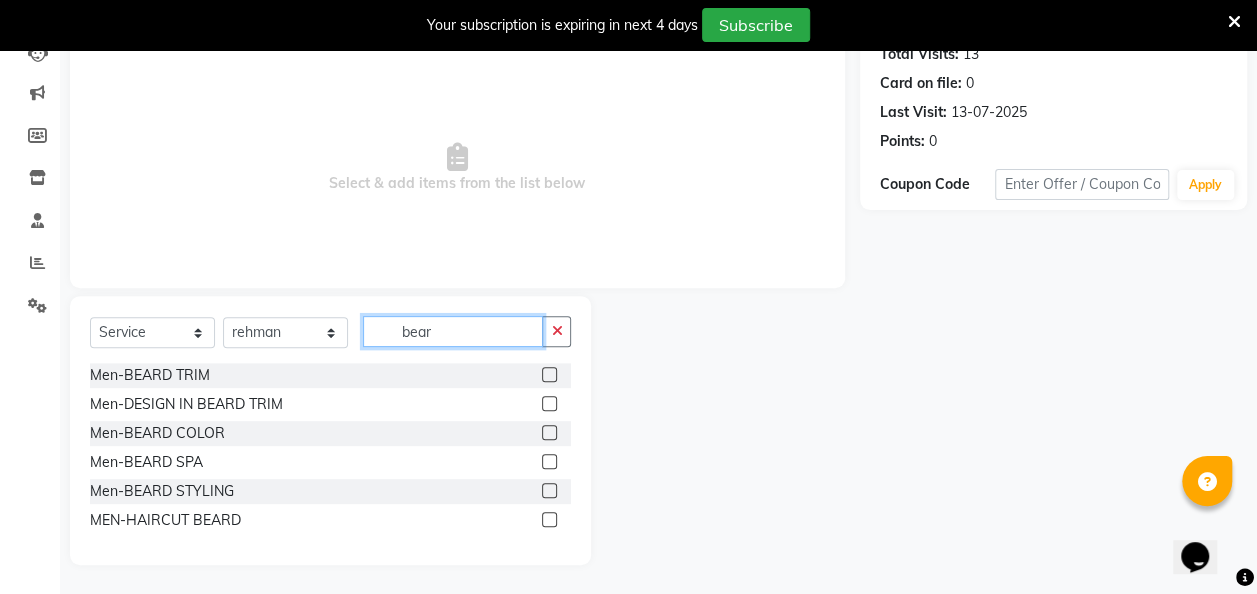 type on "bear" 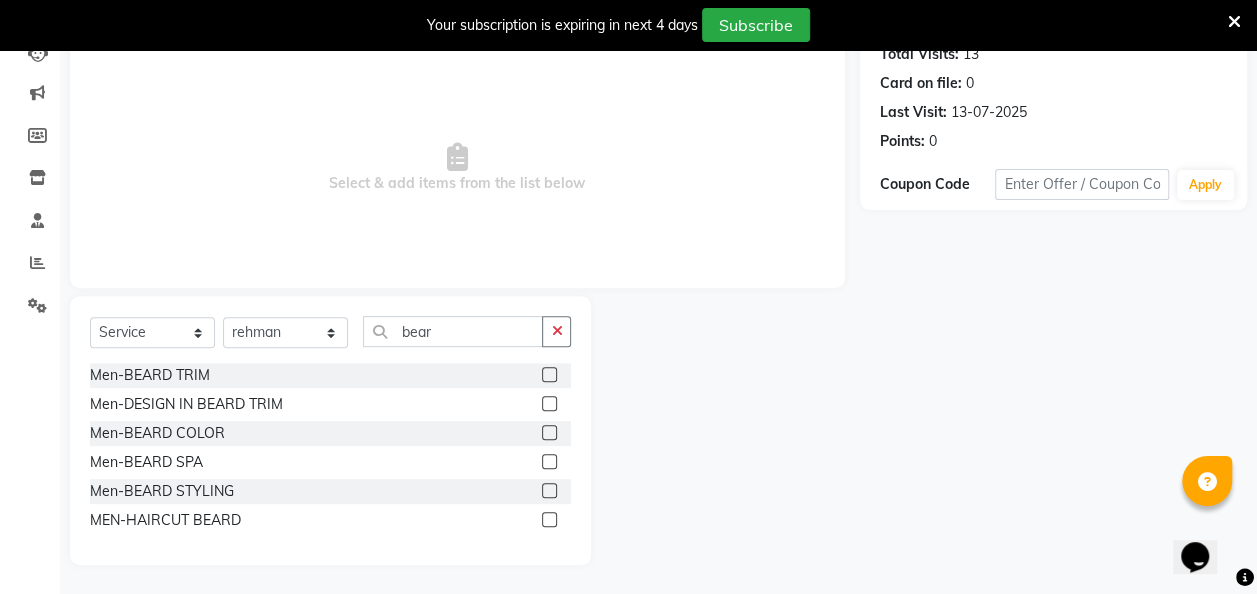 click 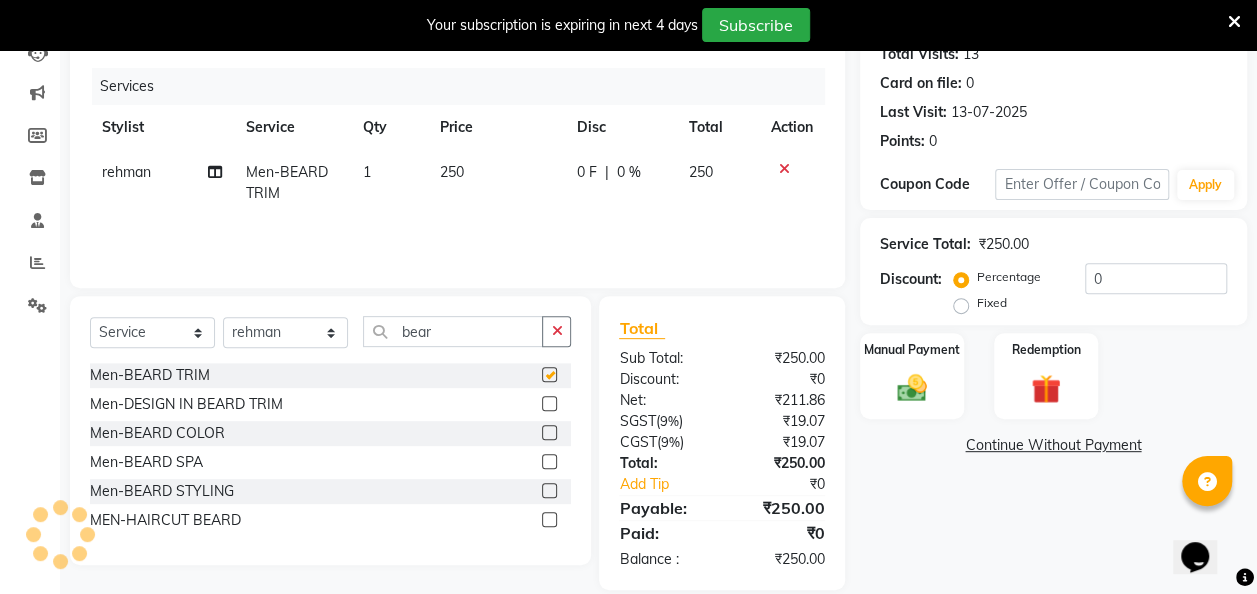 checkbox on "false" 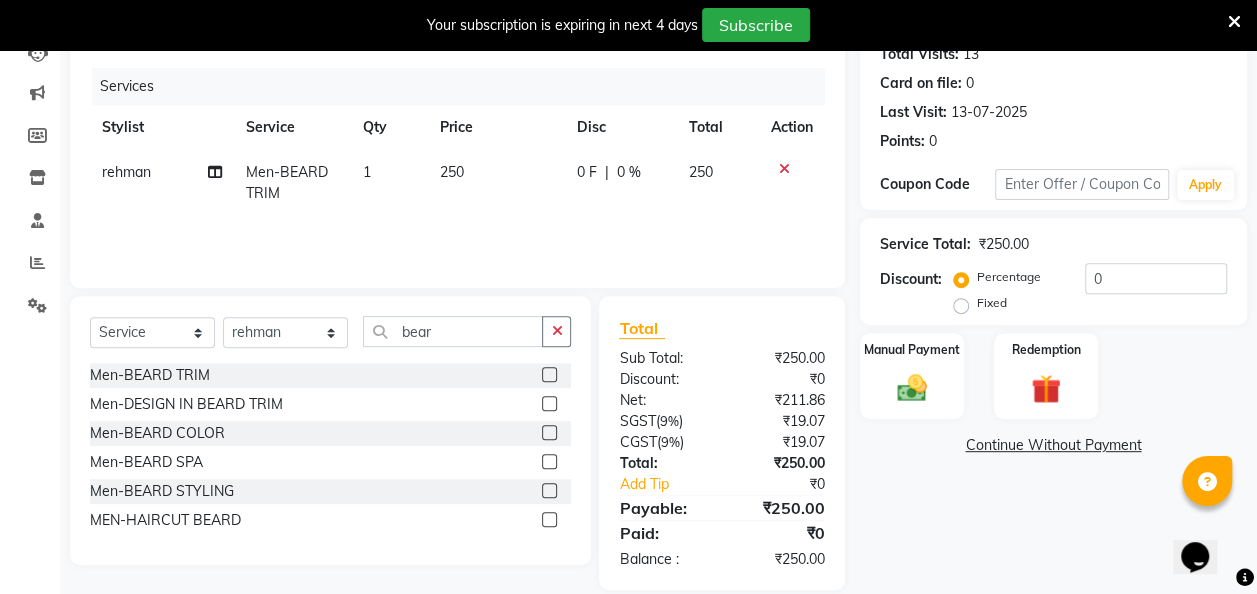 click on "250" 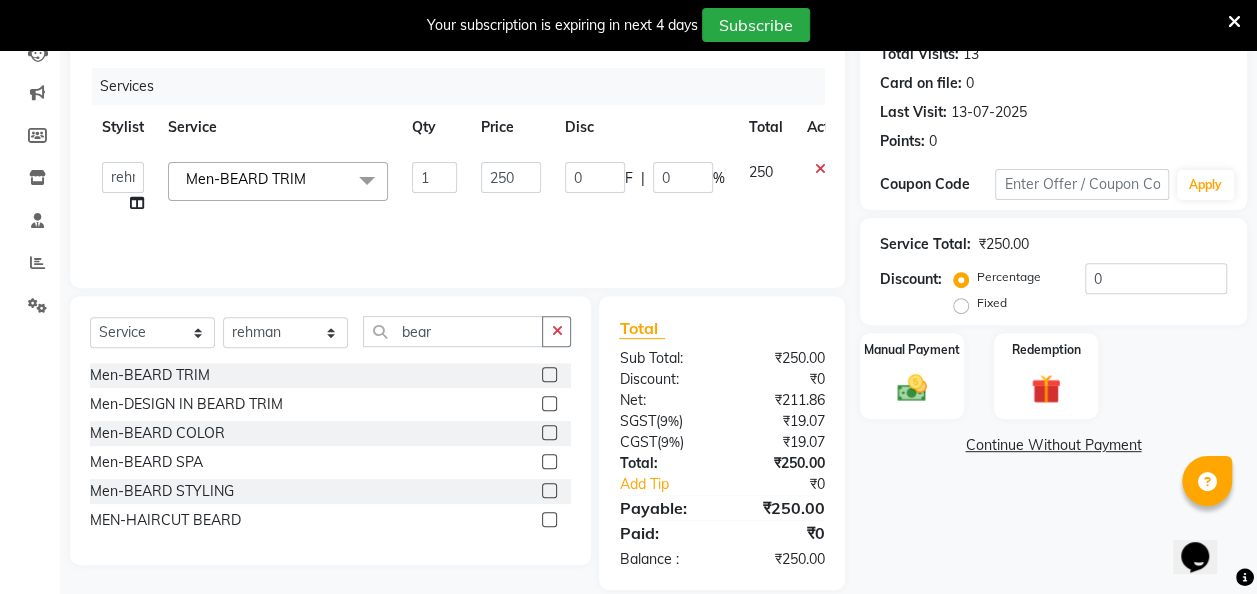 click on "250" 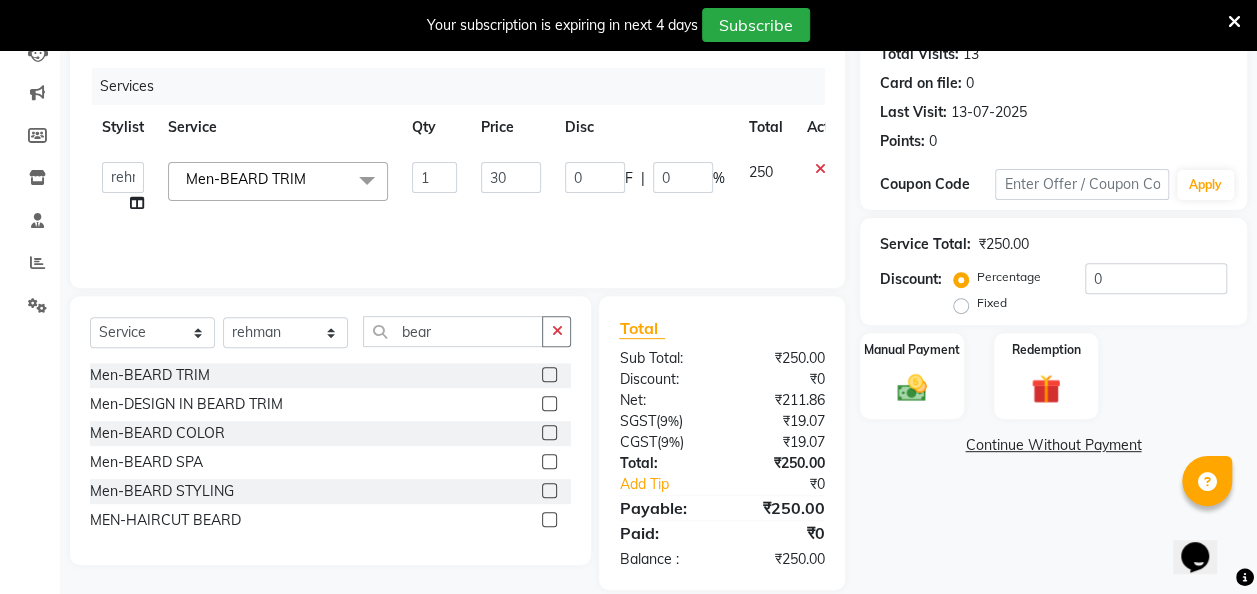 type on "300" 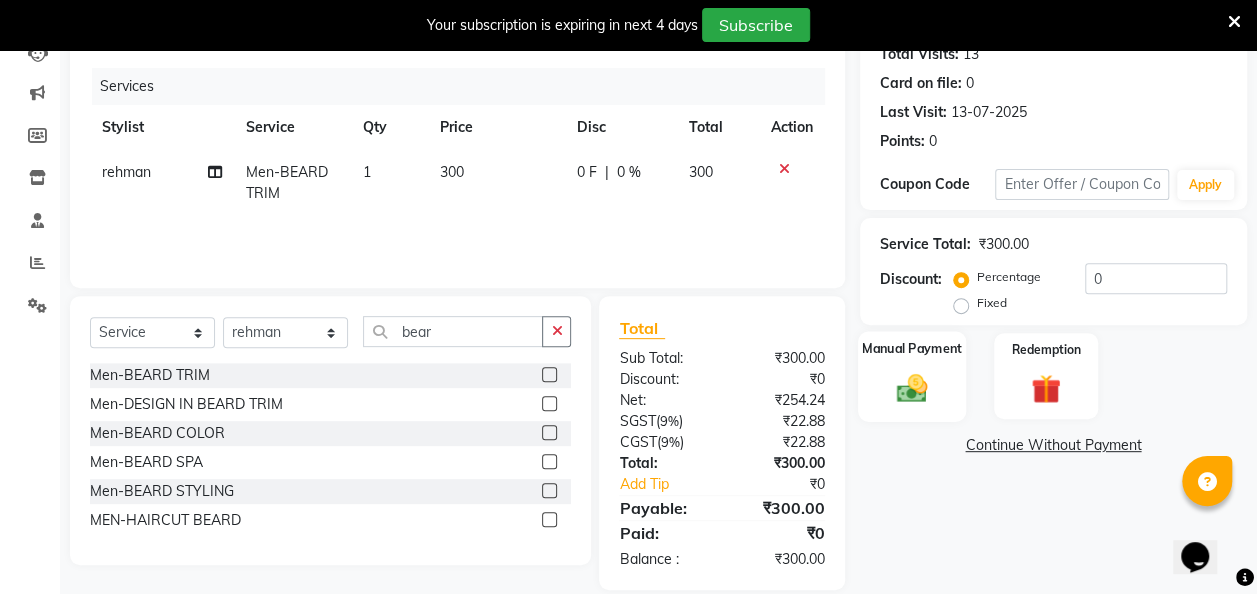 click on "Manual Payment" 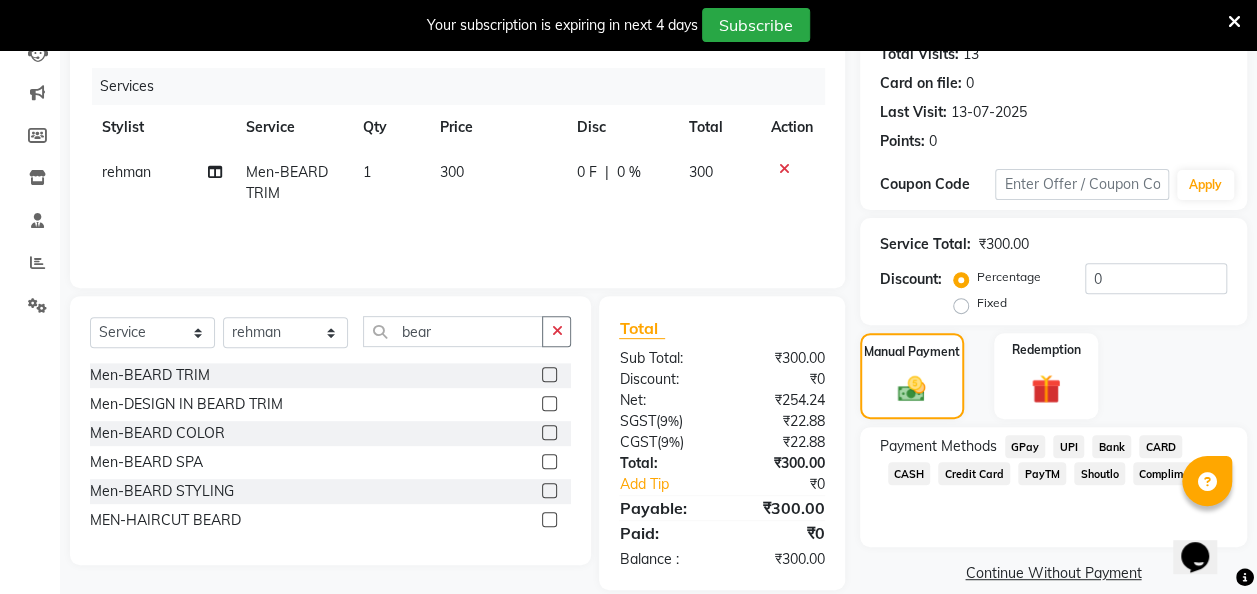 click on "GPay" 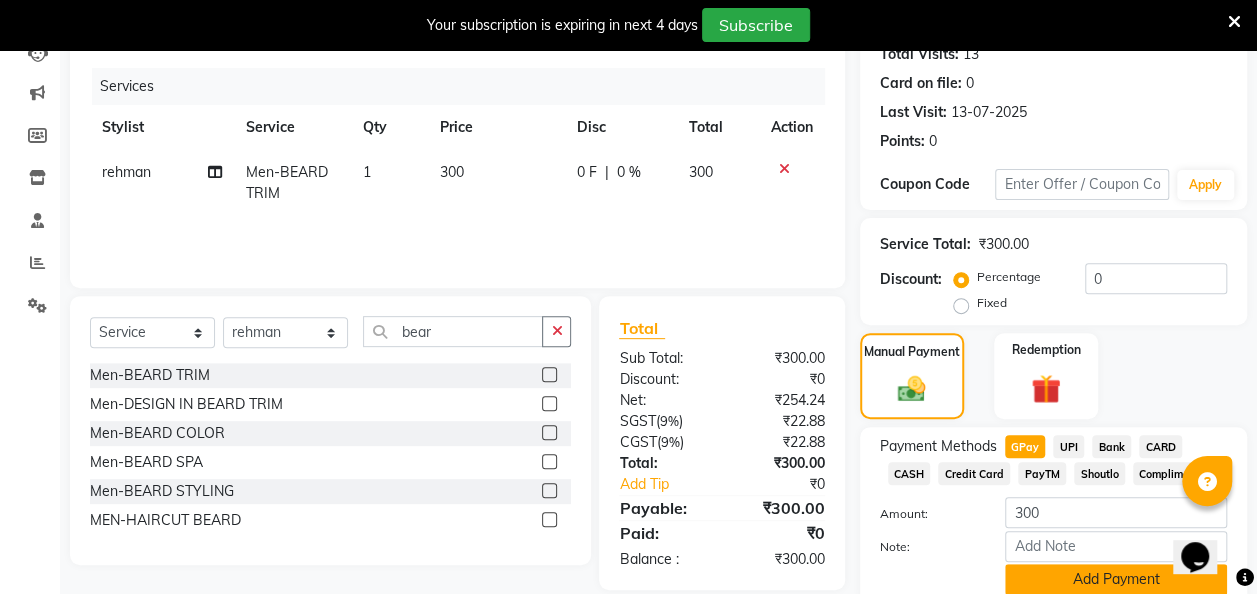 click on "Add Payment" 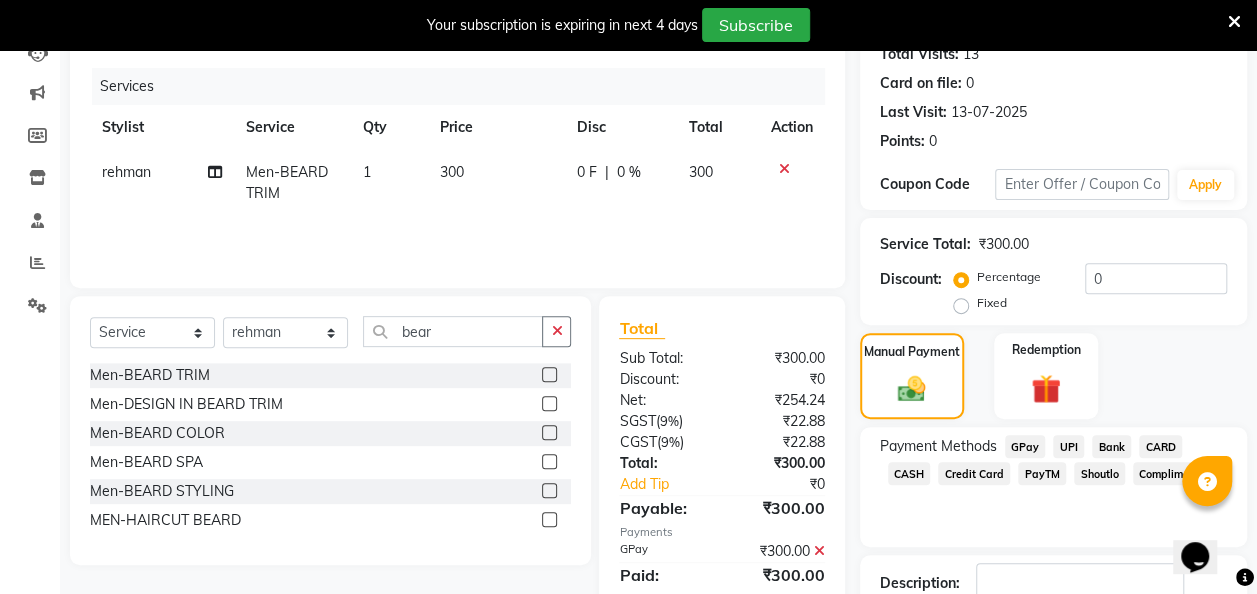 scroll, scrollTop: 364, scrollLeft: 0, axis: vertical 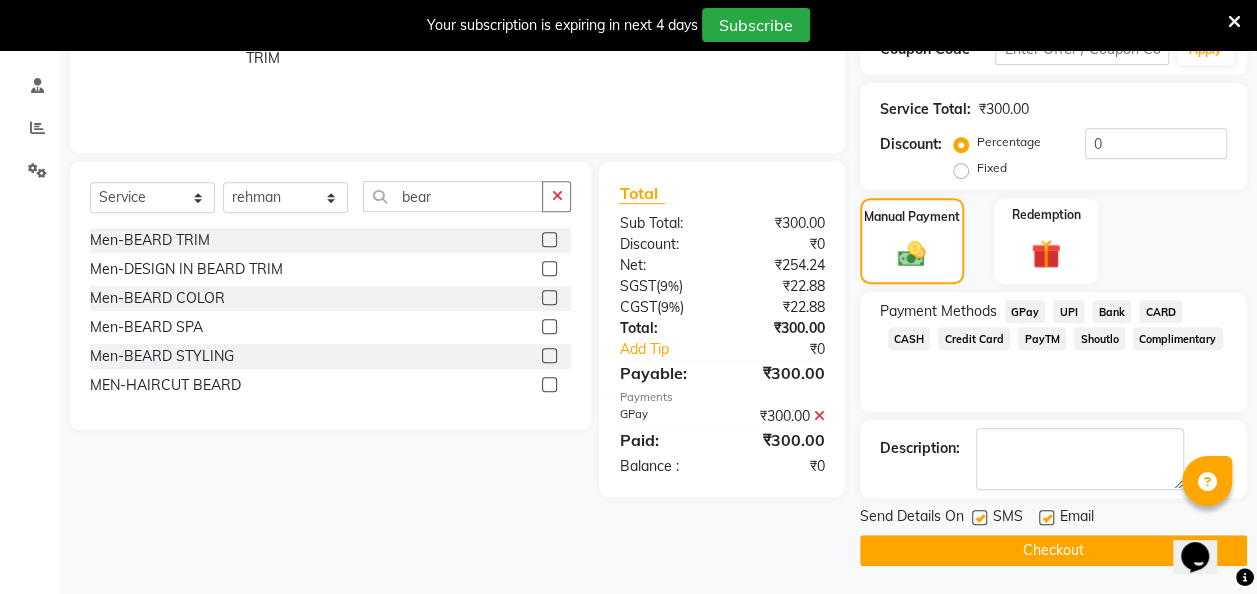 click on "Send Details On SMS Email" 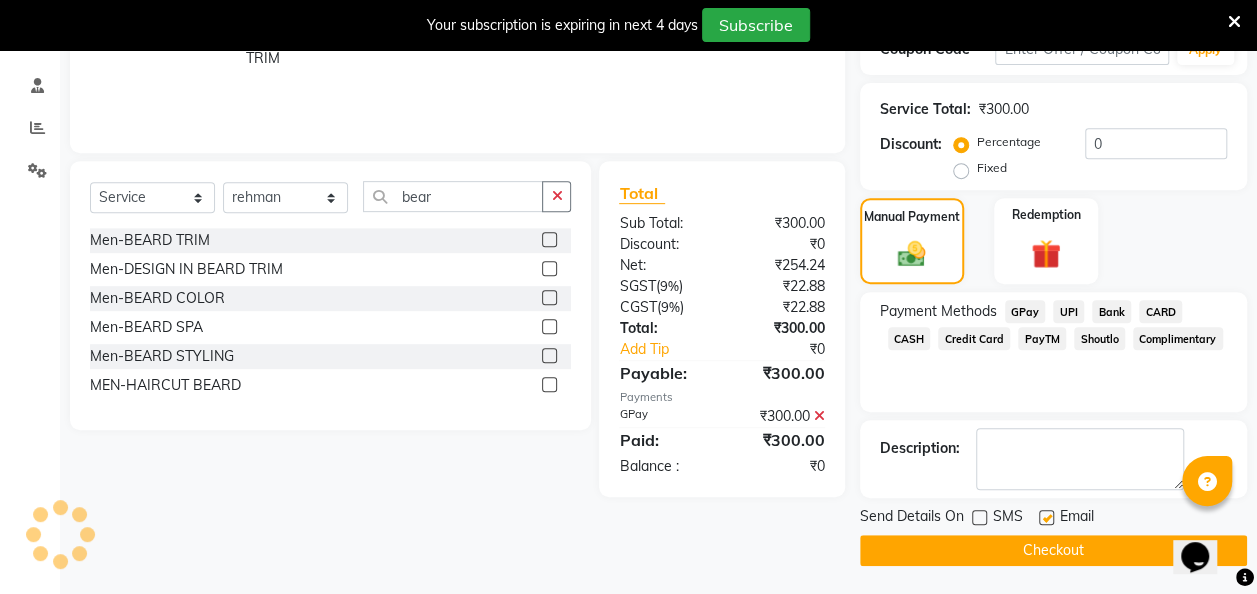 click on "Checkout" 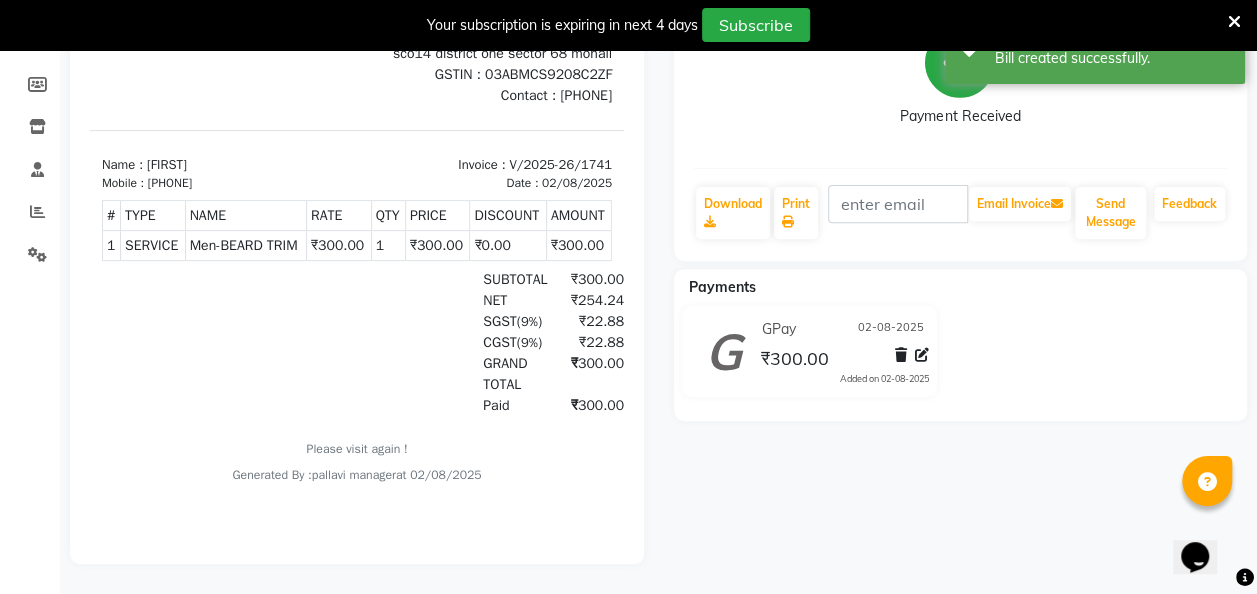 scroll, scrollTop: 0, scrollLeft: 0, axis: both 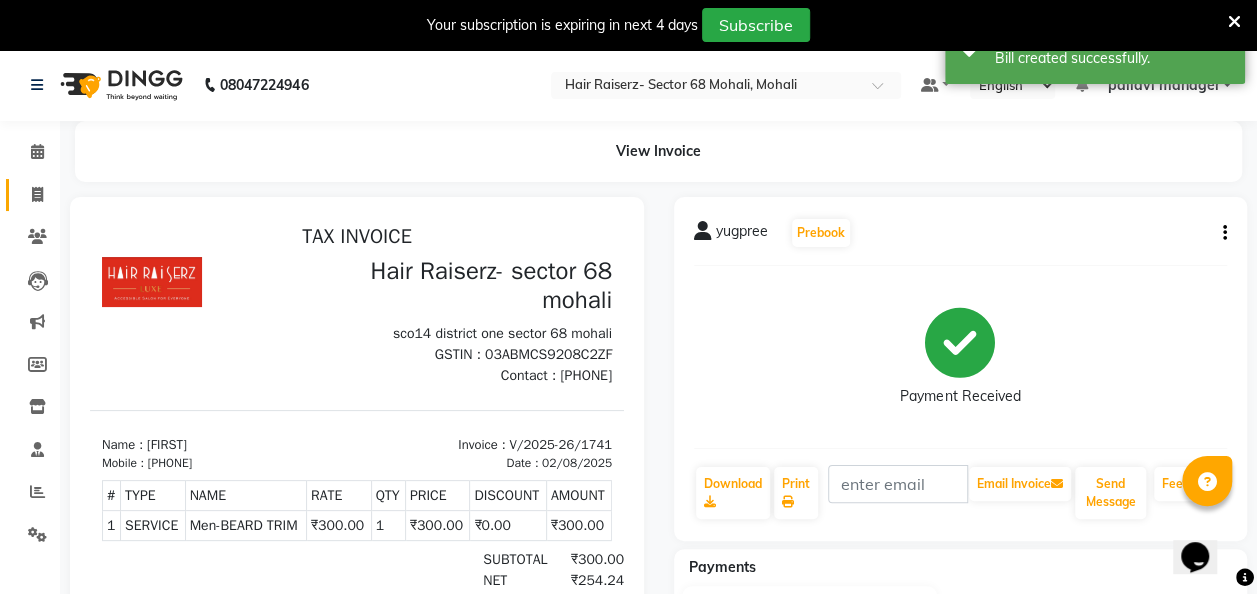 click on "Invoice" 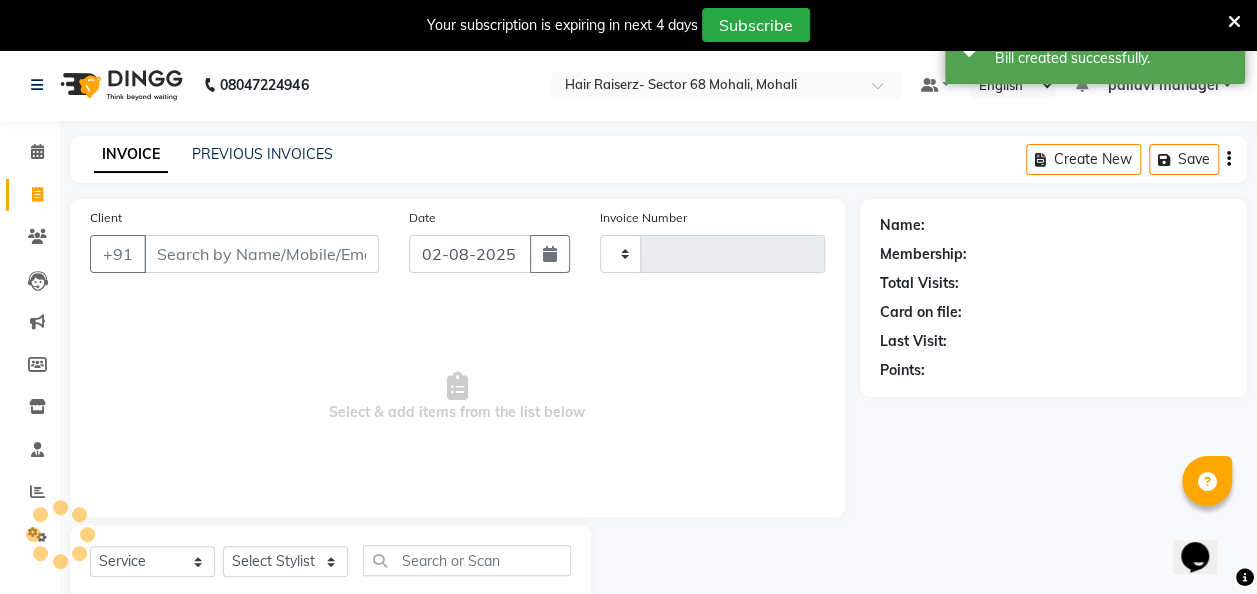 scroll, scrollTop: 55, scrollLeft: 0, axis: vertical 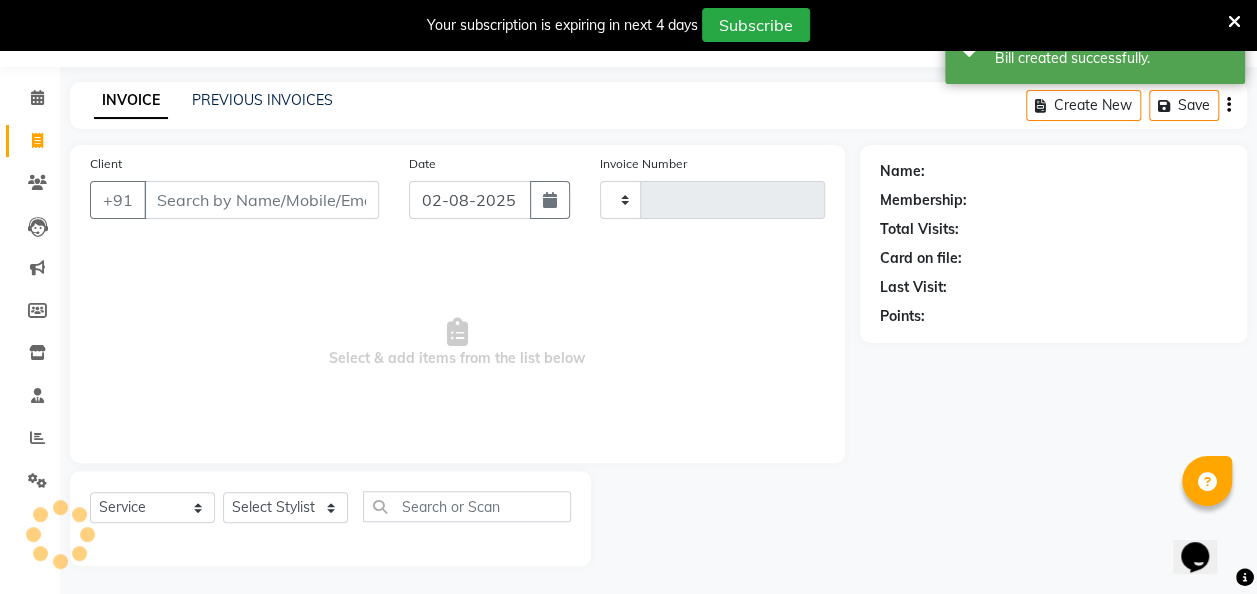 type on "1742" 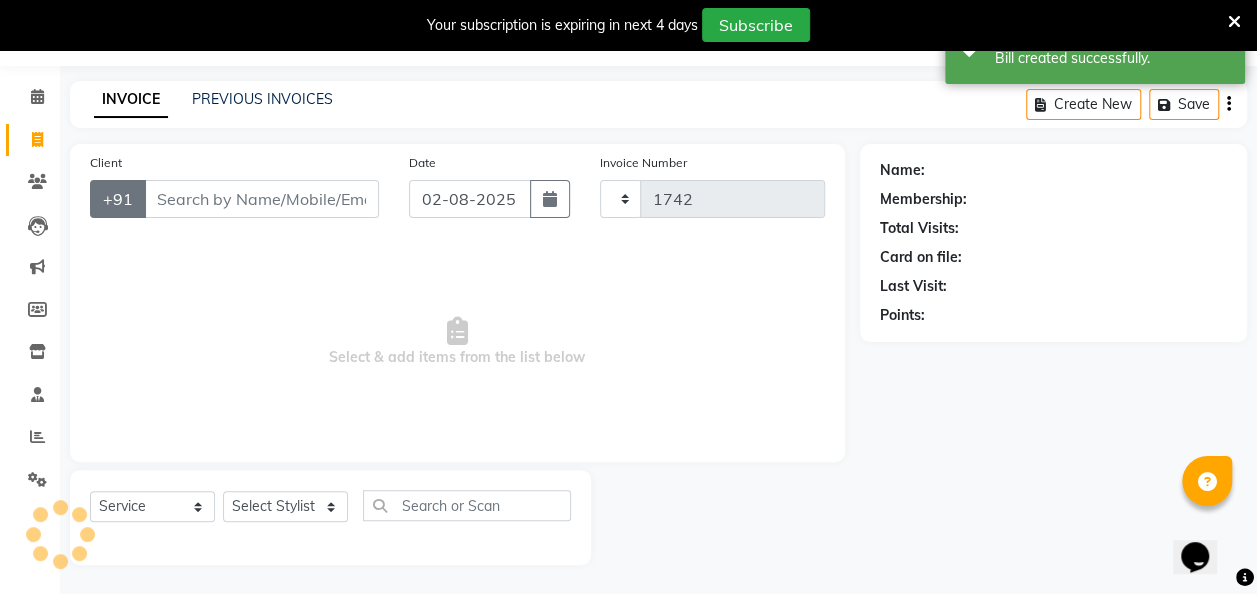 select on "6691" 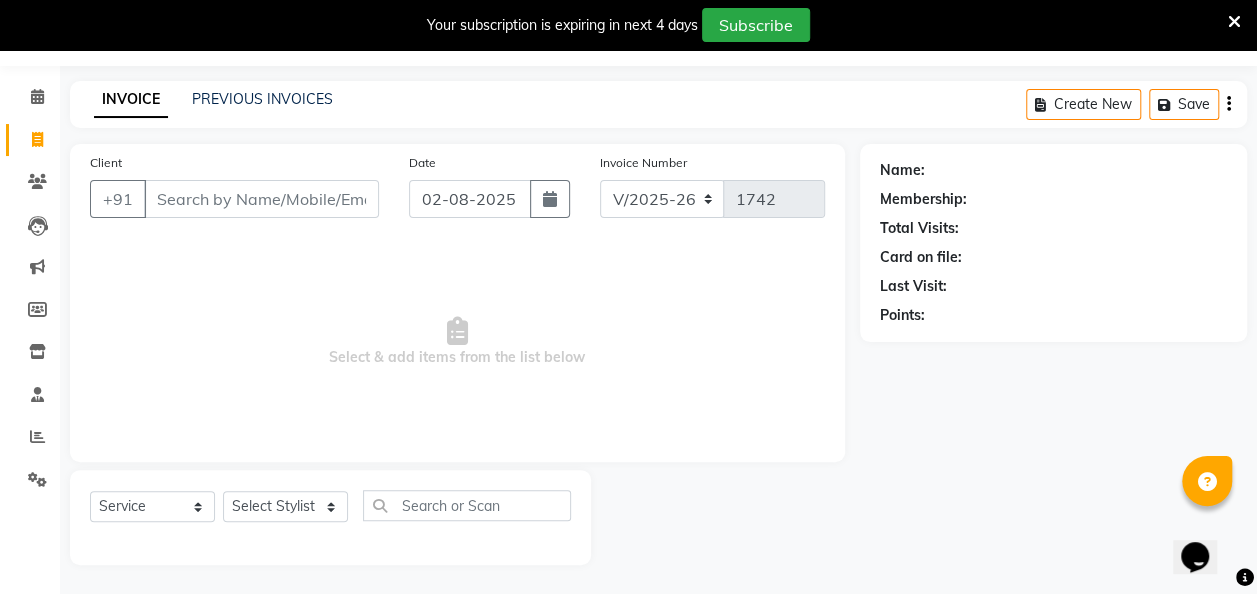 click on "Client" at bounding box center (261, 199) 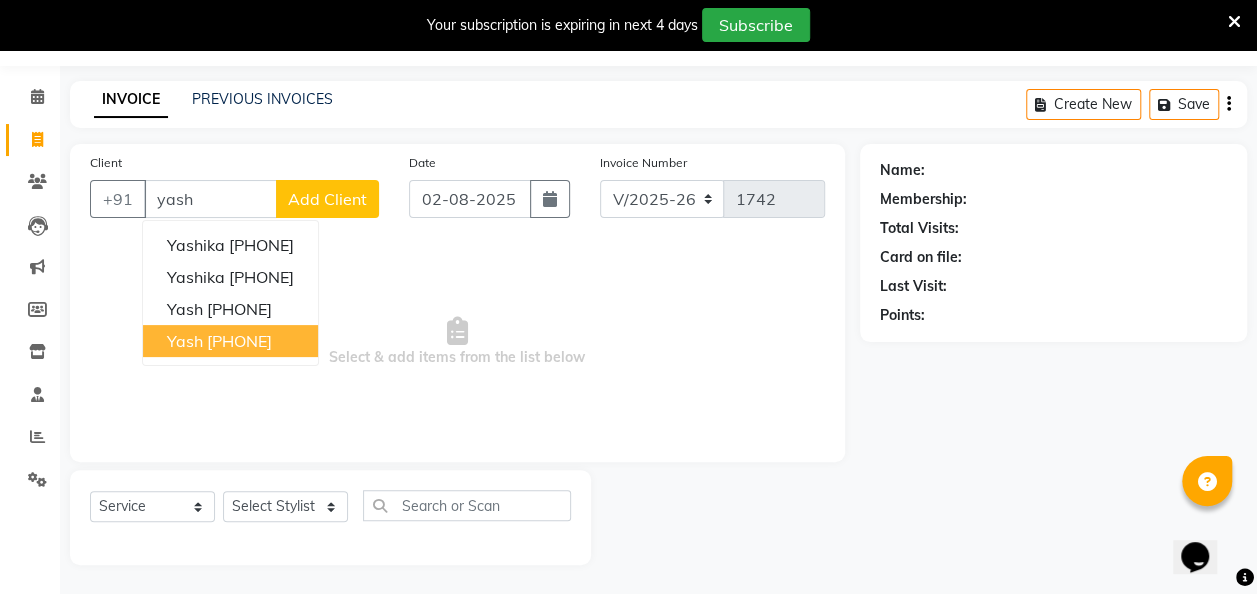 drag, startPoint x: 253, startPoint y: 324, endPoint x: 174, endPoint y: 454, distance: 152.12166 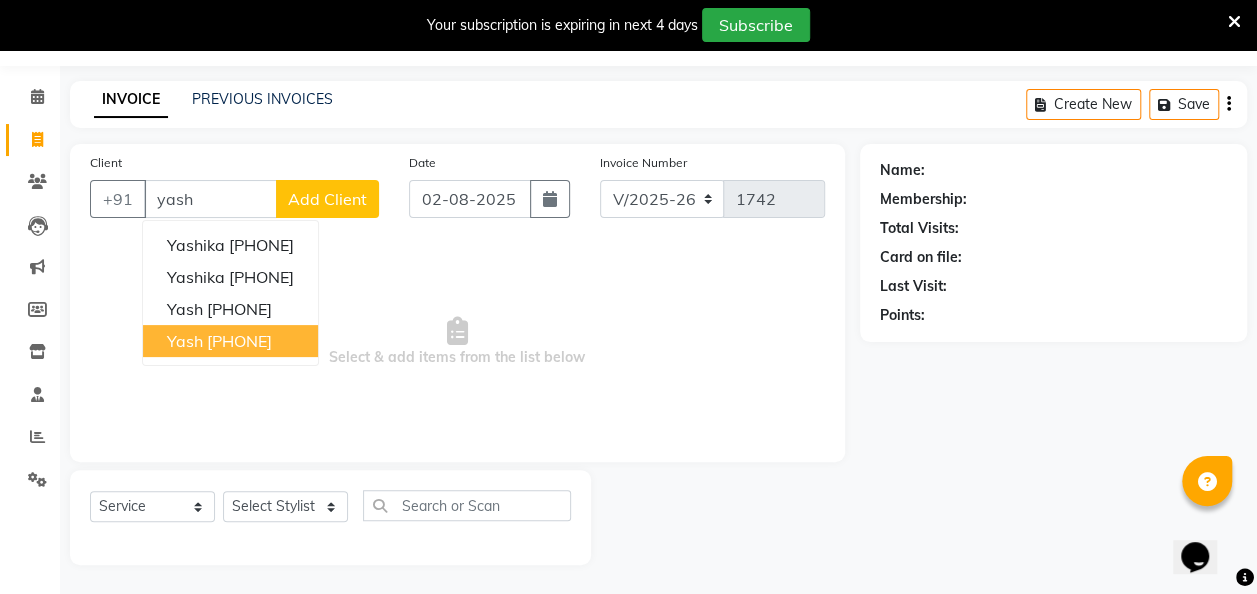 click on "Client +91 [FIRST] [FIRST]  [PHONE] [FIRST]  [PHONE] [FIRST]  [PHONE] [FIRST]  [PHONE] Add Client Date 02-08-2025 Invoice Number V/2025 V/2025-26 1742  Select & add items from the list below" 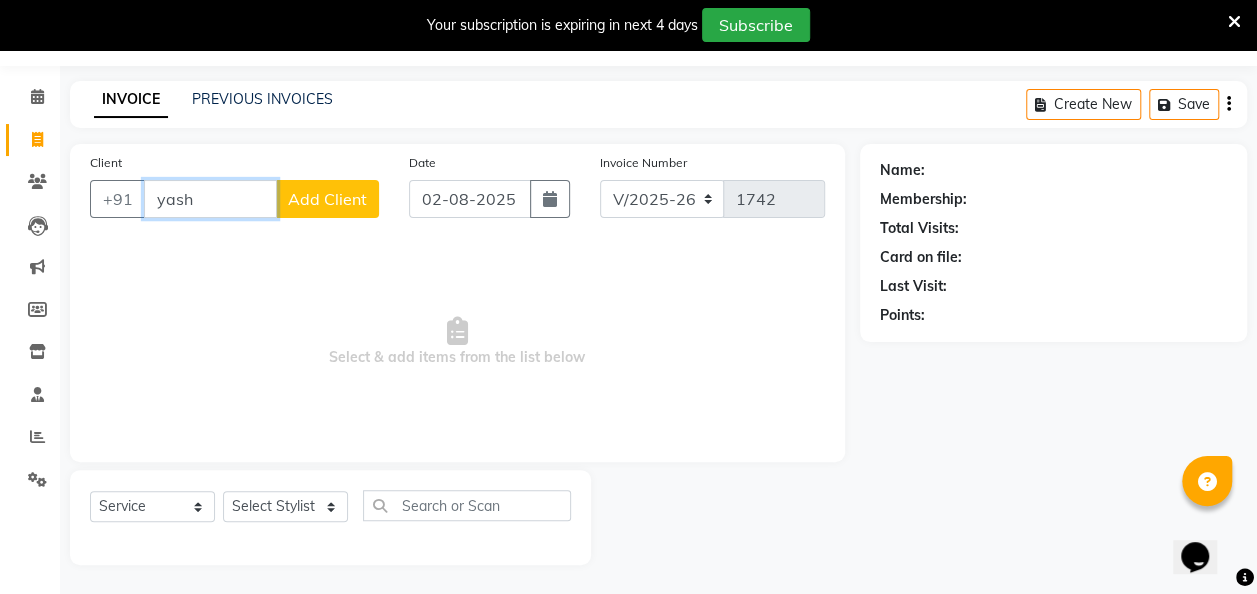 click on "yash" at bounding box center (210, 199) 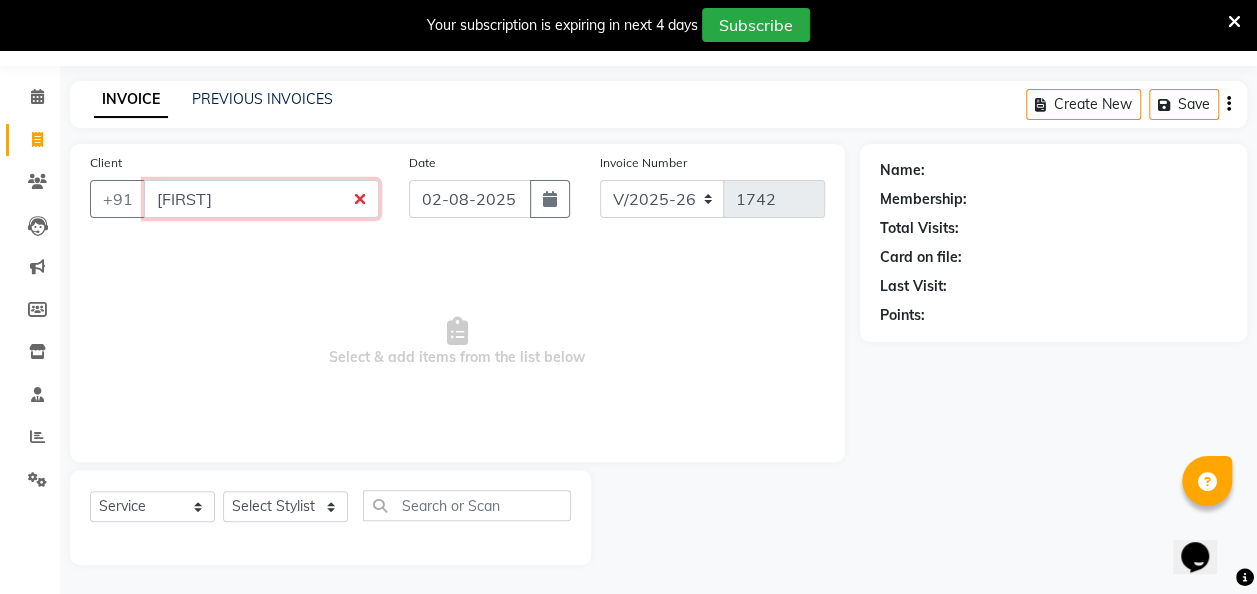 click on "[FIRST]" at bounding box center [261, 199] 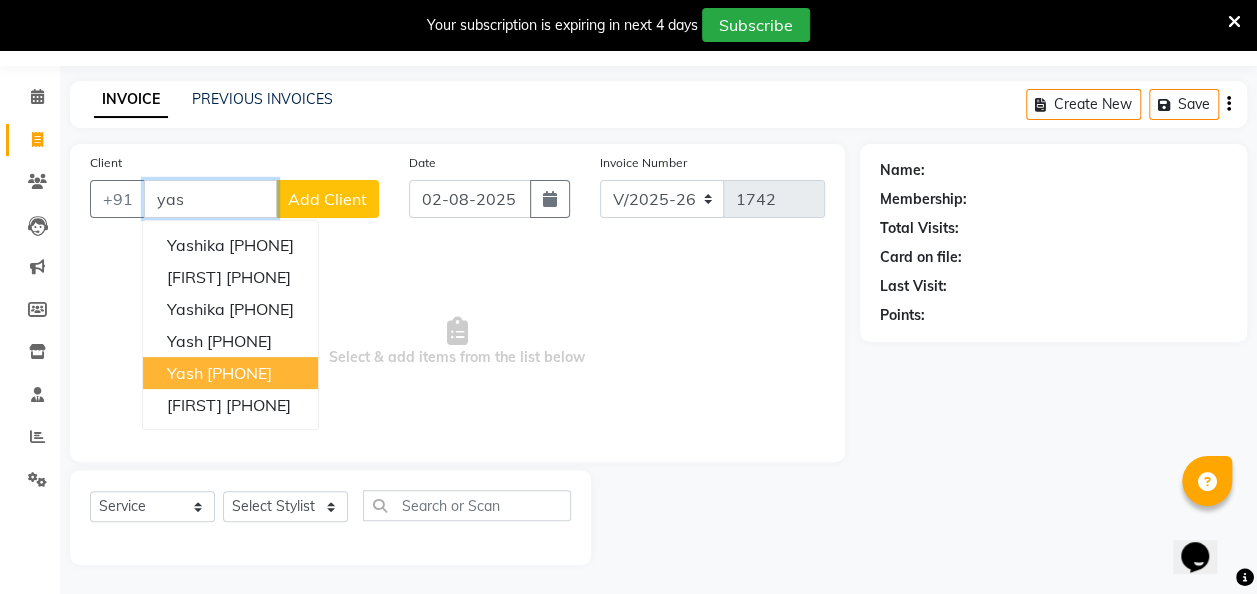click on "[PHONE]" at bounding box center (239, 373) 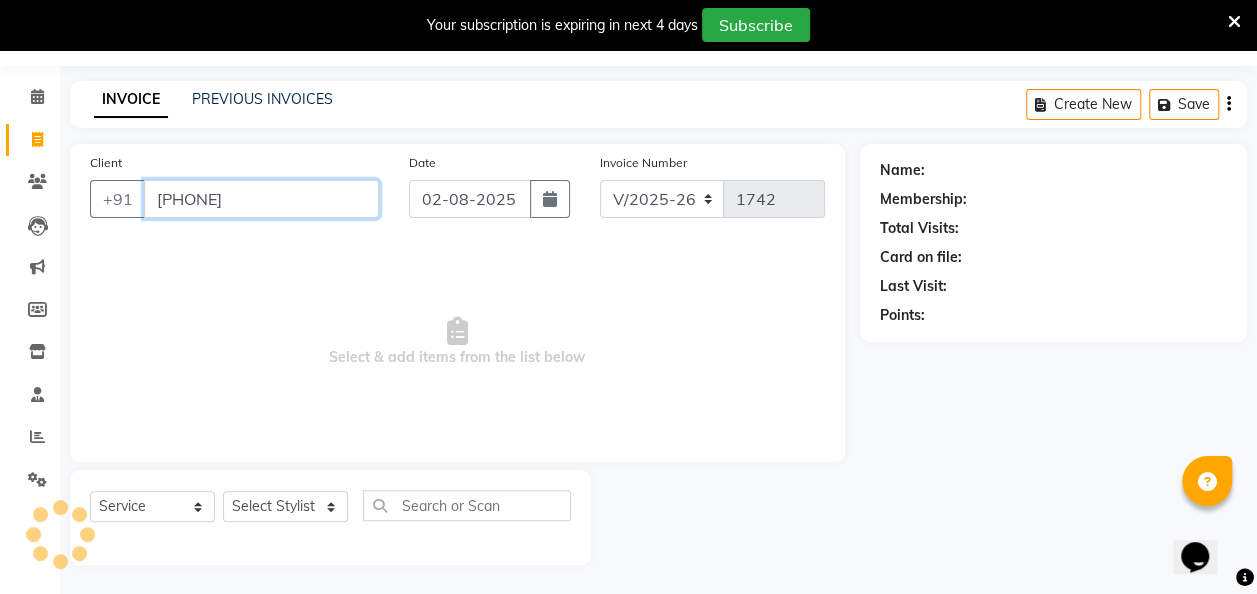 type on "[PHONE]" 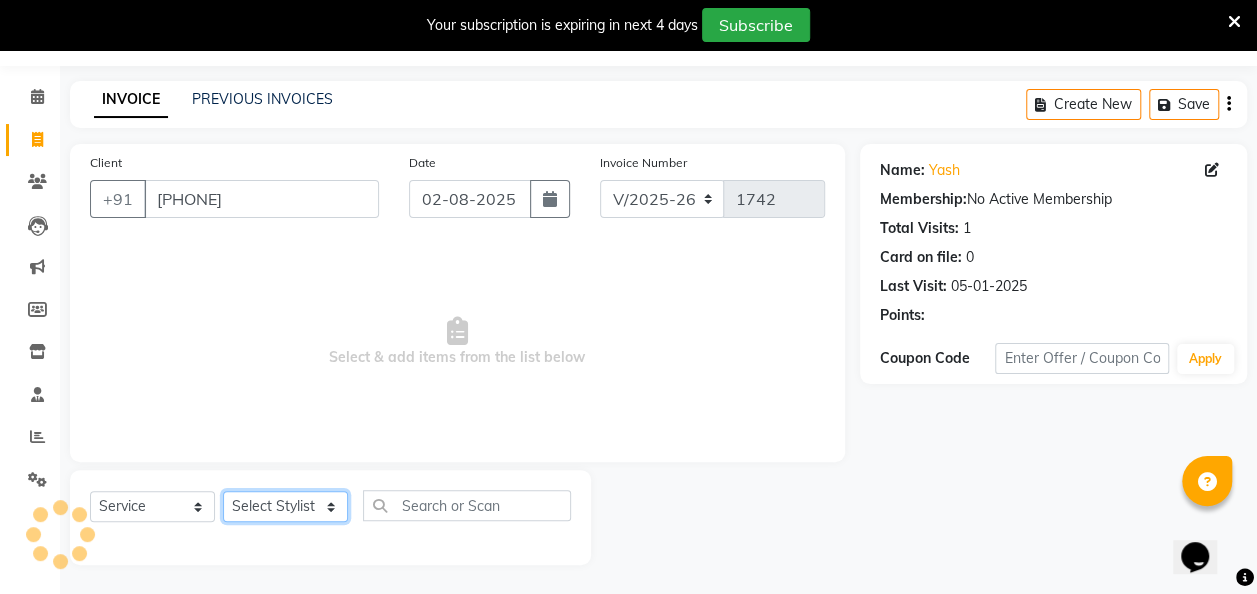 click on "Select Stylist [FIRST] [FIRST] [FIRST] [FIRST] [FIRST] [FIRST] [FIRST] [FIRST] [FIRST] [FIRST] [FIRST]" 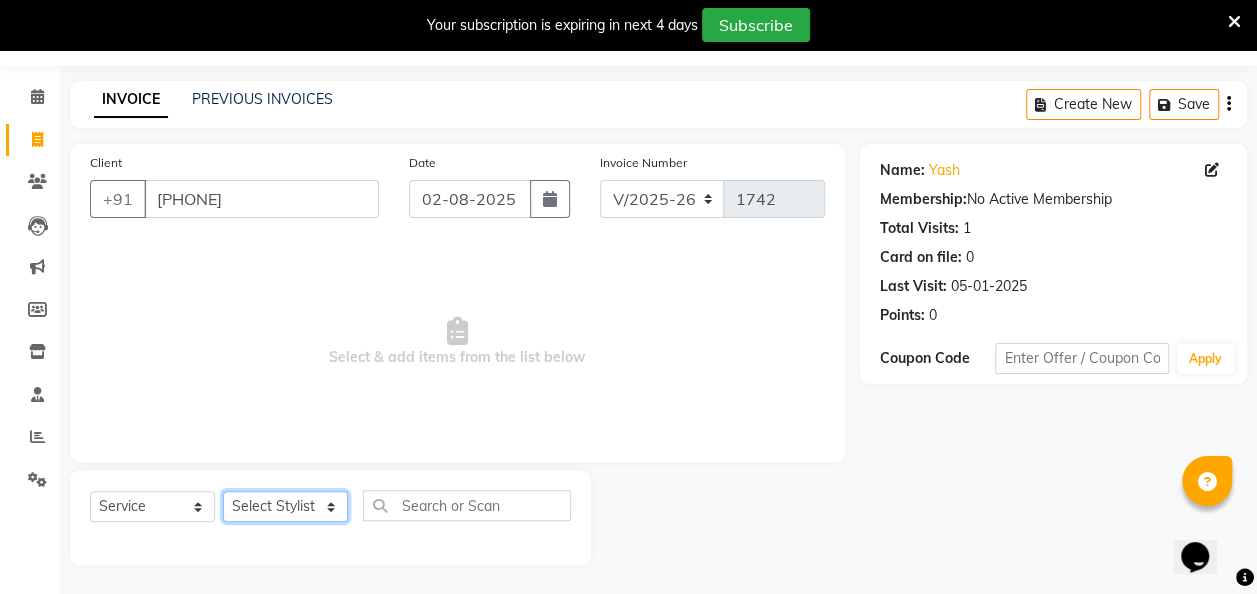 select on "65341" 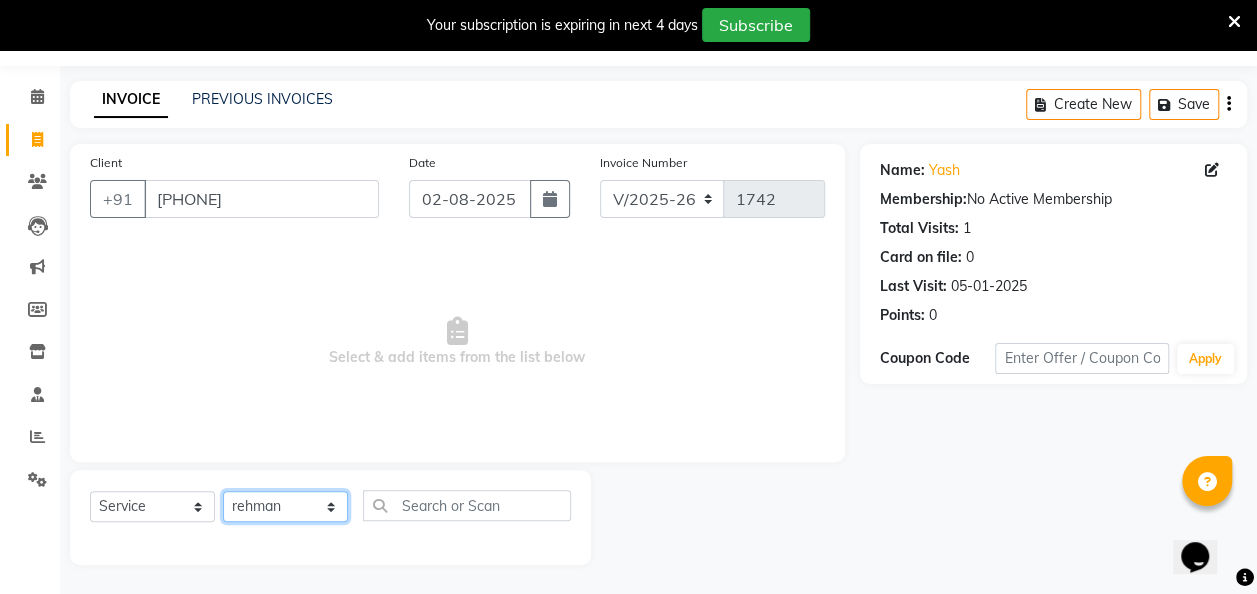 click on "Select Stylist [FIRST] [FIRST] [FIRST] [FIRST] [FIRST] [FIRST] [FIRST] [FIRST] [FIRST] [FIRST] [FIRST]" 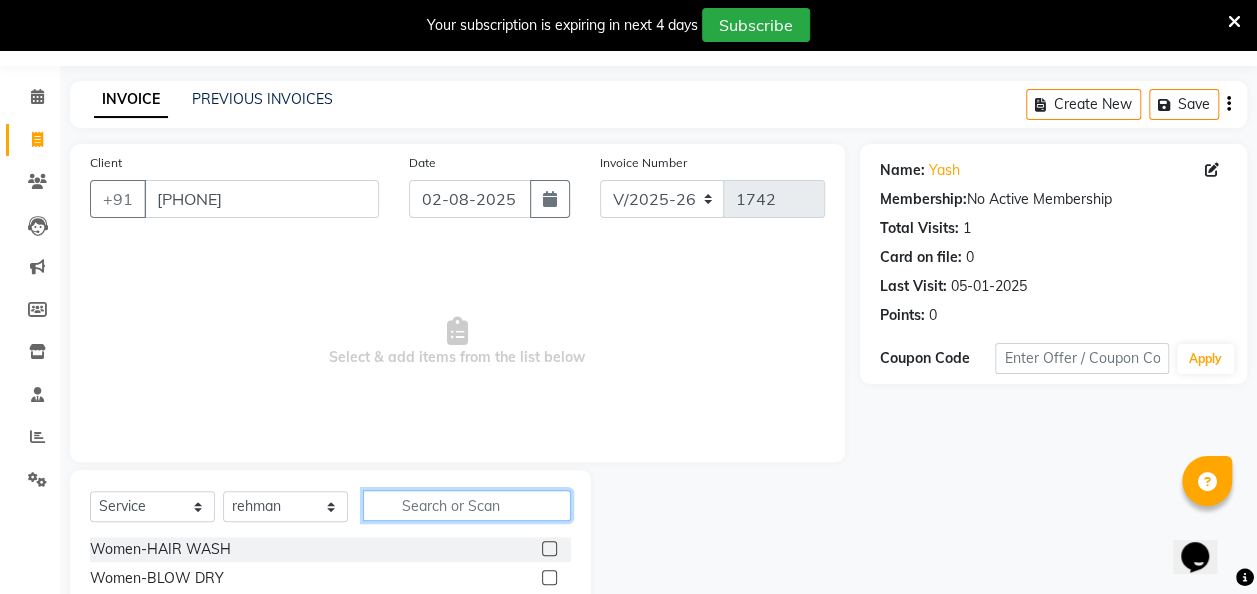 click 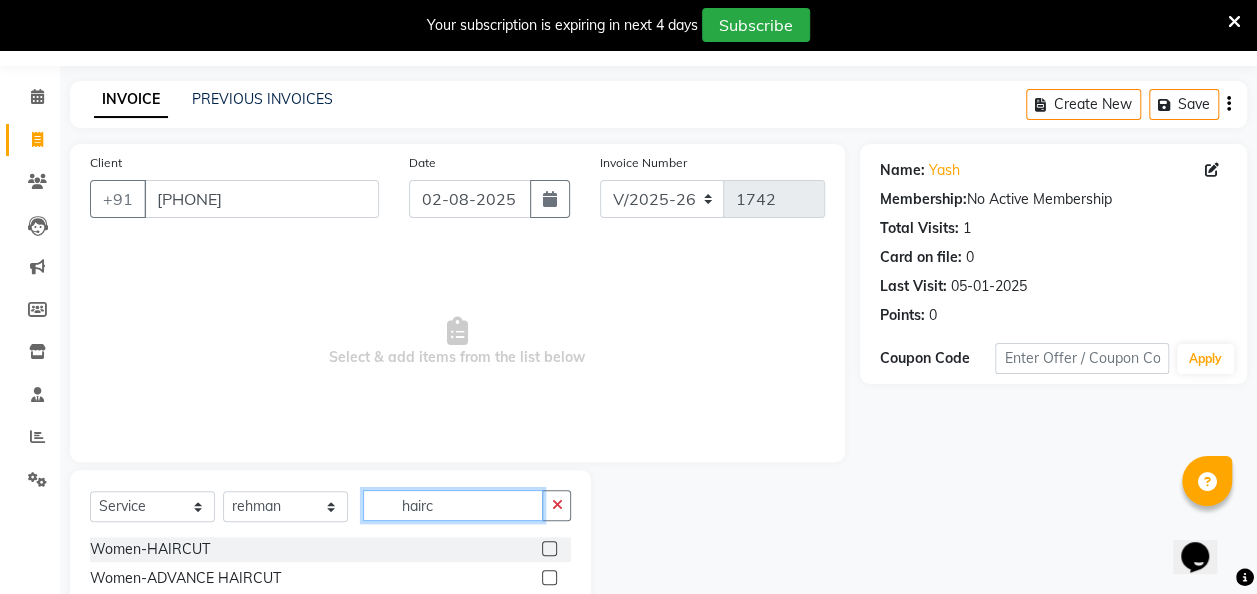 type on "hairc" 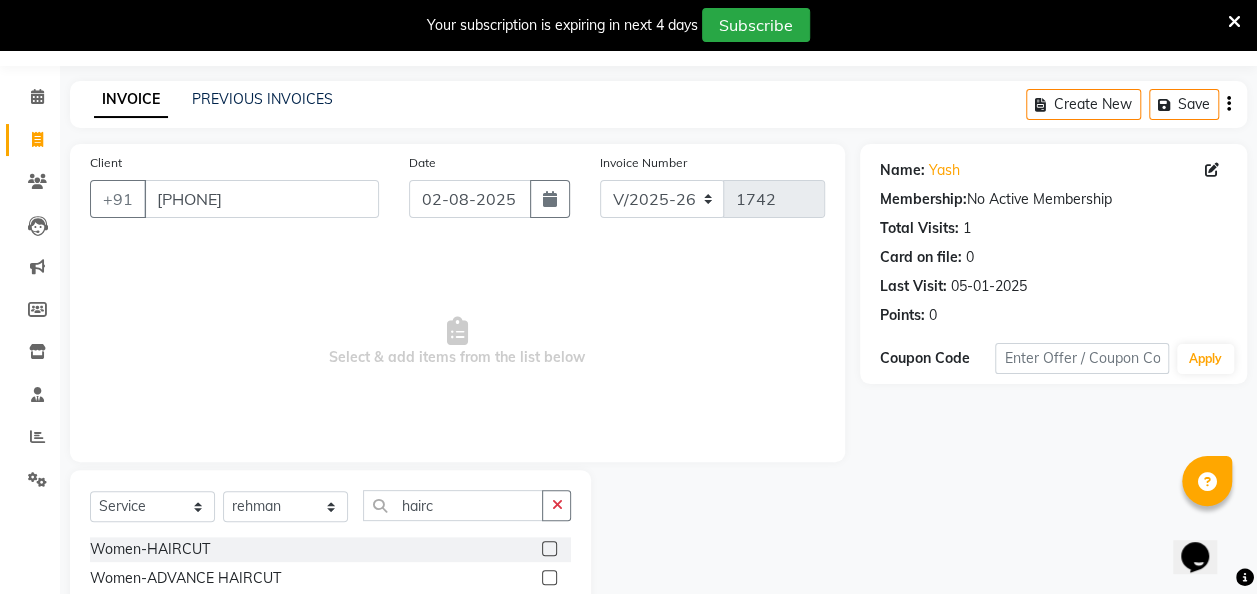 click 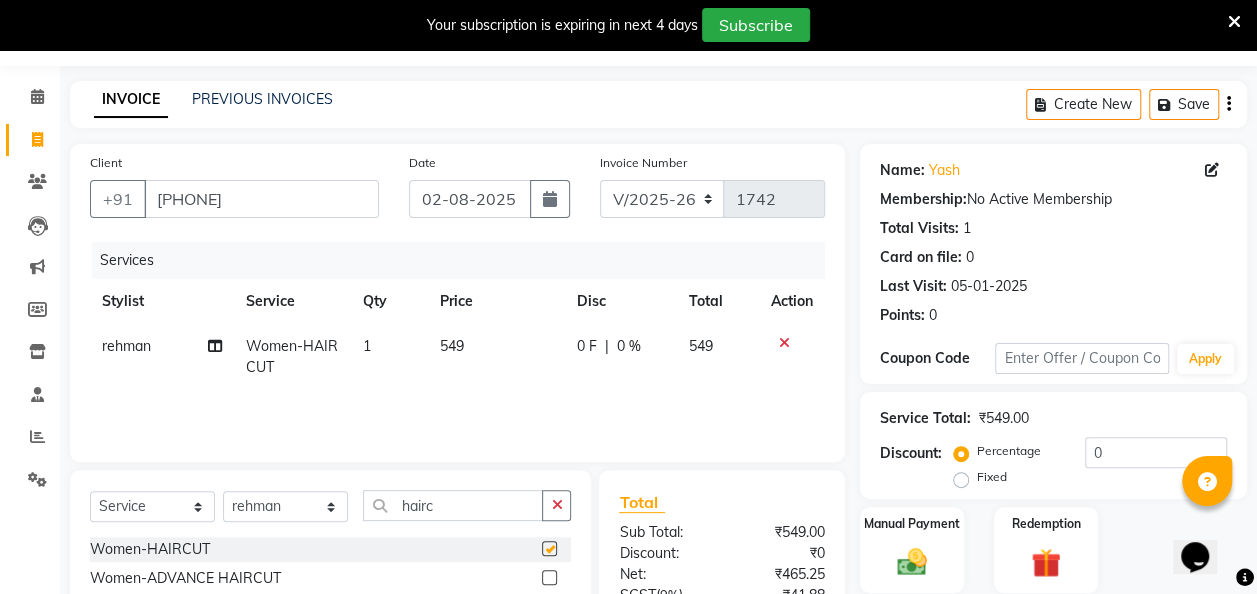 checkbox on "false" 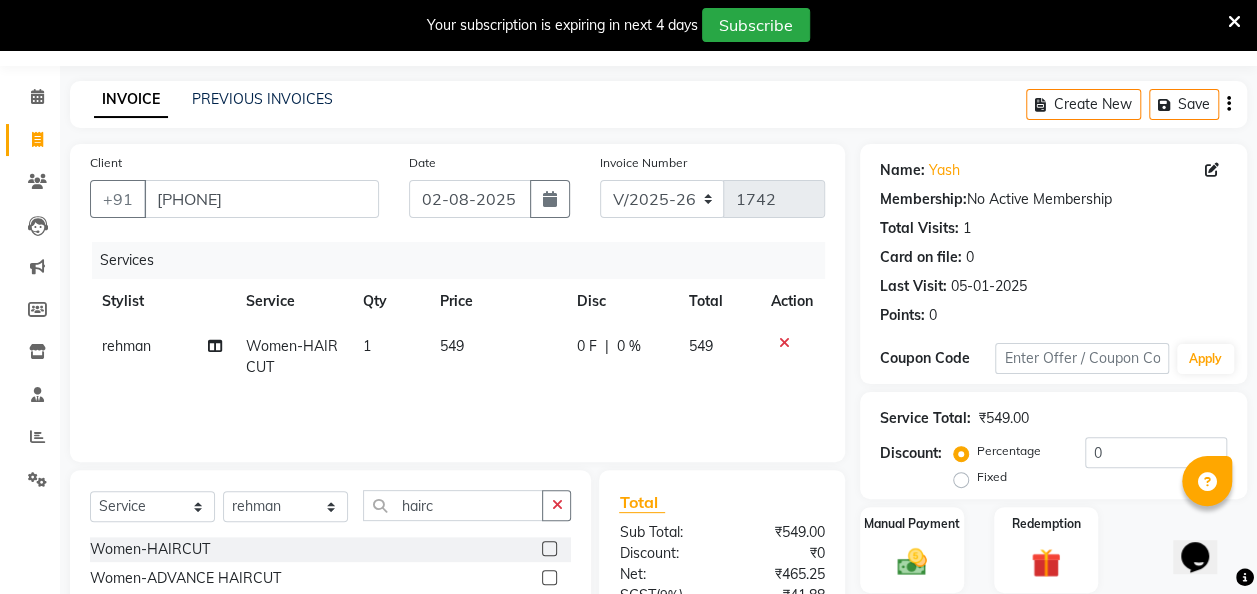 click on "549" 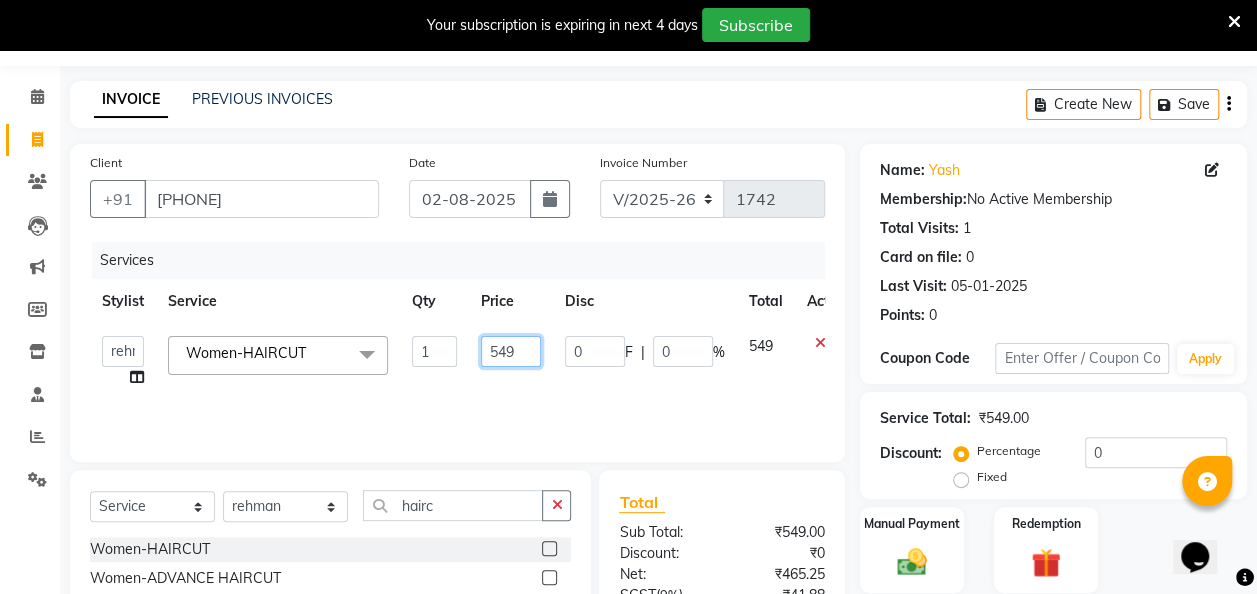 click on "549" 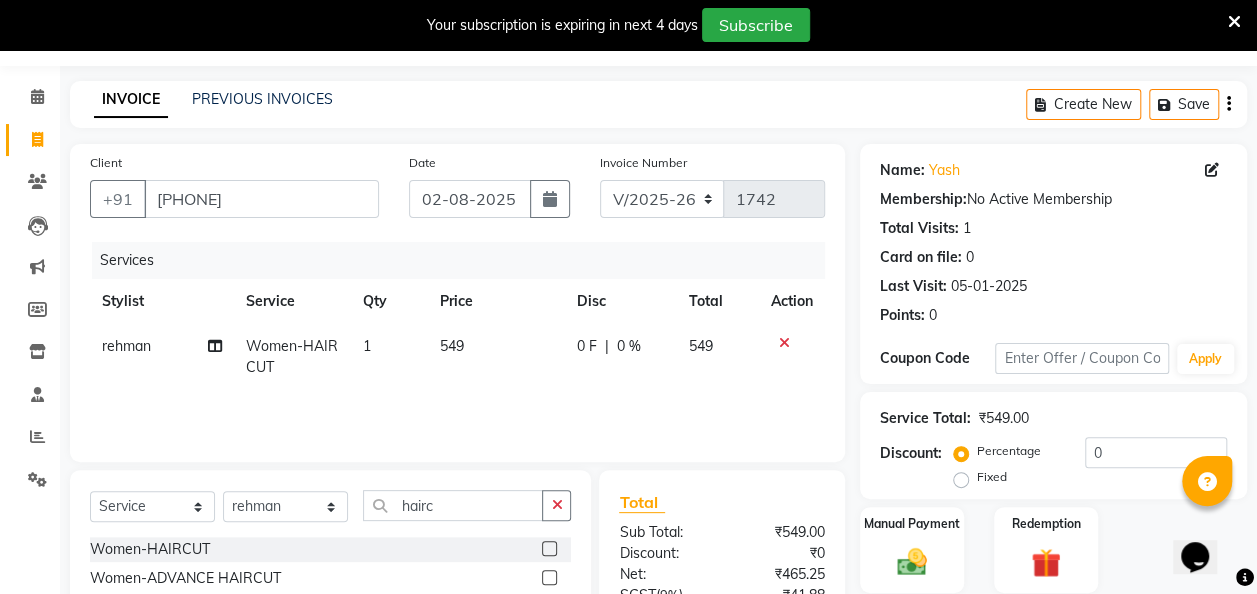 click on "Stylist" 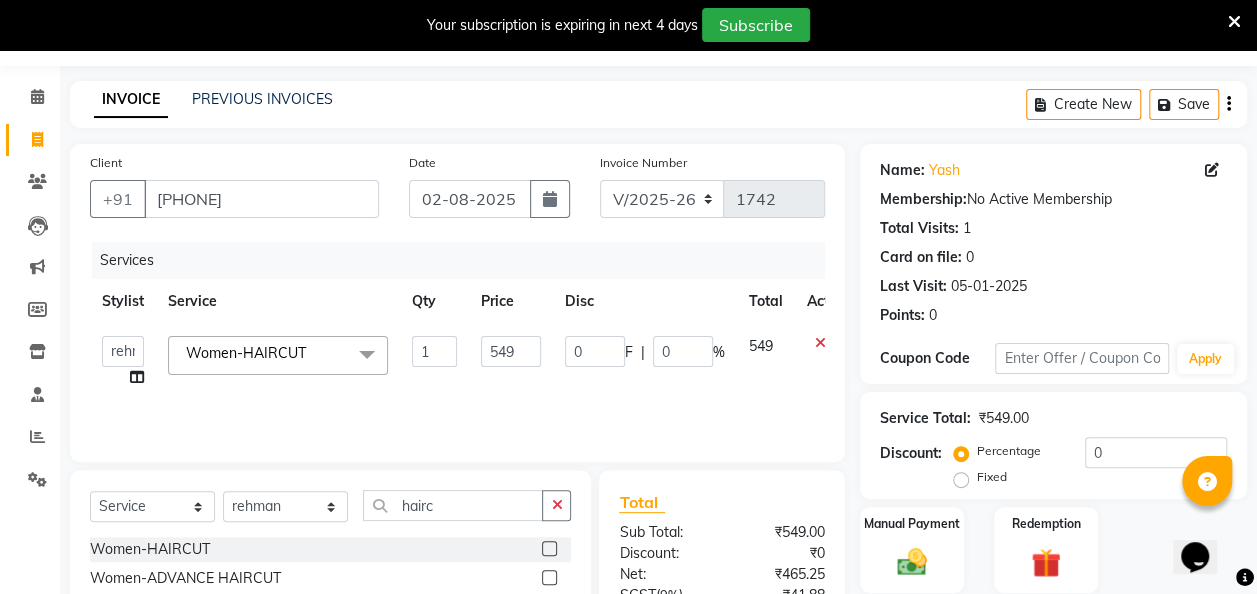 click on "549" 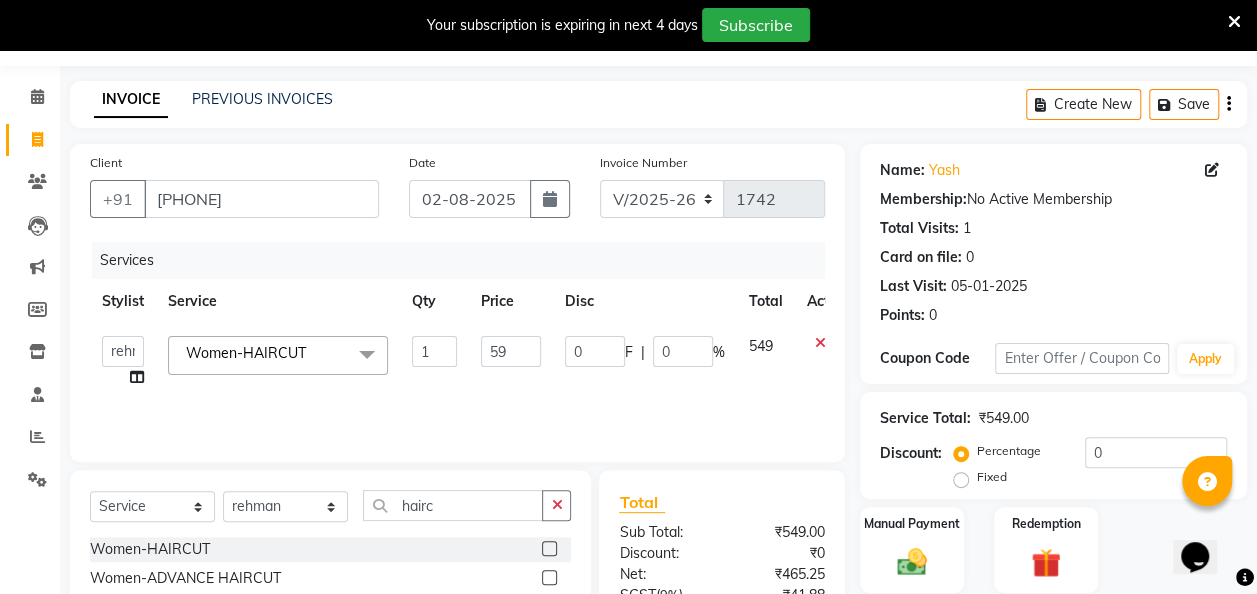 type on "590" 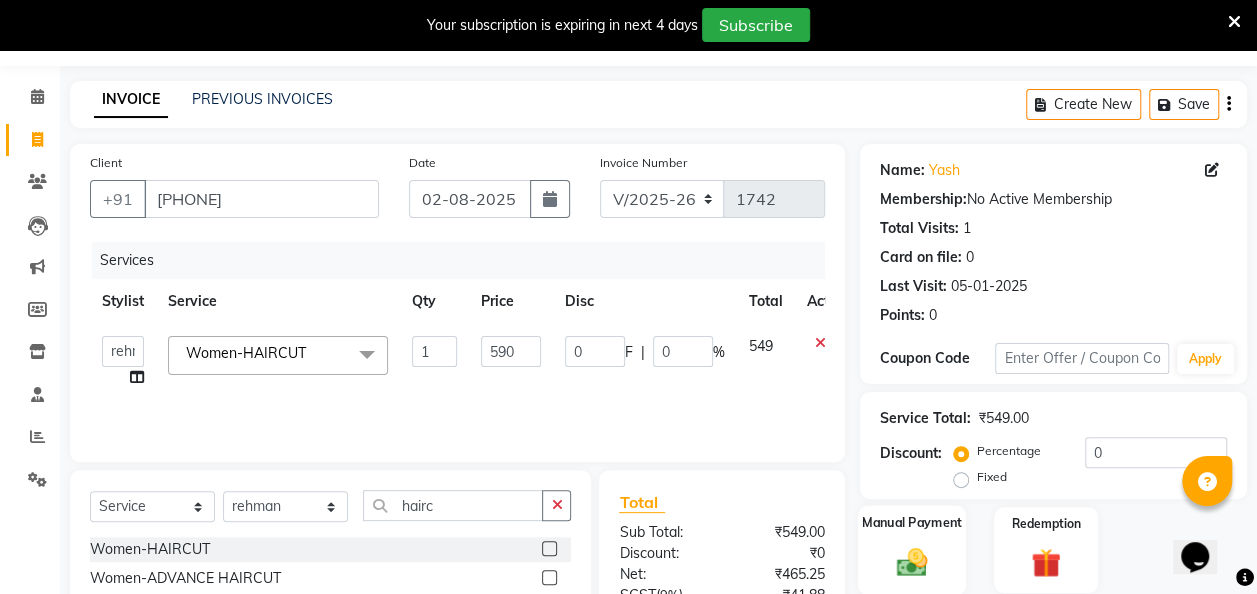 click on "Manual Payment" 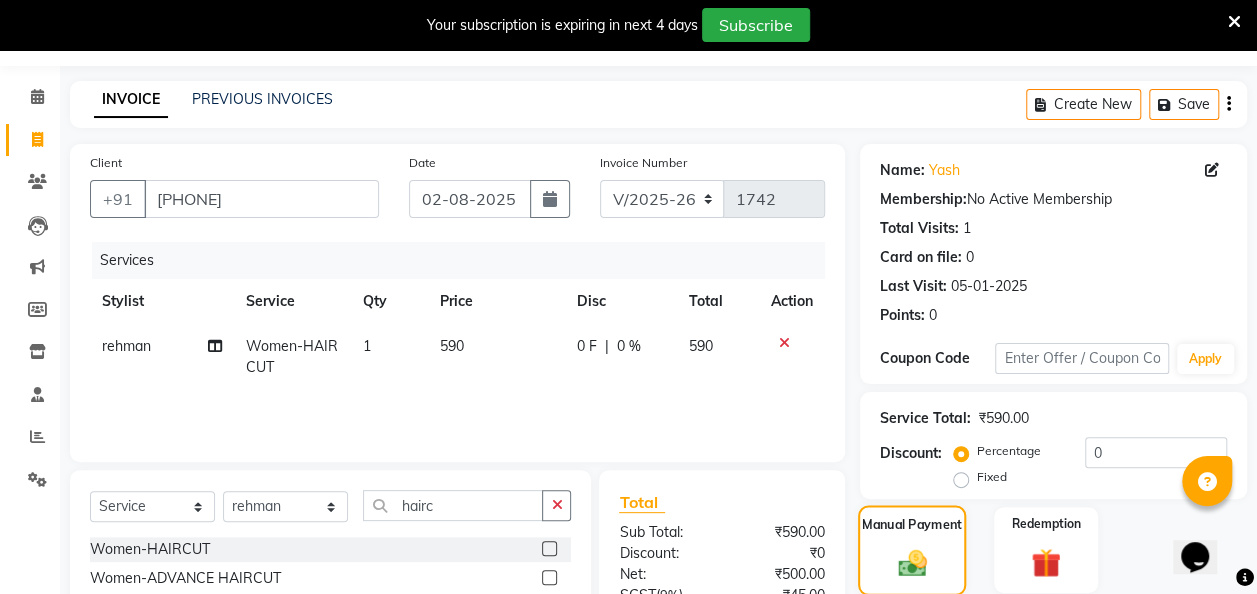 scroll, scrollTop: 254, scrollLeft: 0, axis: vertical 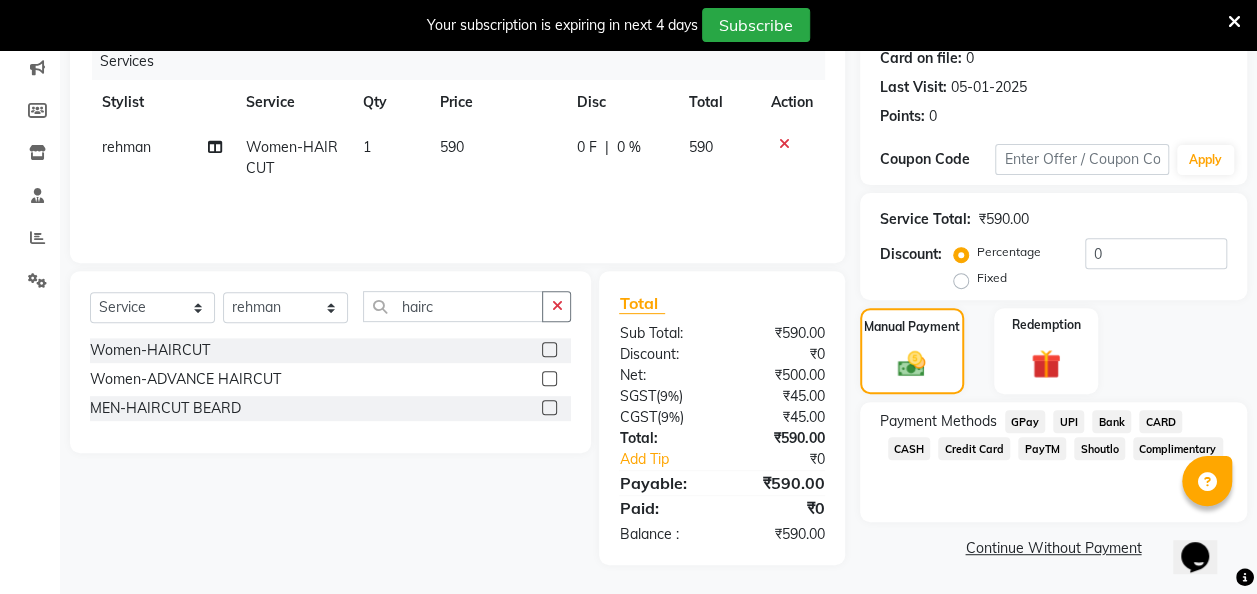 click on "CASH" 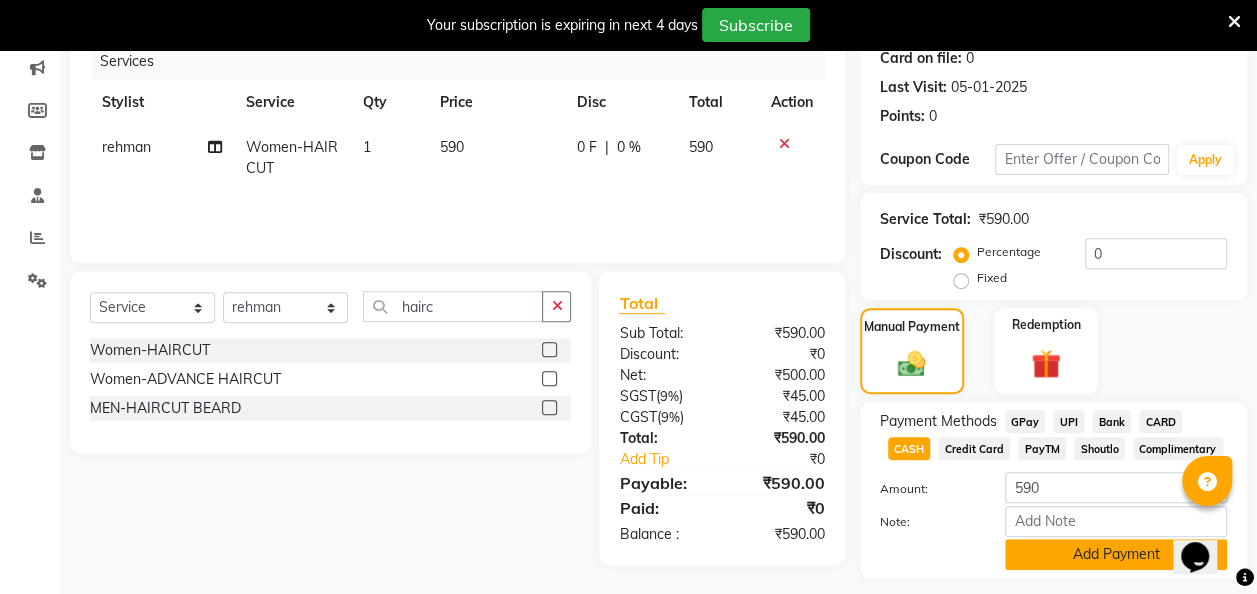 click on "Add Payment" 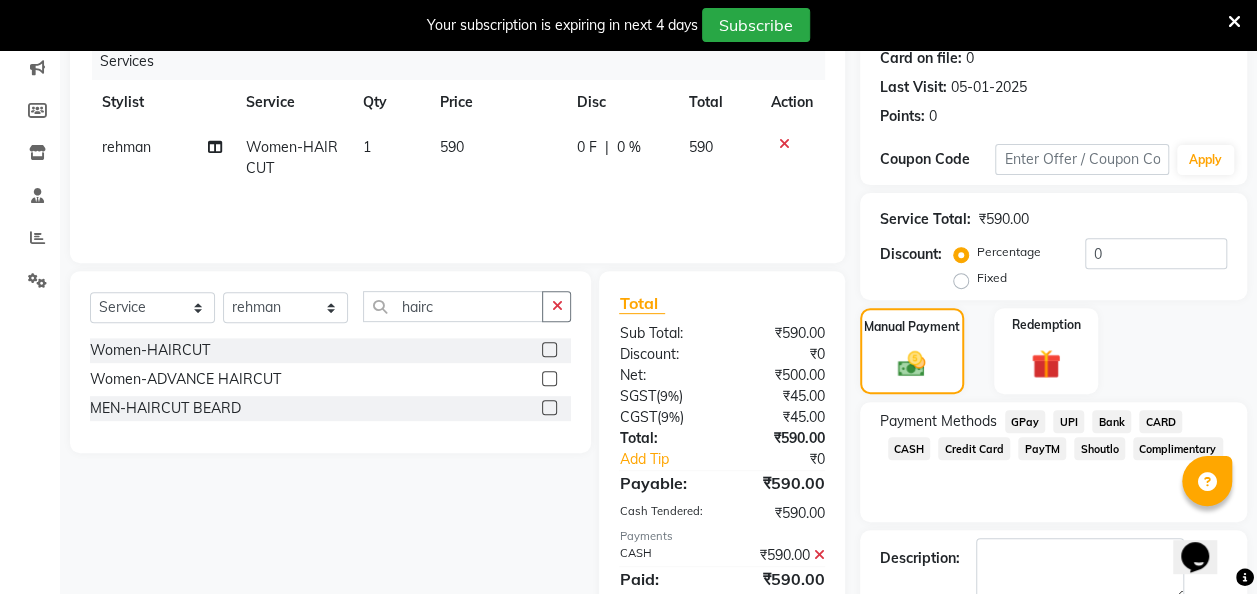 scroll, scrollTop: 364, scrollLeft: 0, axis: vertical 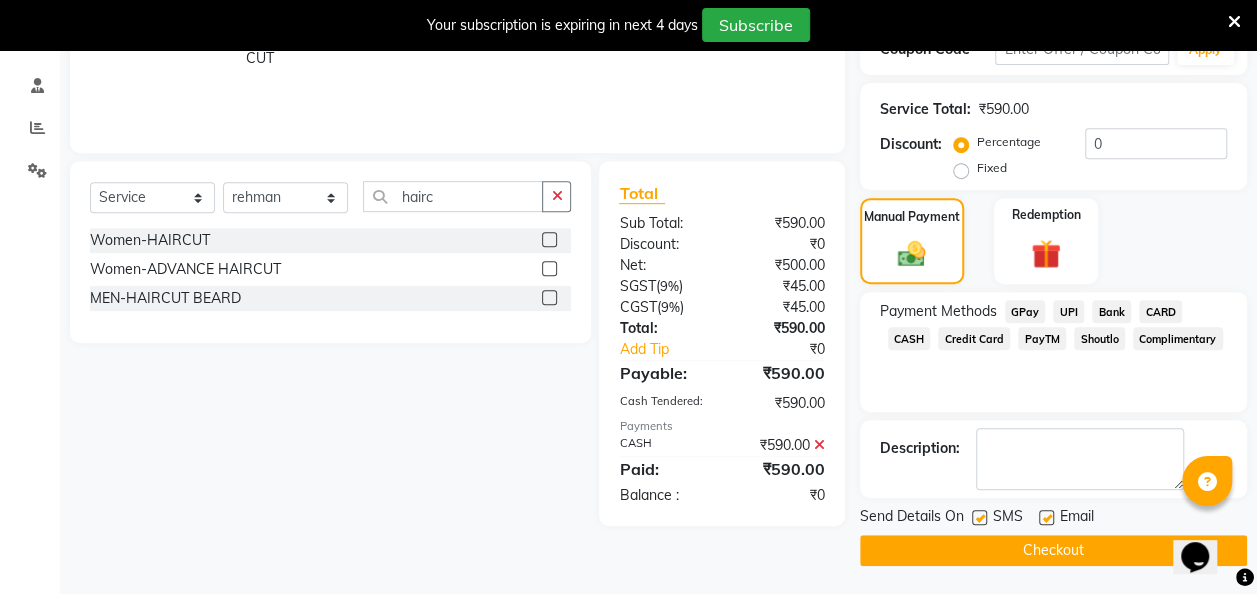 click 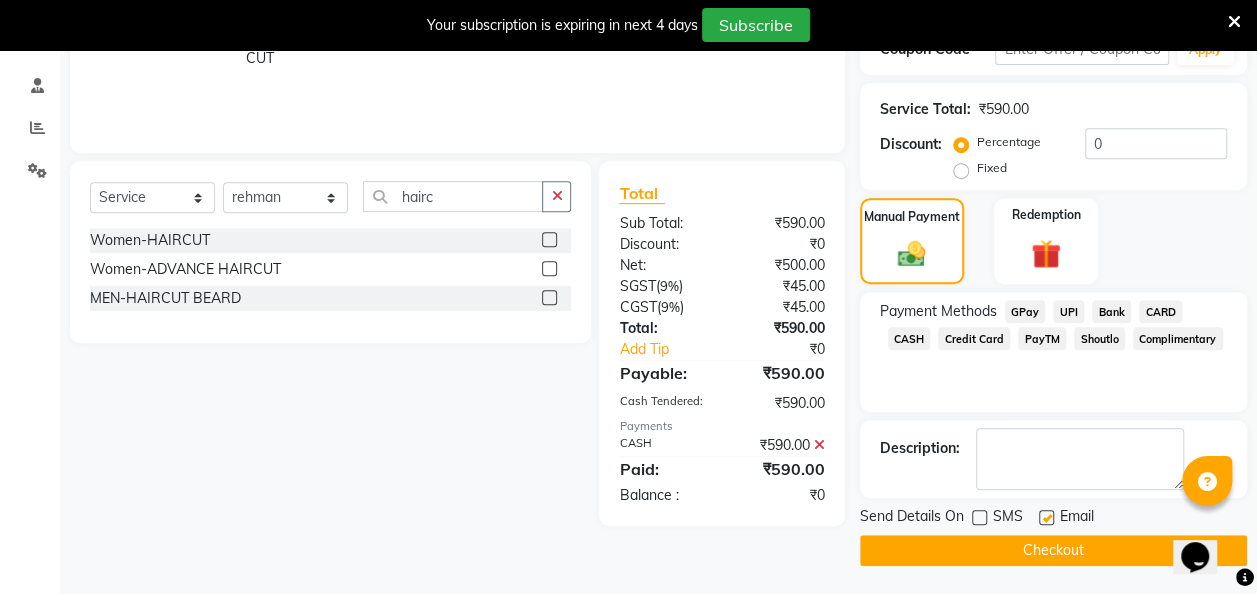 click on "Checkout" 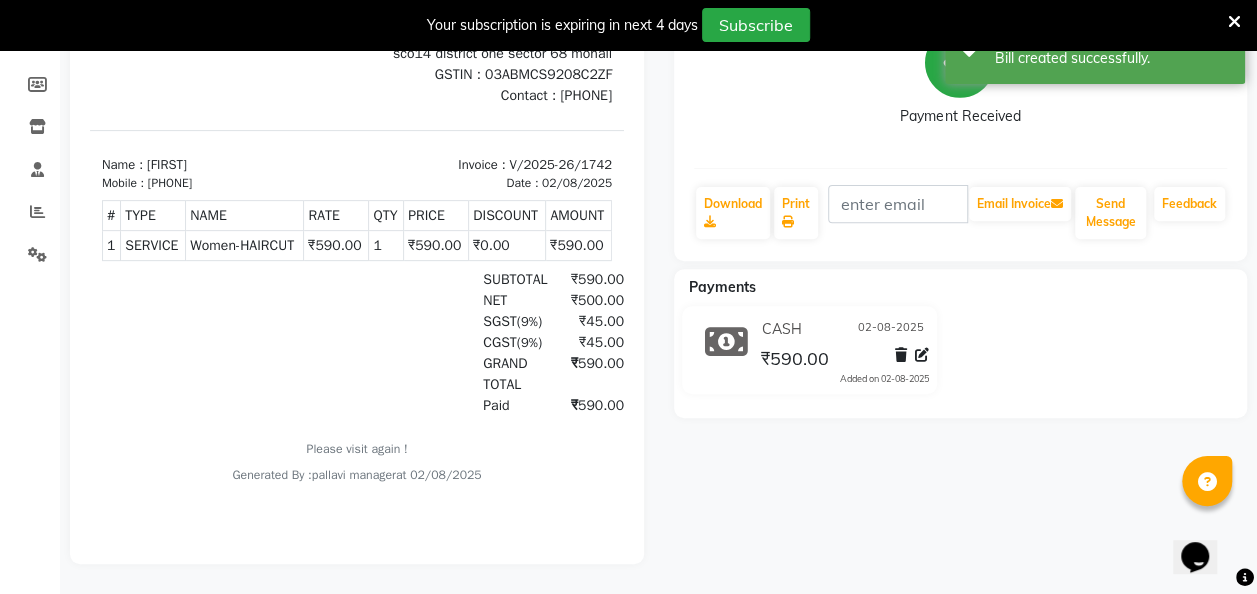 scroll, scrollTop: 0, scrollLeft: 0, axis: both 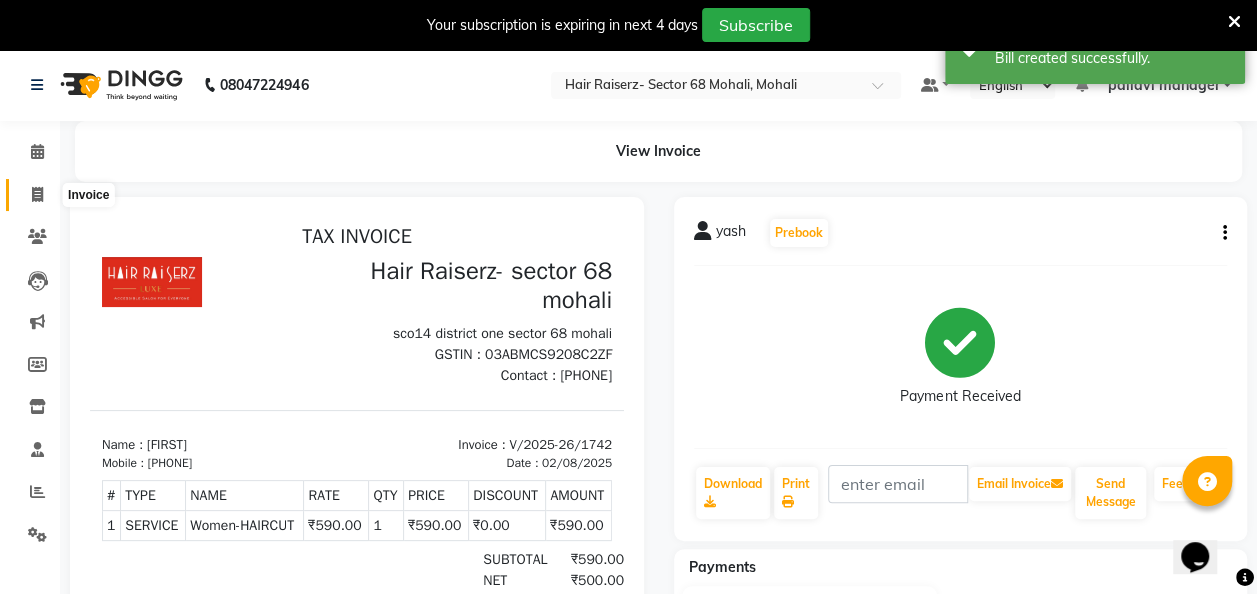 click 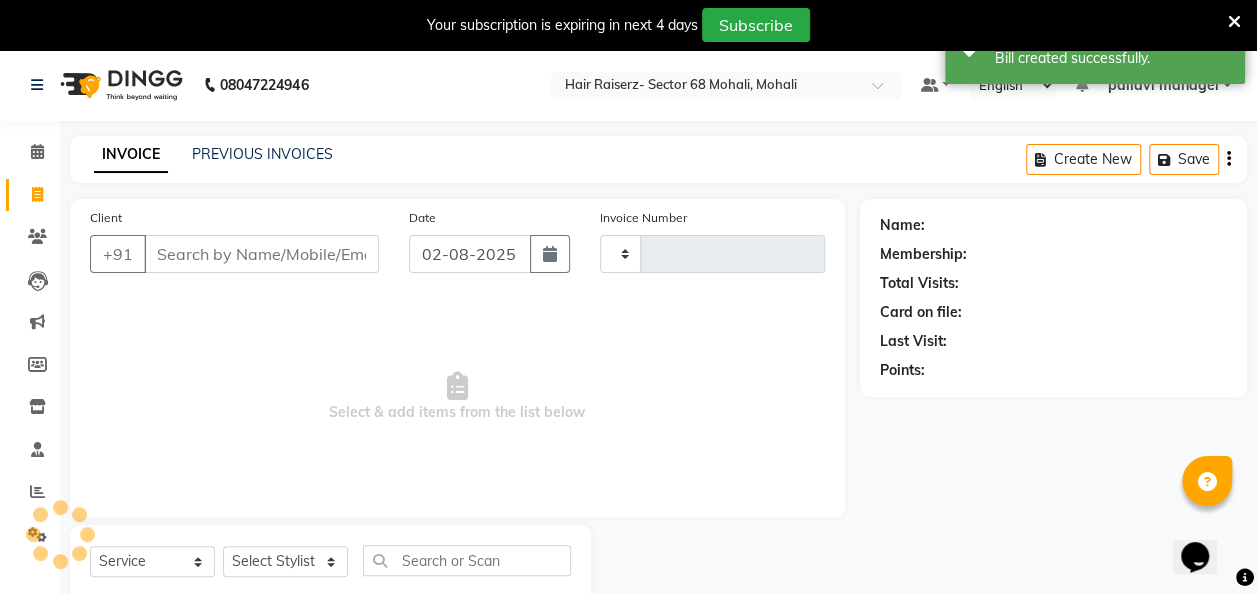 type on "1743" 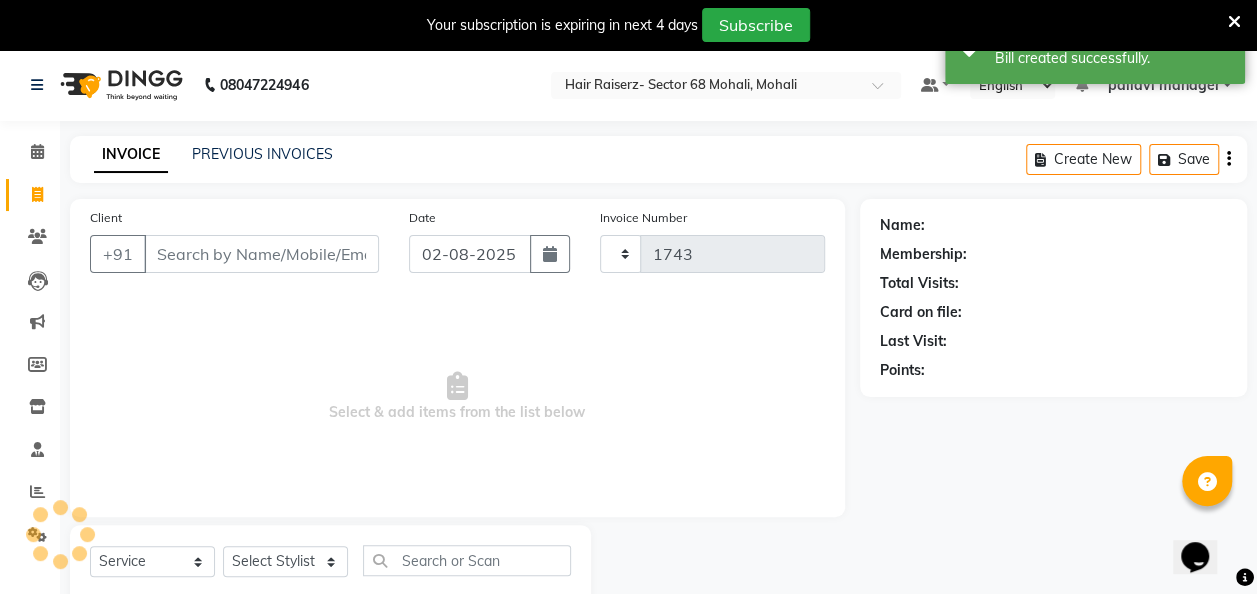 scroll, scrollTop: 55, scrollLeft: 0, axis: vertical 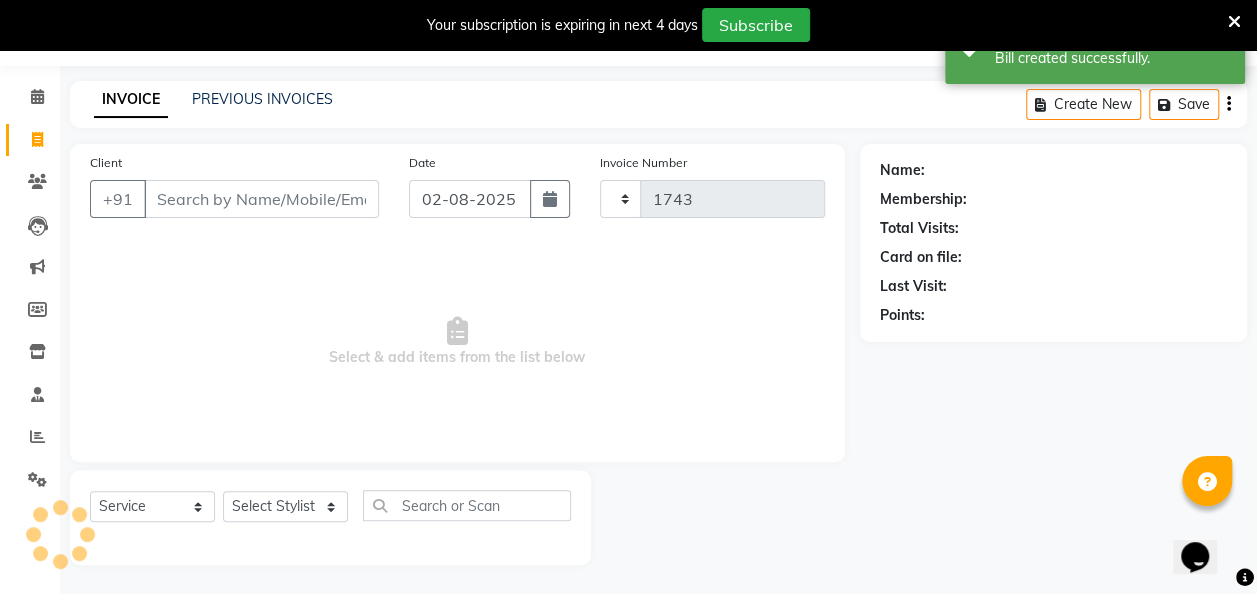 select on "6691" 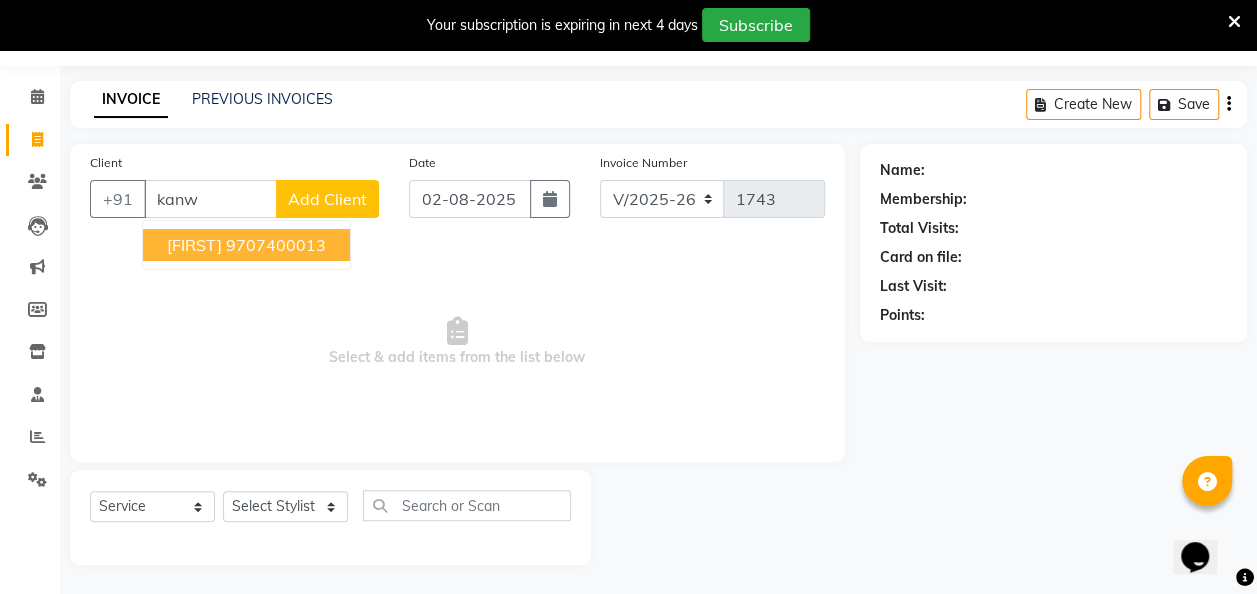 click on "[FIRST]" at bounding box center (194, 245) 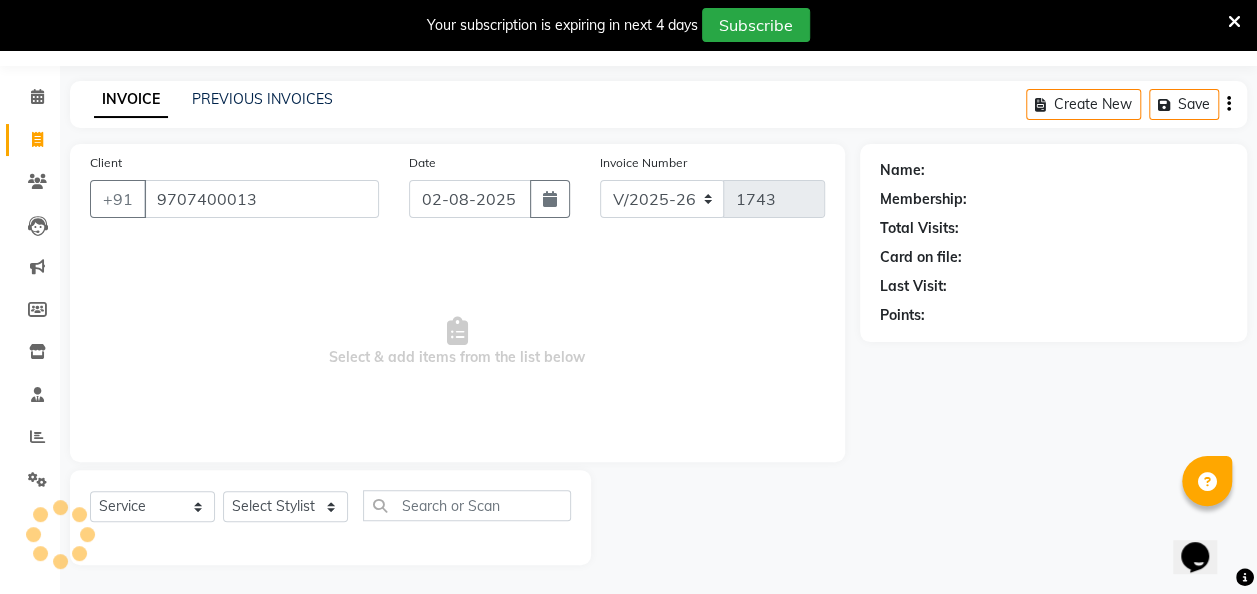 type on "9707400013" 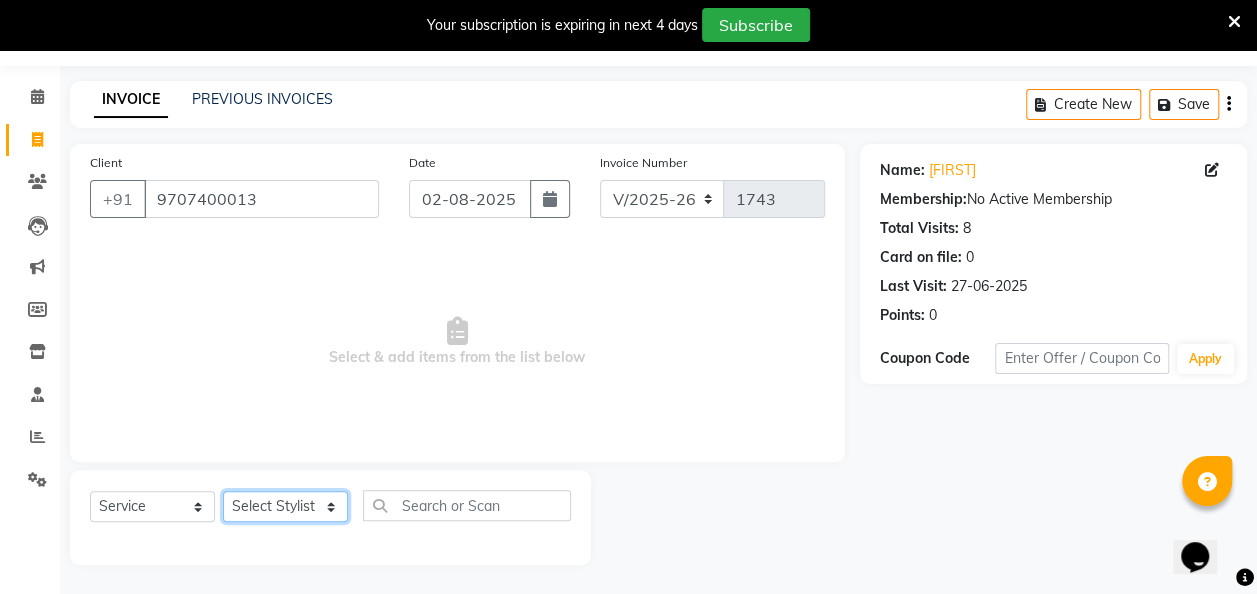 click on "Select Stylist [FIRST] [FIRST] [FIRST] [FIRST] [FIRST] [FIRST] [FIRST] [FIRST] [FIRST] [FIRST] [FIRST]" 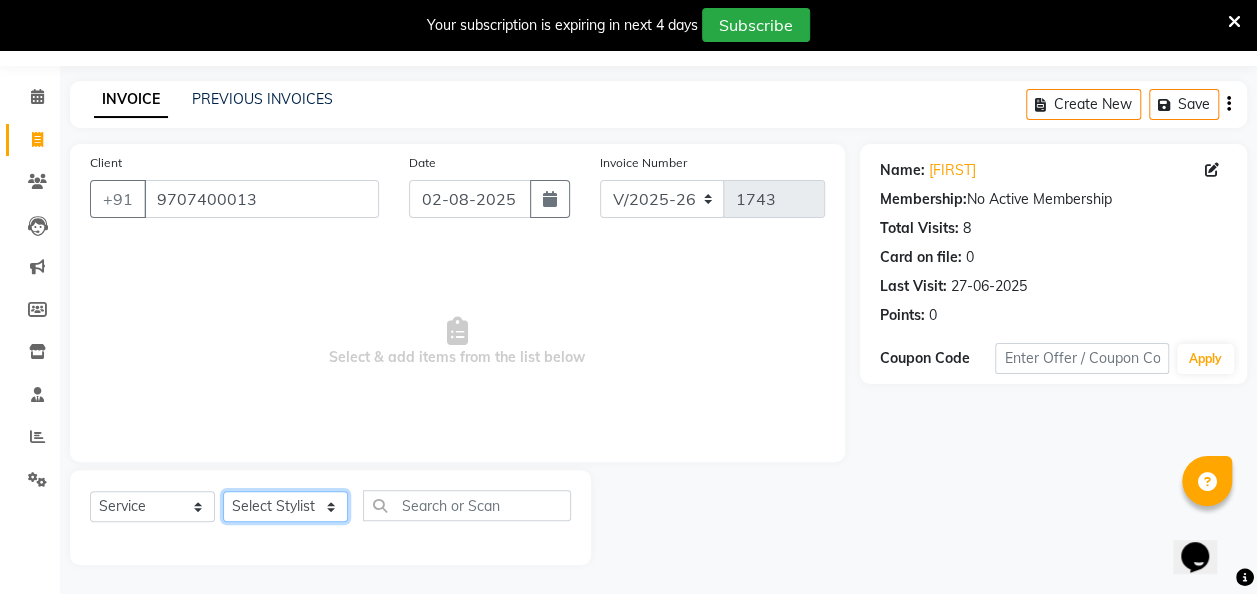 select on "52792" 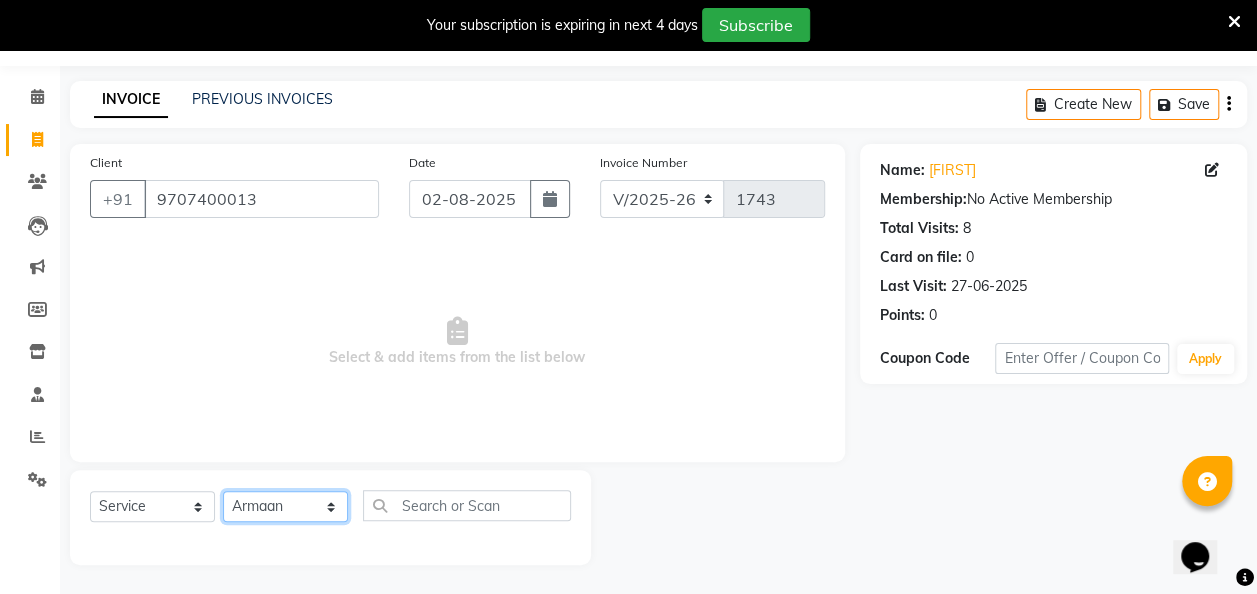 click on "Select Stylist [FIRST] [FIRST] [FIRST] [FIRST] [FIRST] [FIRST] [FIRST] [FIRST] [FIRST] [FIRST] [FIRST]" 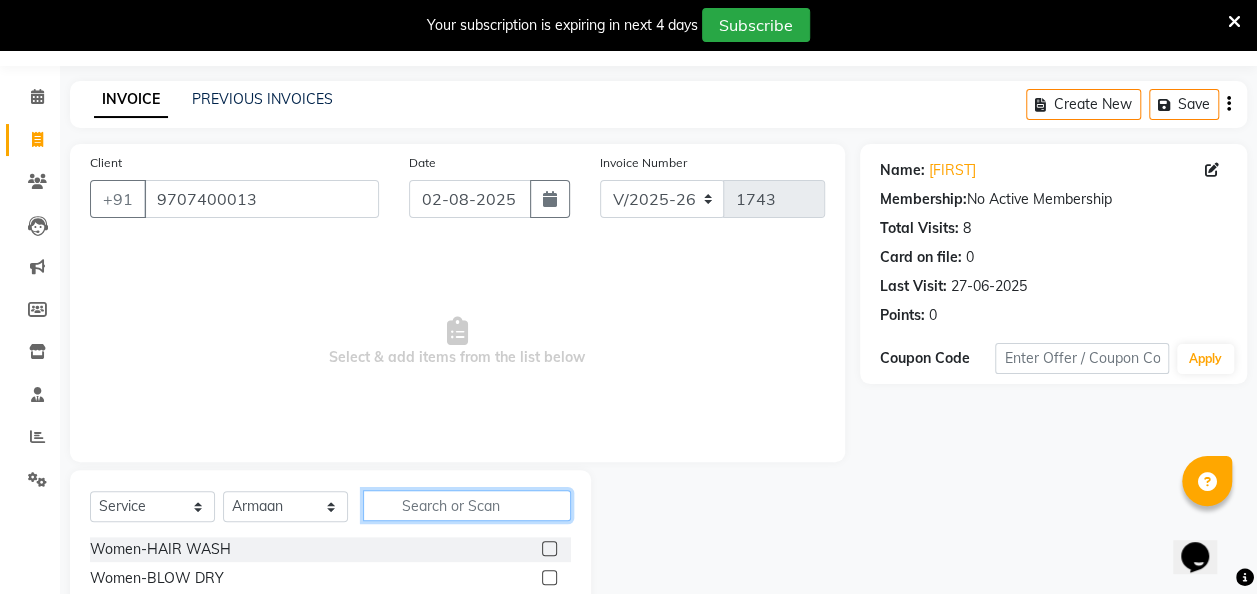 click 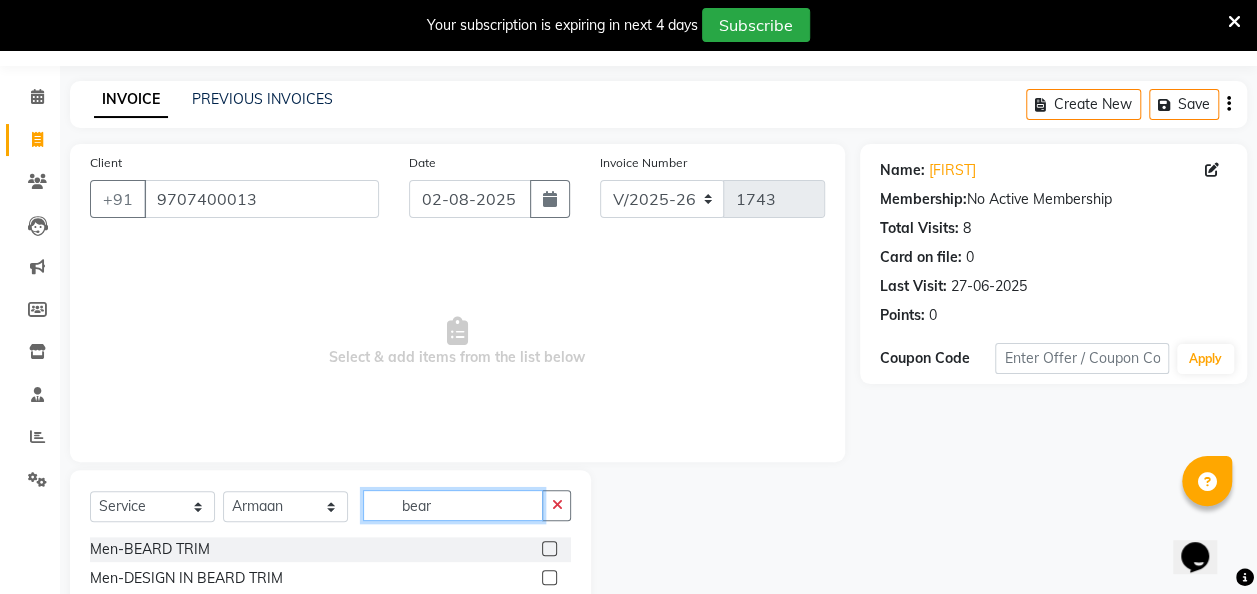type on "bear" 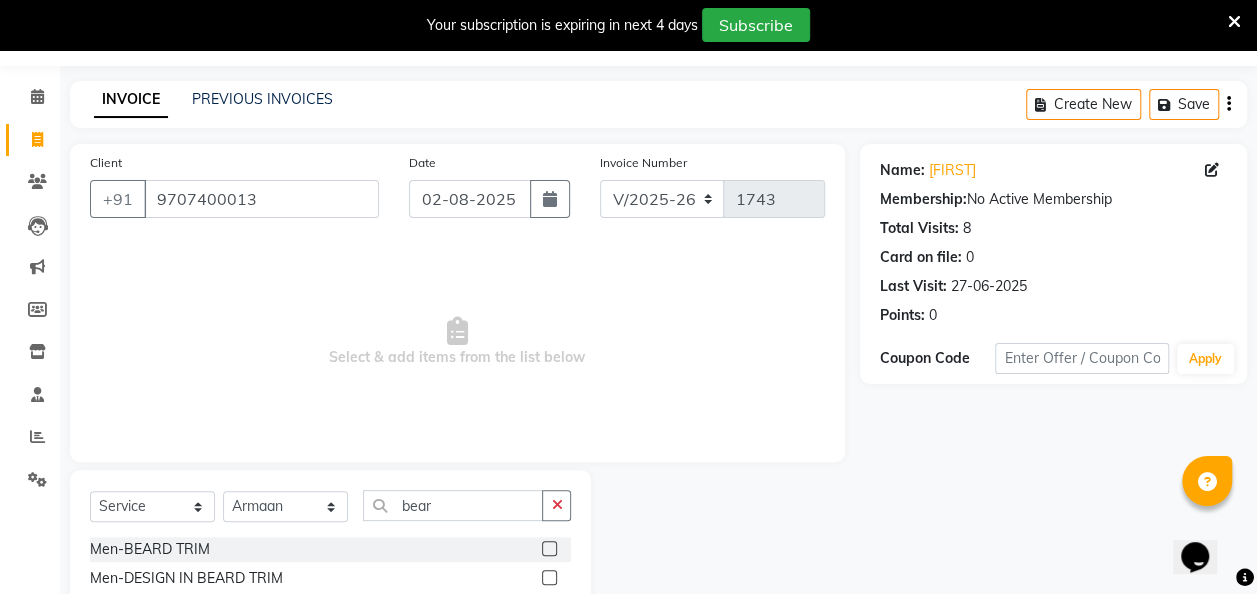 click 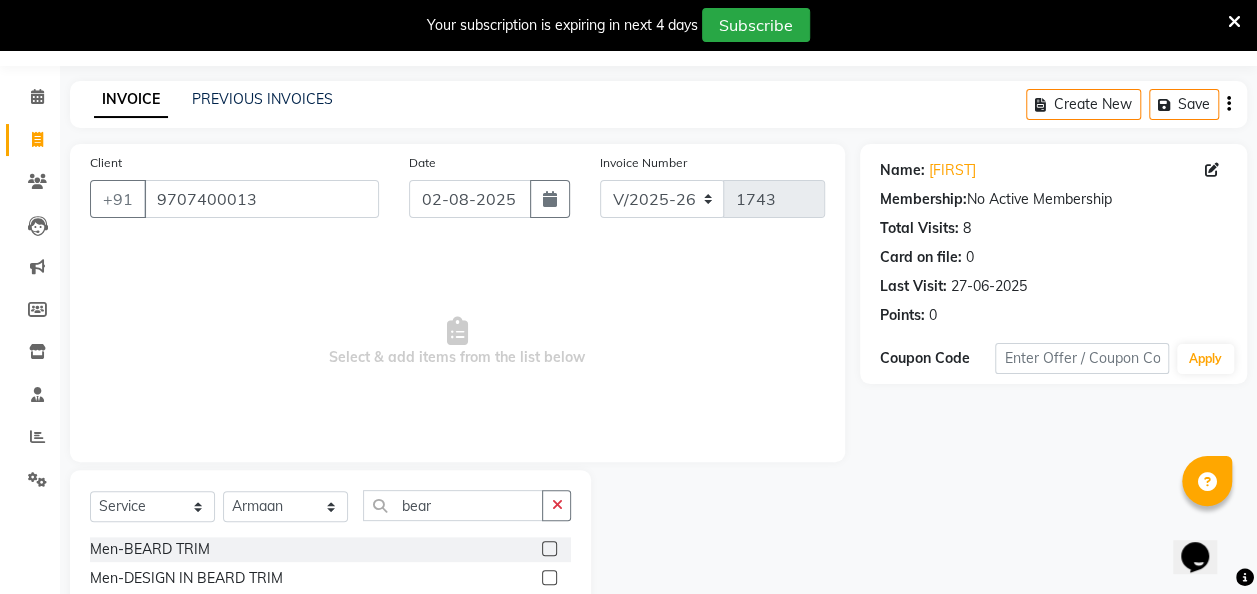 click 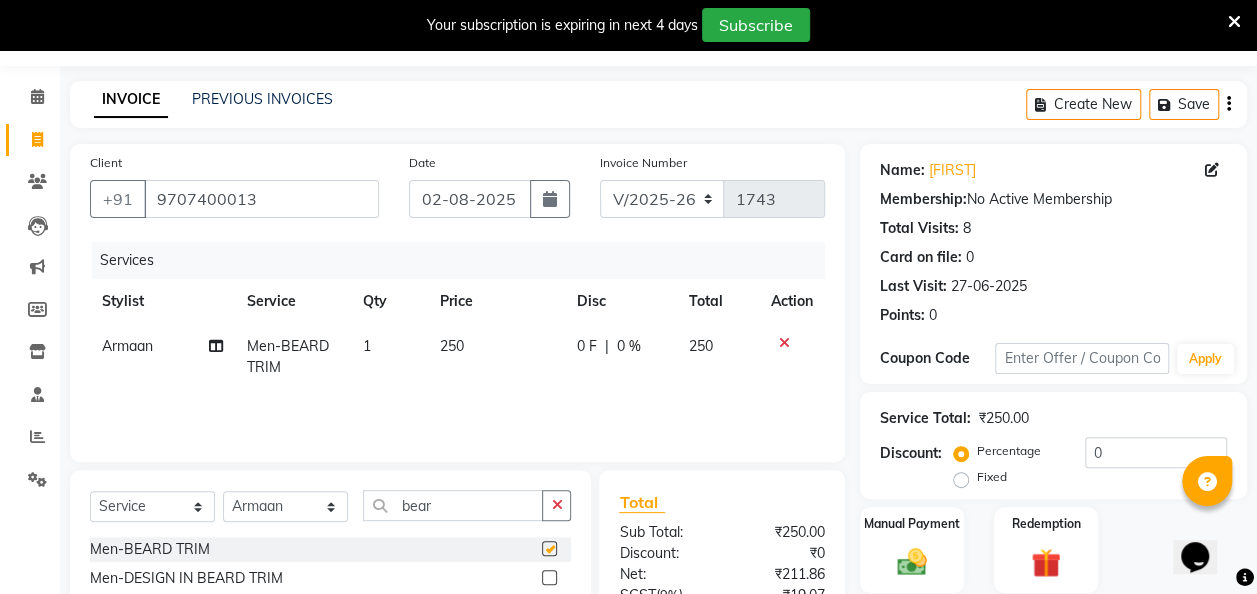 checkbox on "false" 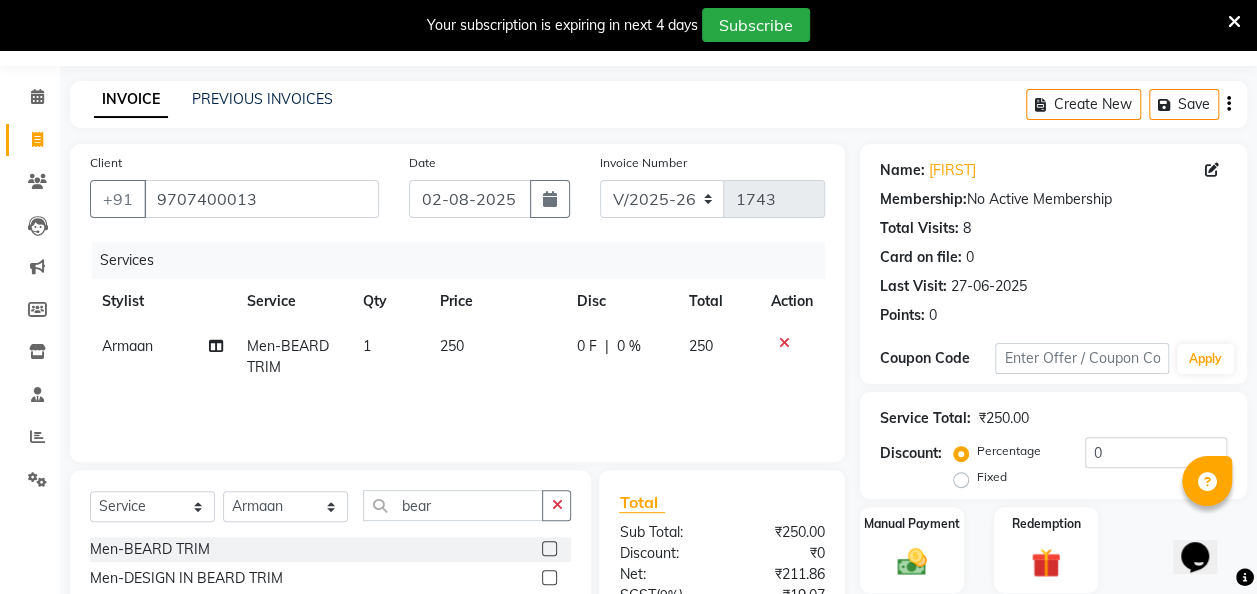 click on "250" 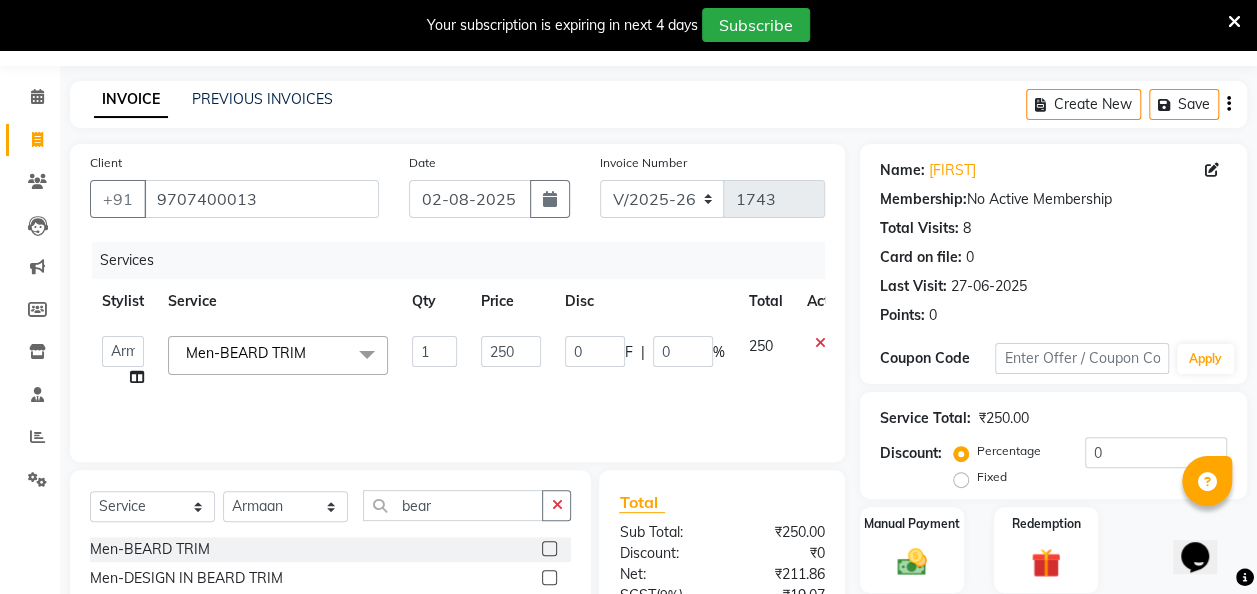 click on "250" 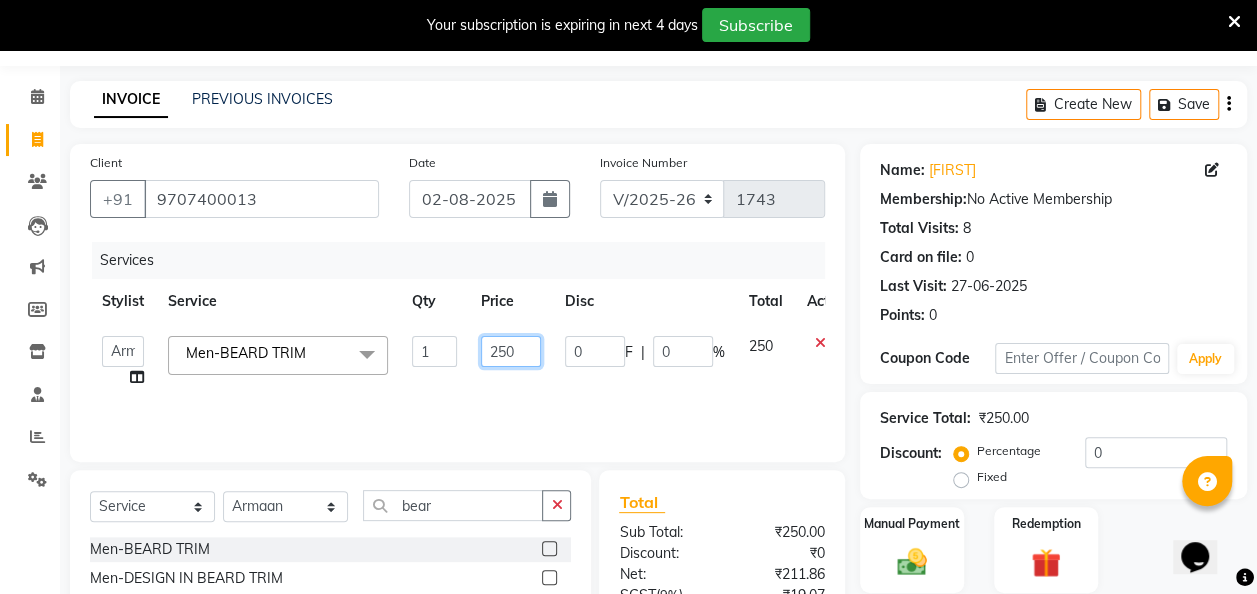 click on "250" 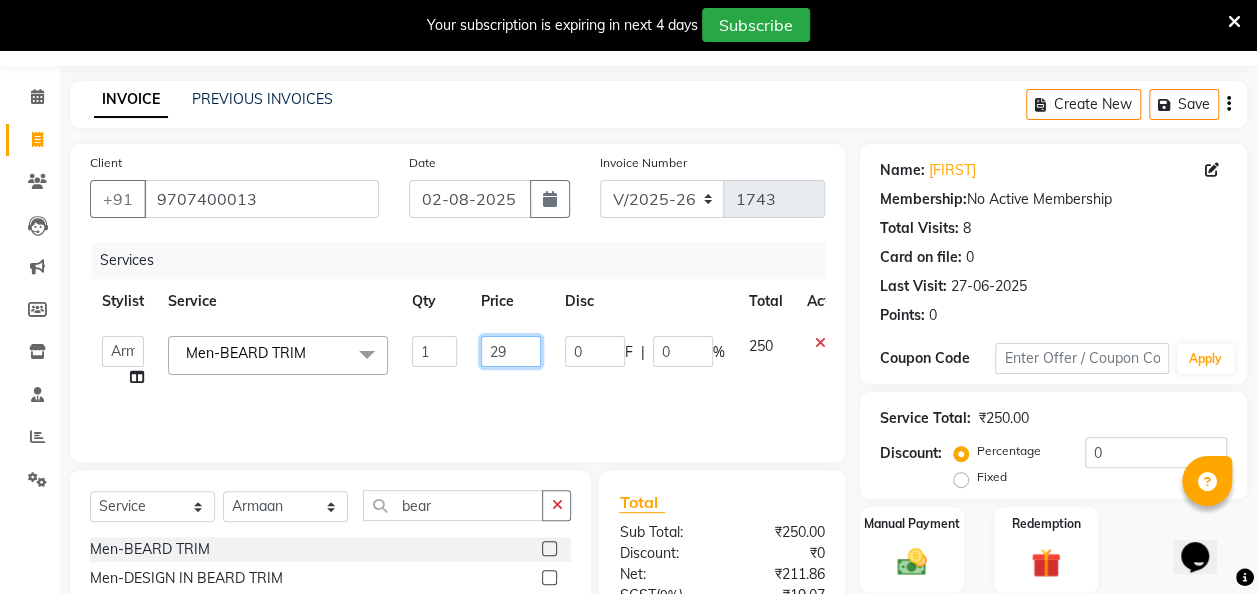 type on "295" 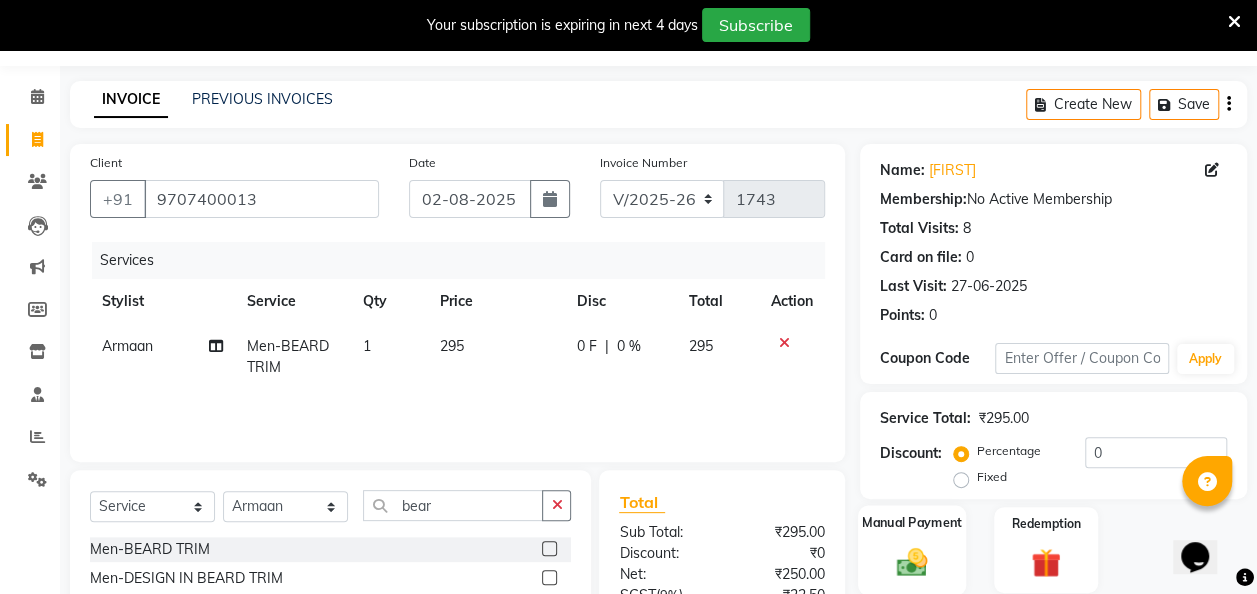 click 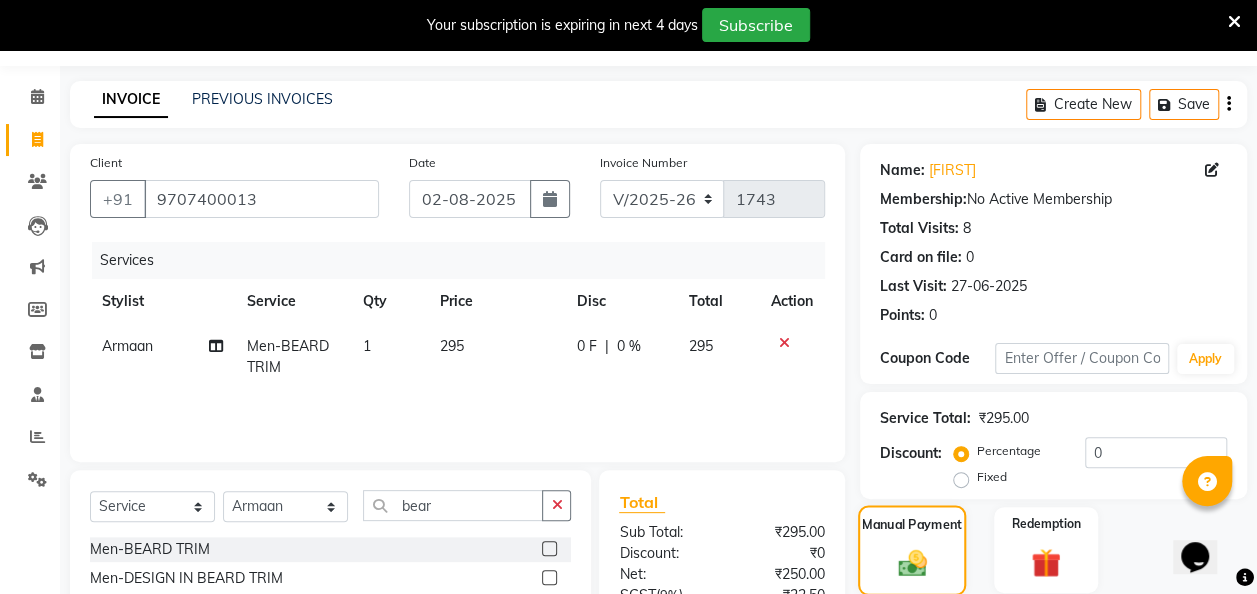 scroll, scrollTop: 254, scrollLeft: 0, axis: vertical 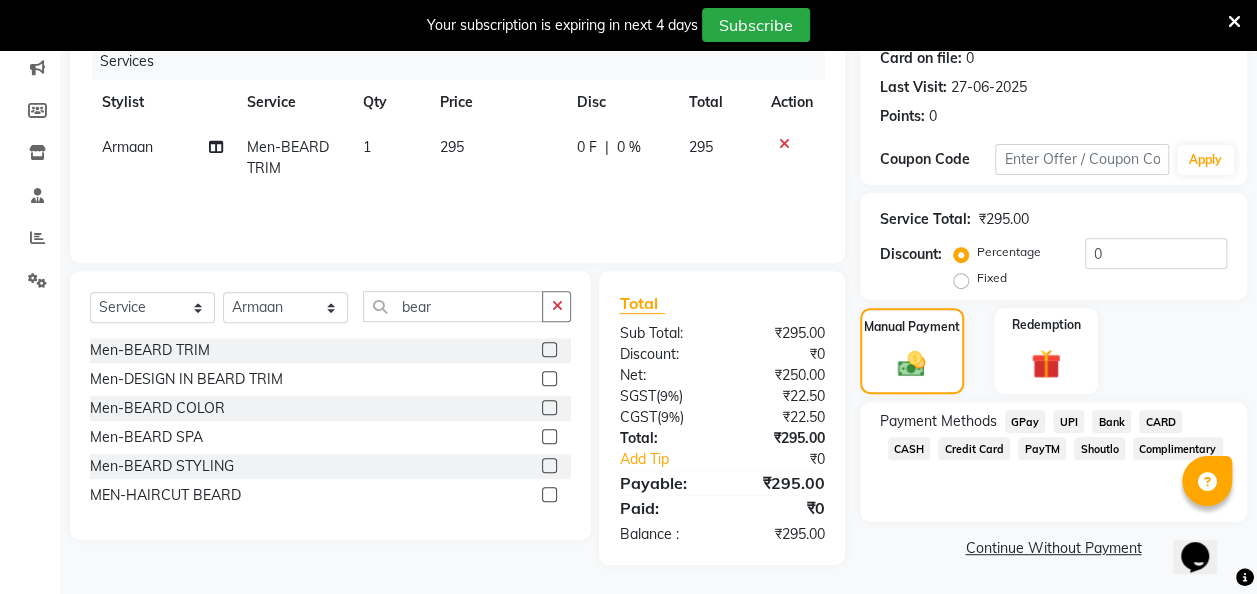 click on "GPay" 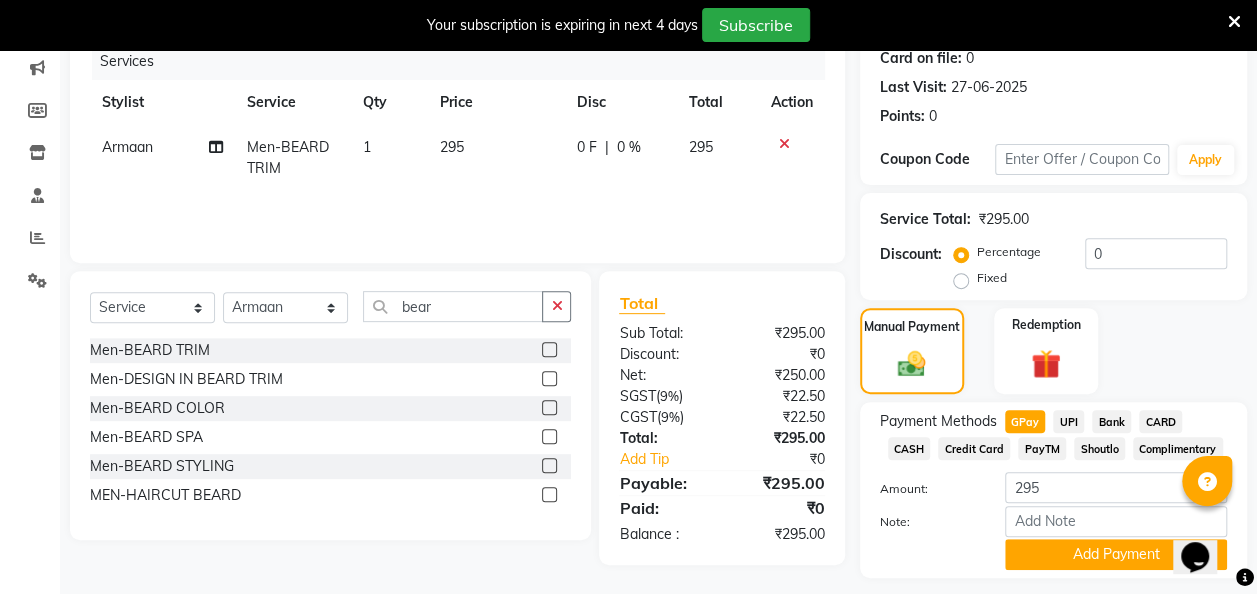 click on "Payment Methods  GPay   UPI   Bank   CARD   CASH   Credit Card   PayTM   Shoutlo   Complimentary  Amount: 295 Note: Add Payment" 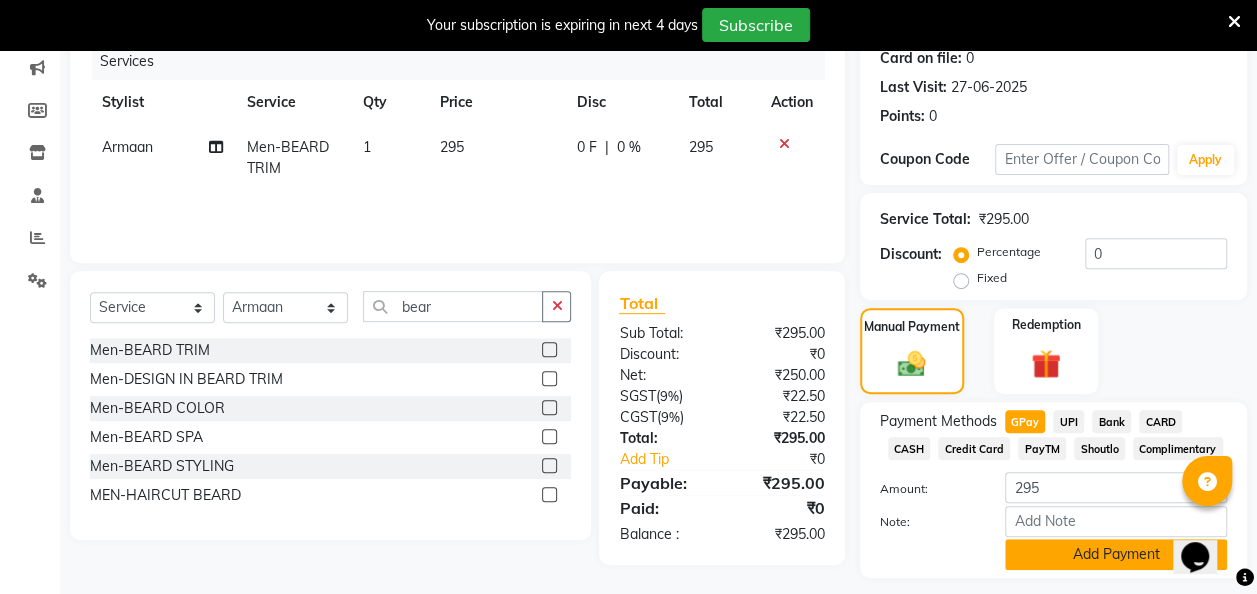 click on "Add Payment" 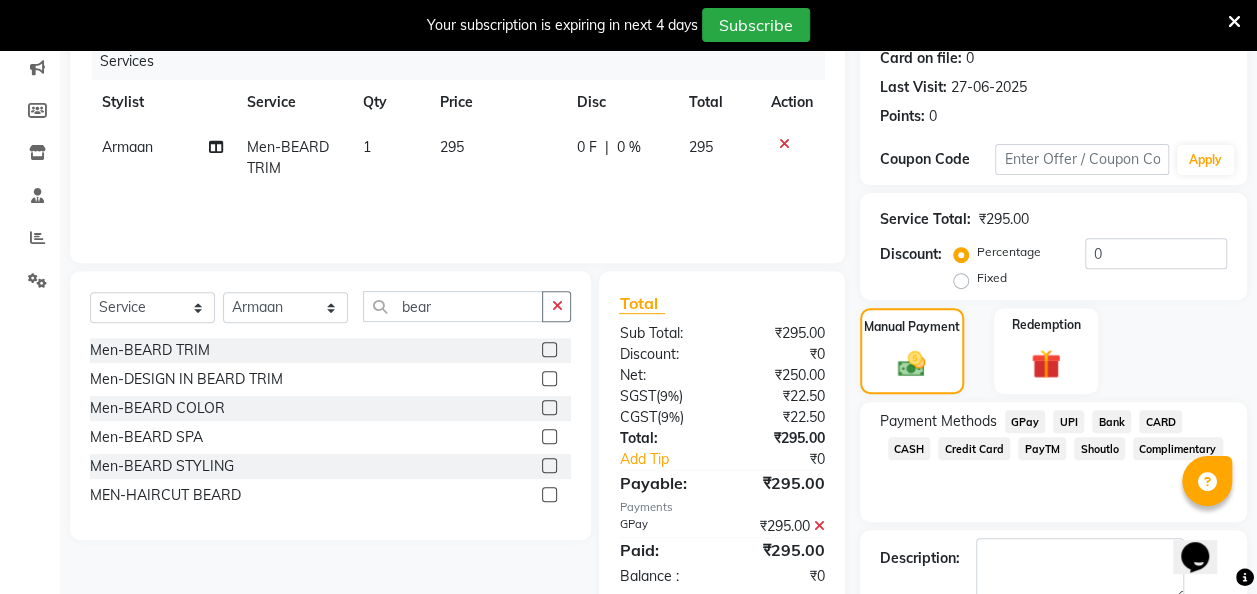 scroll, scrollTop: 364, scrollLeft: 0, axis: vertical 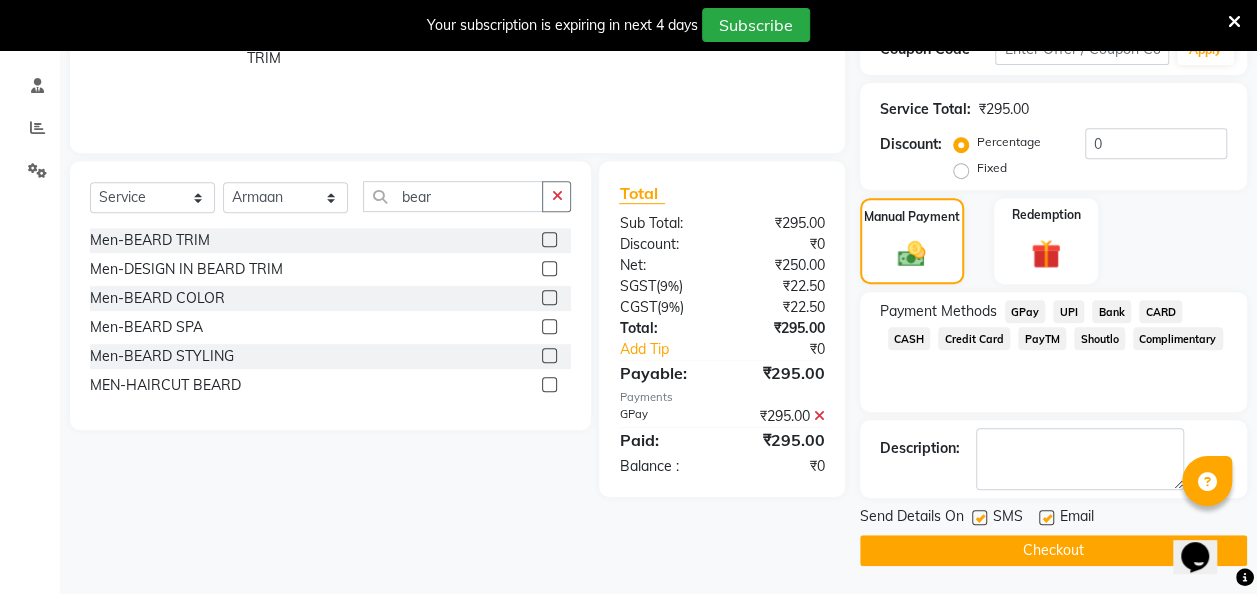 click 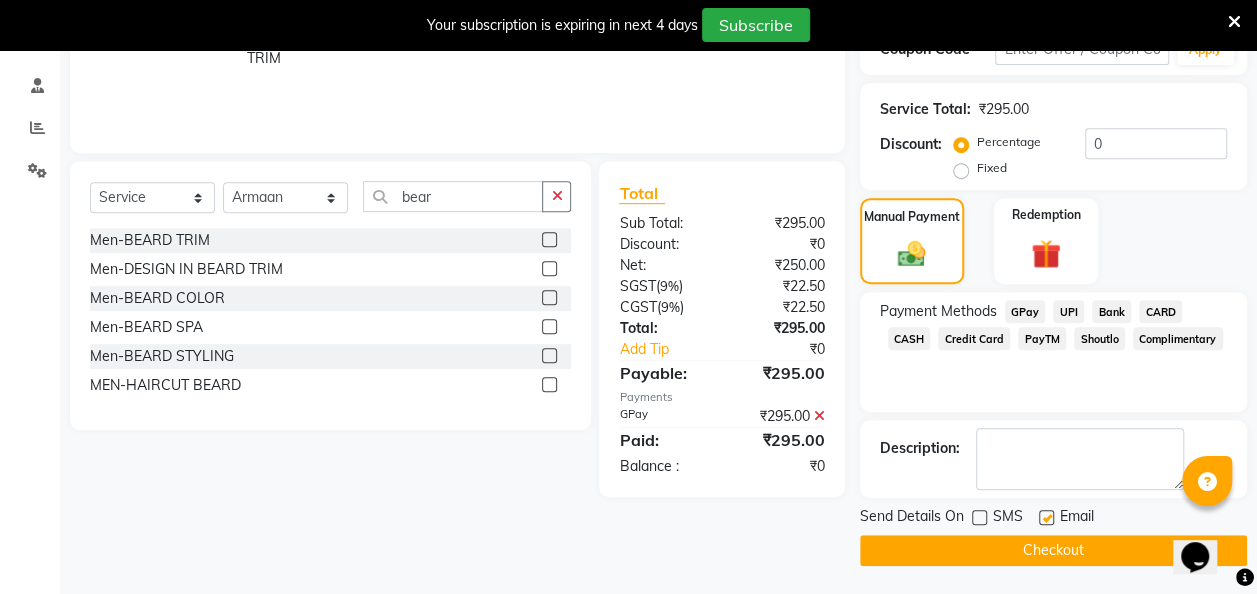 click on "Checkout" 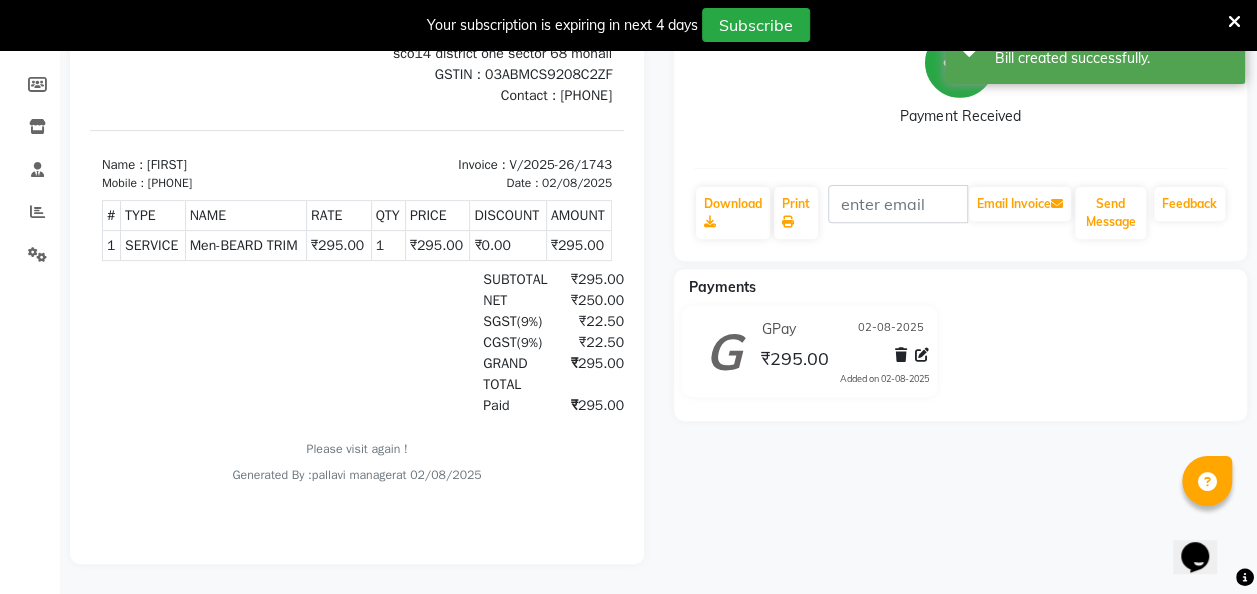 scroll, scrollTop: 0, scrollLeft: 0, axis: both 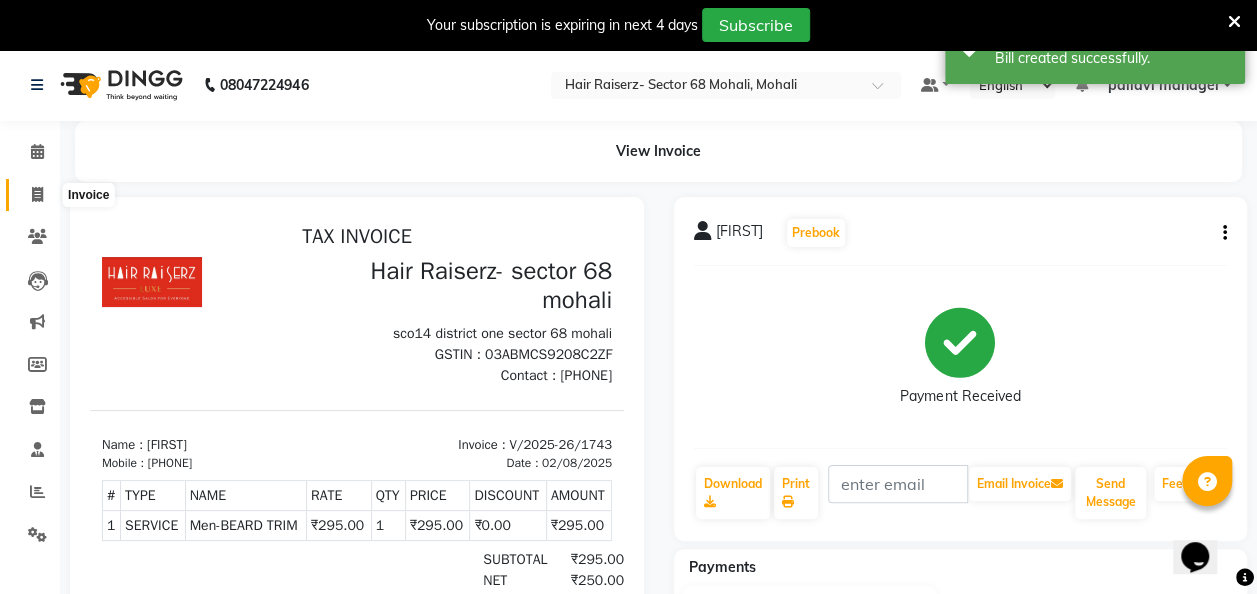 click 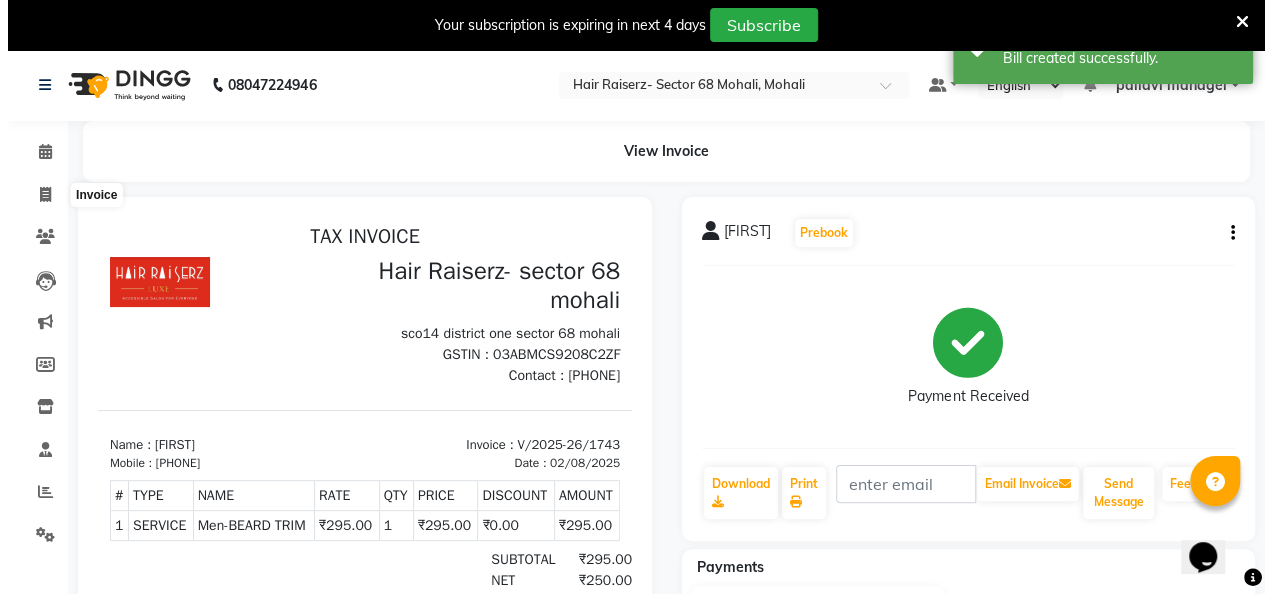 scroll, scrollTop: 55, scrollLeft: 0, axis: vertical 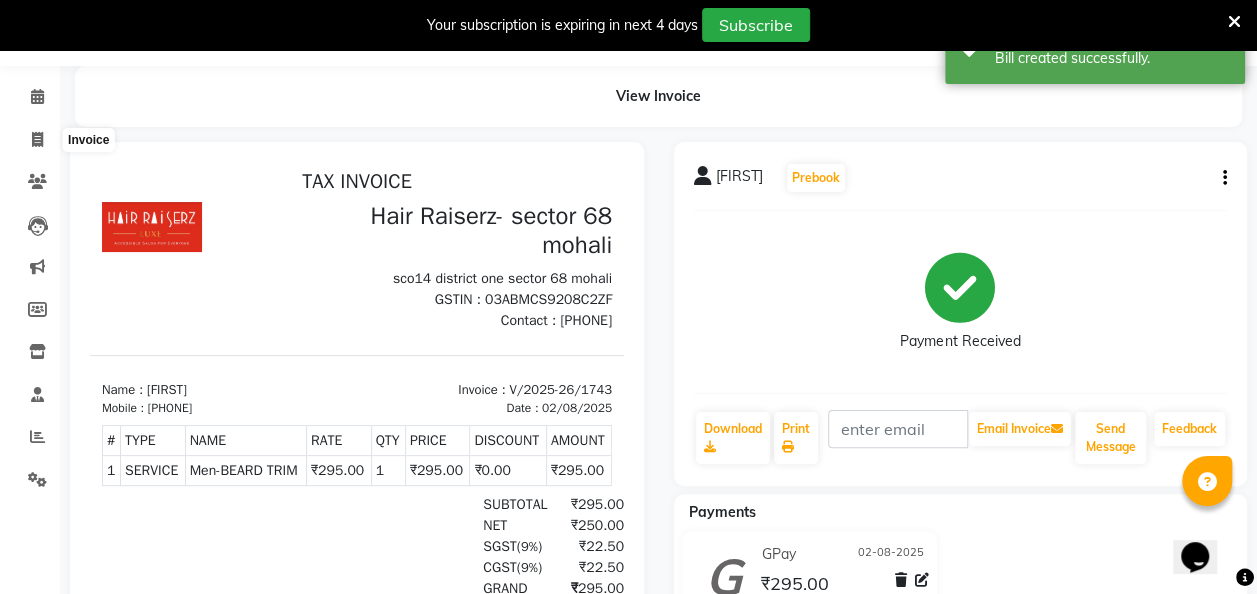 select on "service" 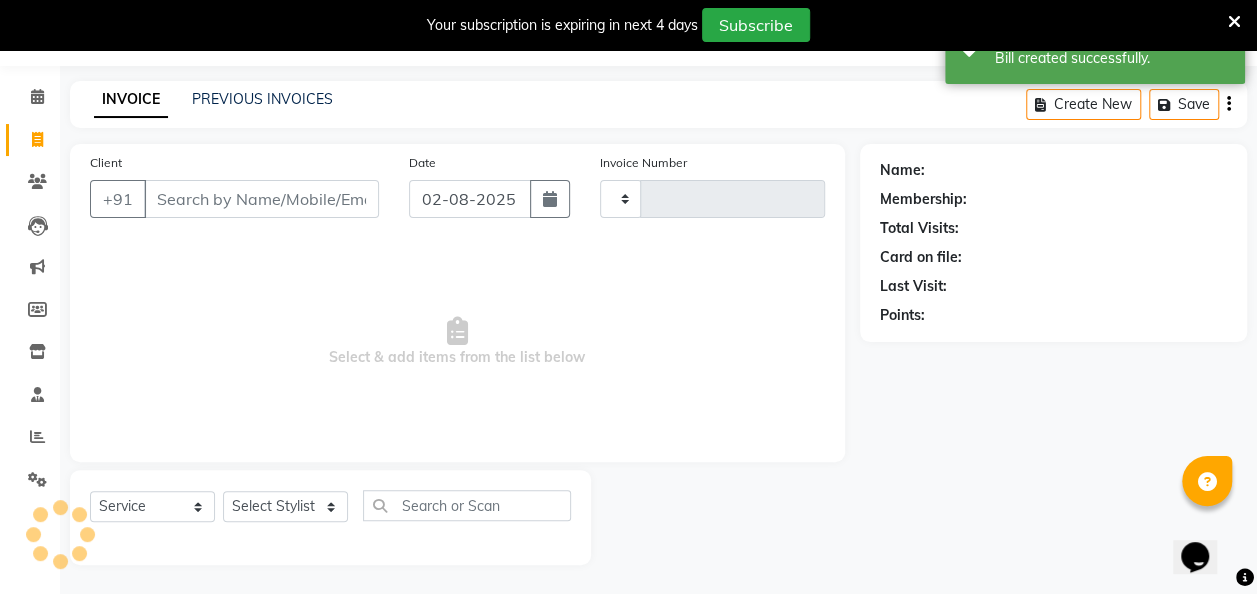 type on "1744" 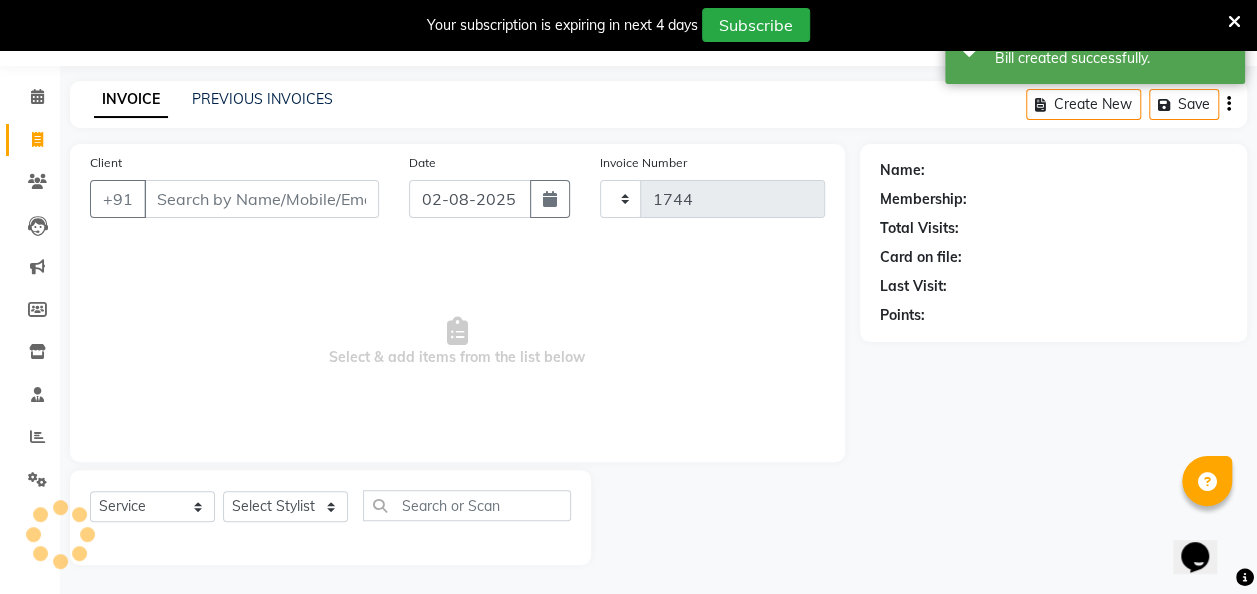 select on "6691" 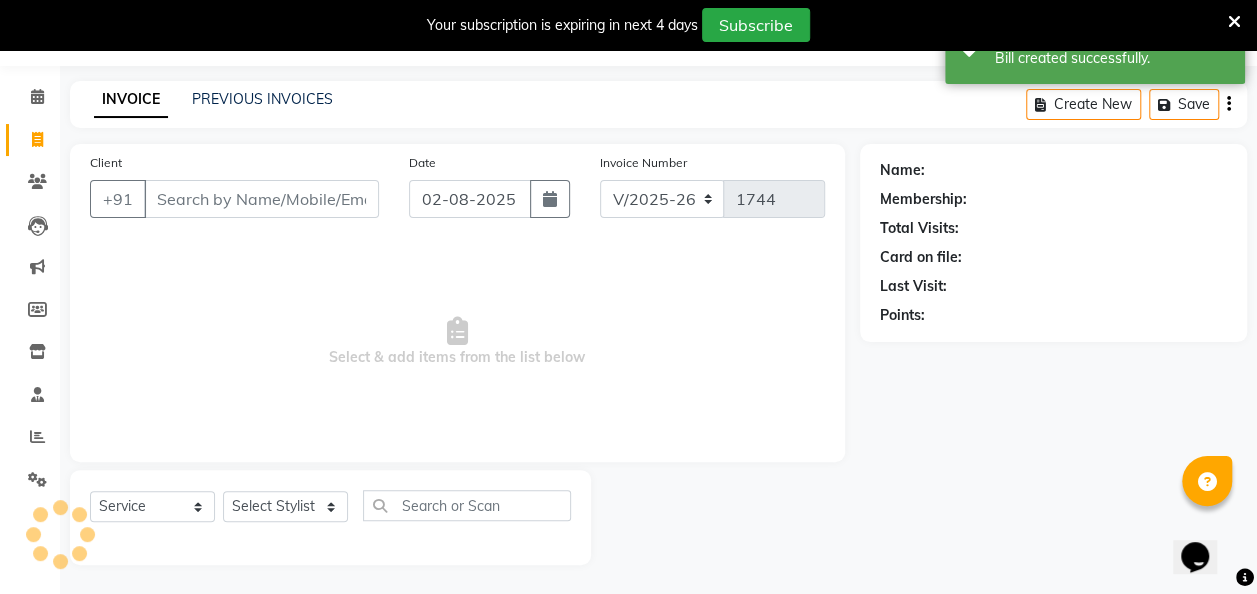 click on "Client" at bounding box center [261, 199] 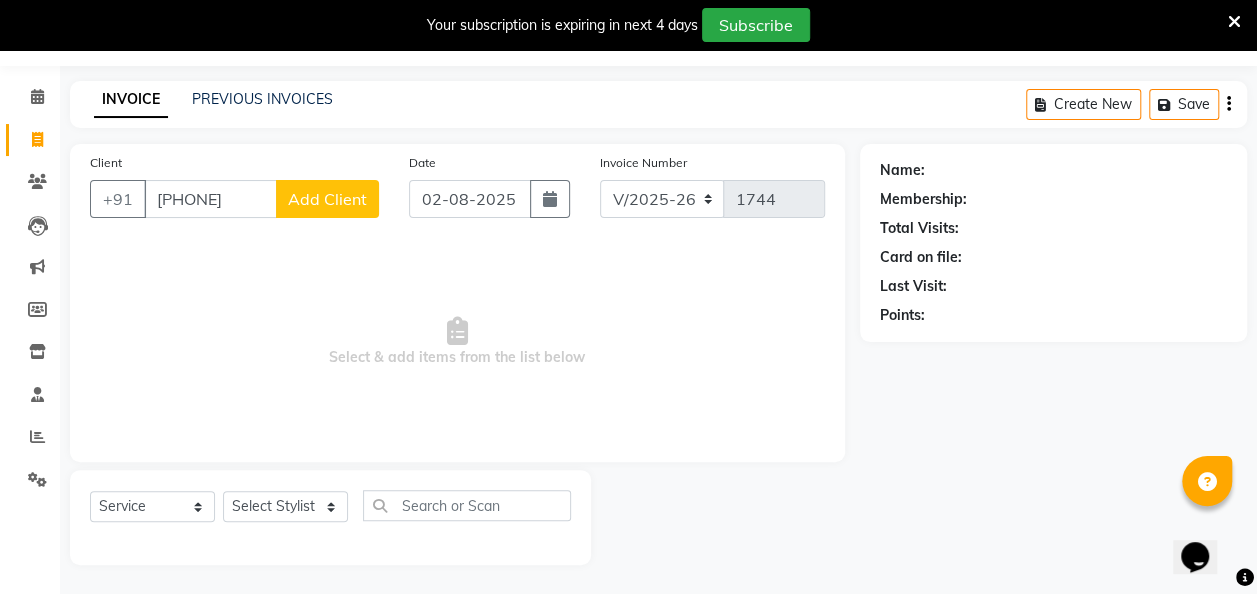 type on "[PHONE]" 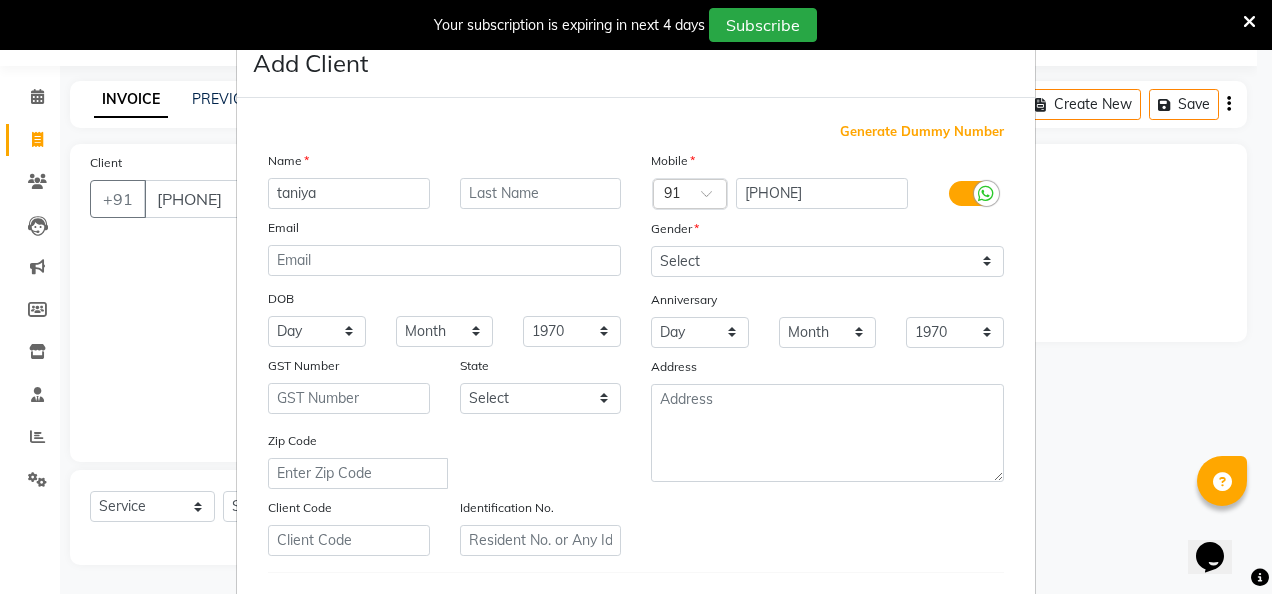 type on "taniya" 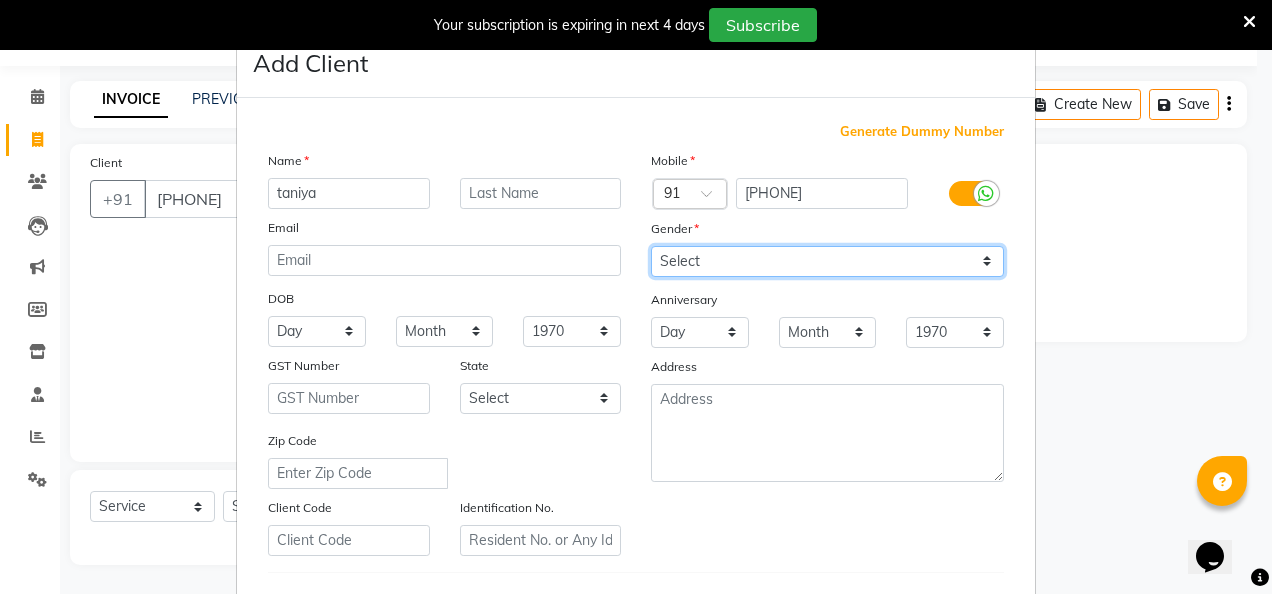 click on "Select Male Female Other Prefer Not To Say" at bounding box center [827, 261] 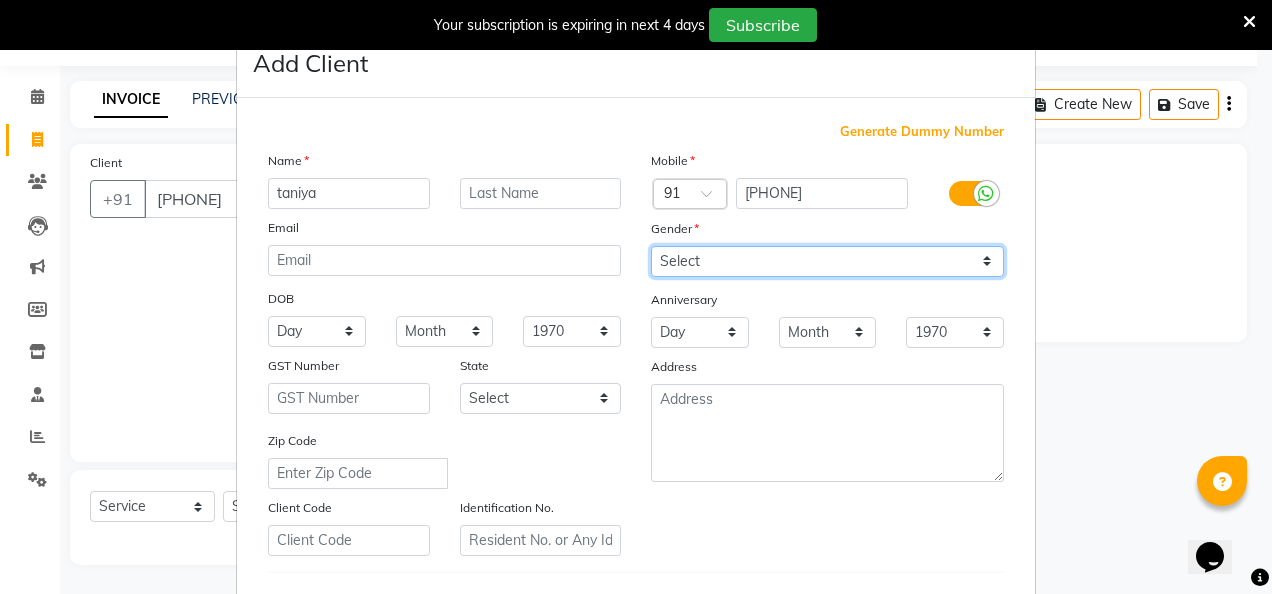 select on "female" 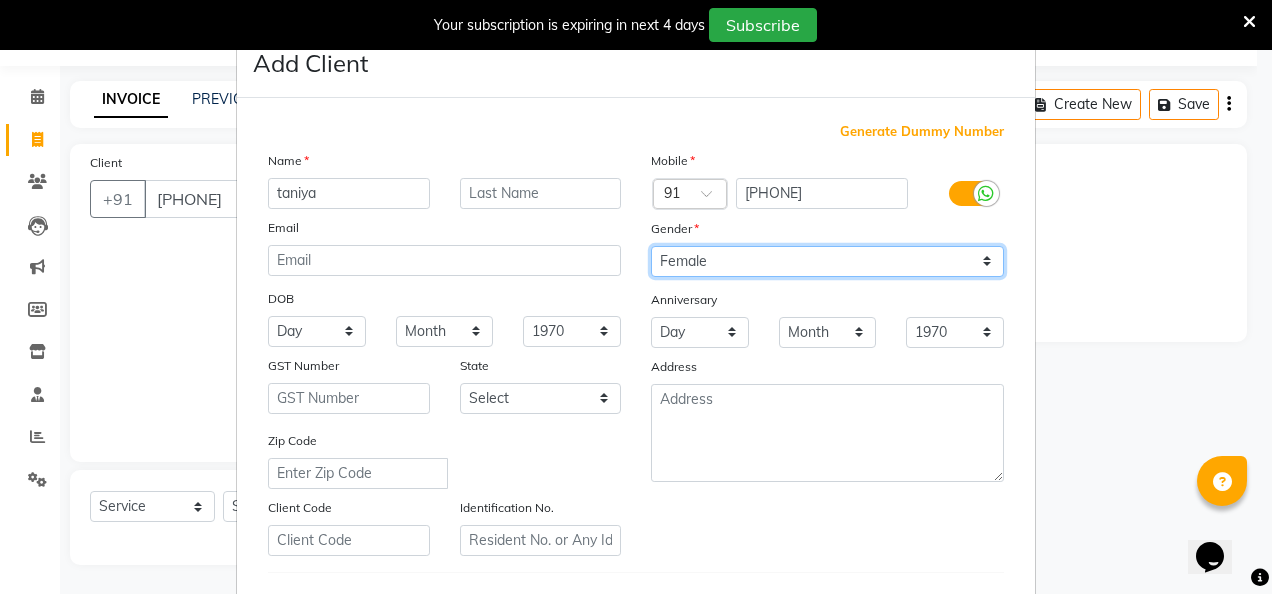 click on "Select Male Female Other Prefer Not To Say" at bounding box center [827, 261] 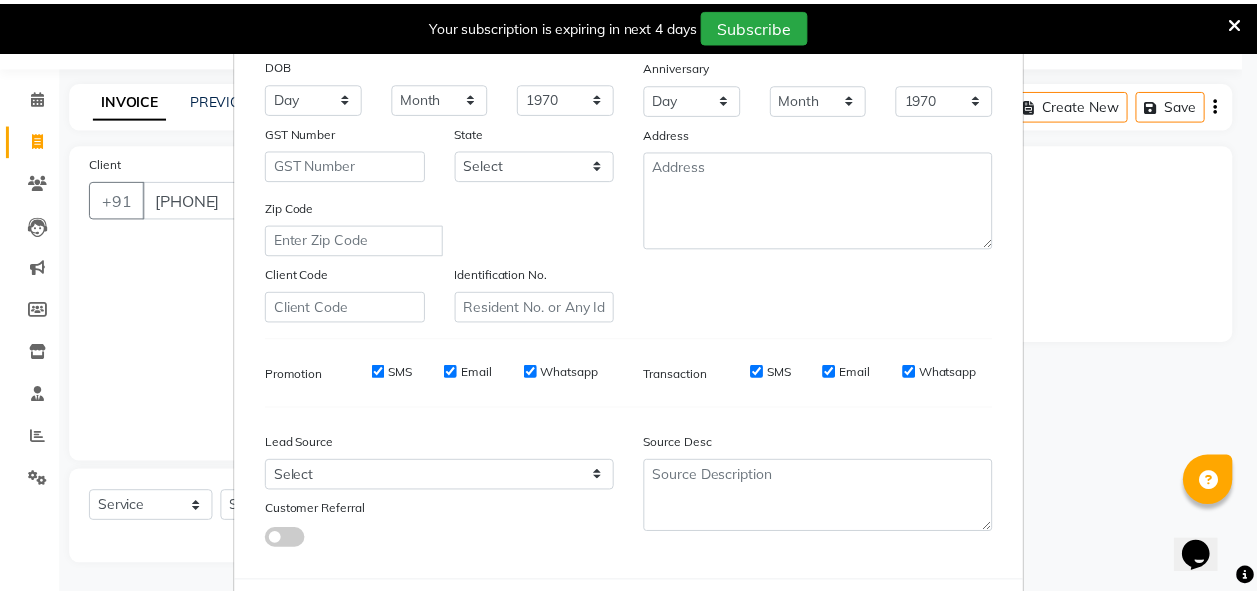 scroll, scrollTop: 326, scrollLeft: 0, axis: vertical 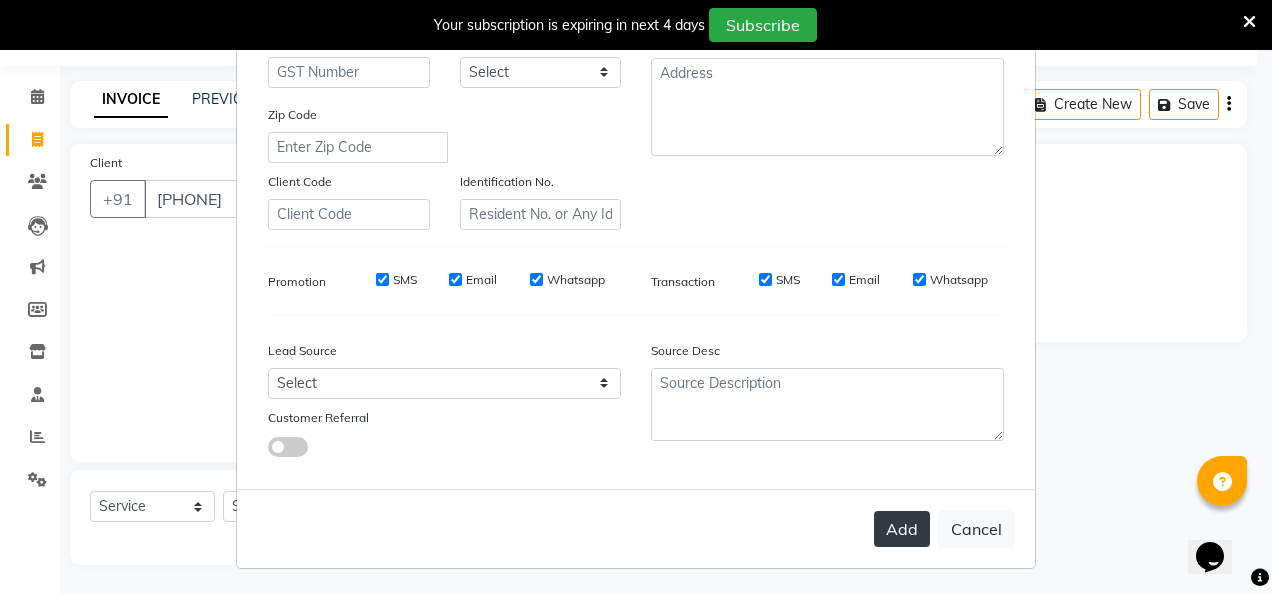 click on "Add" at bounding box center (902, 529) 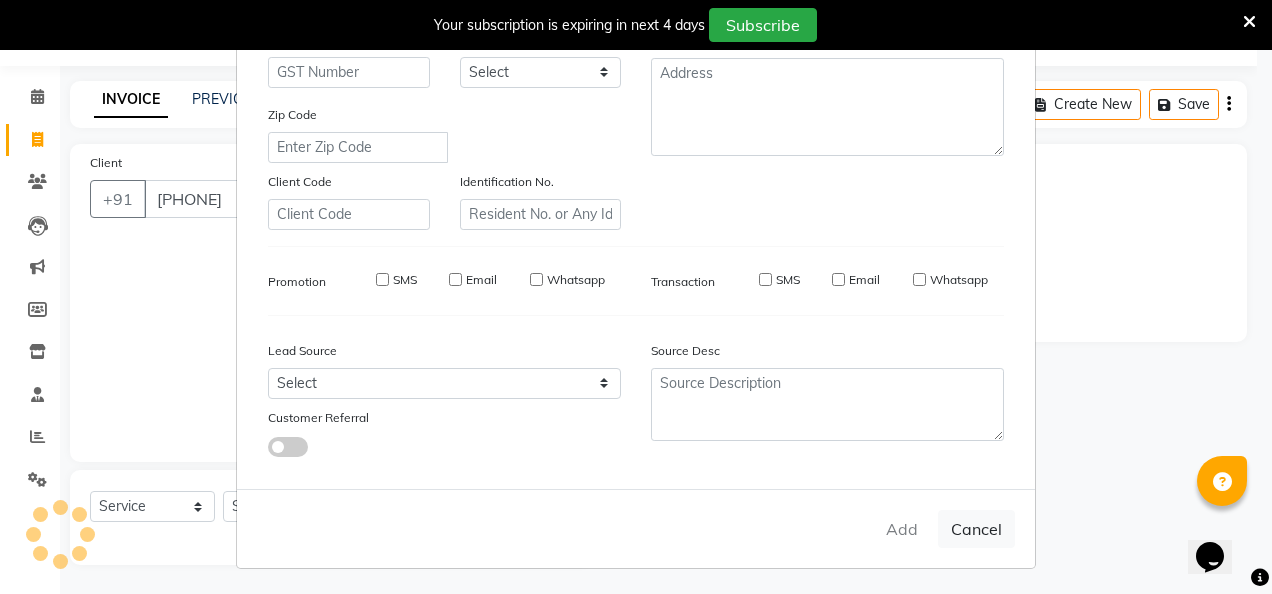 type 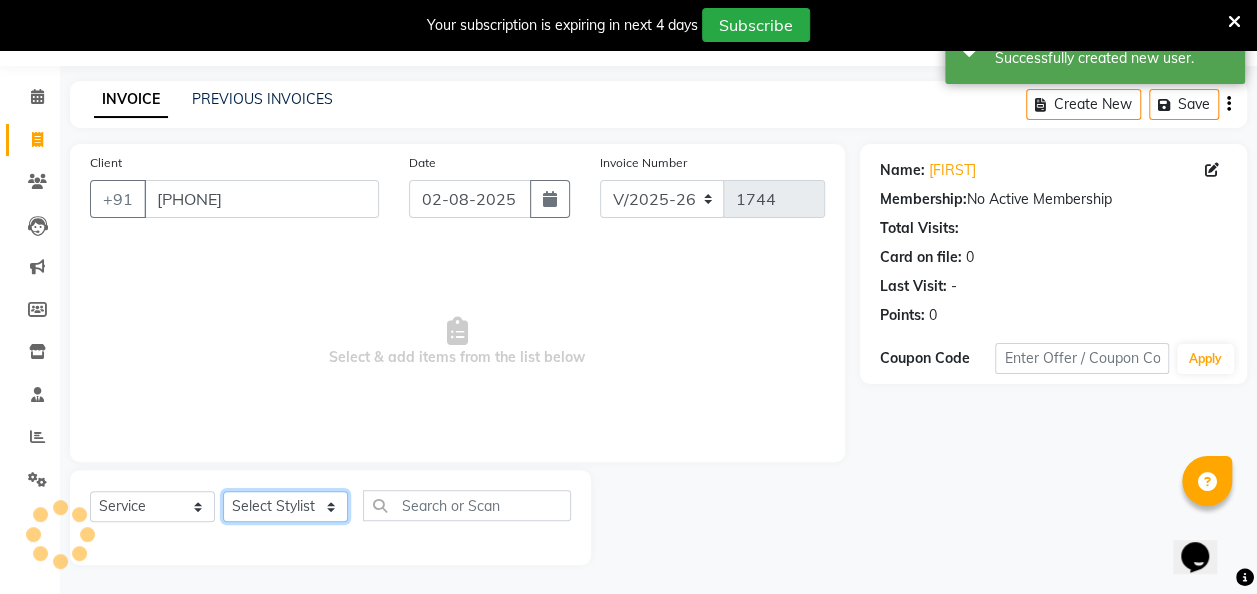 click on "Select Stylist [FIRST] [FIRST] [FIRST] [FIRST] [FIRST] [FIRST] [FIRST] [FIRST] [FIRST] [FIRST] [FIRST]" 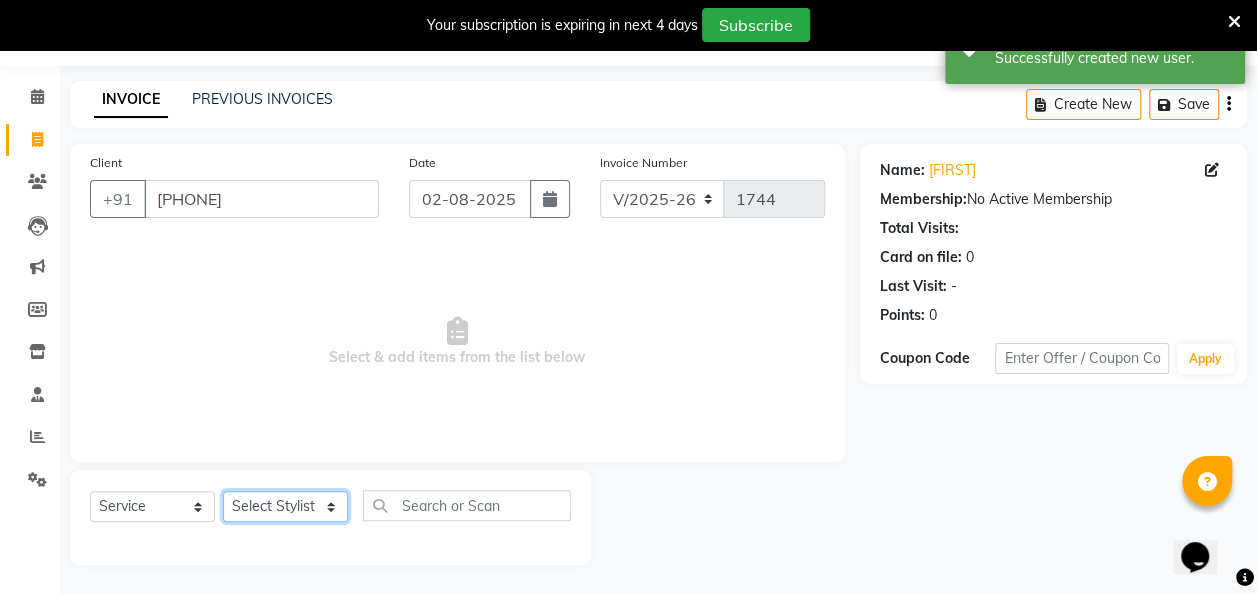 select on "87965" 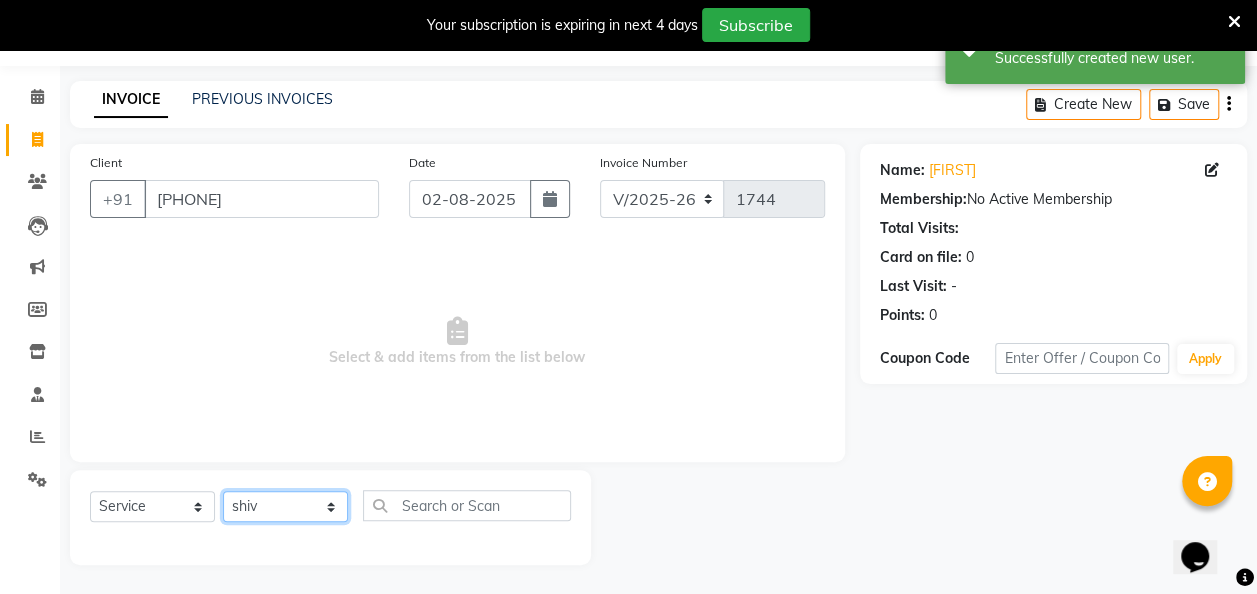 click on "Select Stylist [FIRST] [FIRST] [FIRST] [FIRST] [FIRST] [FIRST] [FIRST] [FIRST] [FIRST] [FIRST] [FIRST]" 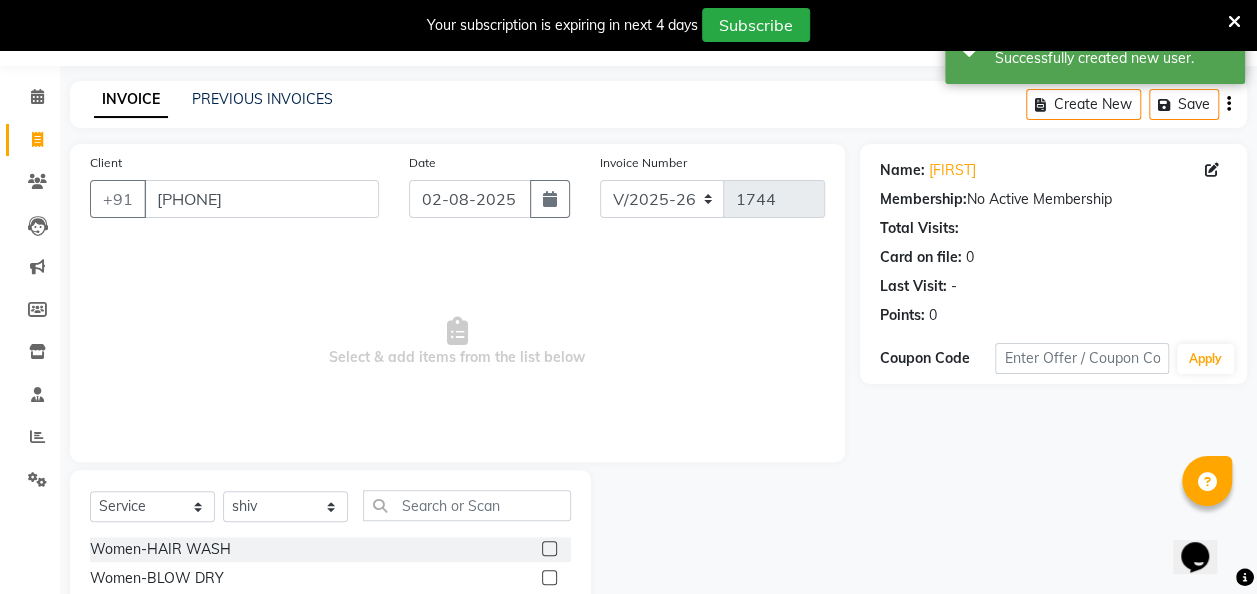 click 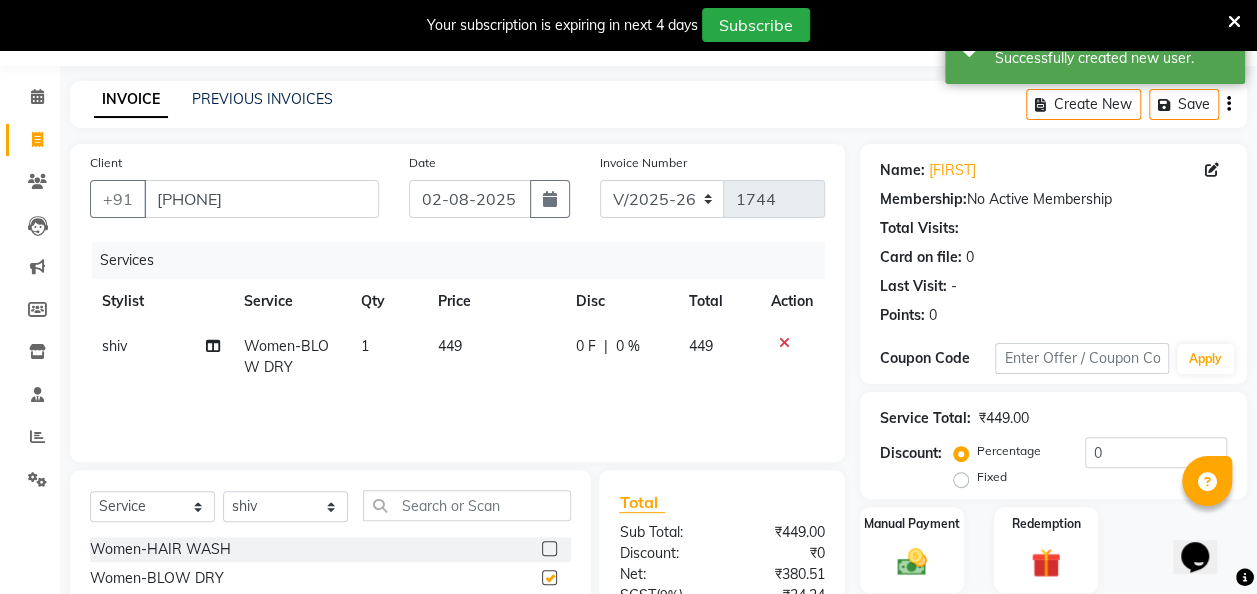 checkbox on "false" 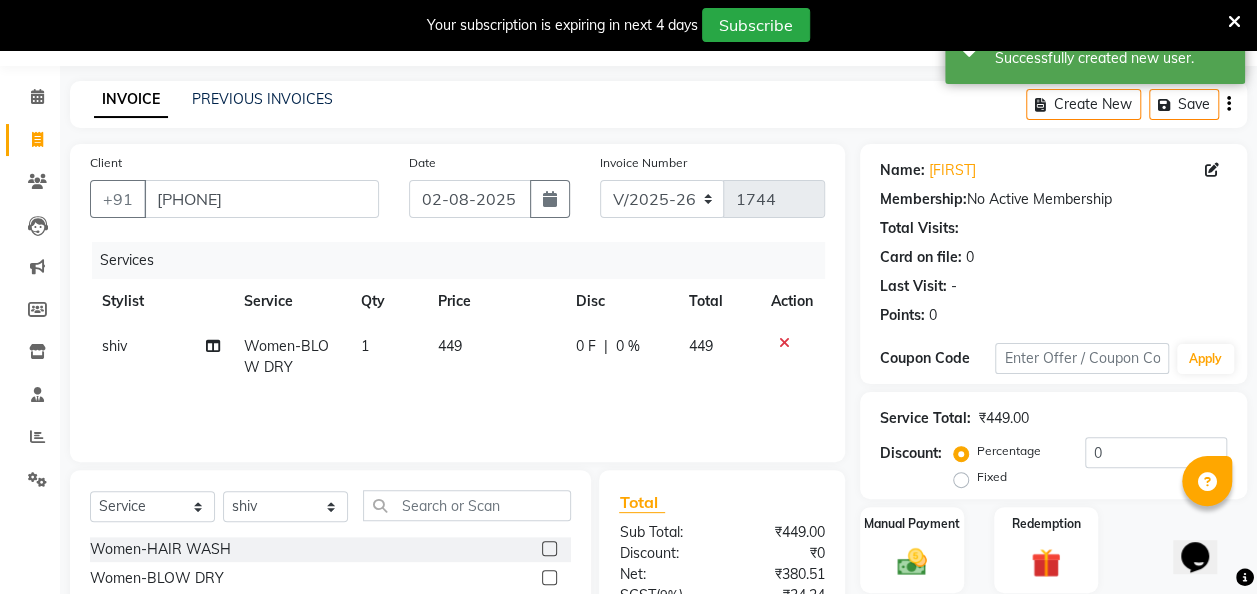 click on "449" 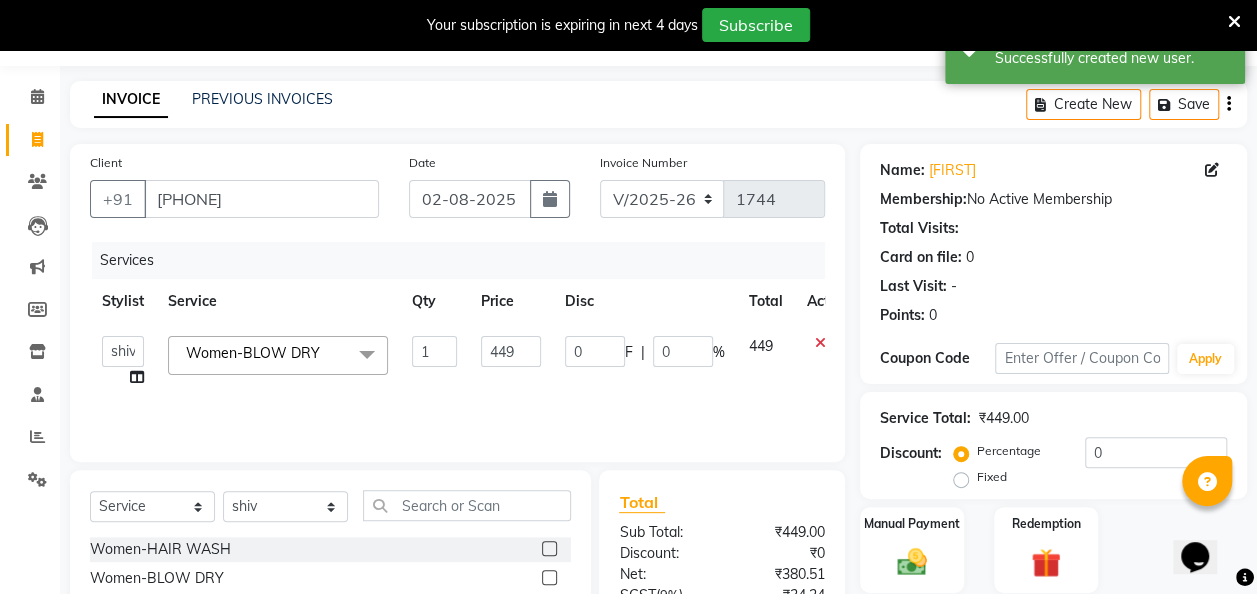click on "449" 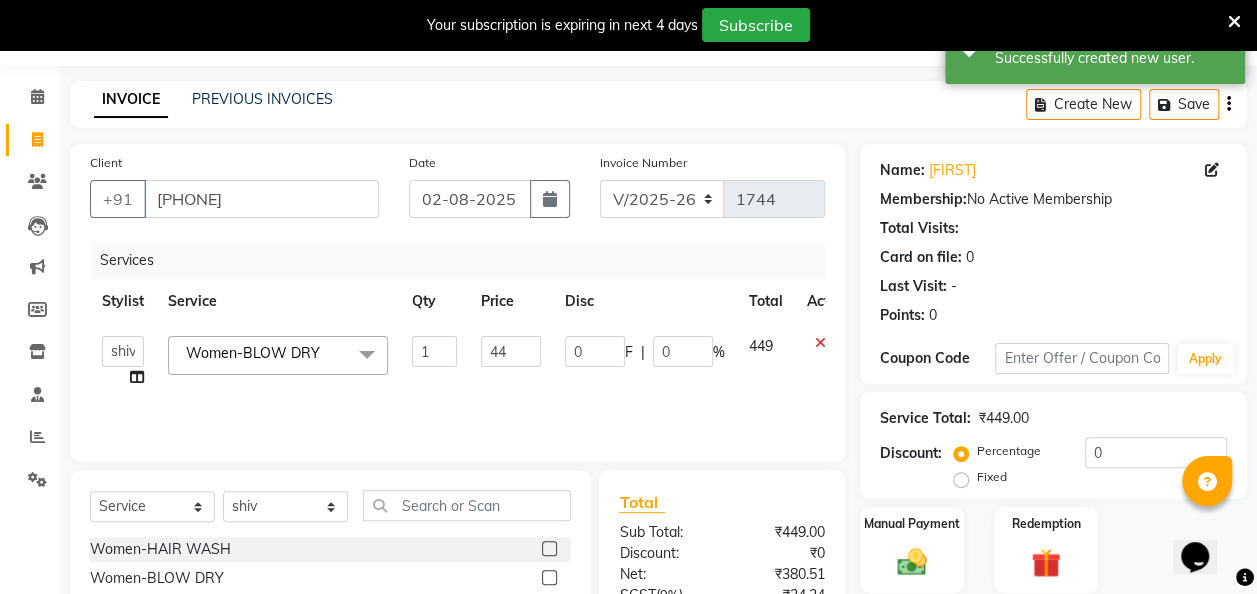 type on "4" 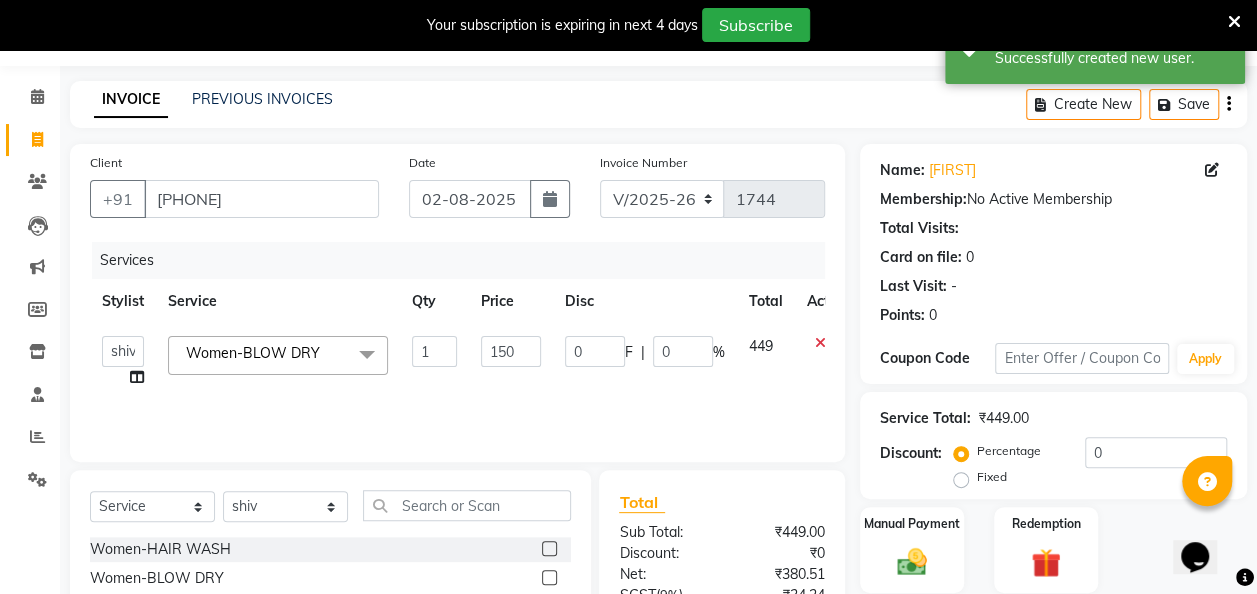 type on "1500" 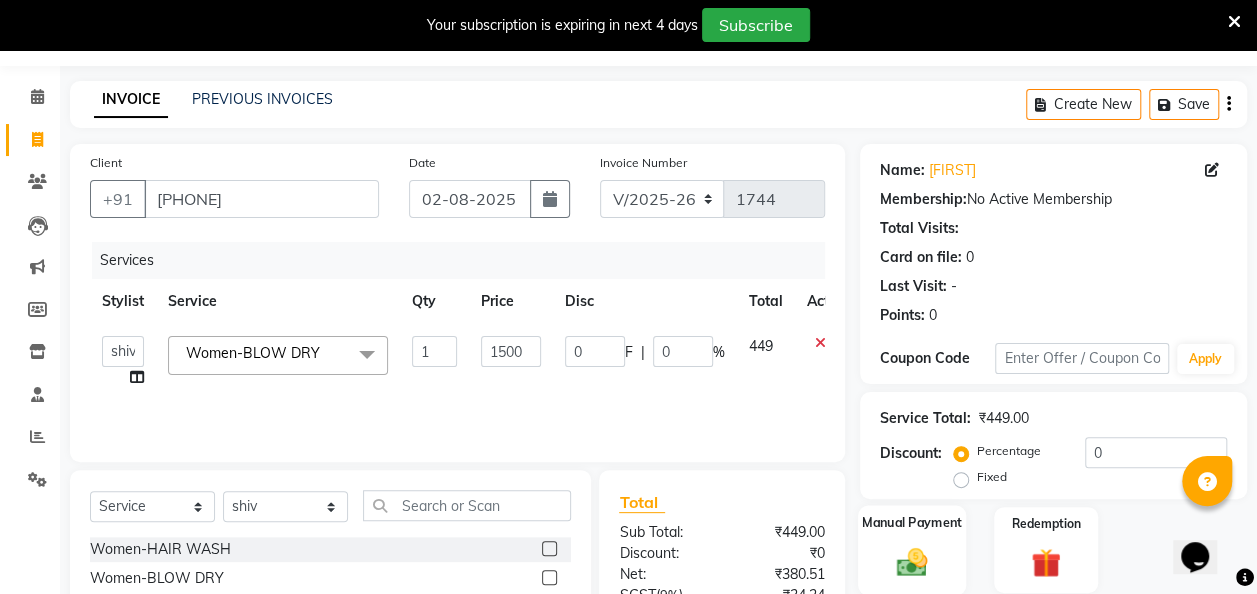 click on "Manual Payment" 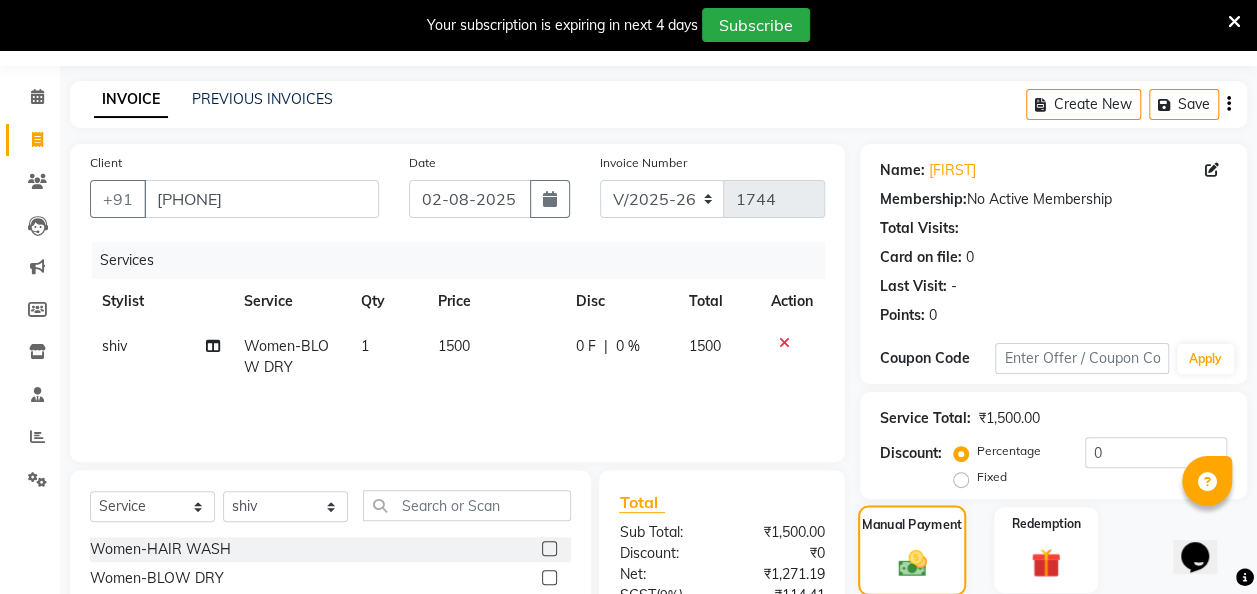 scroll, scrollTop: 255, scrollLeft: 0, axis: vertical 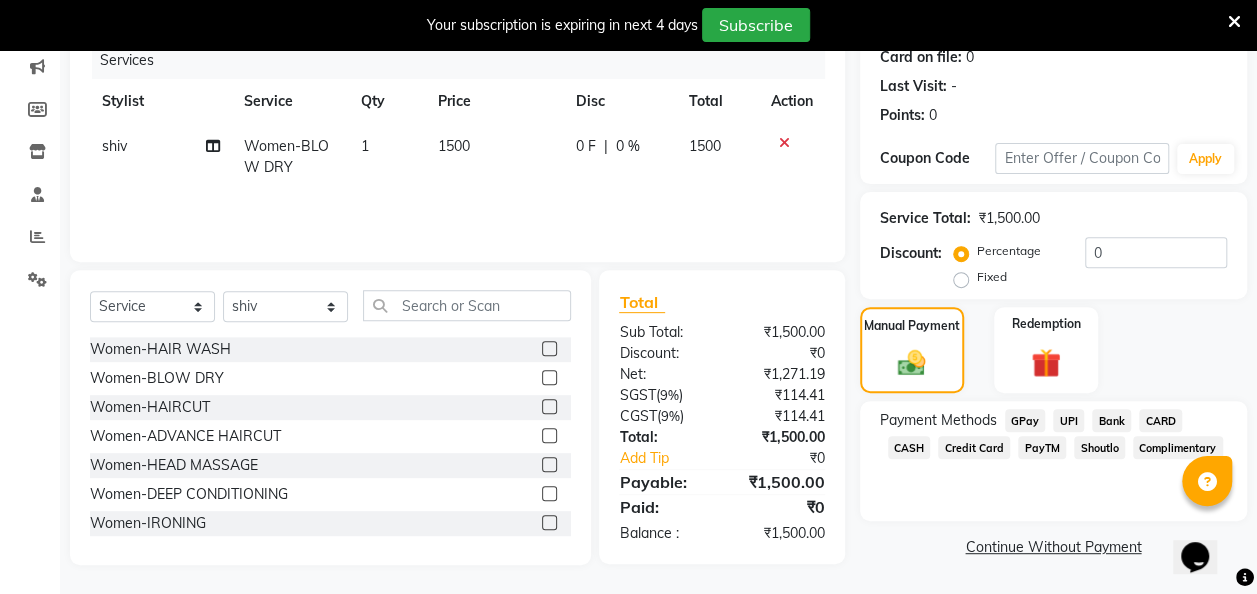 click on "GPay" 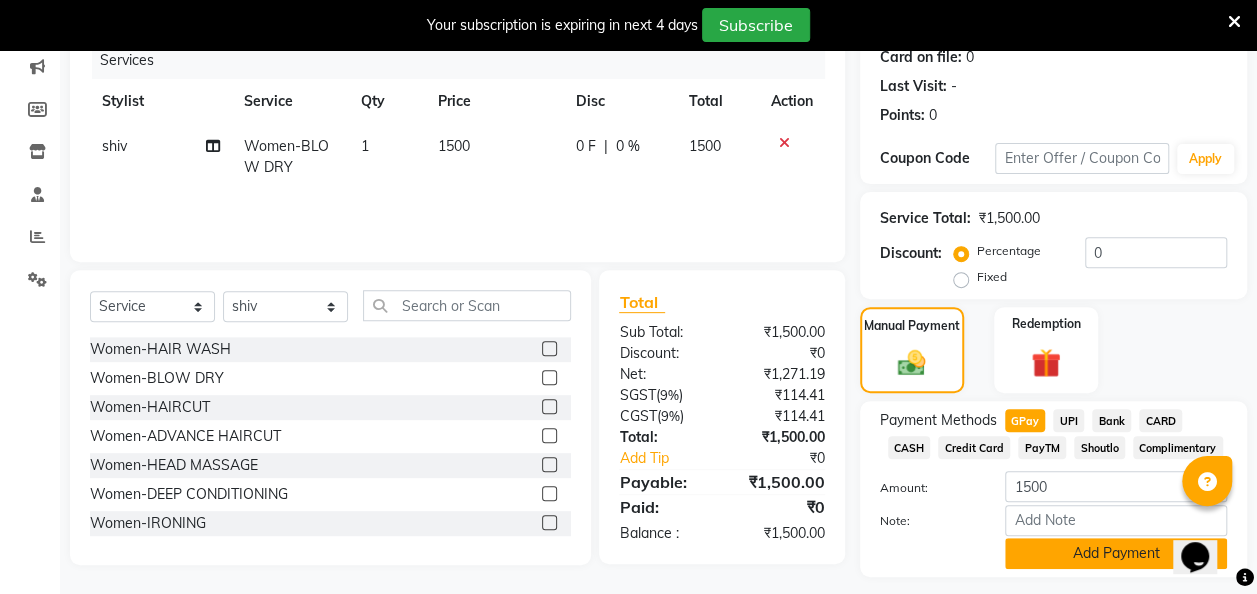 click on "Add Payment" 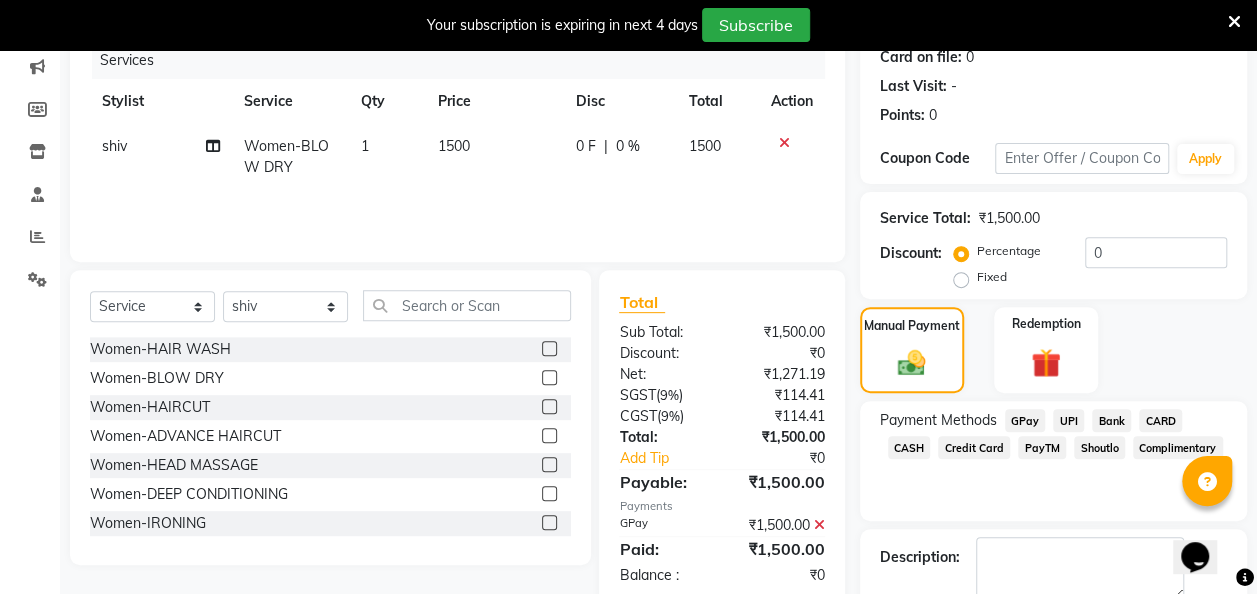 scroll, scrollTop: 364, scrollLeft: 0, axis: vertical 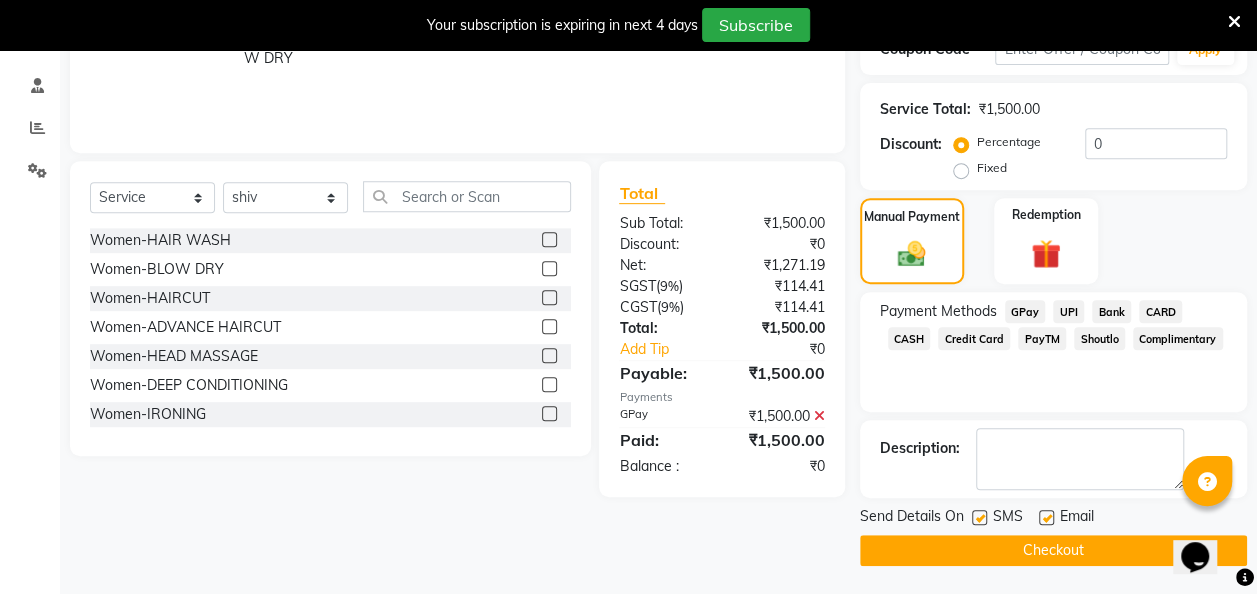 click 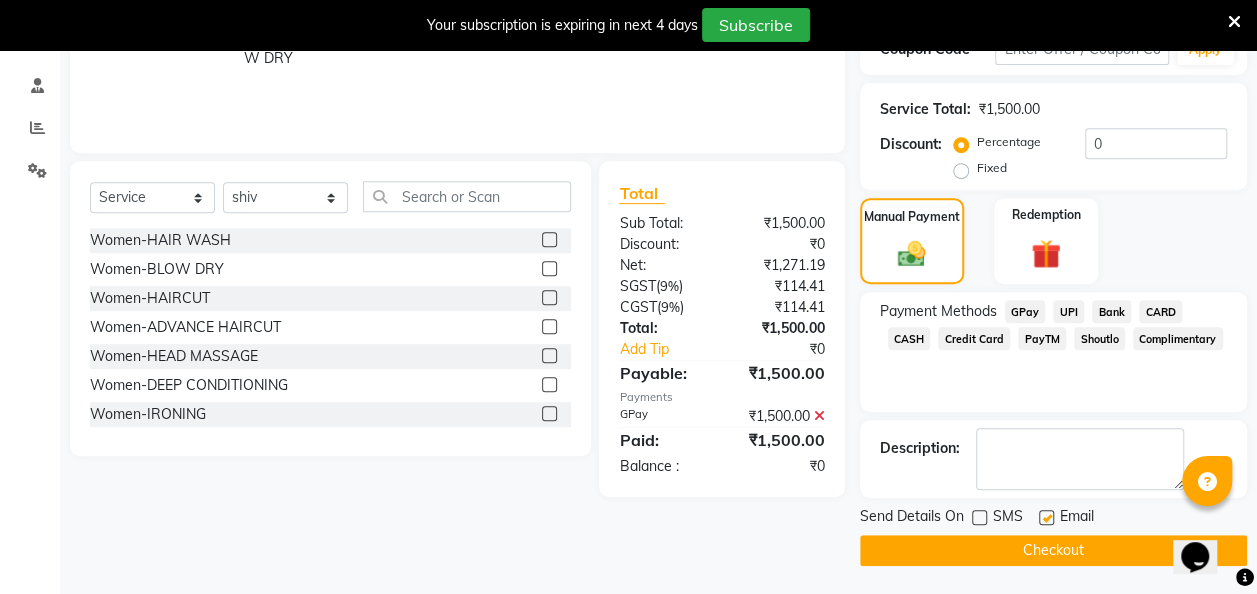 click on "Checkout" 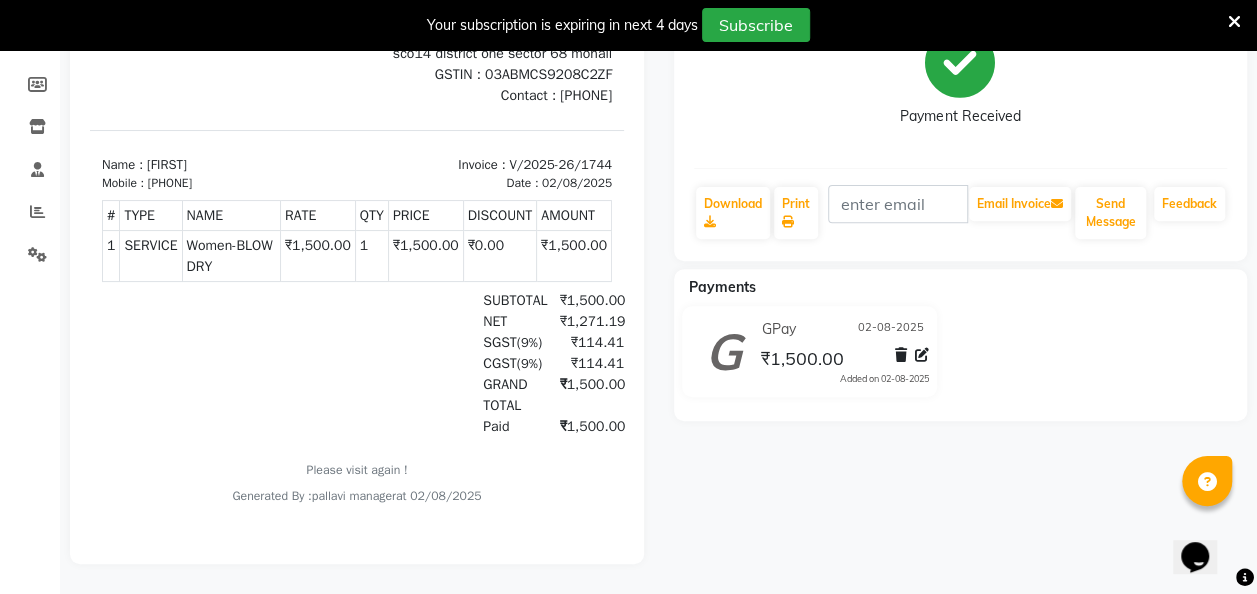 scroll, scrollTop: 0, scrollLeft: 0, axis: both 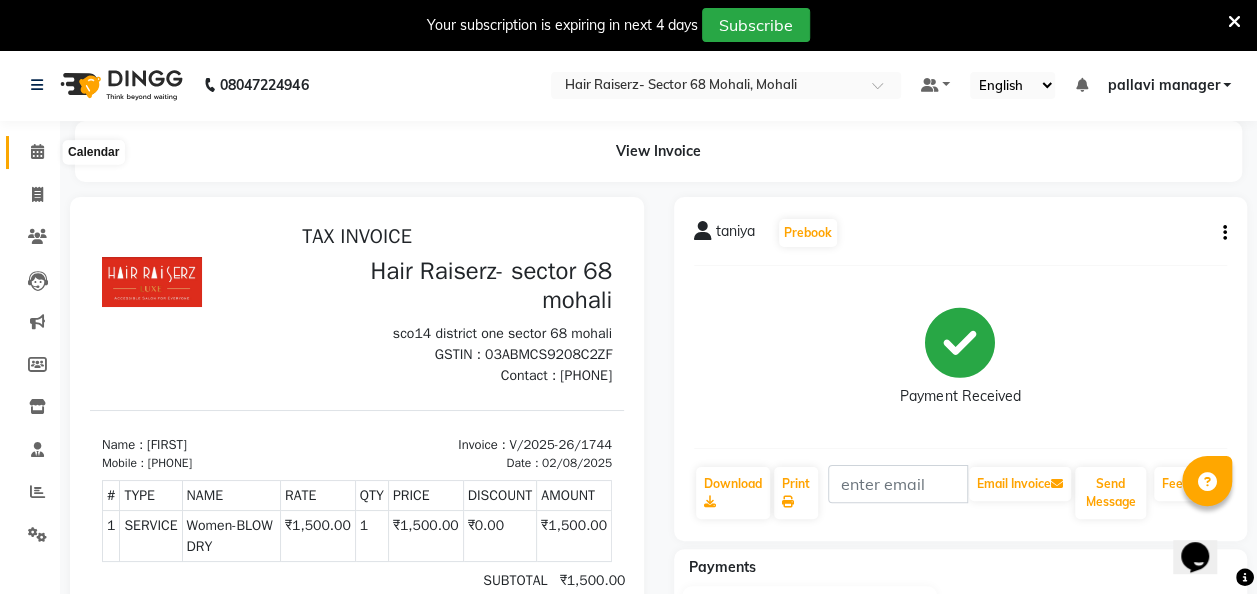 click 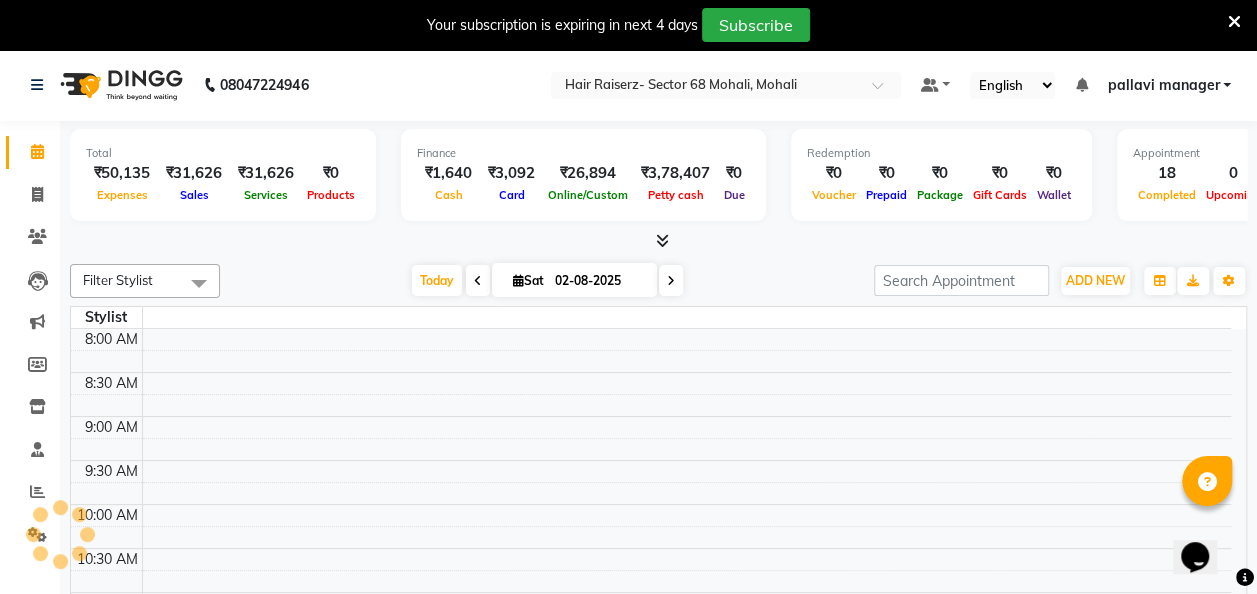 scroll, scrollTop: 0, scrollLeft: 0, axis: both 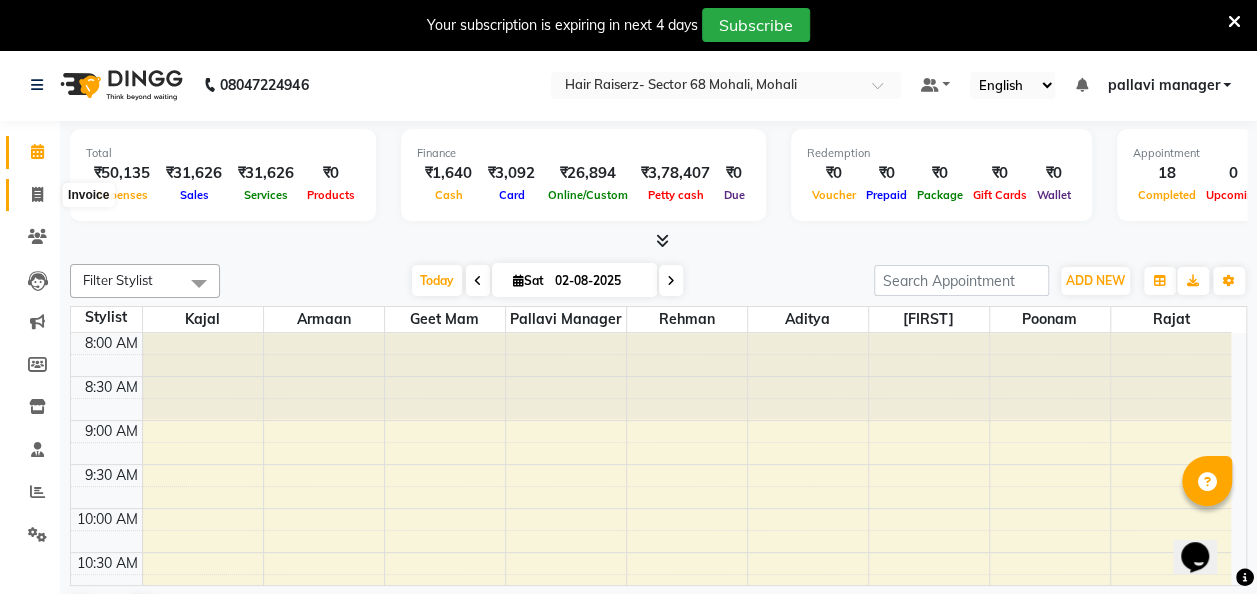 click 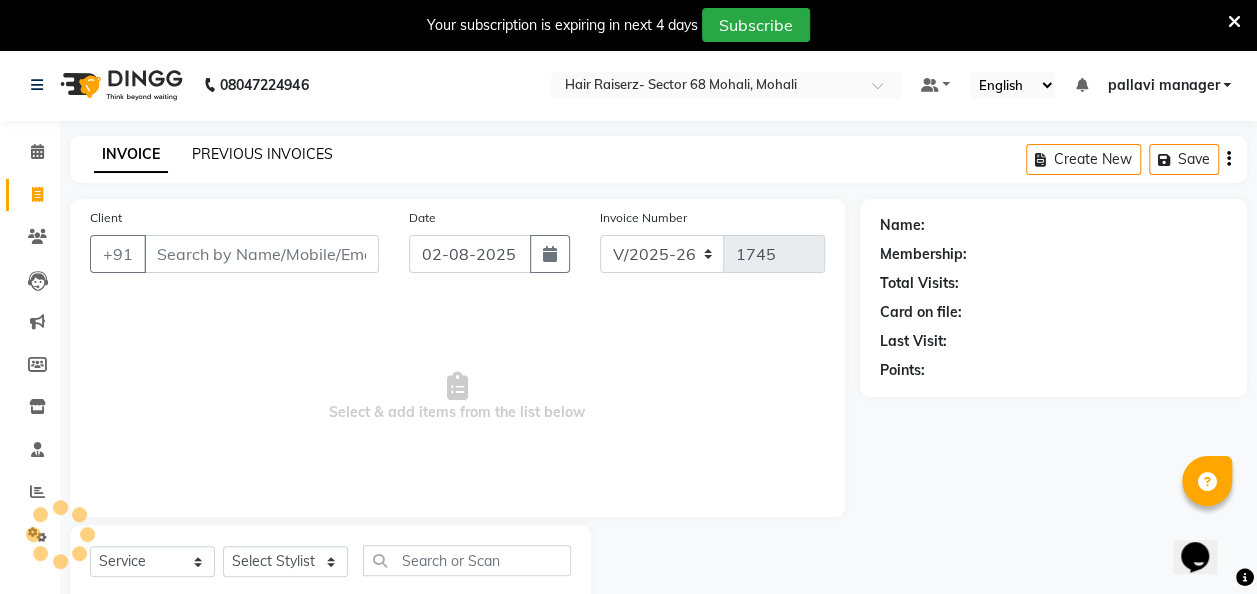 click on "PREVIOUS INVOICES" 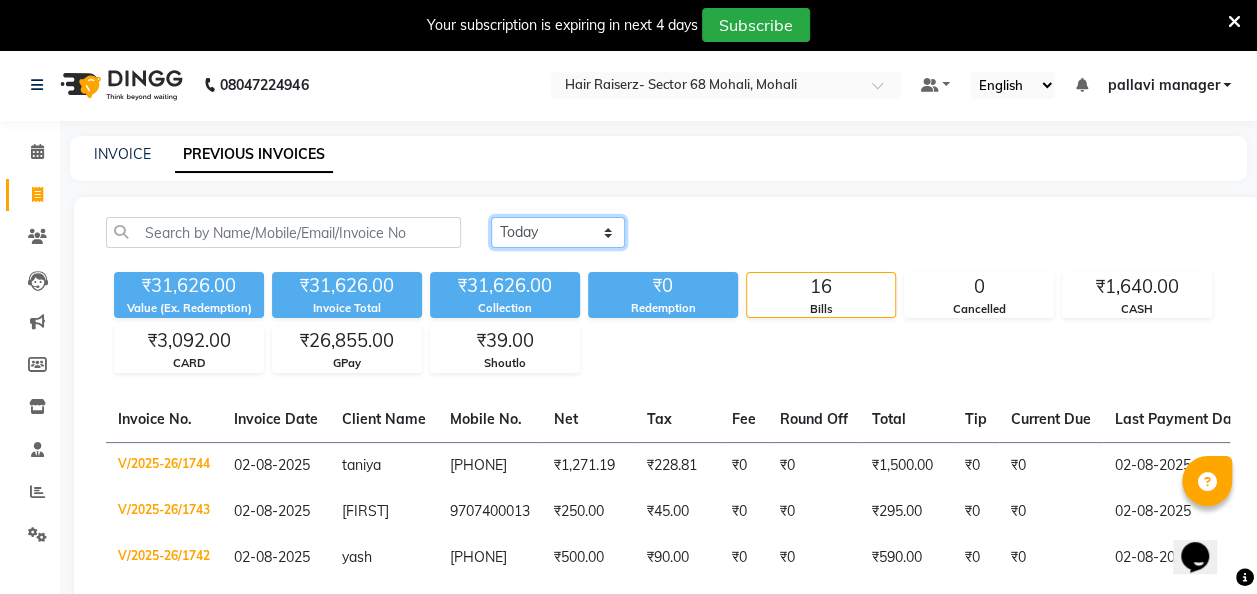 click on "Today Yesterday Custom Range" 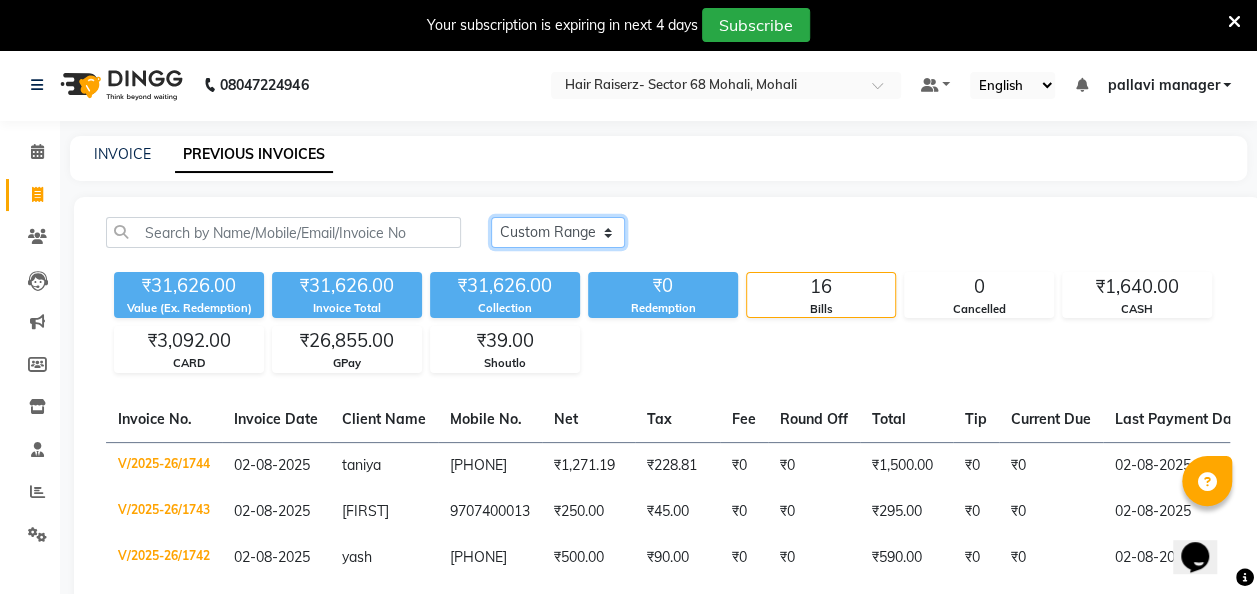 click on "Today Yesterday Custom Range" 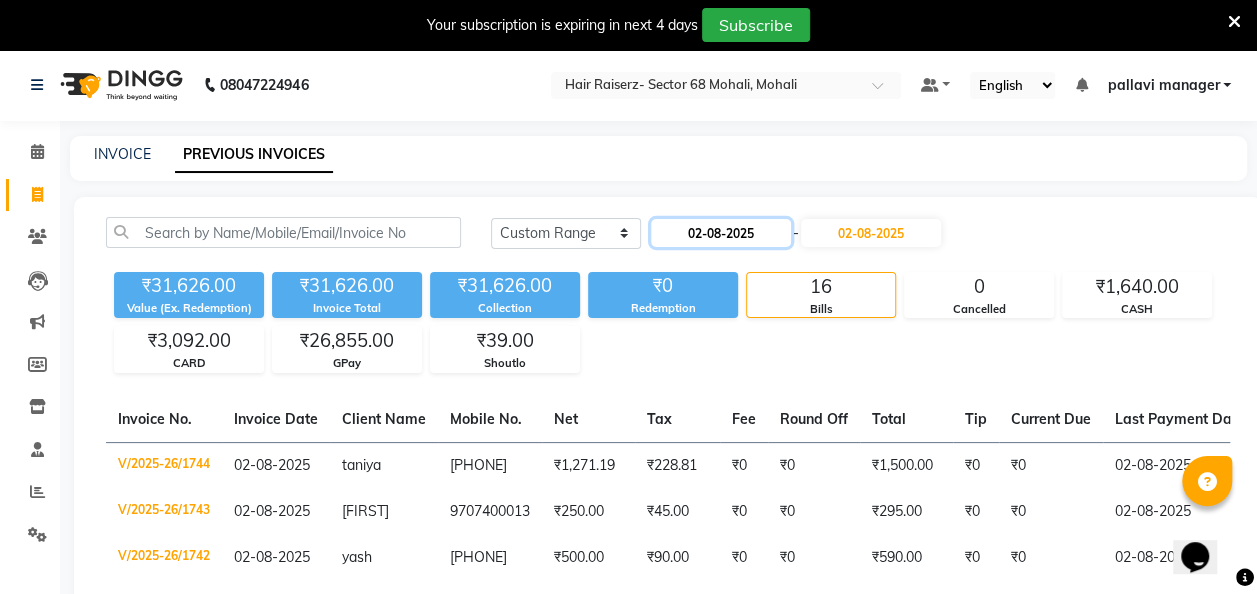 click on "02-08-2025" 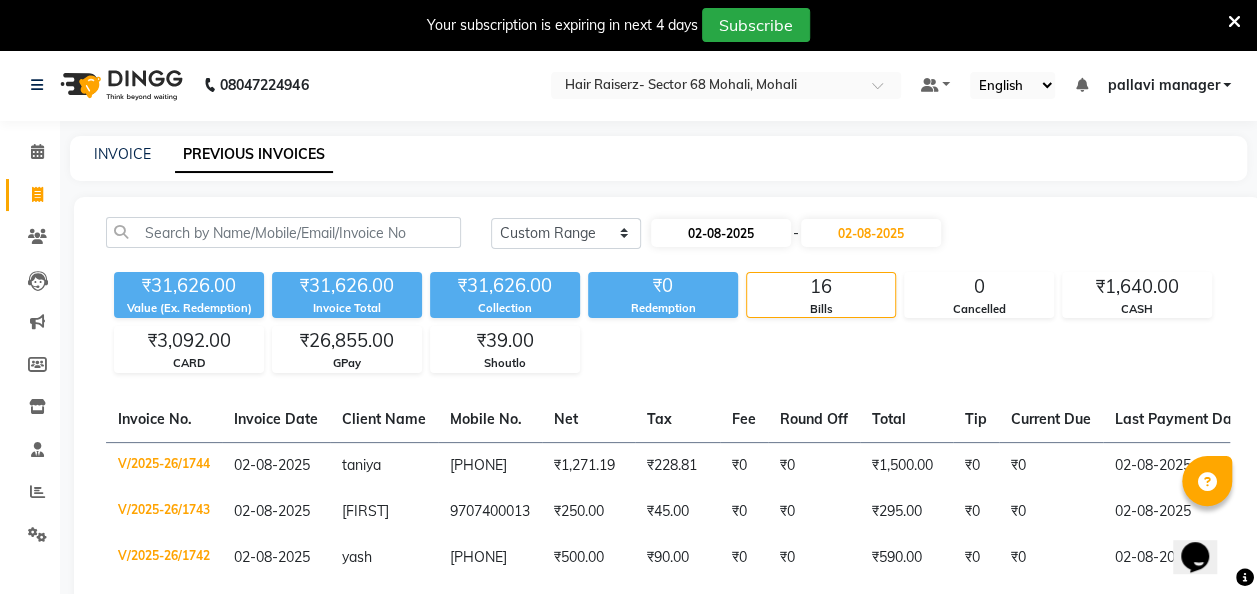 select on "8" 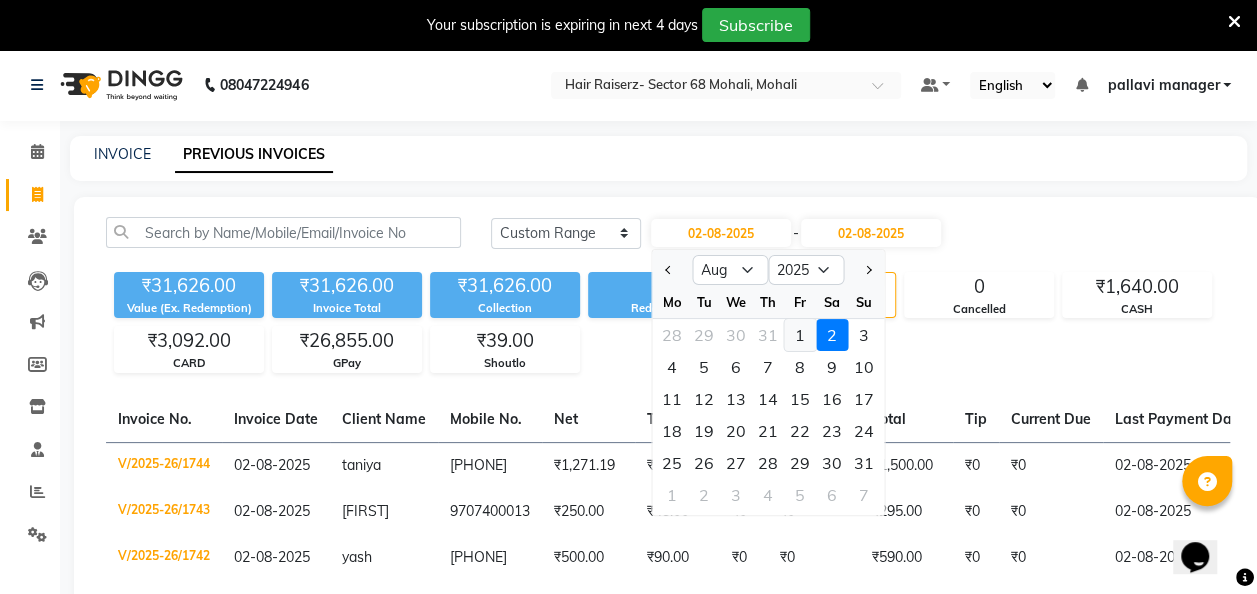 click on "1" 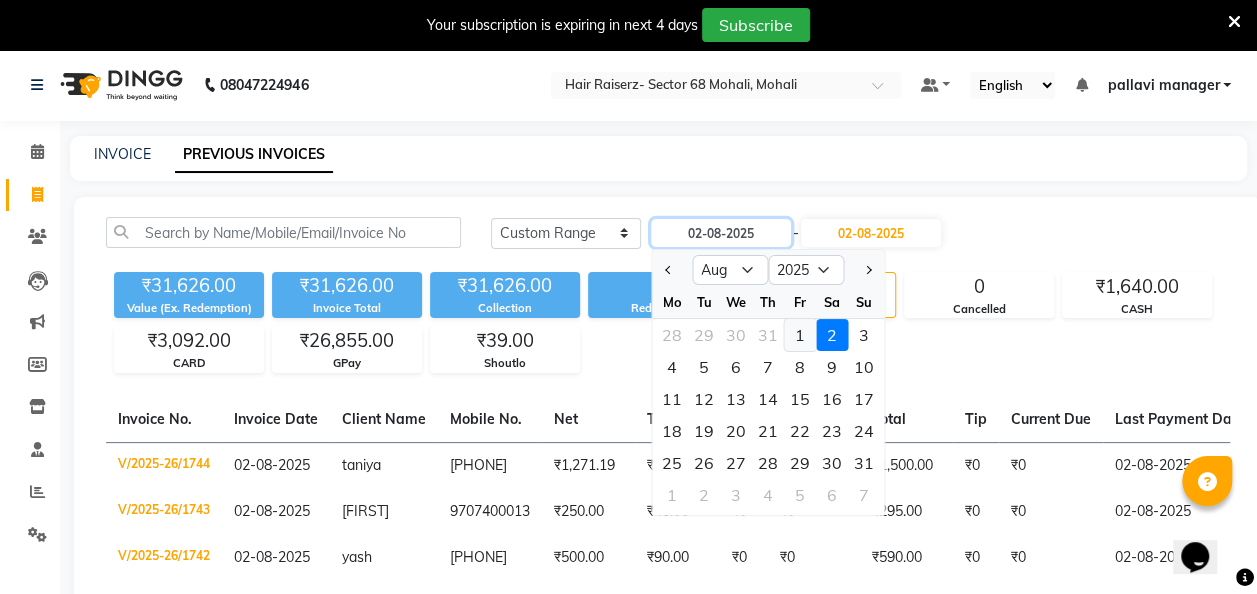 type on "01-08-2025" 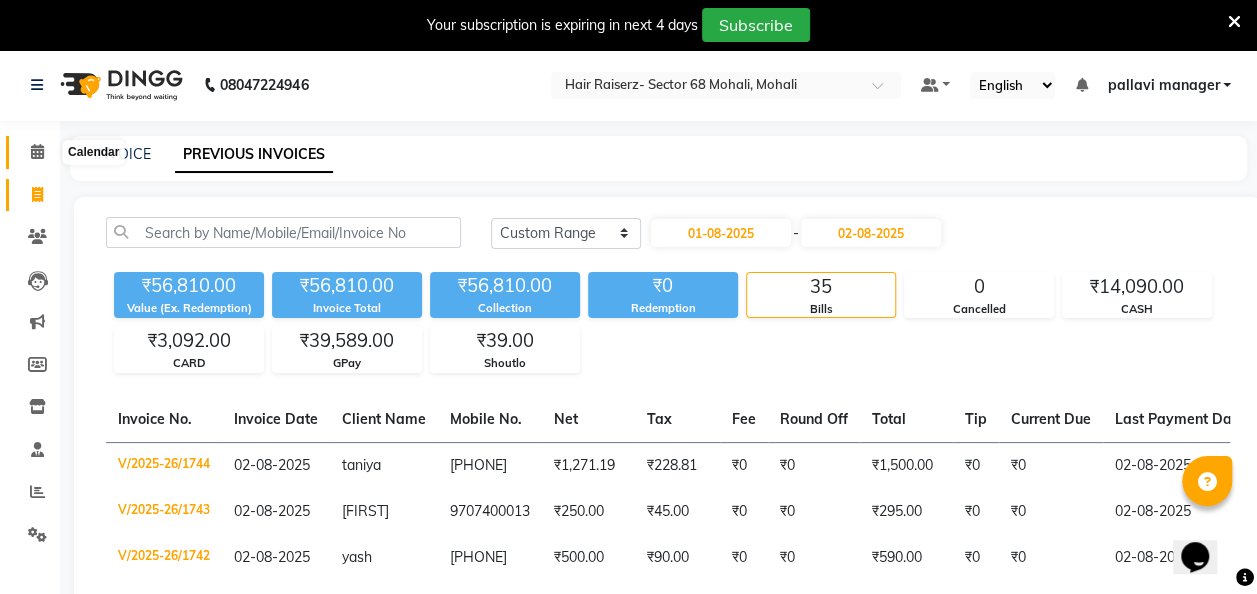 click 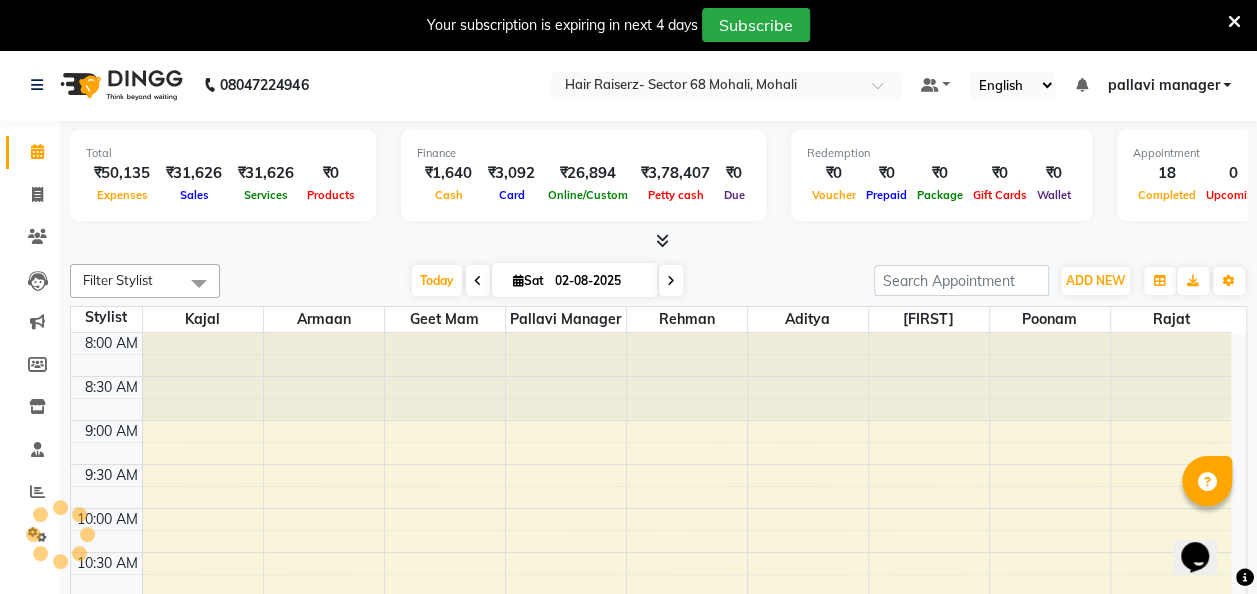 scroll, scrollTop: 0, scrollLeft: 0, axis: both 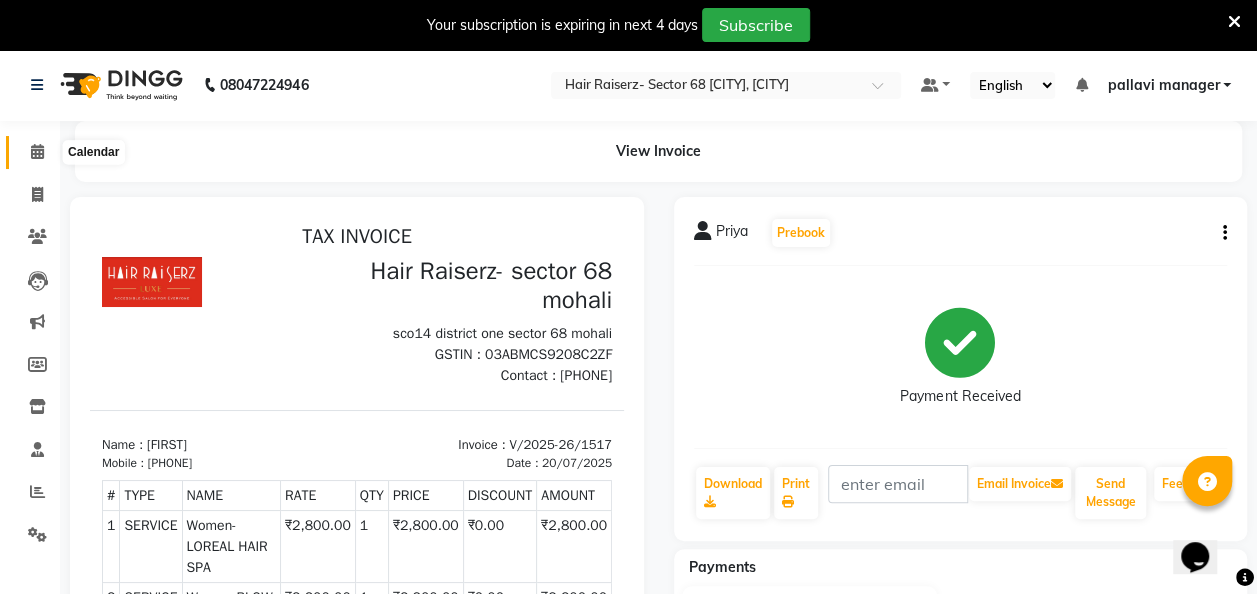 click 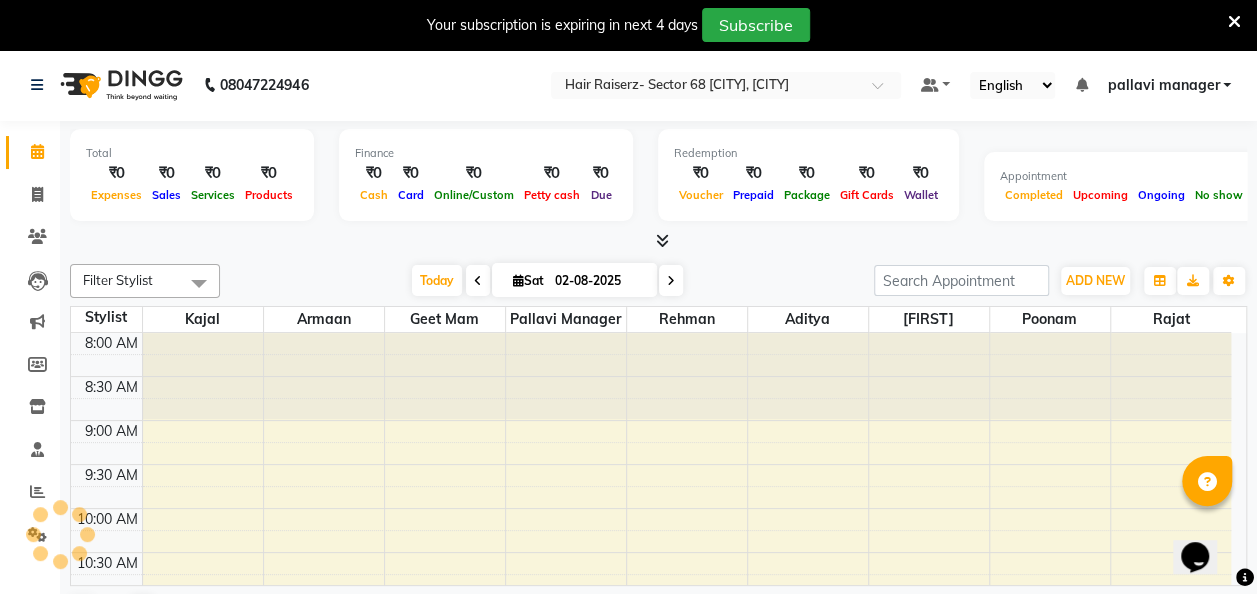 scroll, scrollTop: 0, scrollLeft: 0, axis: both 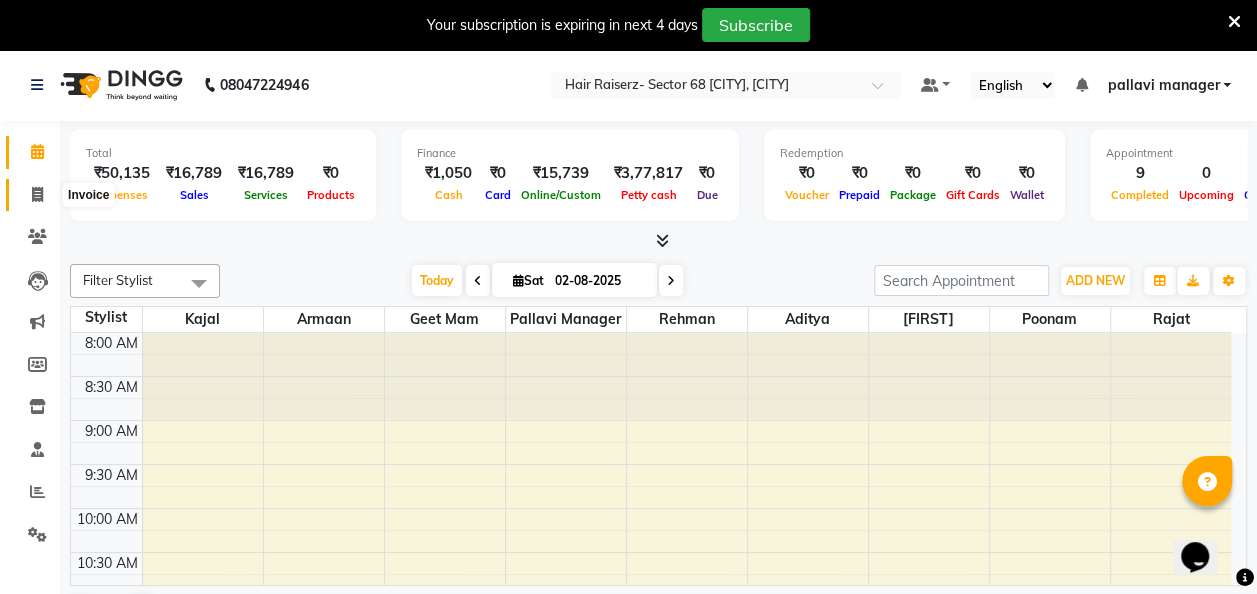 click 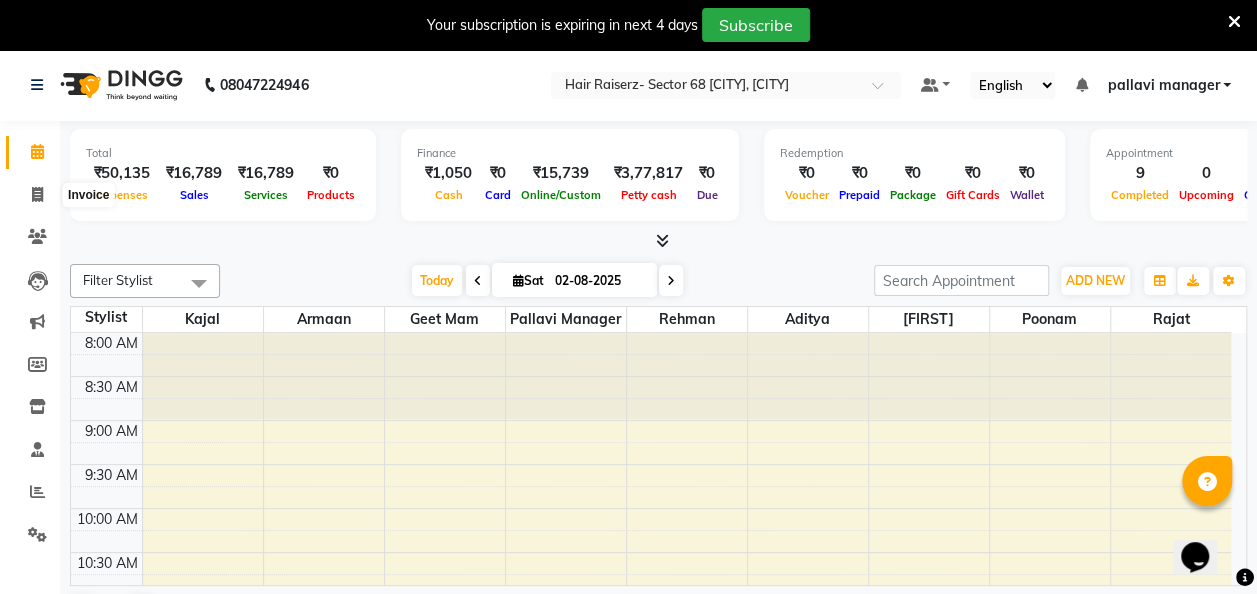 select on "service" 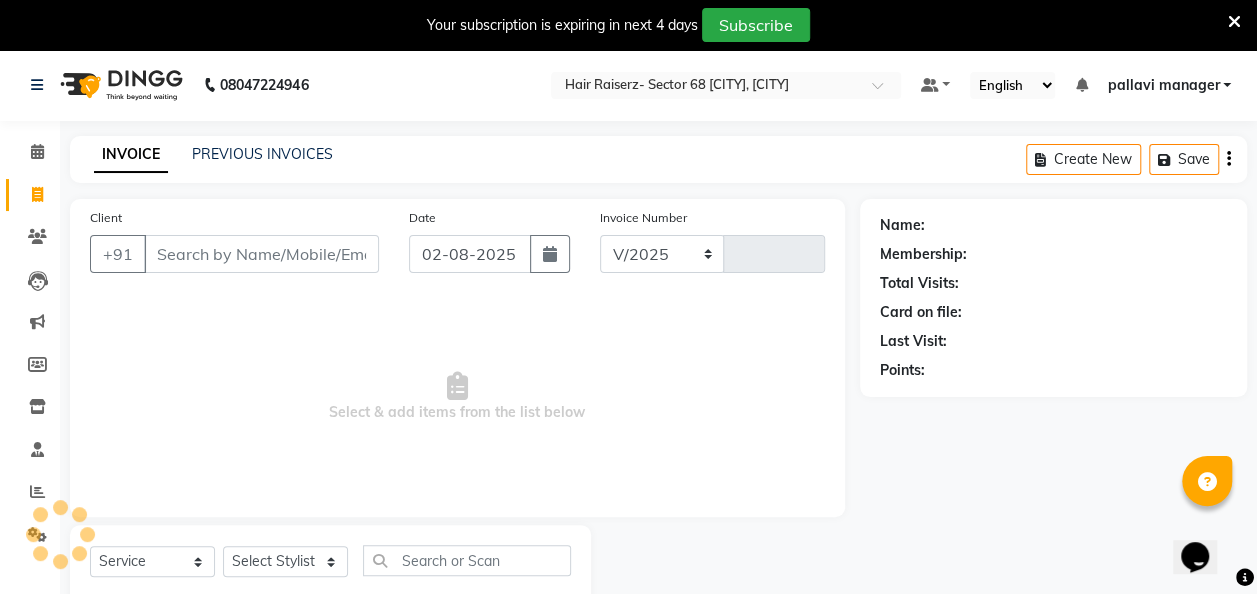 select on "6691" 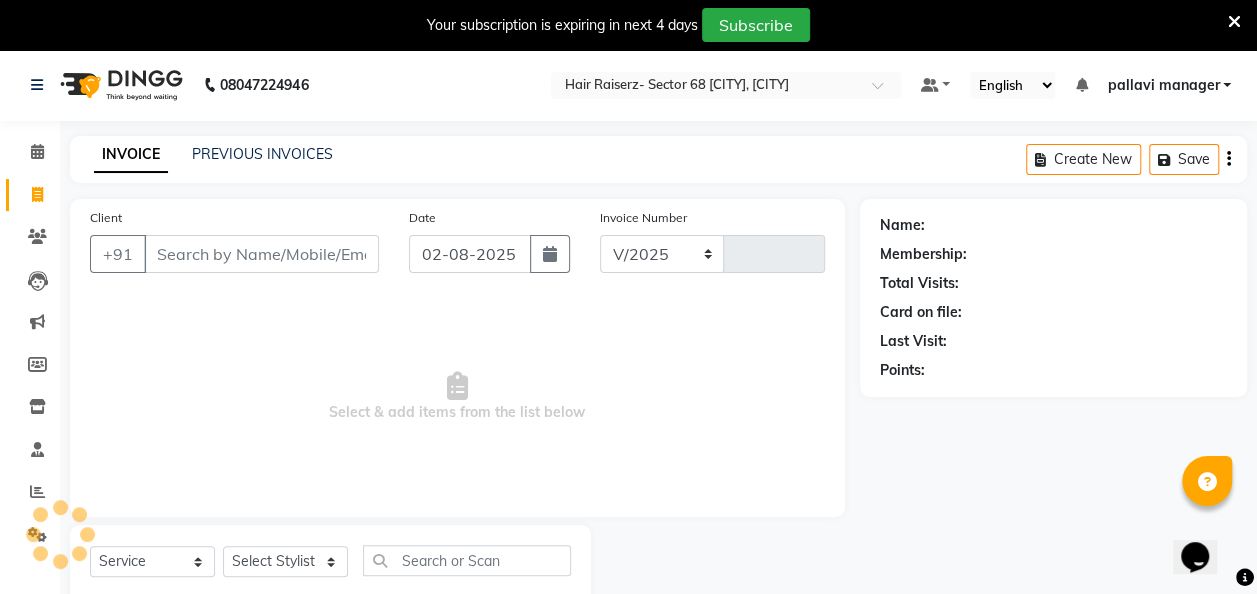 type on "1736" 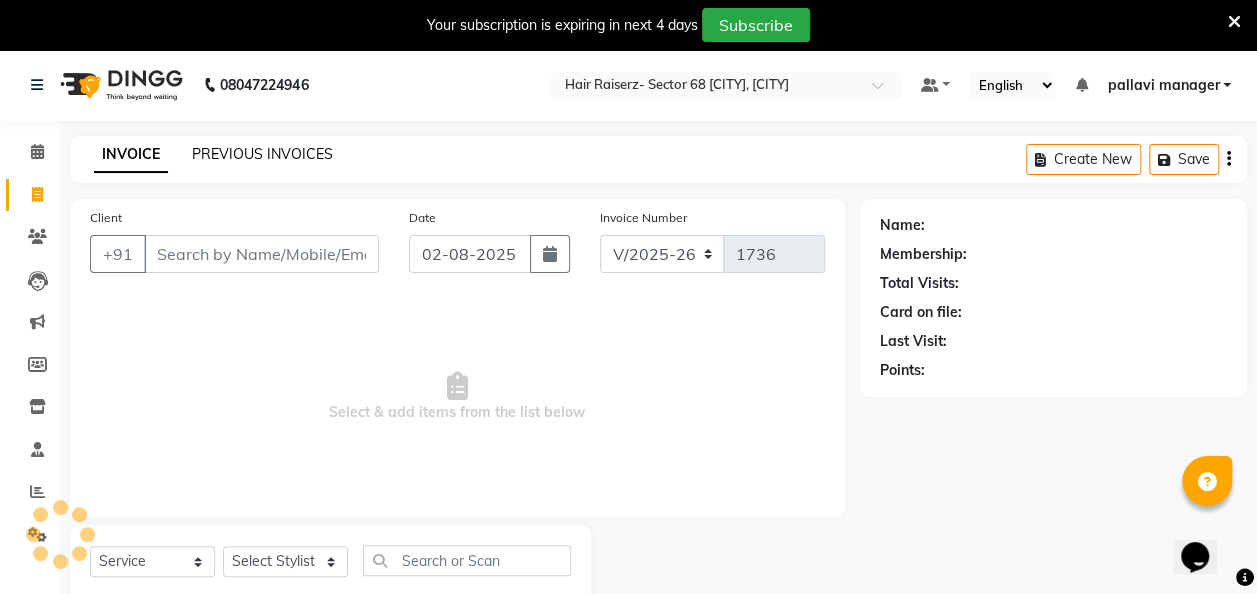 click on "PREVIOUS INVOICES" 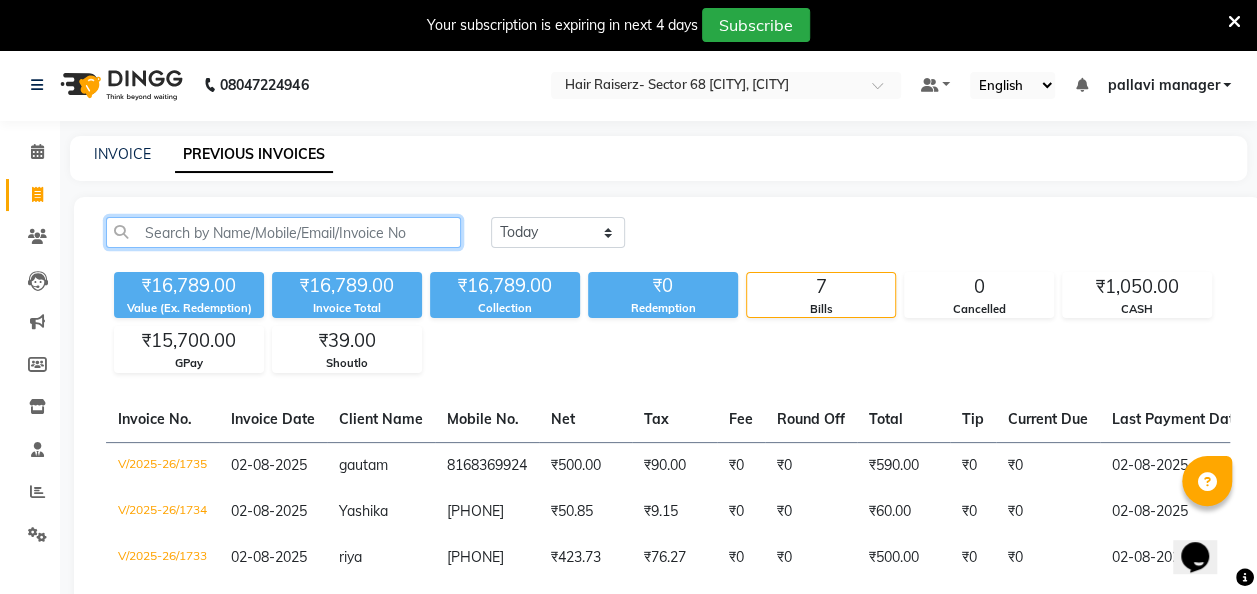 click 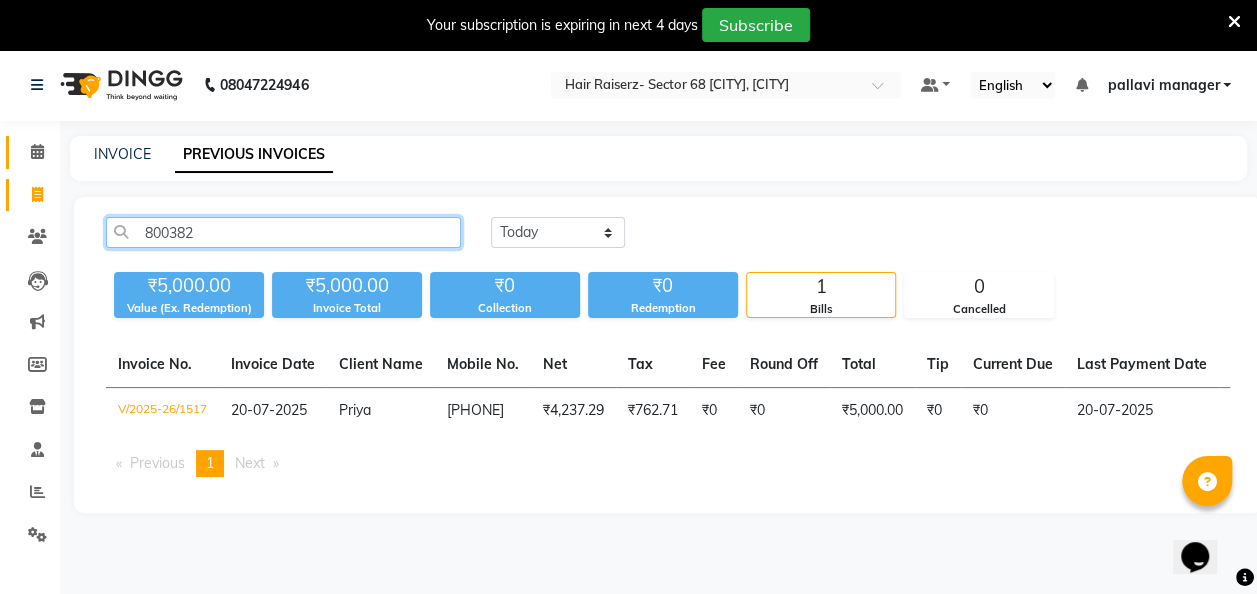 type on "[PHONE]" 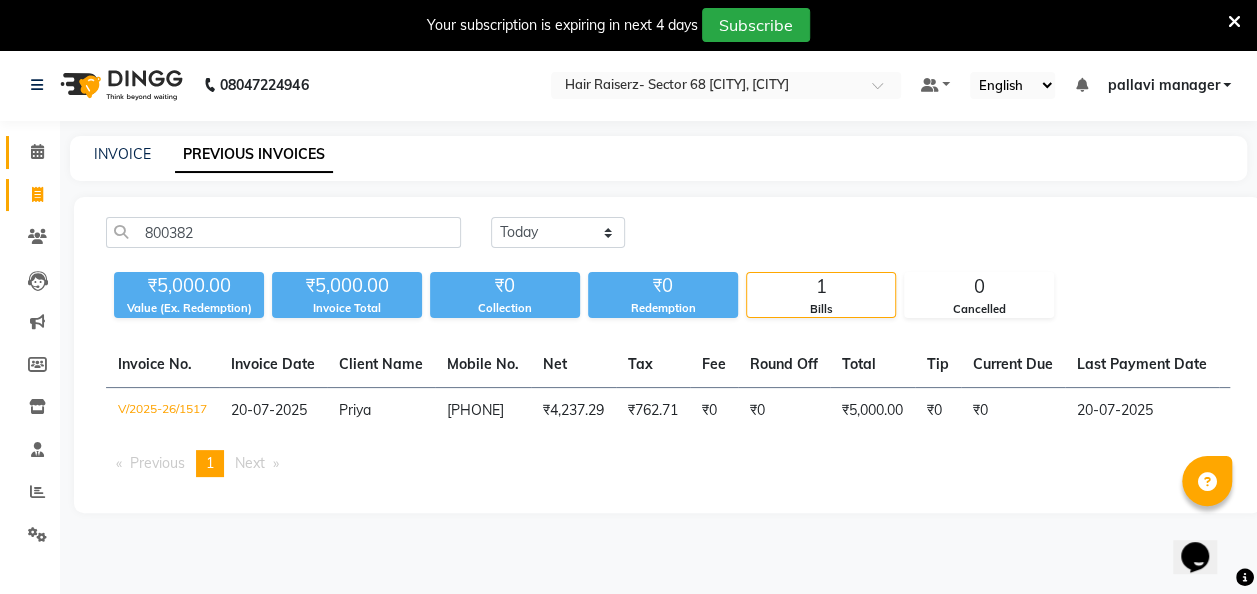 click 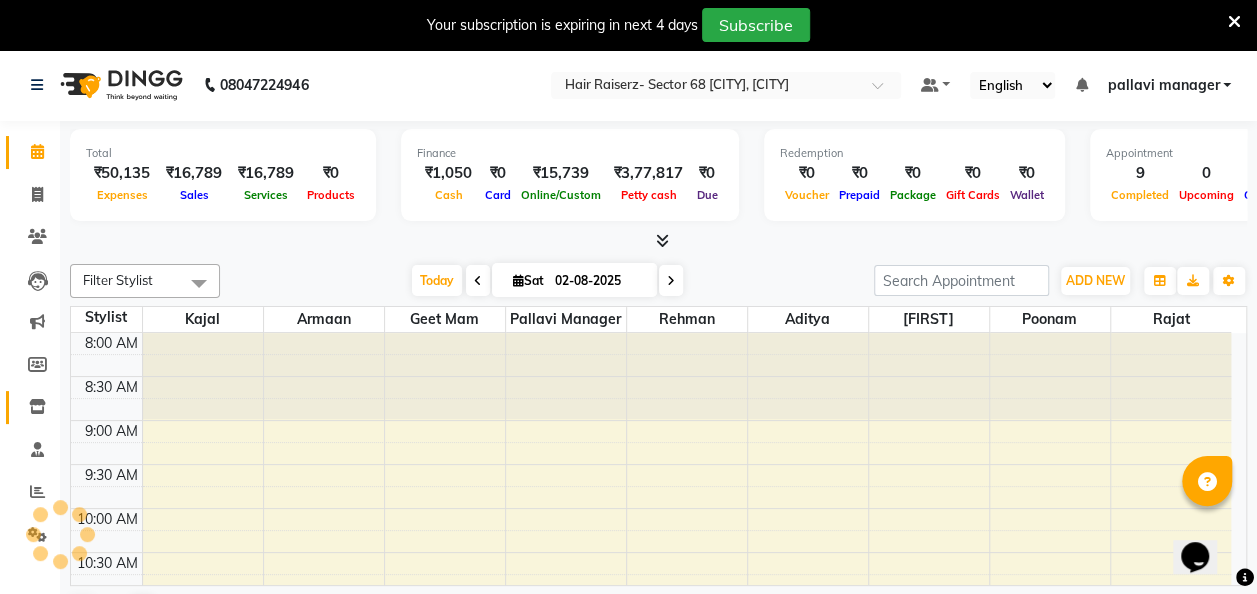 scroll, scrollTop: 0, scrollLeft: 0, axis: both 